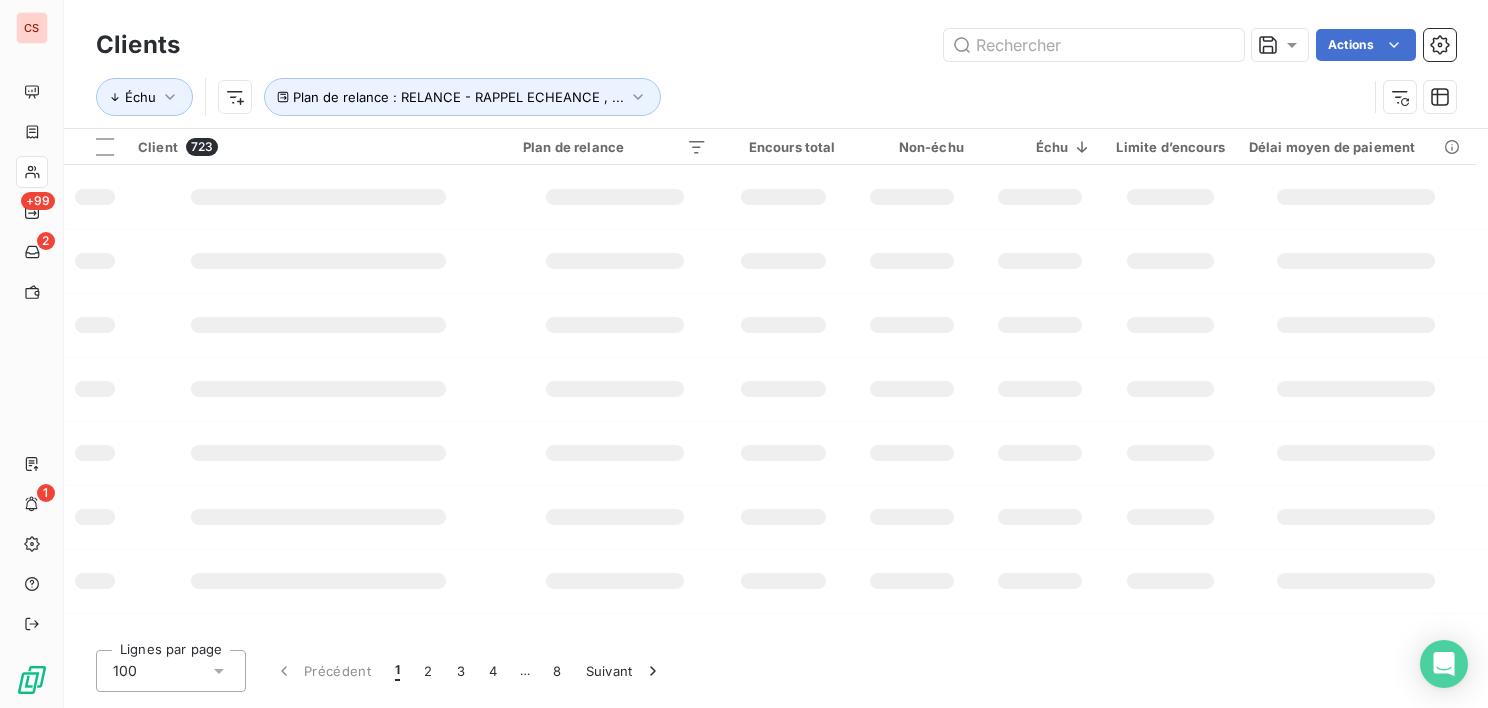 scroll, scrollTop: 0, scrollLeft: 0, axis: both 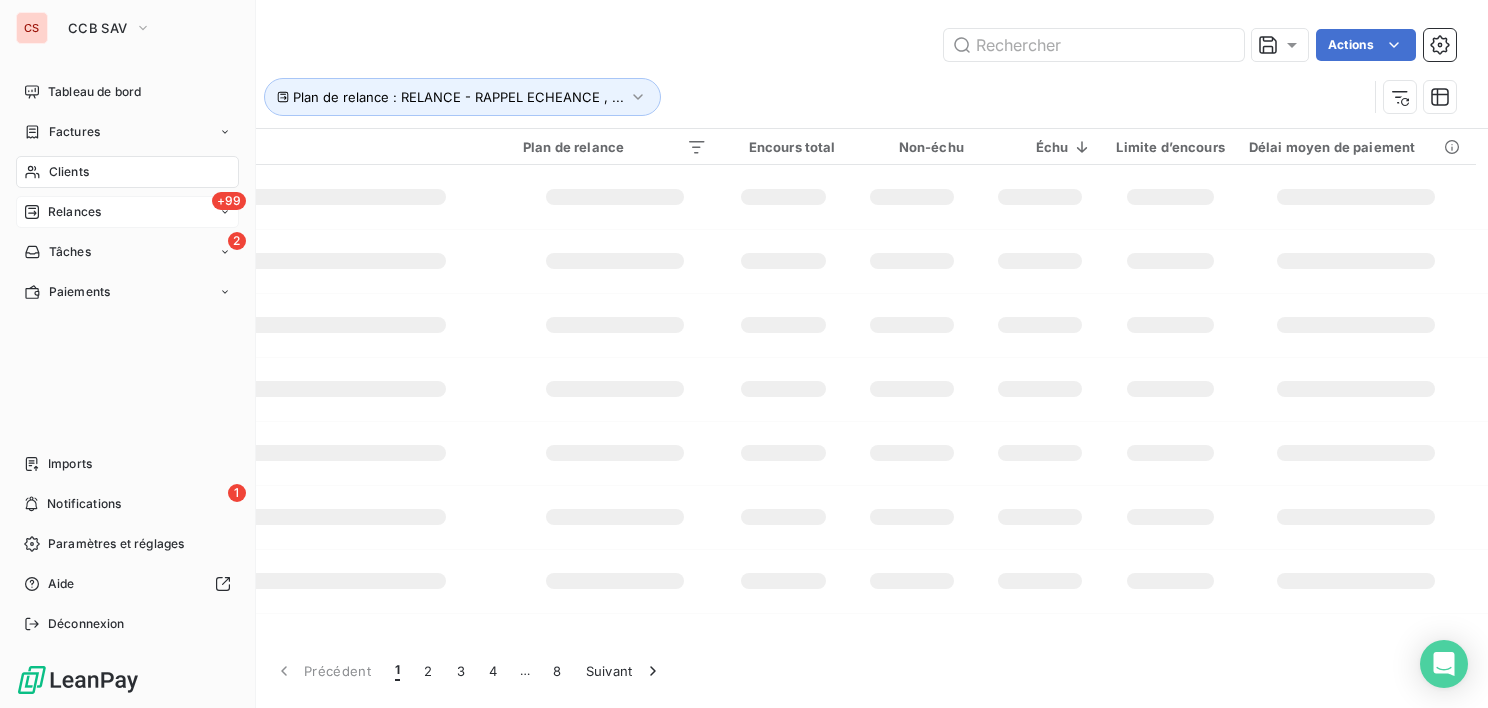 click on "Relances" at bounding box center (74, 212) 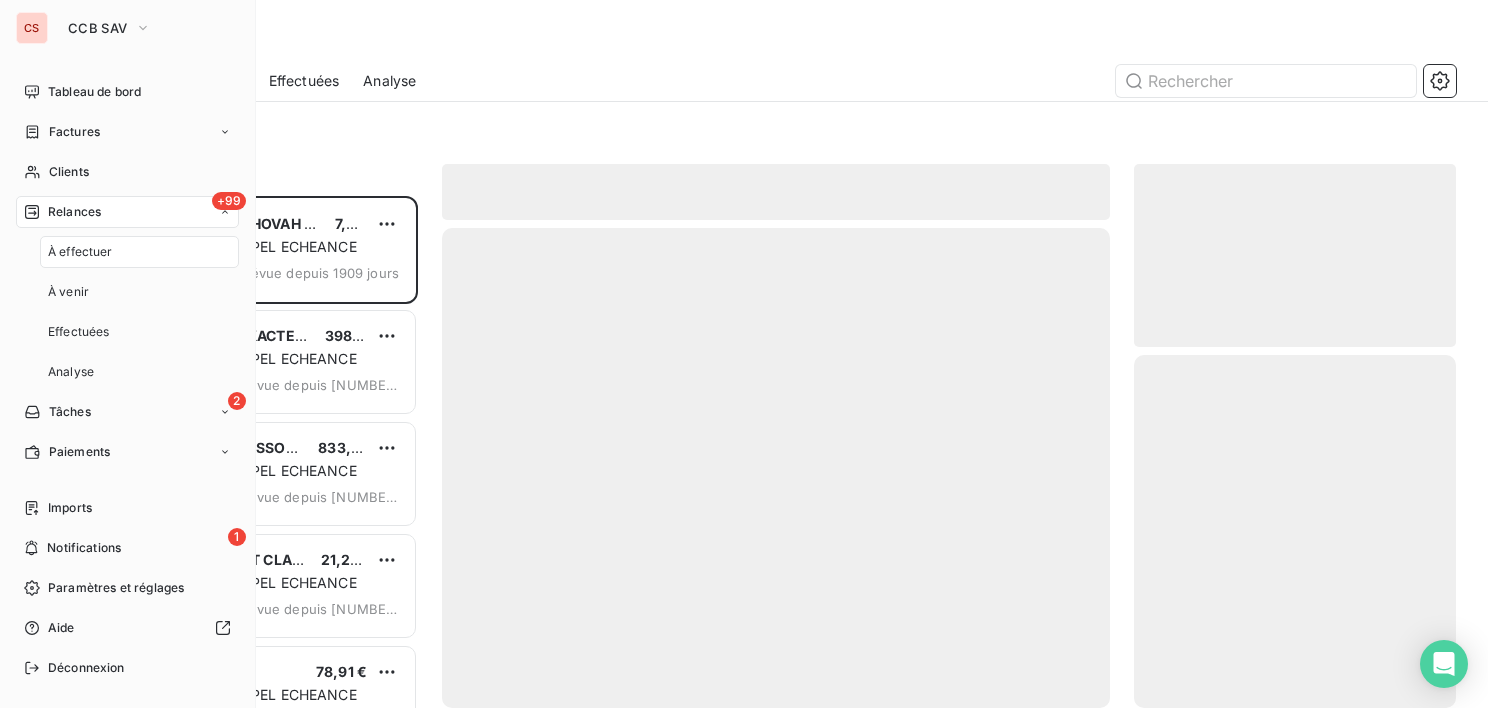 scroll, scrollTop: 16, scrollLeft: 16, axis: both 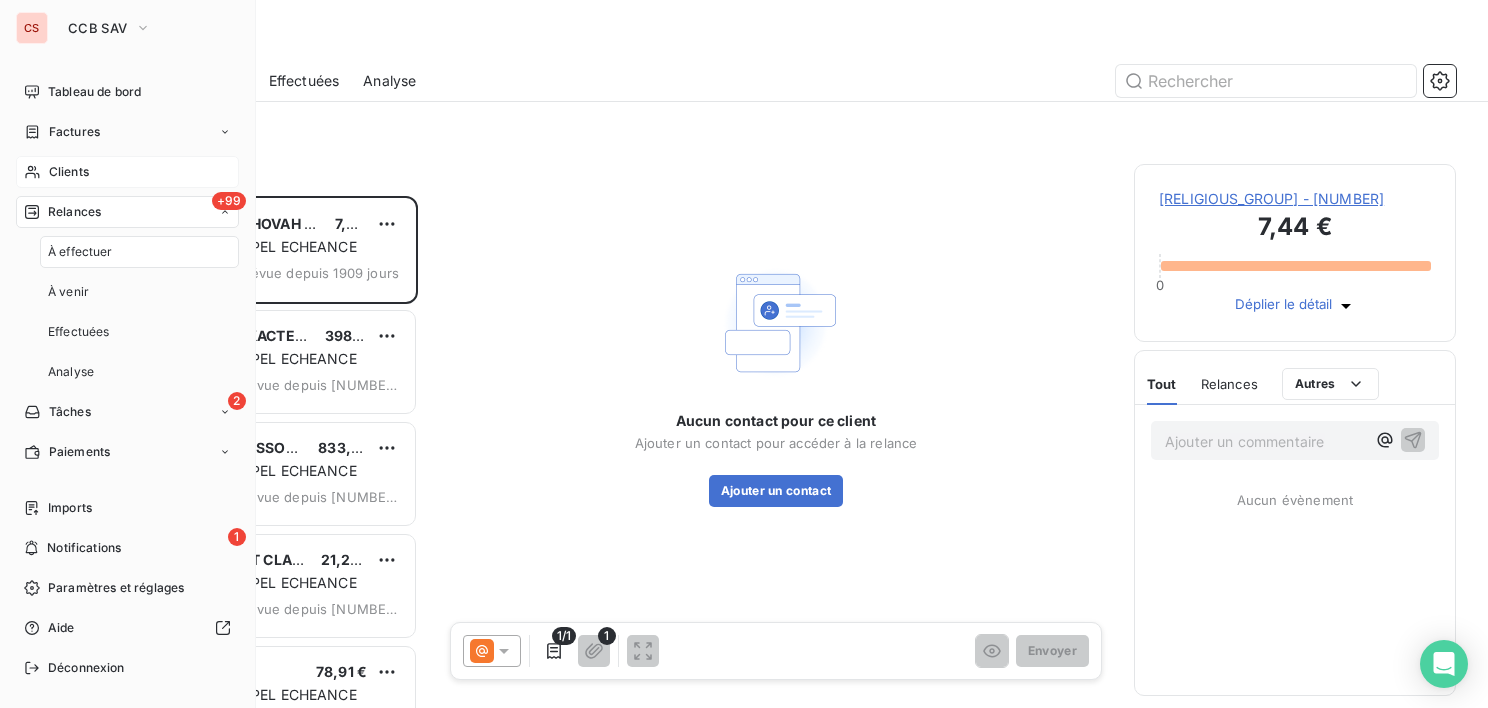click on "Clients" at bounding box center (69, 172) 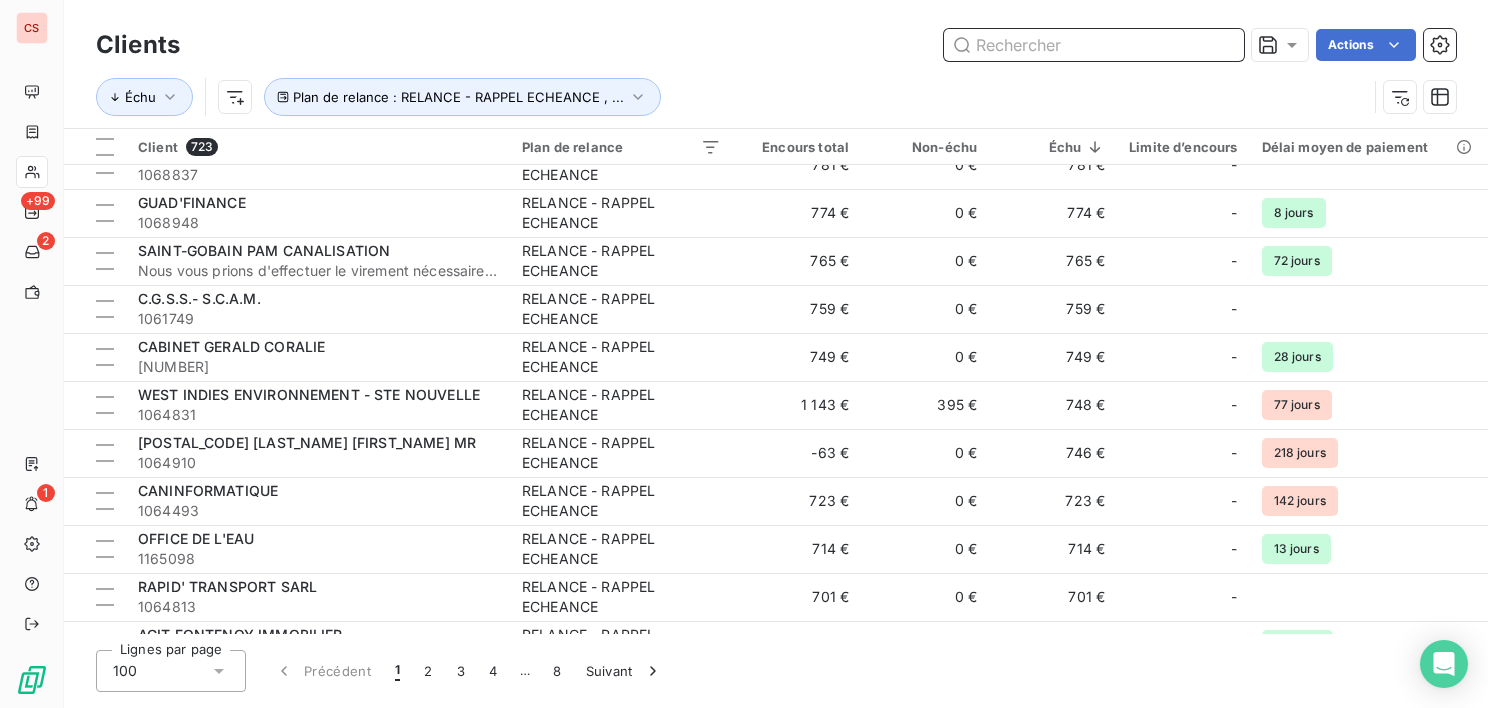 scroll, scrollTop: 0, scrollLeft: 0, axis: both 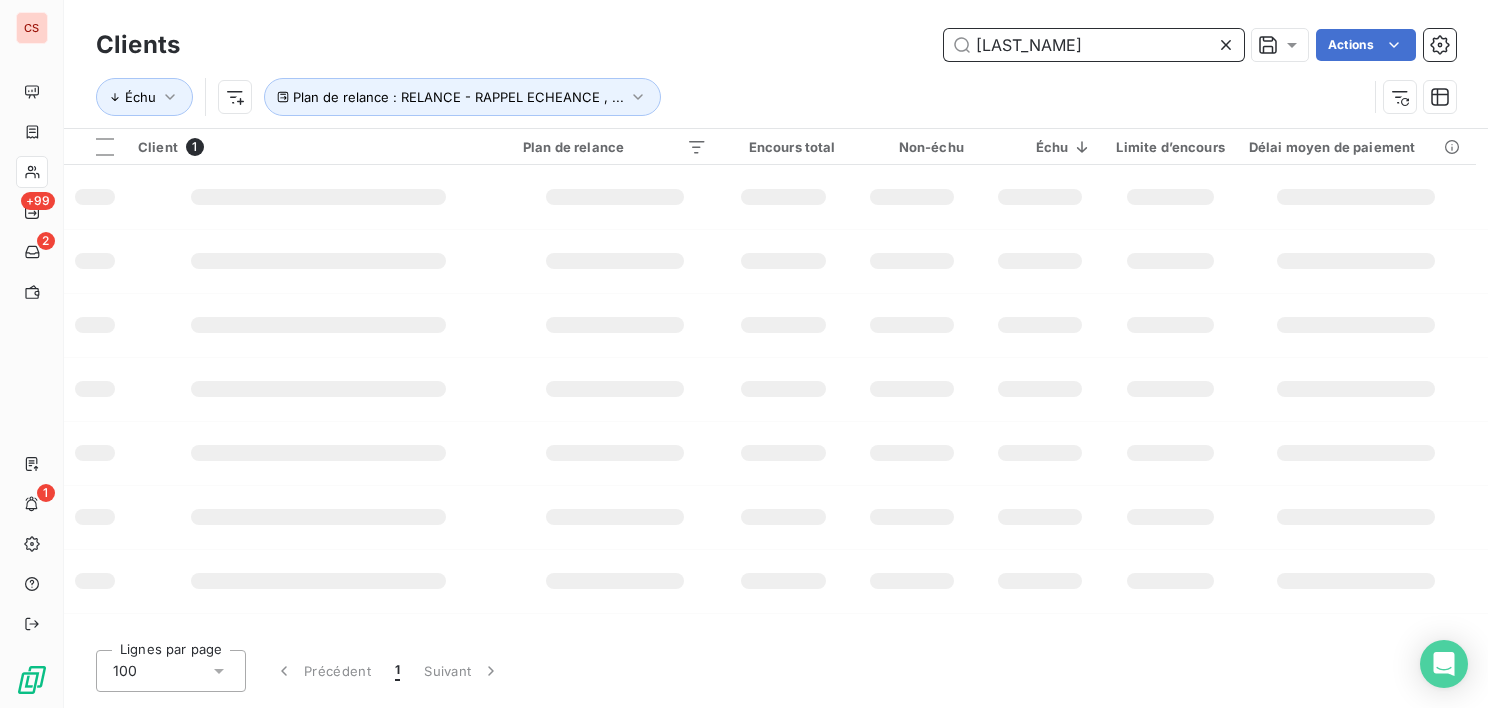 type on "[LAST_NAME]" 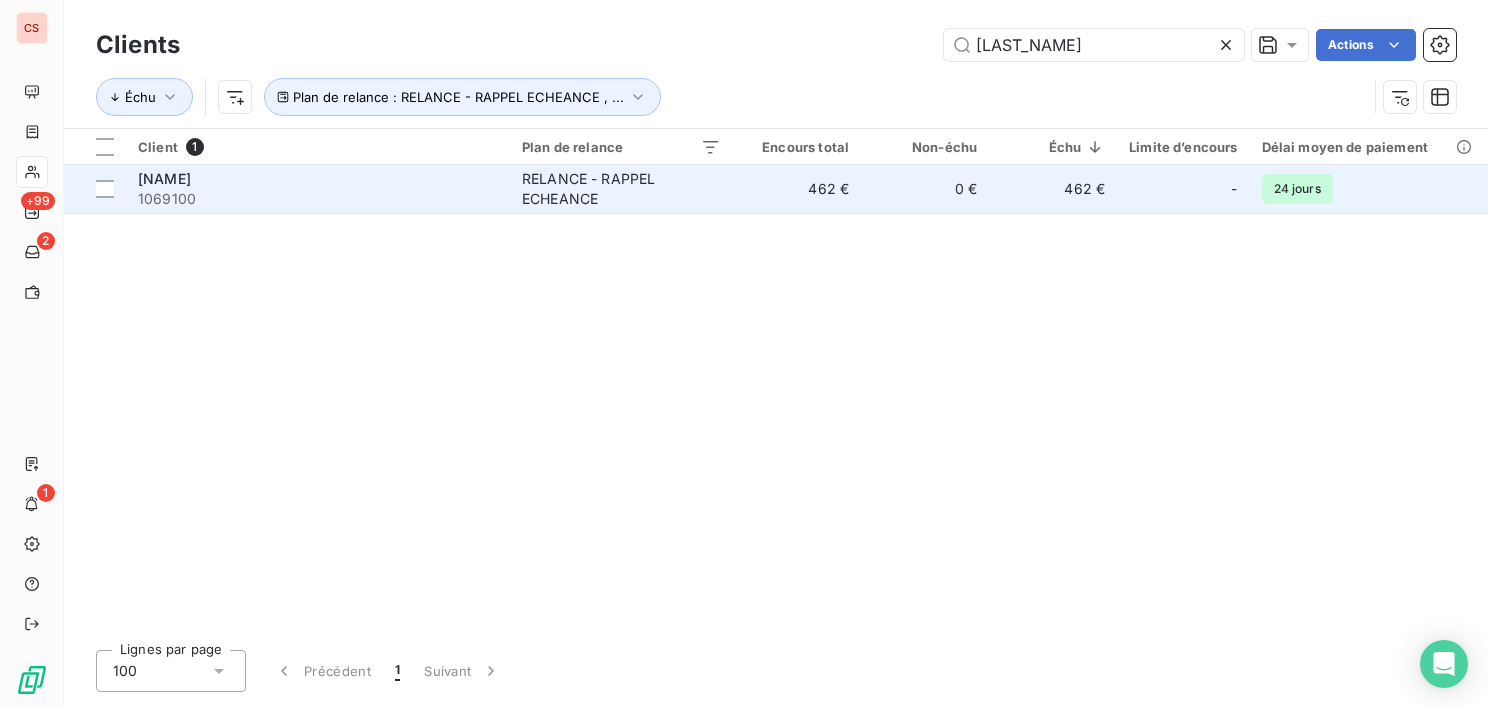 click on "RELANCE - RAPPEL ECHEANCE" at bounding box center (621, 189) 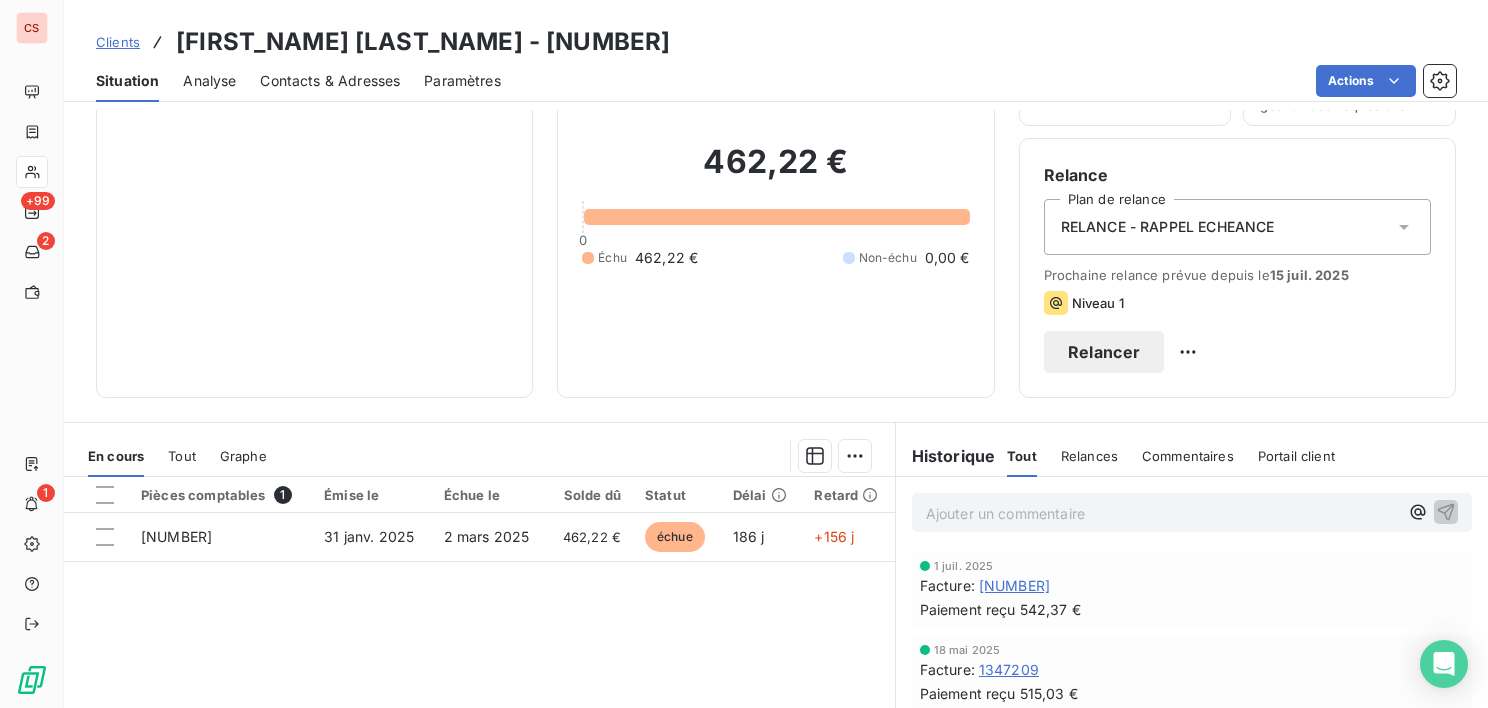 scroll, scrollTop: 138, scrollLeft: 0, axis: vertical 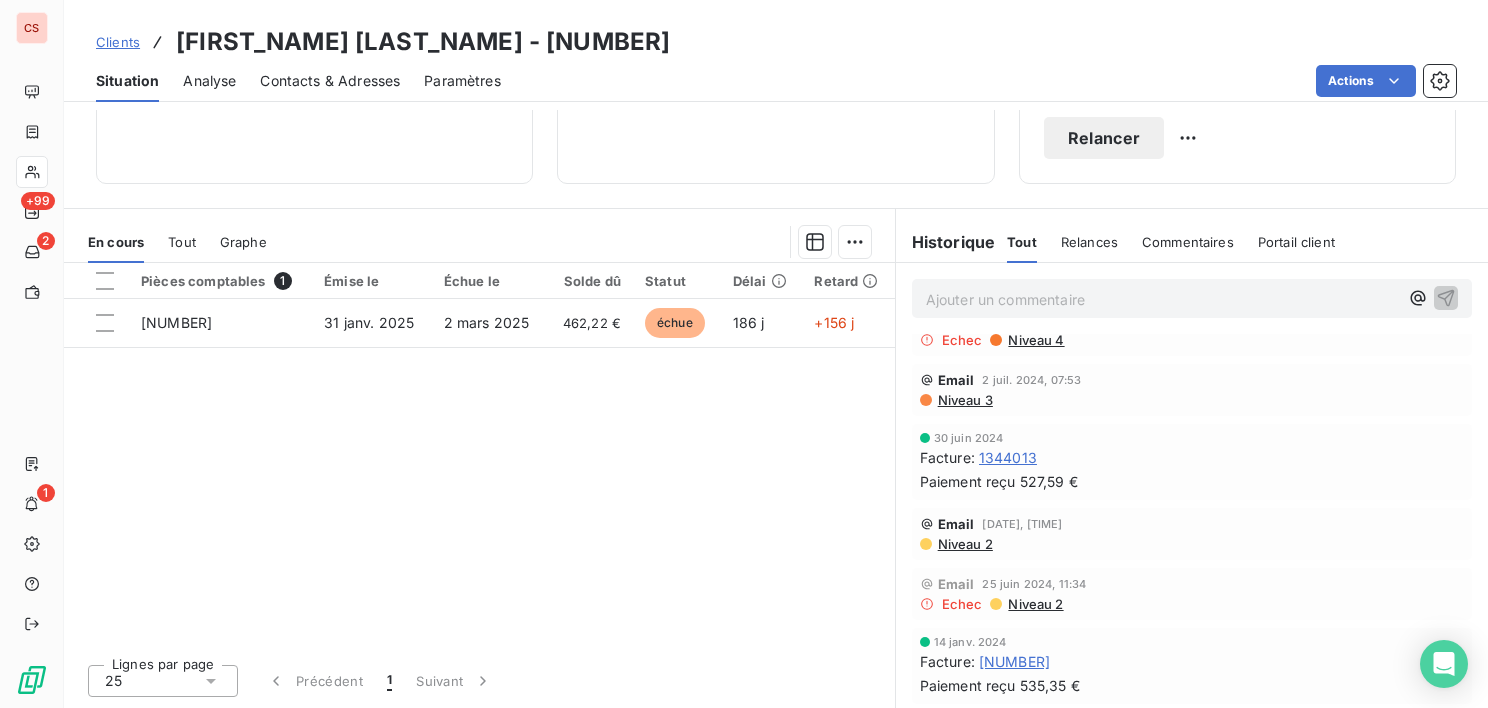 click on "Contacts & Adresses" at bounding box center (330, 81) 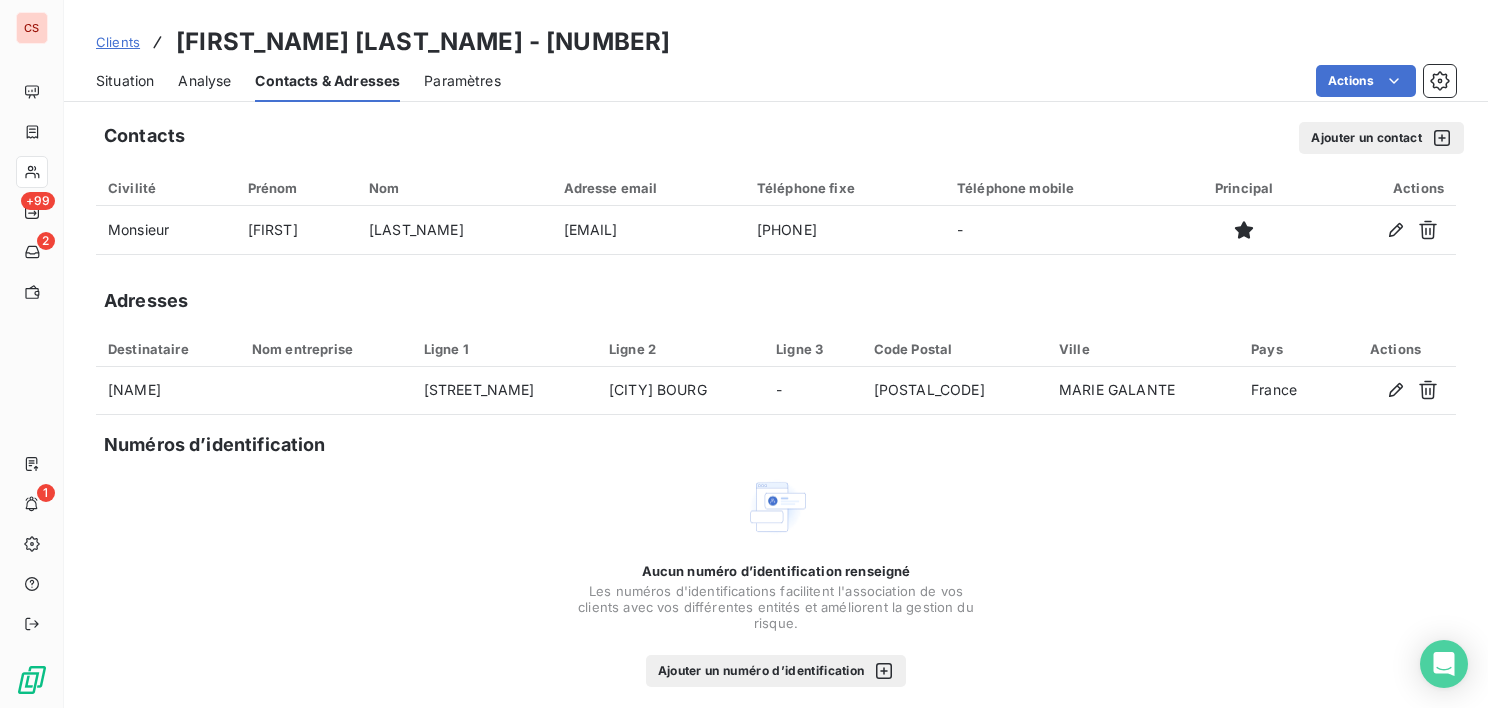 click on "Situation" at bounding box center [125, 81] 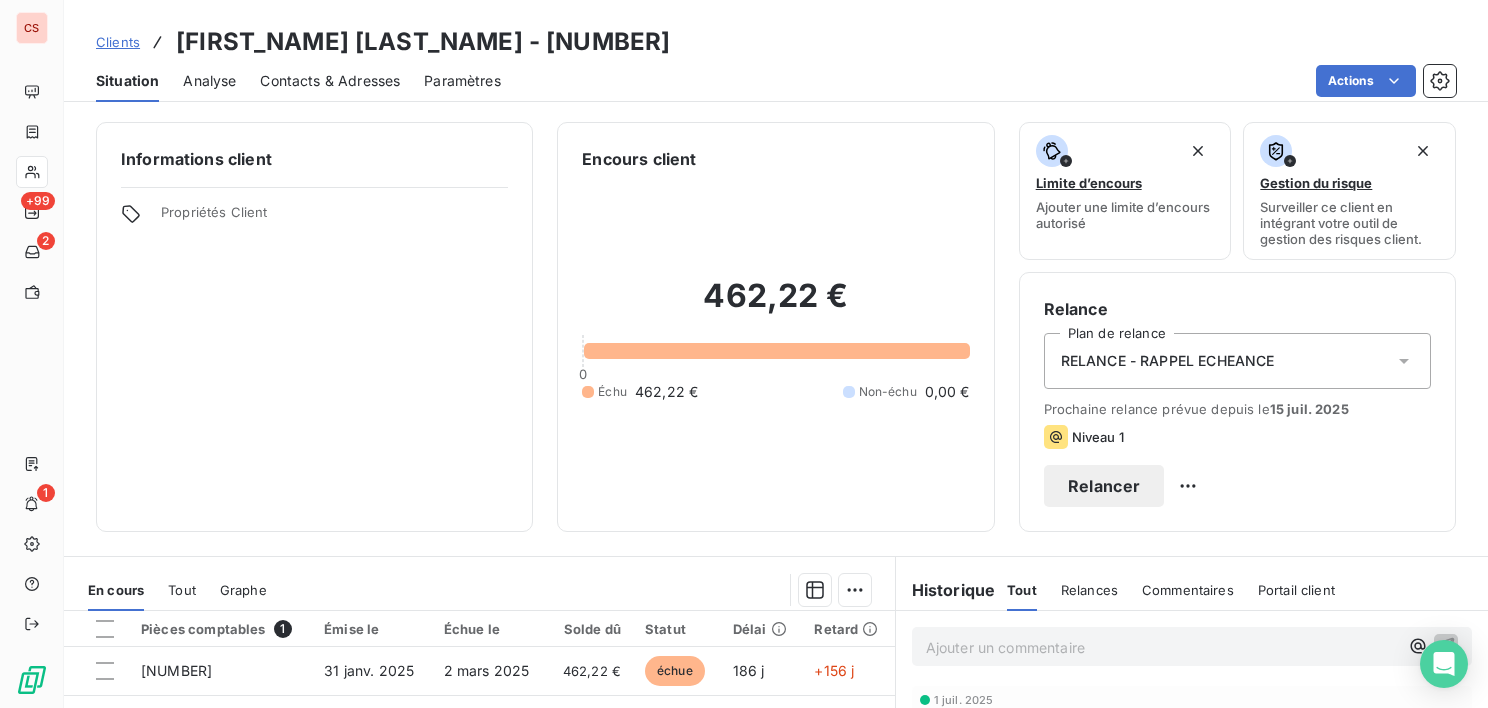 click on "Relancer" at bounding box center (1104, 486) 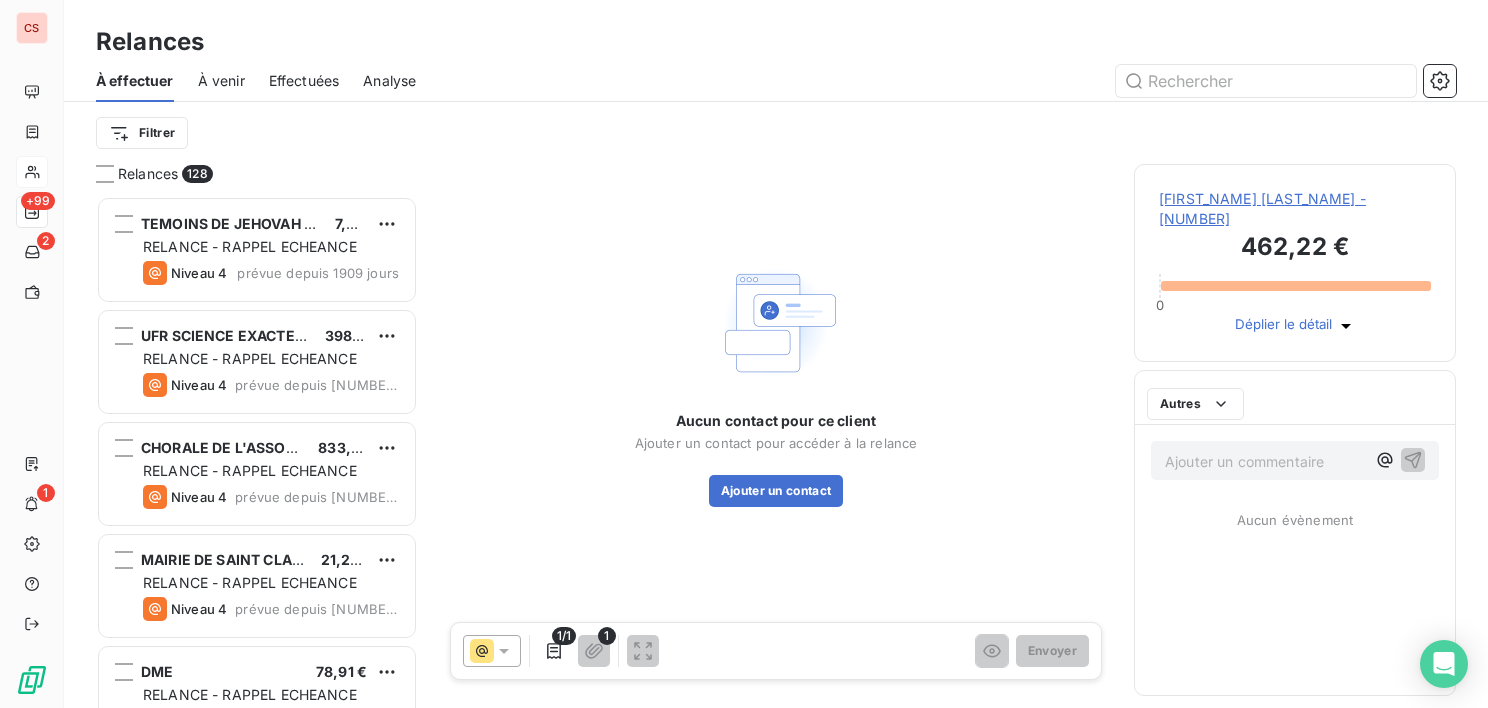 scroll, scrollTop: 16, scrollLeft: 16, axis: both 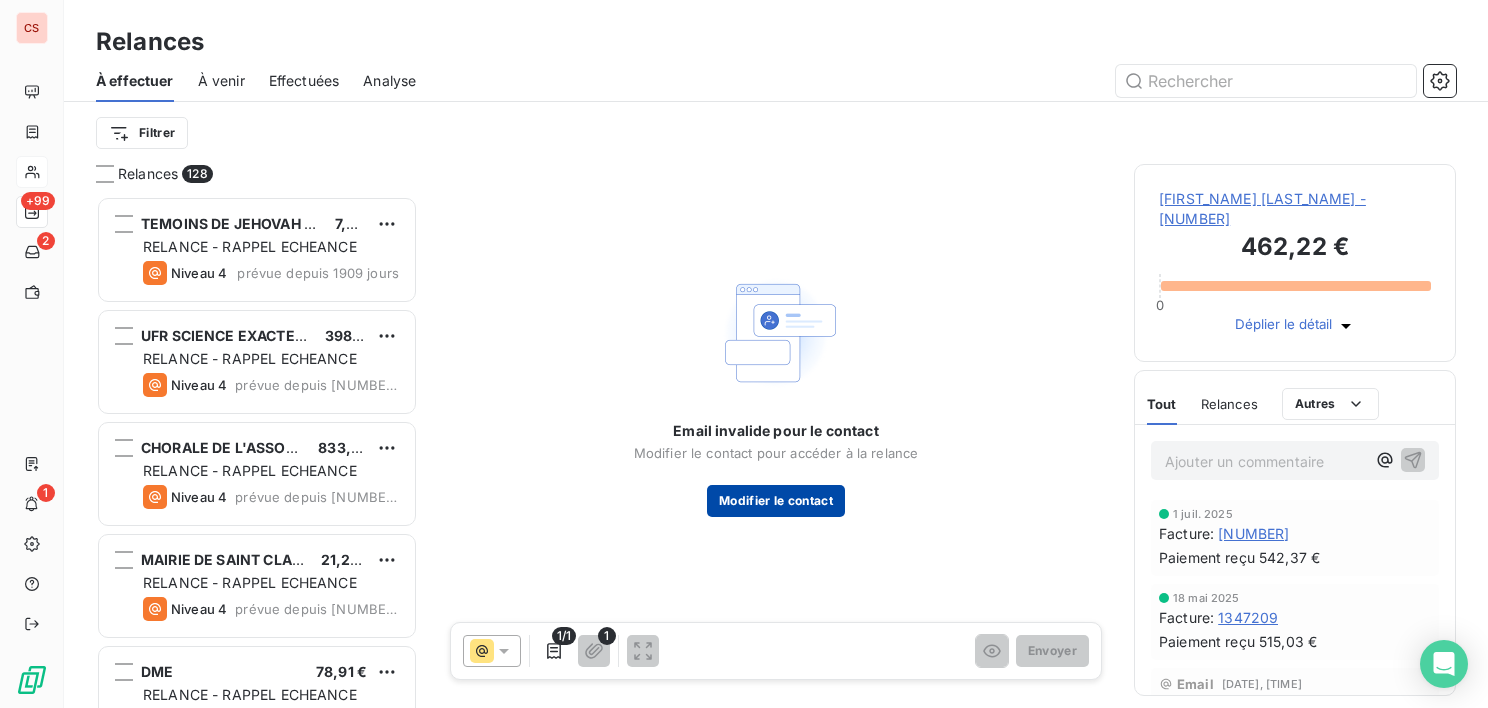 click on "Modifier le contact" at bounding box center (776, 501) 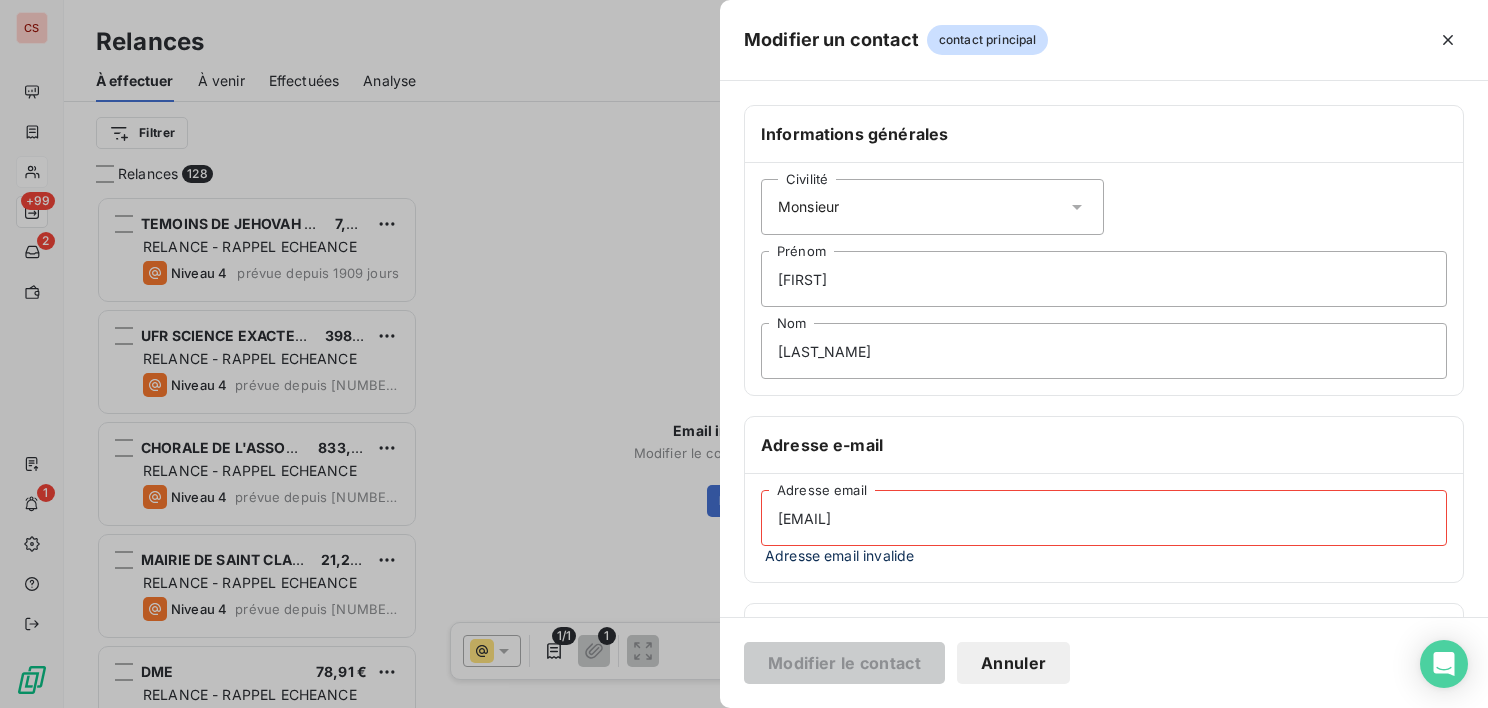 drag, startPoint x: 977, startPoint y: 519, endPoint x: 733, endPoint y: 534, distance: 244.46063 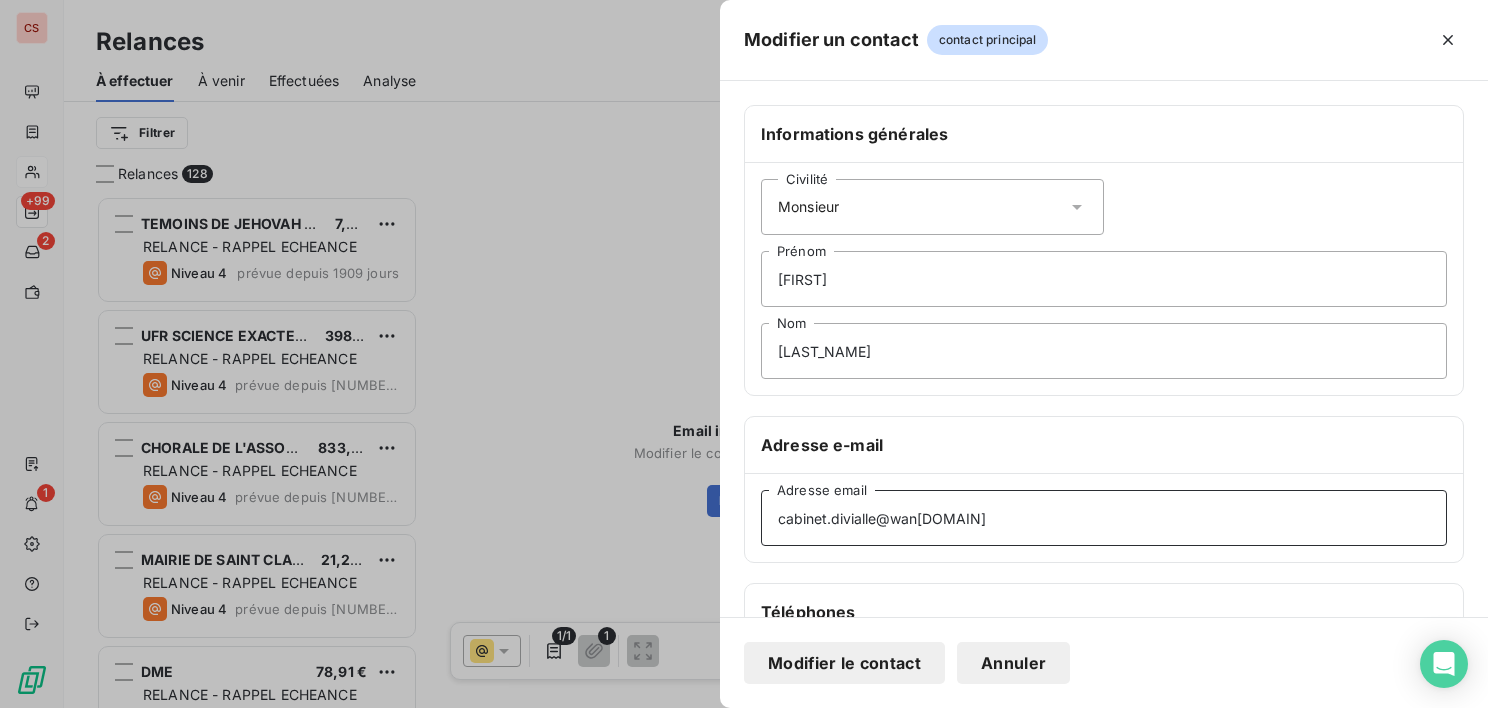 drag, startPoint x: 1009, startPoint y: 673, endPoint x: 943, endPoint y: 522, distance: 164.79381 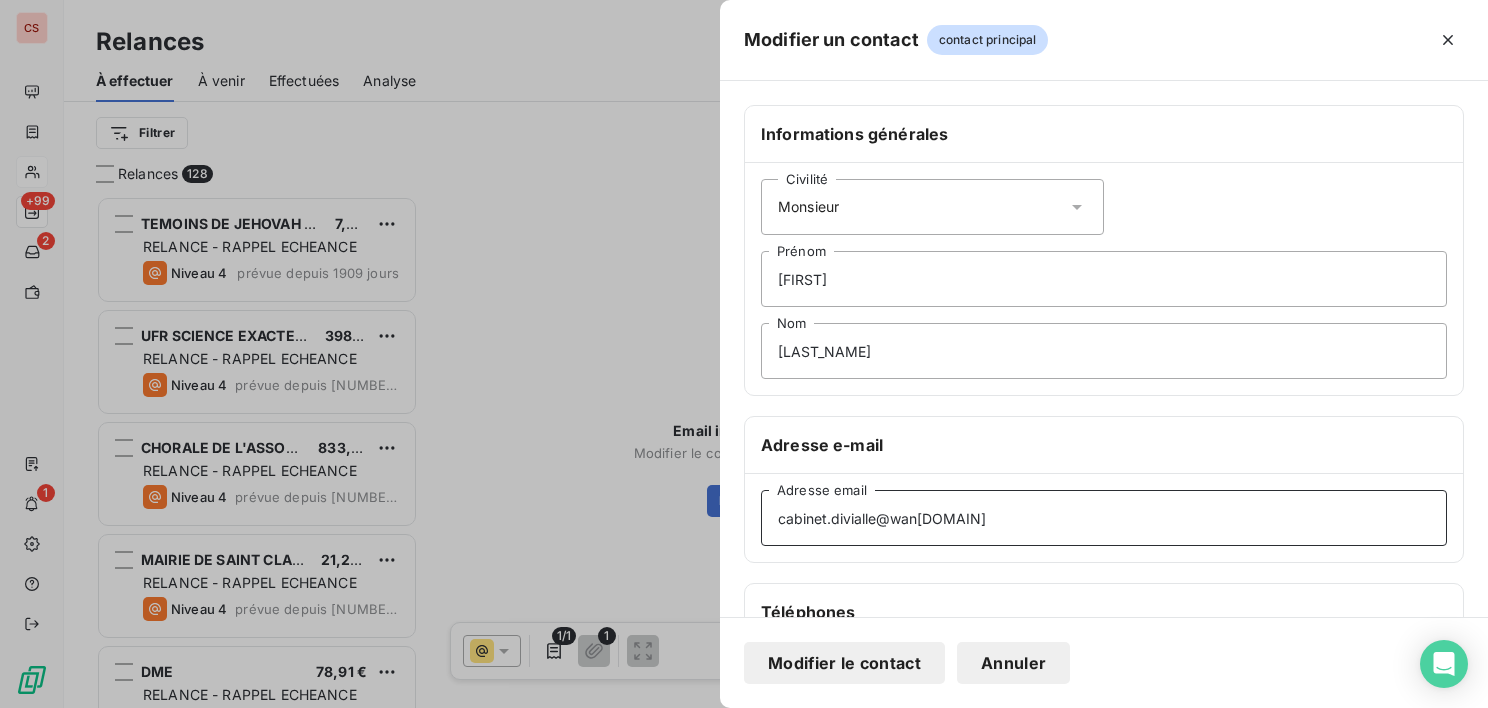type on "[EMAIL]" 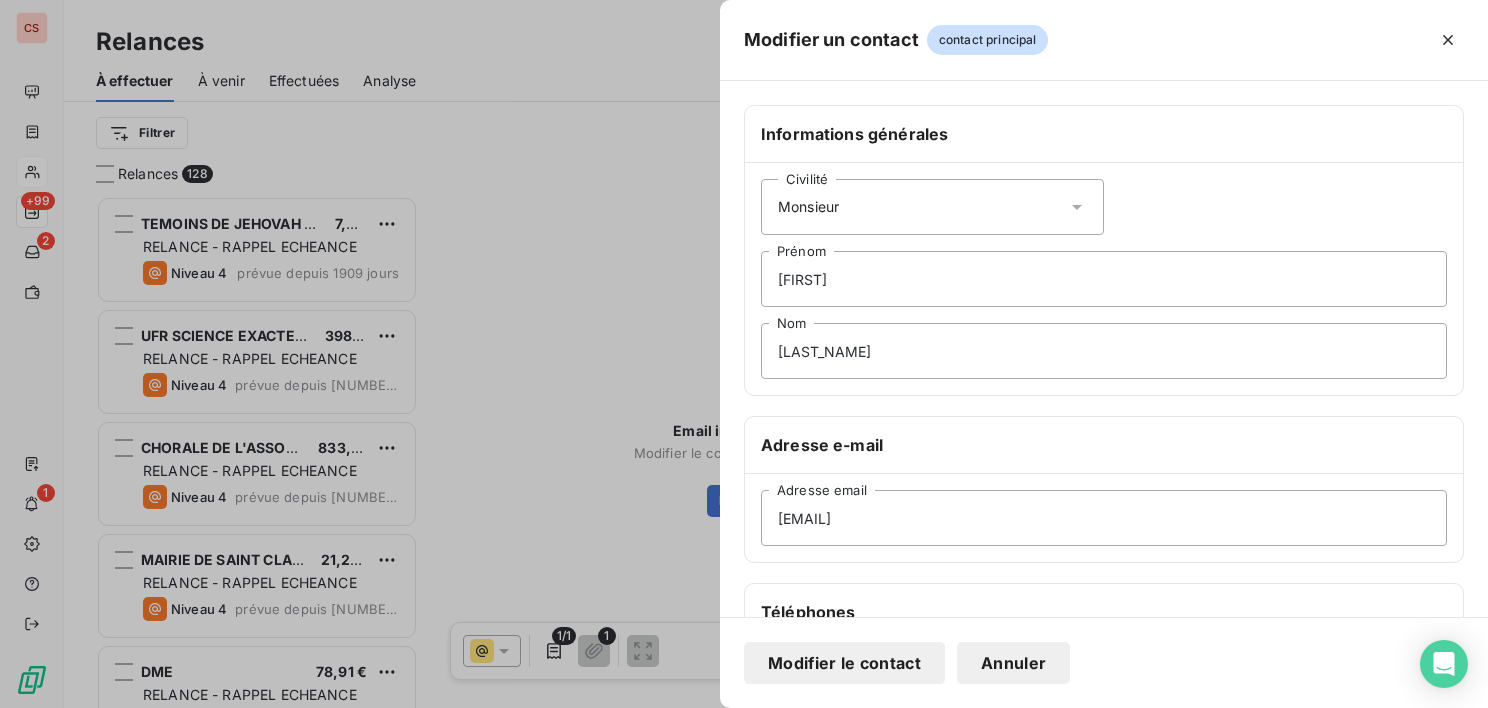 click on "Modifier le contact" at bounding box center (844, 663) 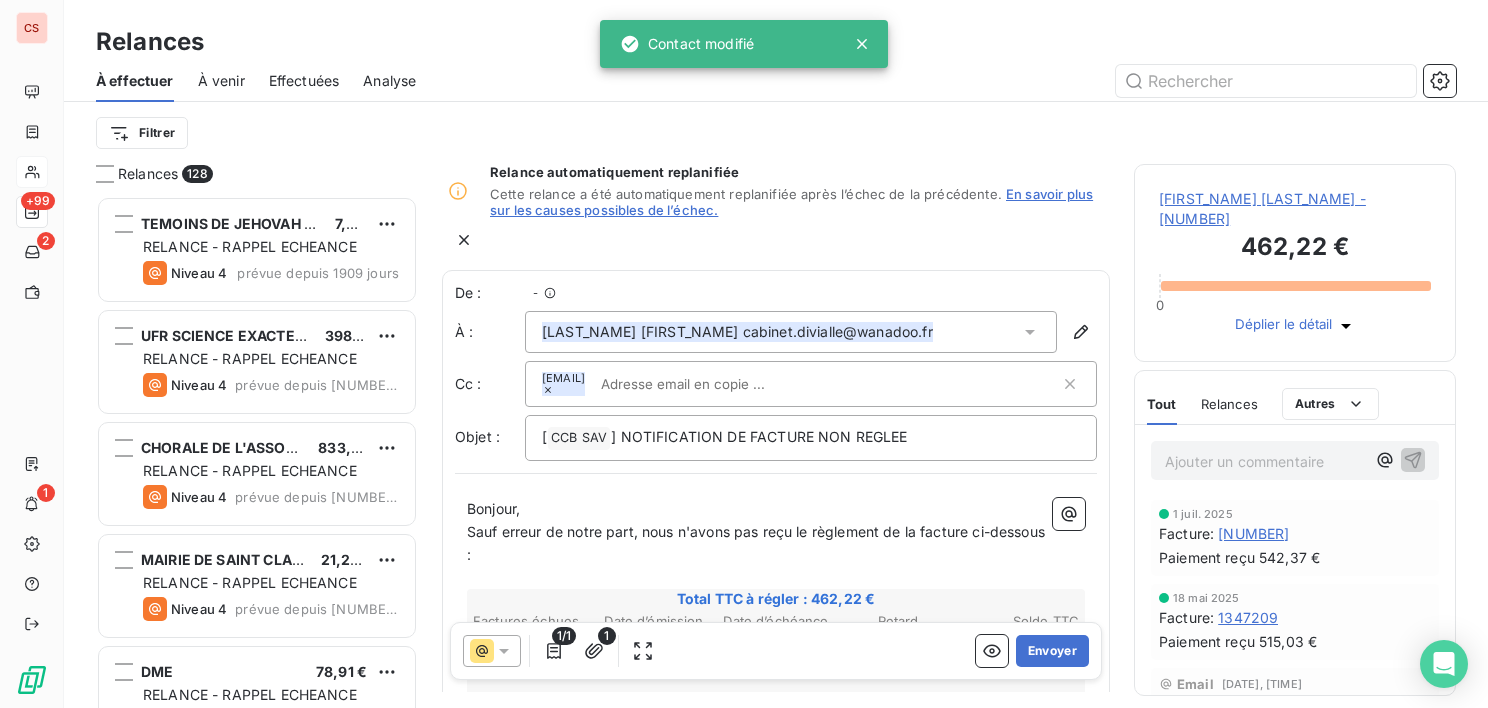 scroll, scrollTop: 16, scrollLeft: 16, axis: both 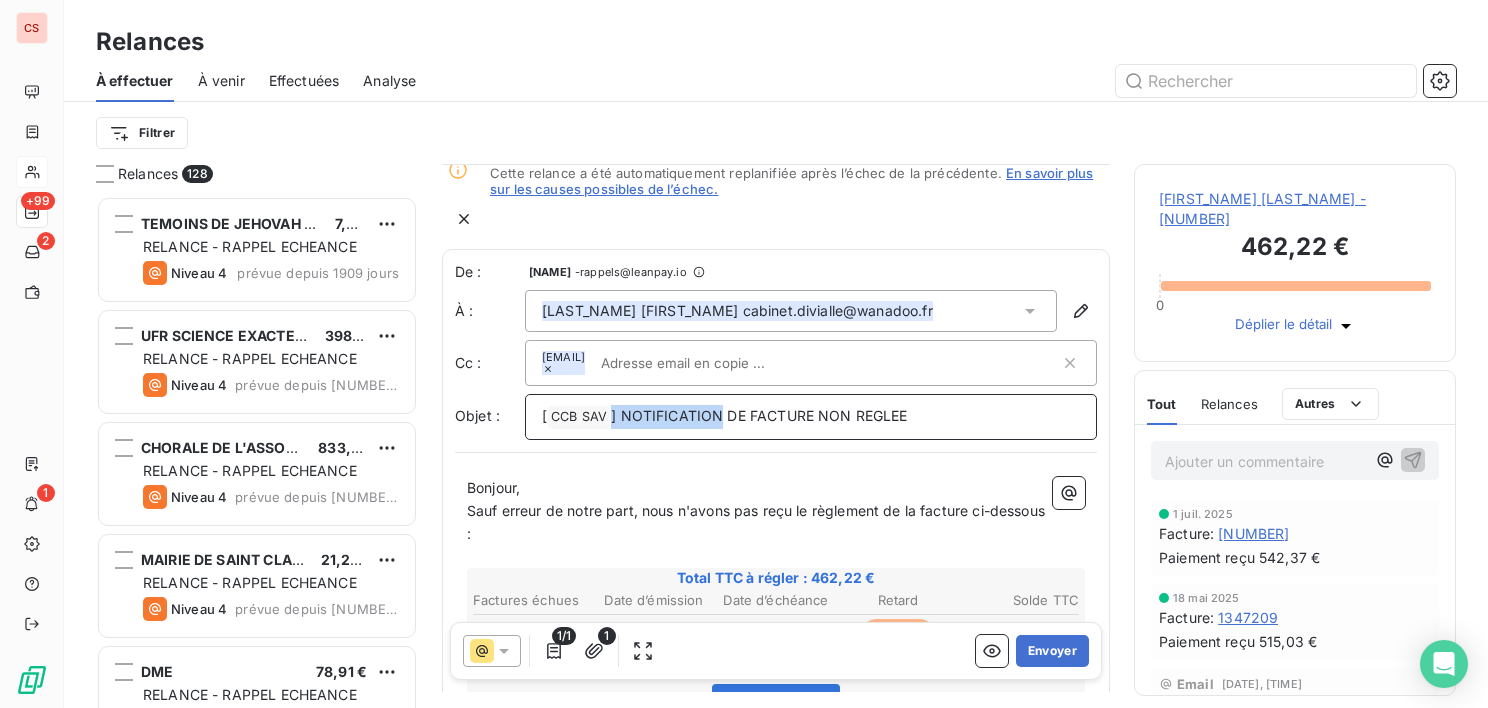 drag, startPoint x: 721, startPoint y: 391, endPoint x: 598, endPoint y: 389, distance: 123.01626 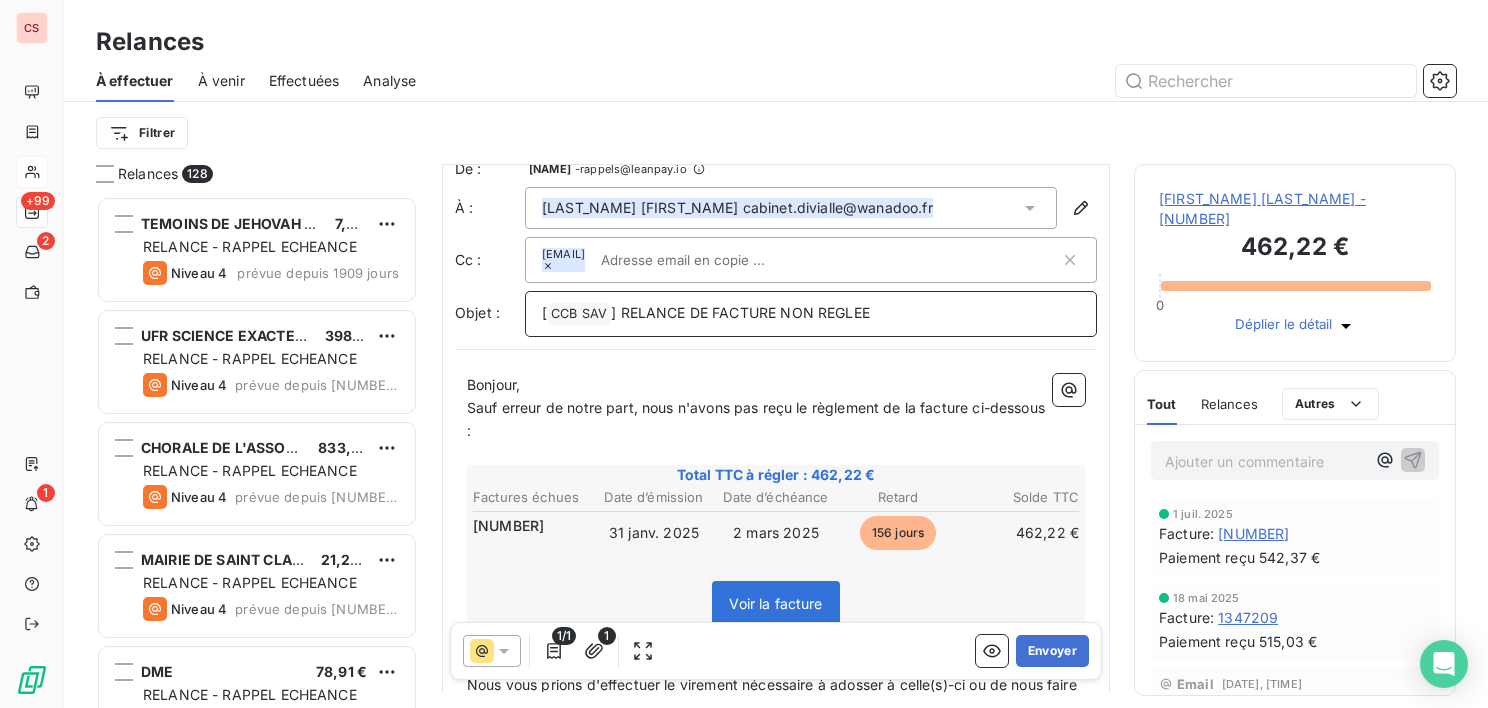 scroll, scrollTop: 138, scrollLeft: 0, axis: vertical 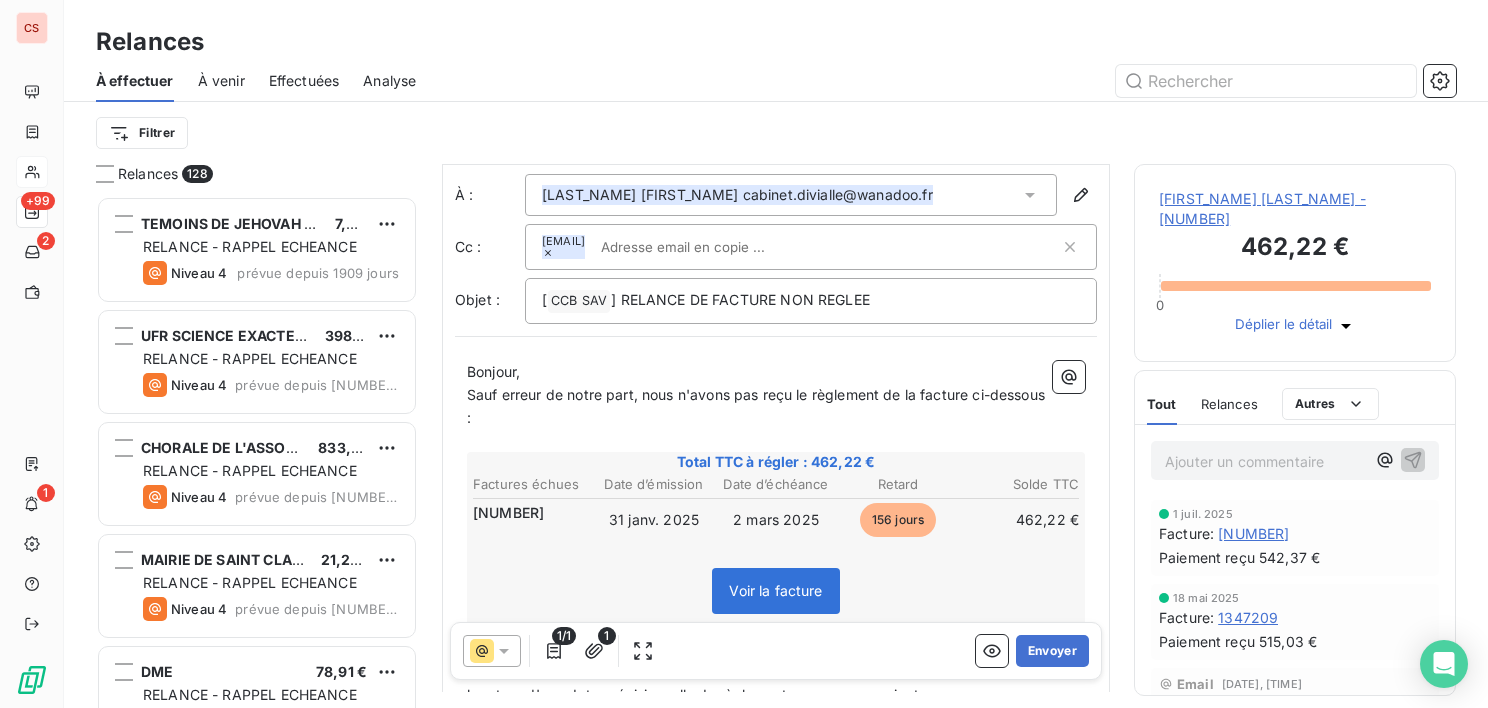 click on "Sauf erreur de notre part, nous n'avons pas reçu le règlement de la facture ci-dessous :" at bounding box center [758, 406] 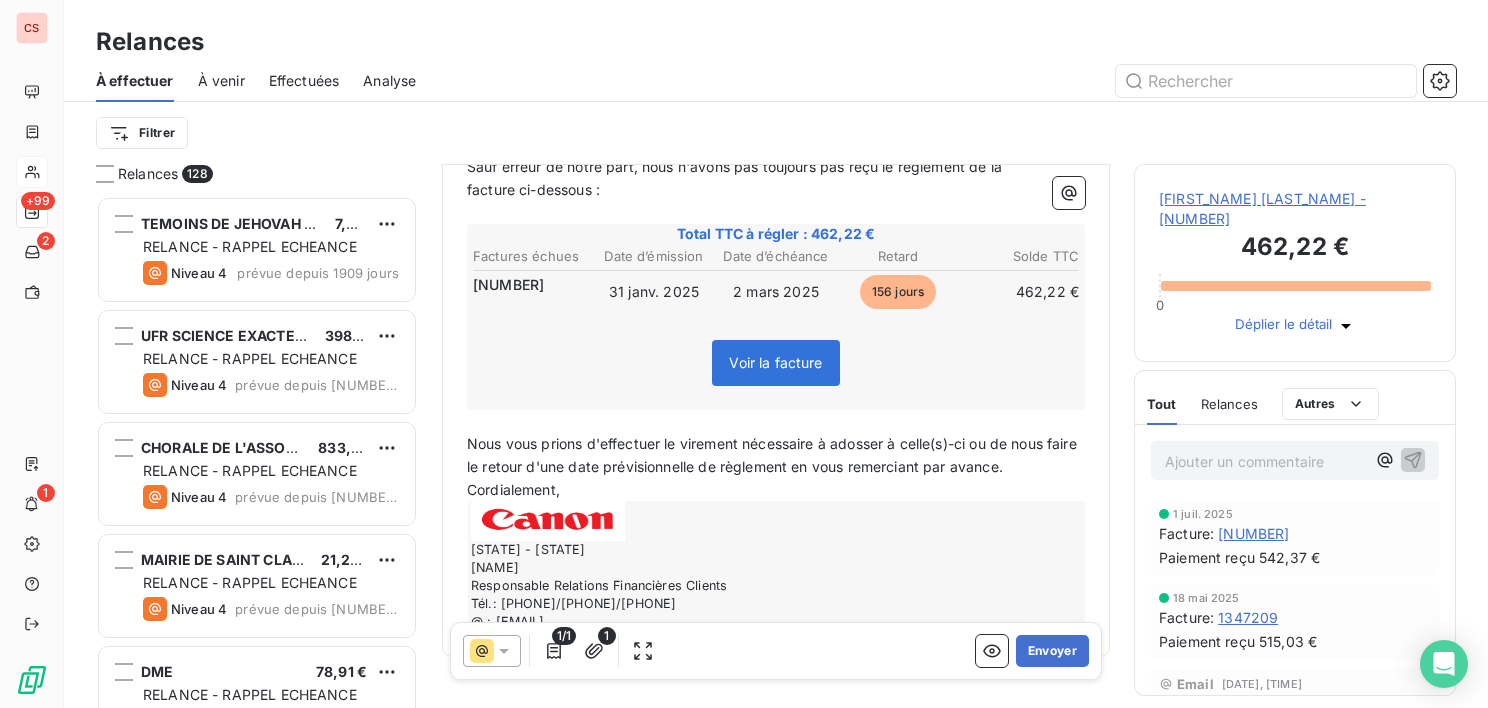 scroll, scrollTop: 375, scrollLeft: 0, axis: vertical 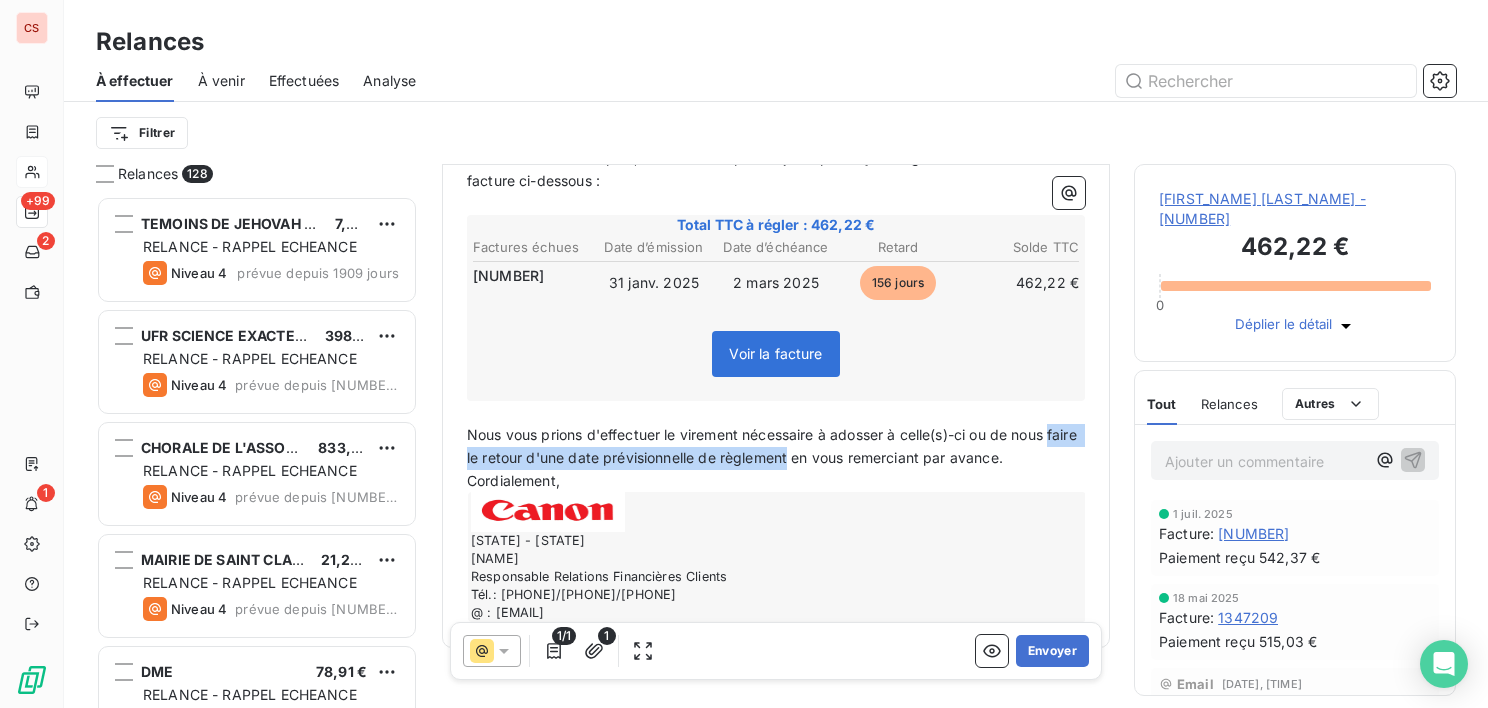 drag, startPoint x: 824, startPoint y: 417, endPoint x: 465, endPoint y: 419, distance: 359.00558 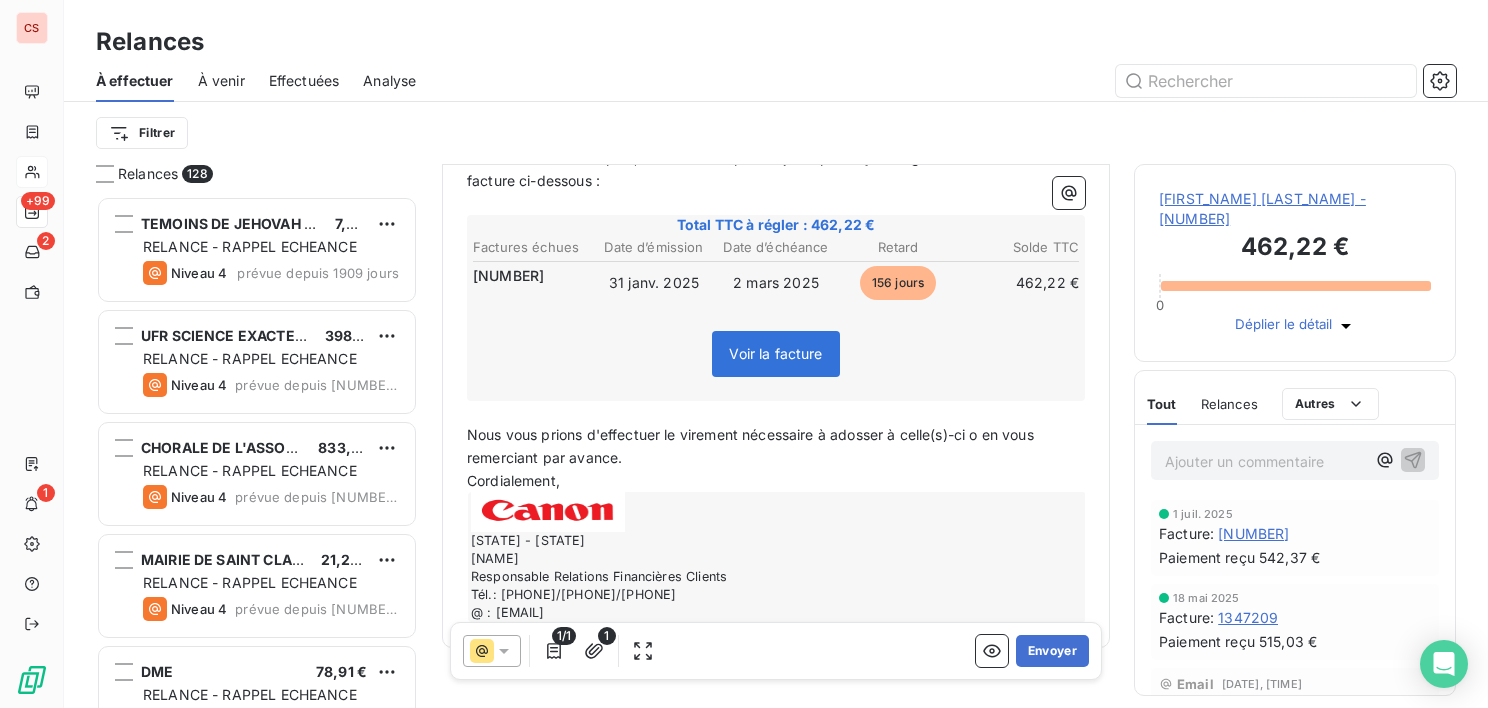 click on "Nous vous prions d'effectuer le virement nécessaire à adosser à celle(s)-ci o en vous remerciant par avance." at bounding box center (752, 446) 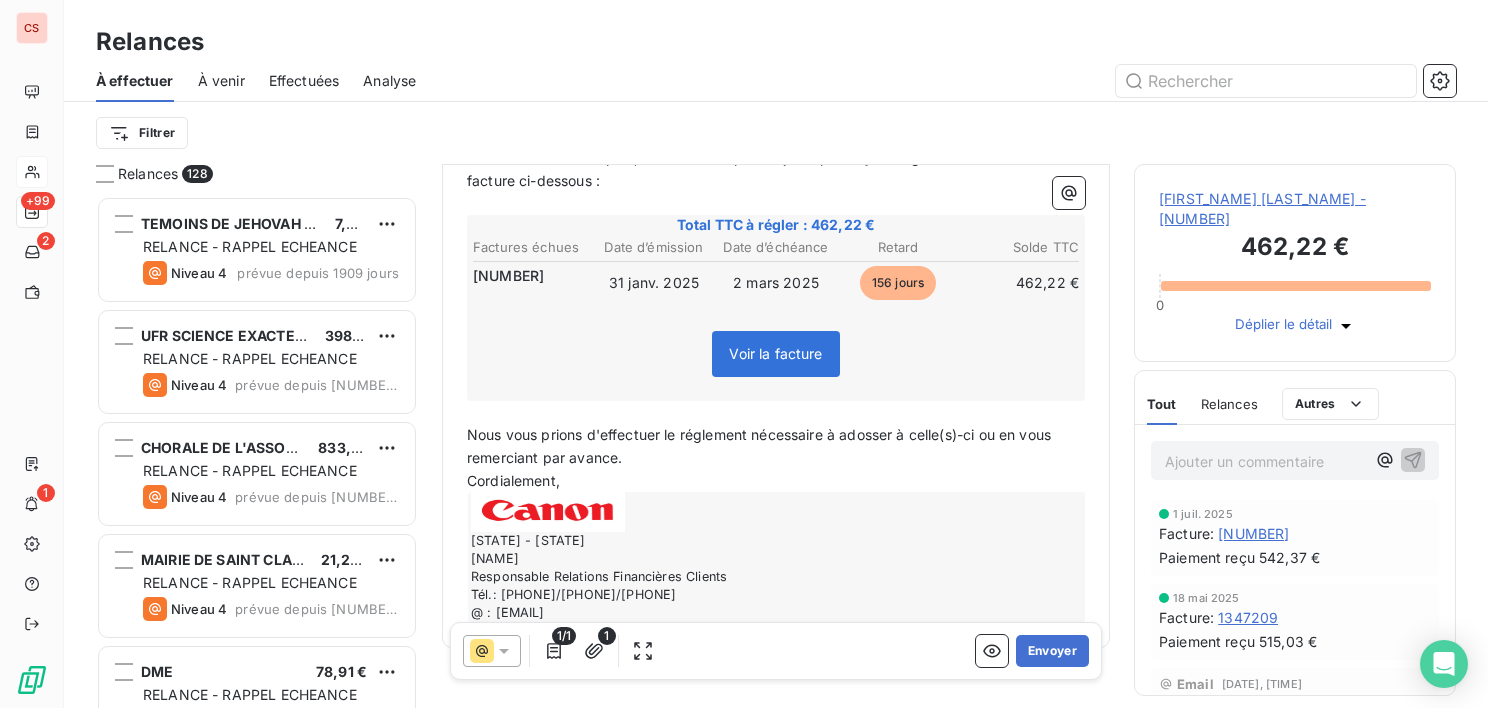 click on "Nous vous prions d'effectuer le réglement nécessaire à adosser à celle(s)-ci ou en vous remerciant par avance." at bounding box center (761, 446) 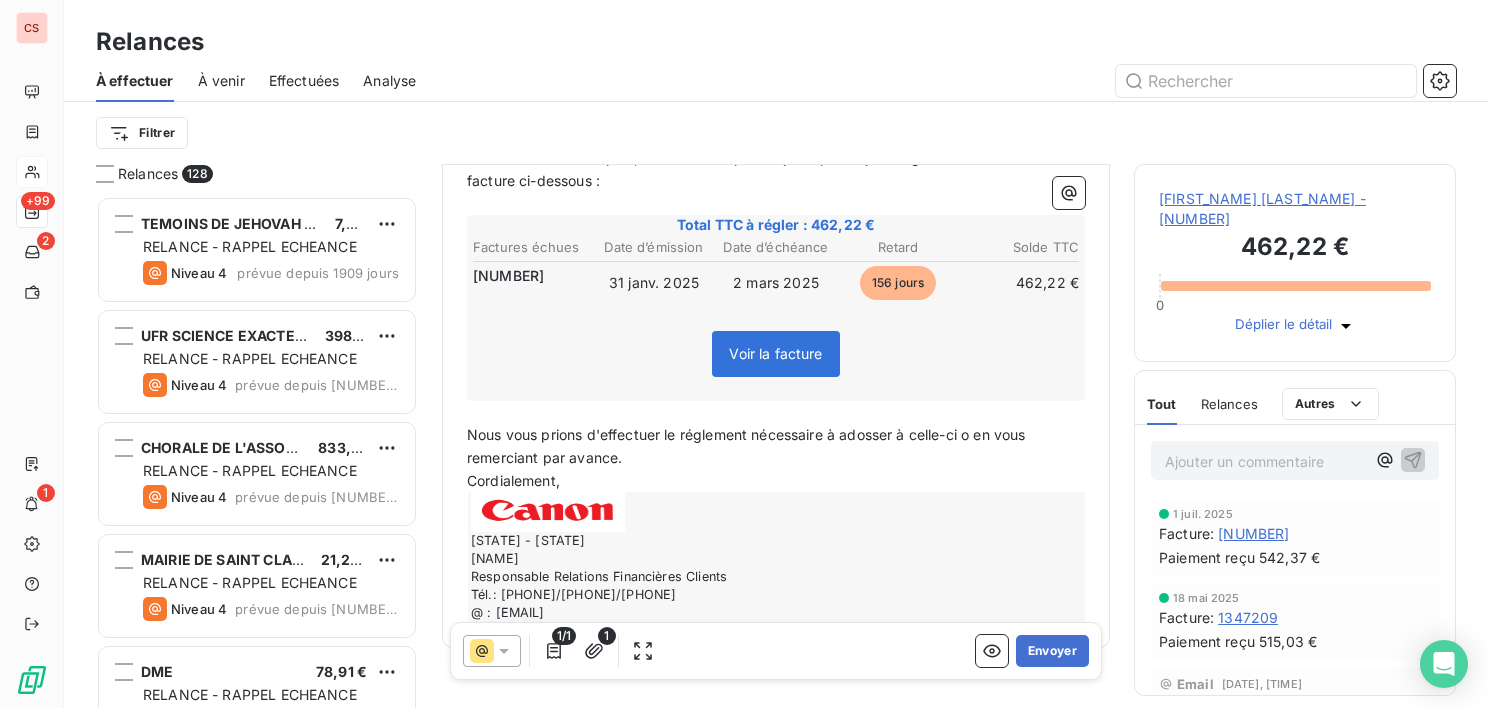 click on "Nous vous prions d'effectuer le réglement nécessaire à adosser à celle-ci o en vous remerciant par avance." at bounding box center [748, 446] 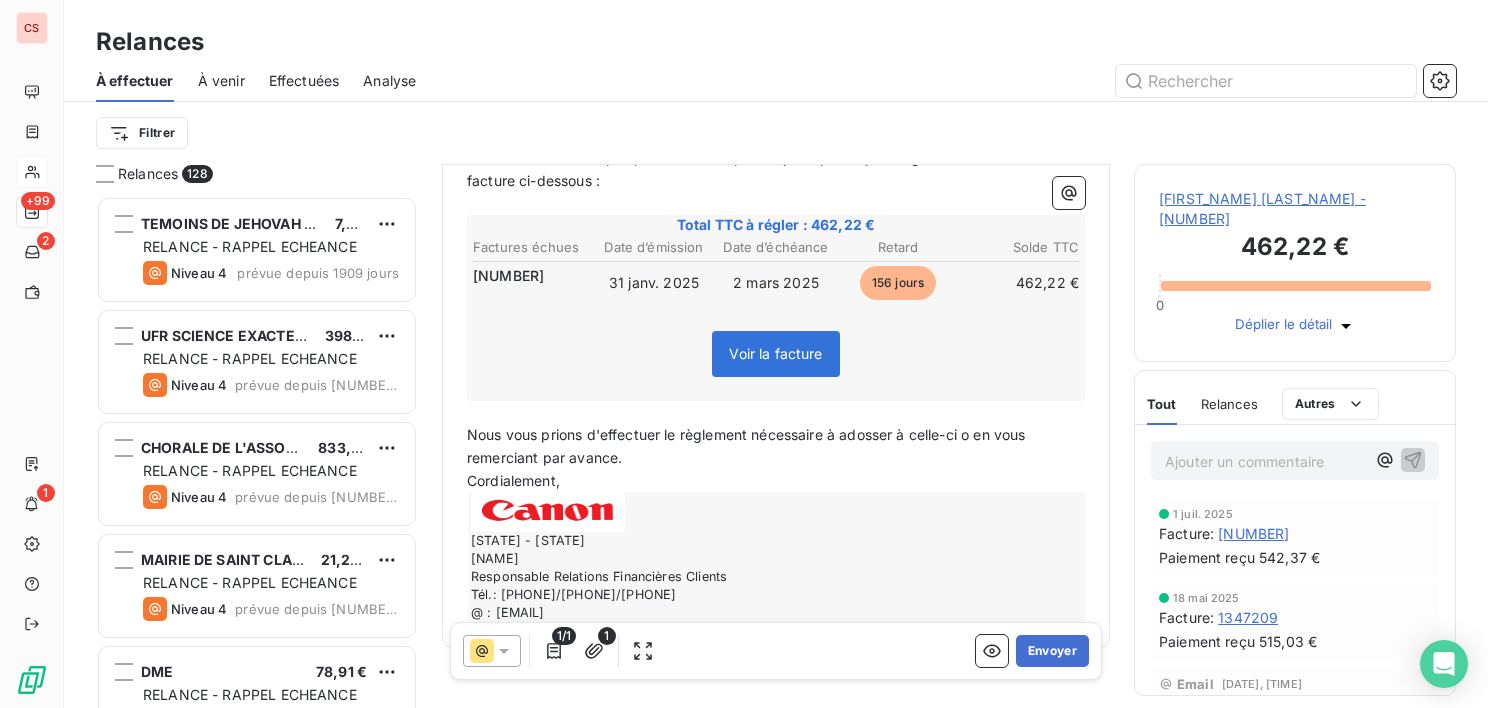 click on "Nous vous prions d'effectuer le règlement nécessaire à adosser à celle-ci o en vous remerciant par avance." at bounding box center (748, 446) 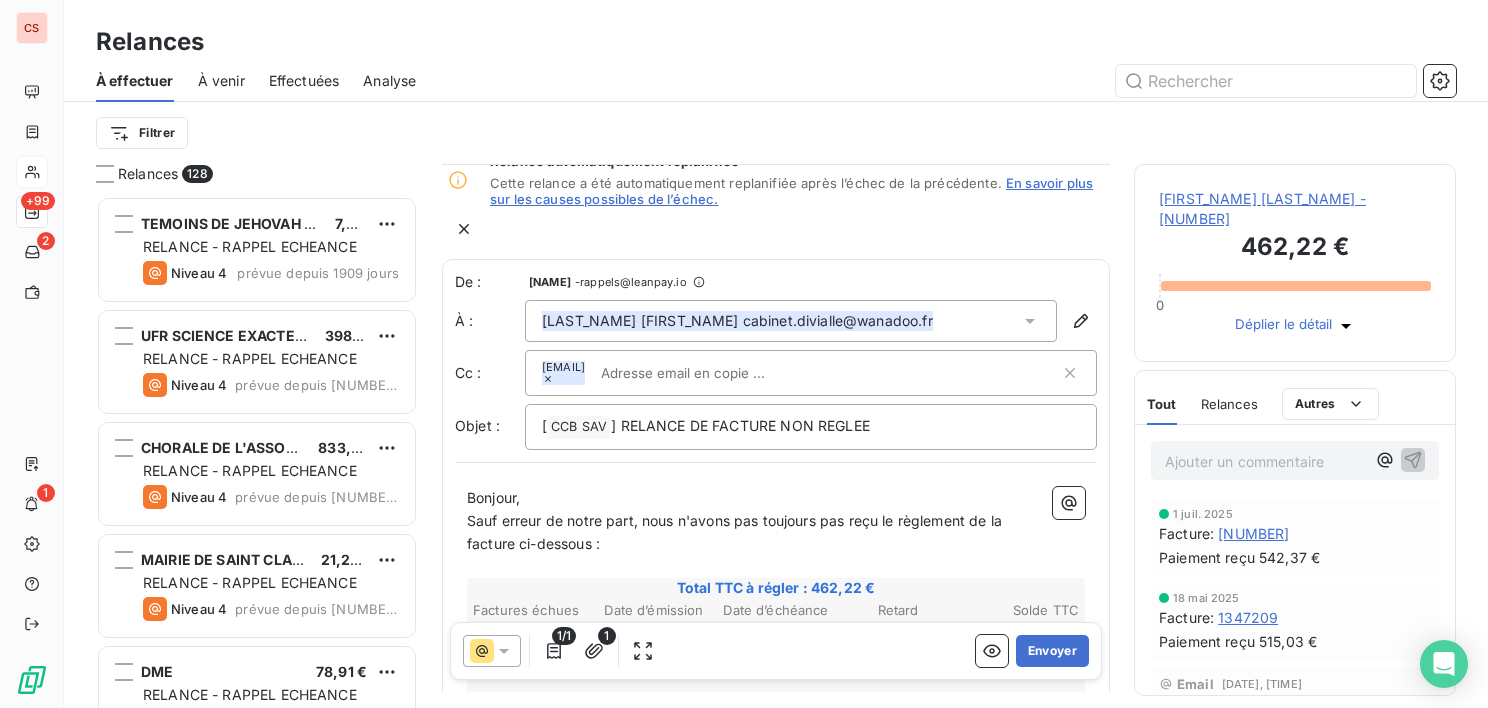 scroll, scrollTop: 0, scrollLeft: 0, axis: both 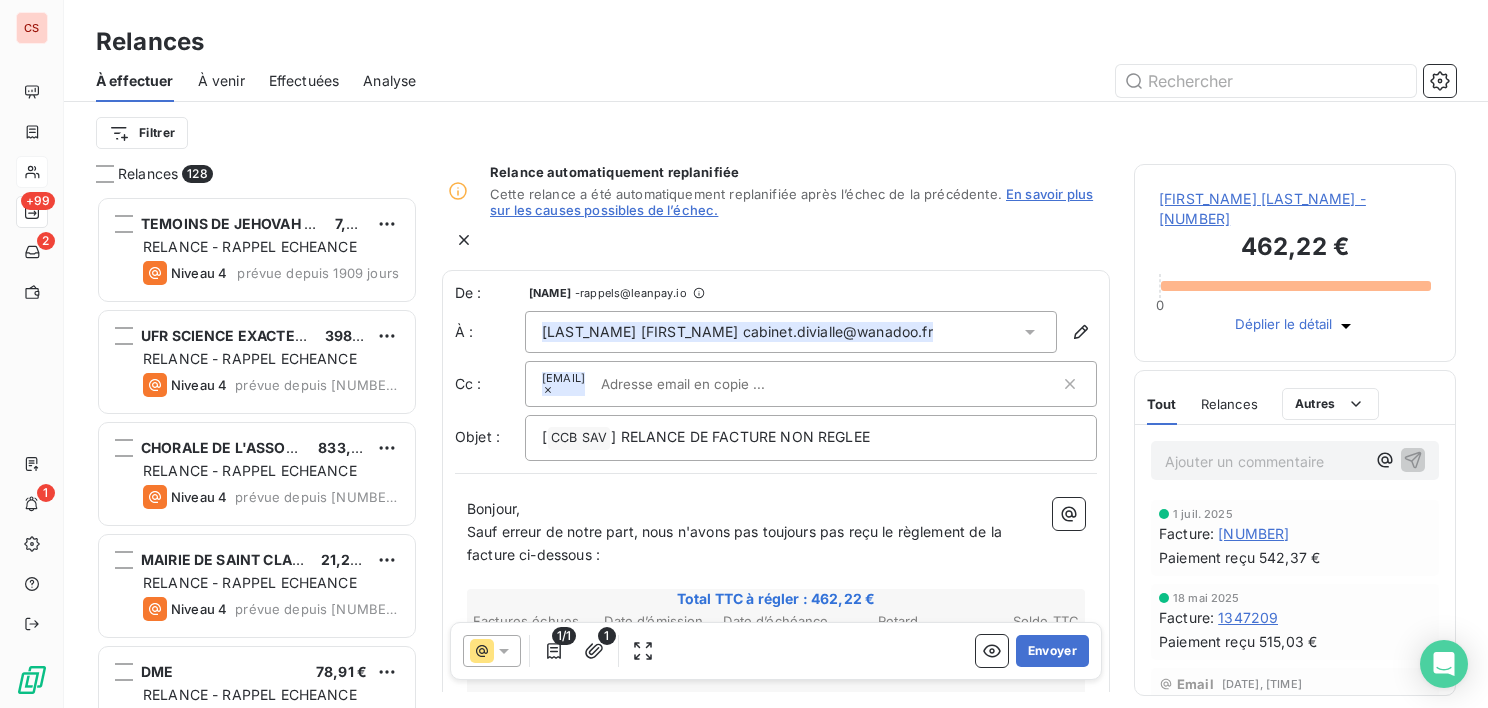 click on "Sauf erreur de notre part, nous n'avons pas toujours pas reçu le règlement de la facture ci-dessous :" at bounding box center [736, 543] 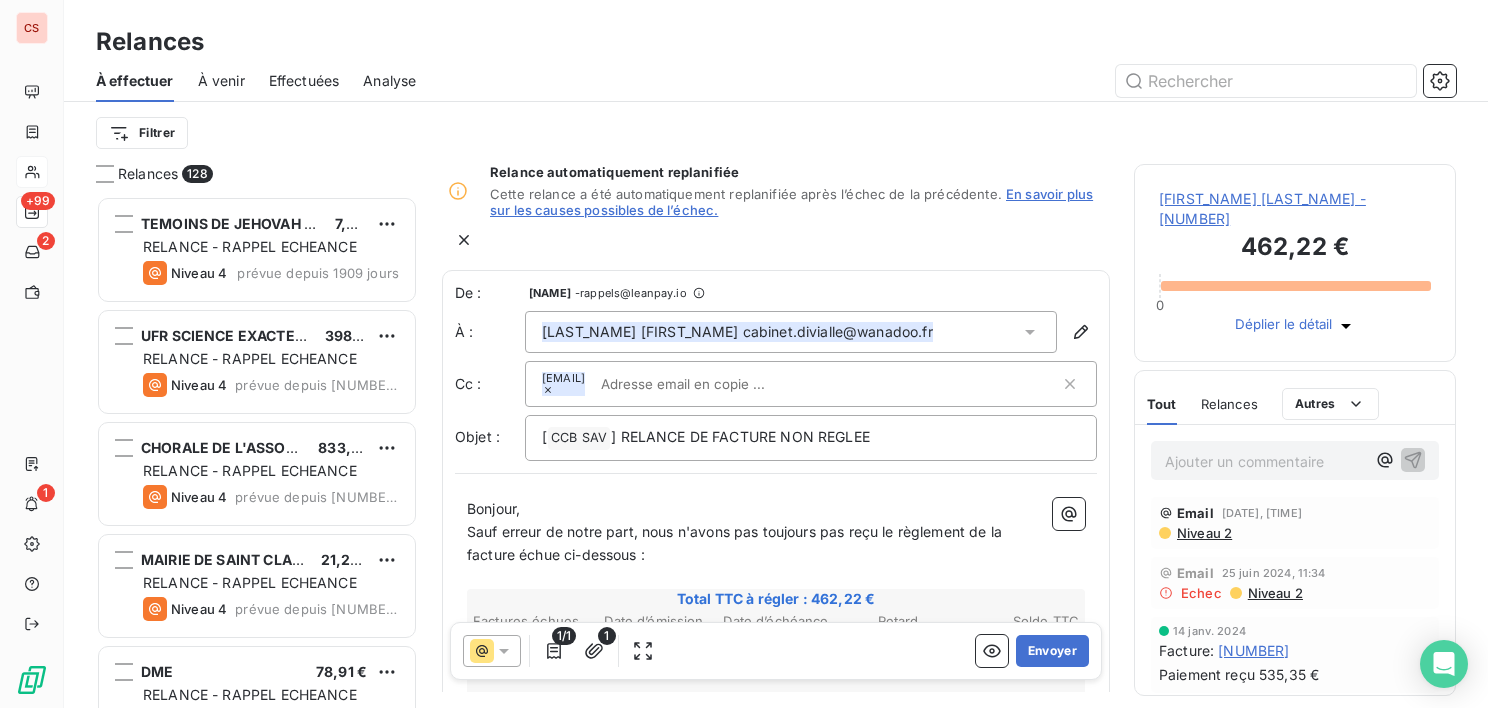 scroll, scrollTop: 0, scrollLeft: 0, axis: both 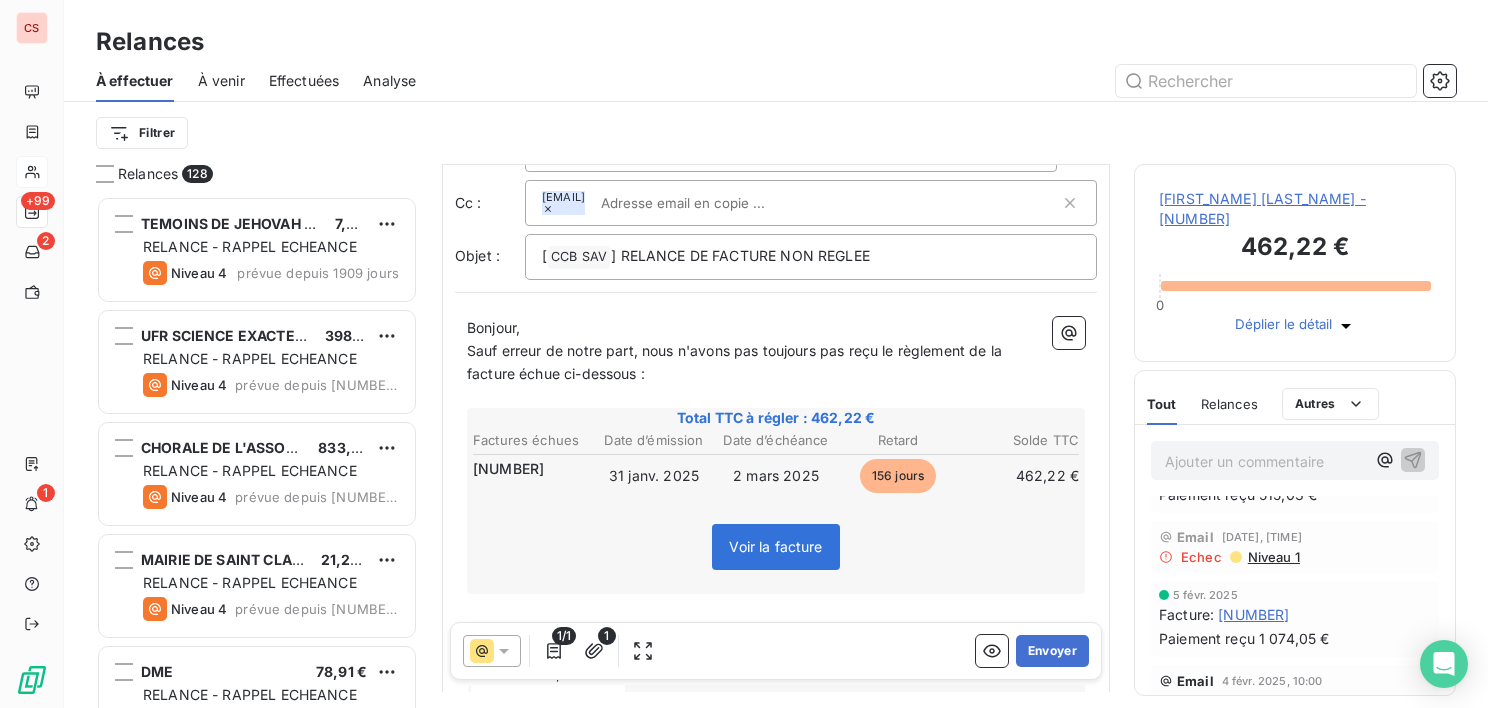 click on "﻿" at bounding box center [776, 397] 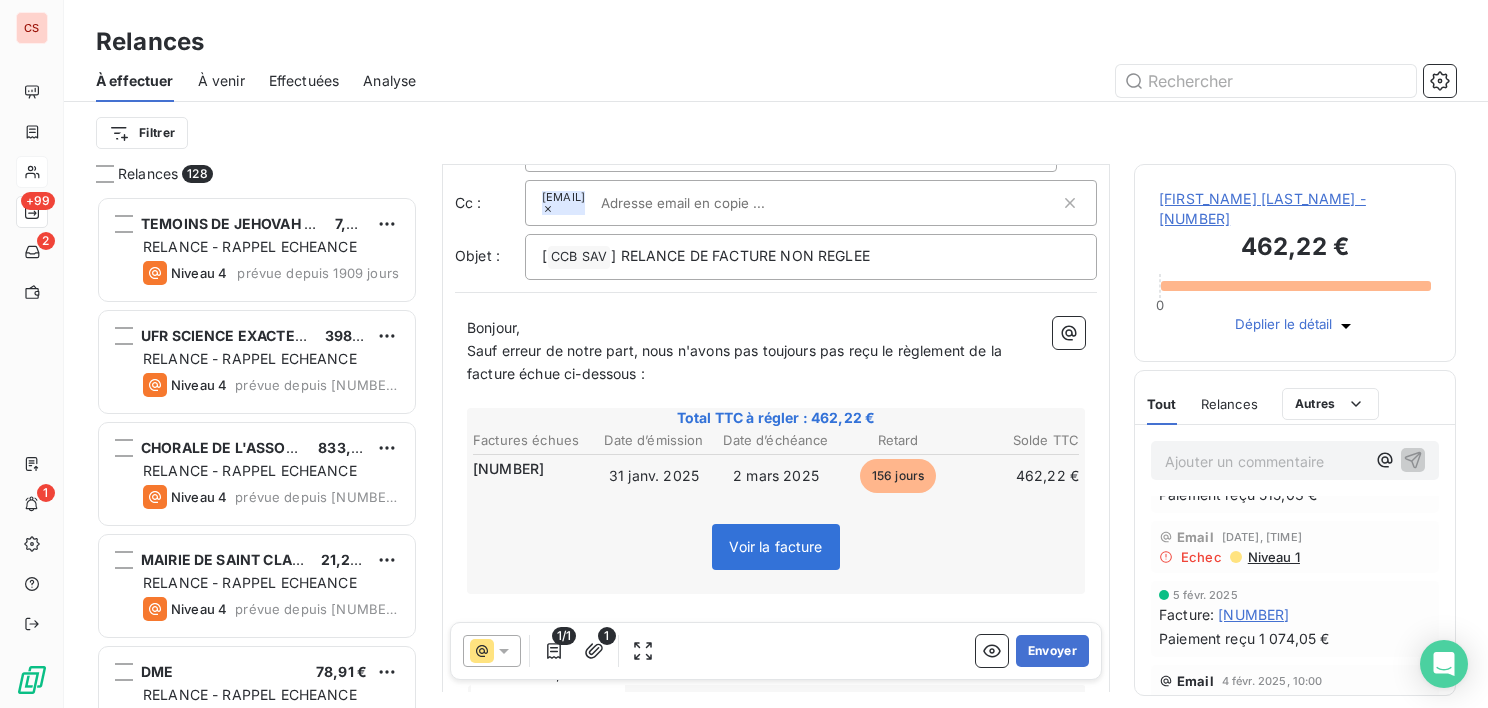 scroll, scrollTop: 375, scrollLeft: 0, axis: vertical 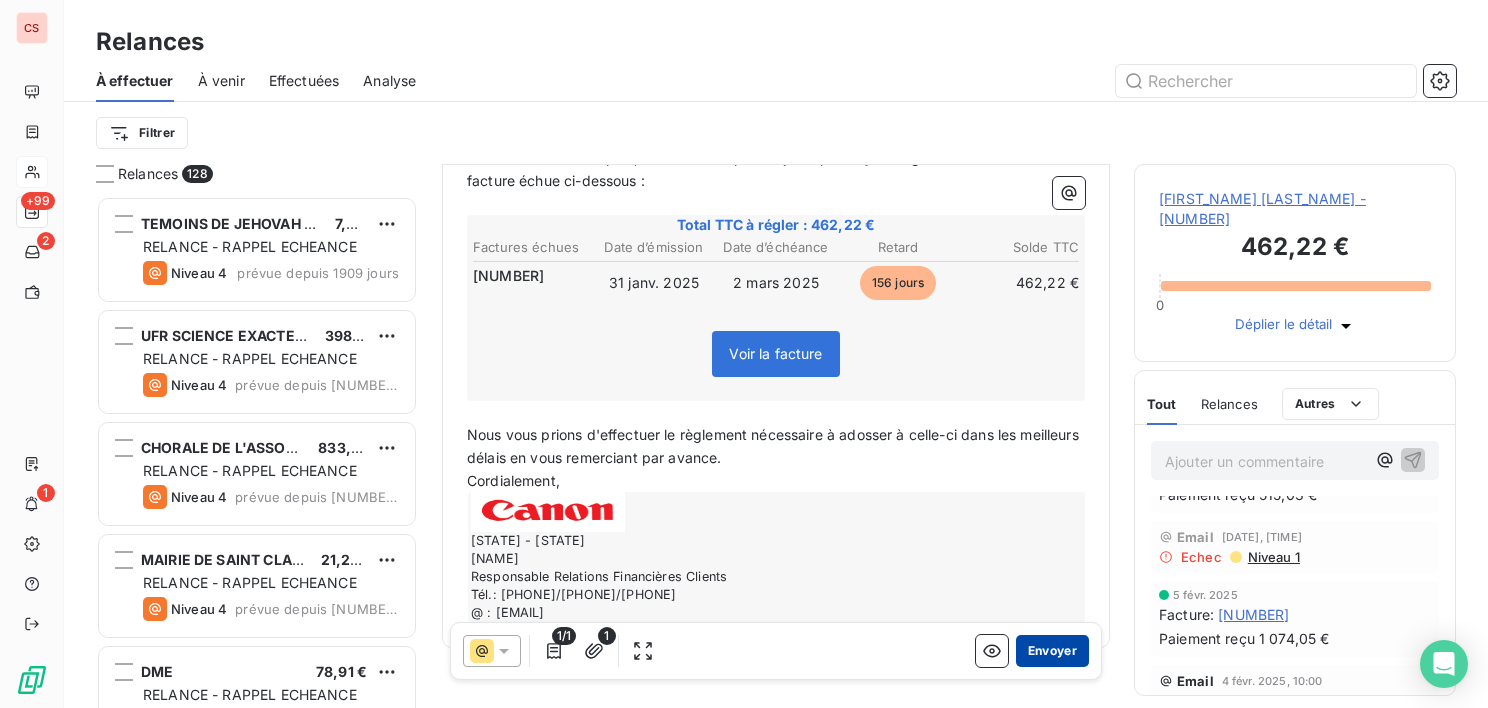 click on "Envoyer" at bounding box center (1052, 651) 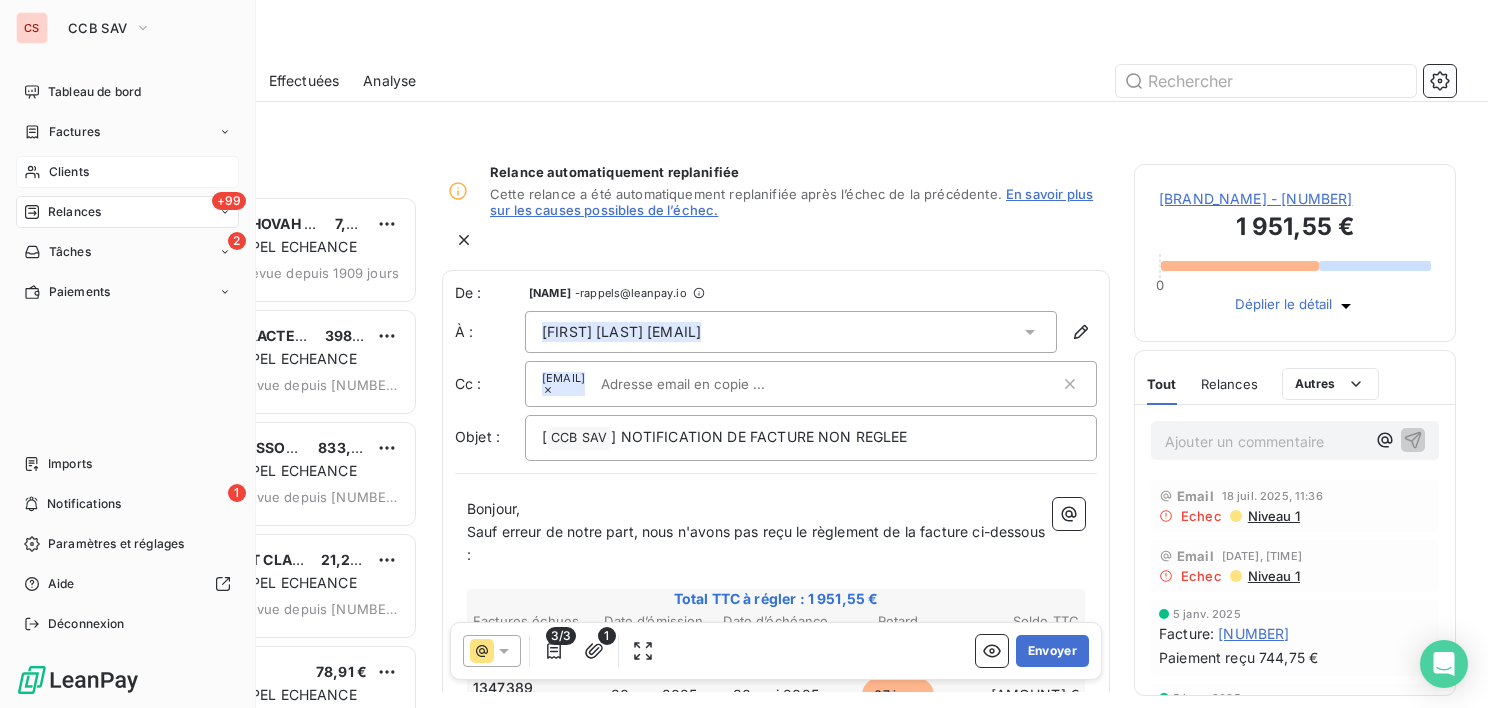 click on "Clients" at bounding box center [127, 172] 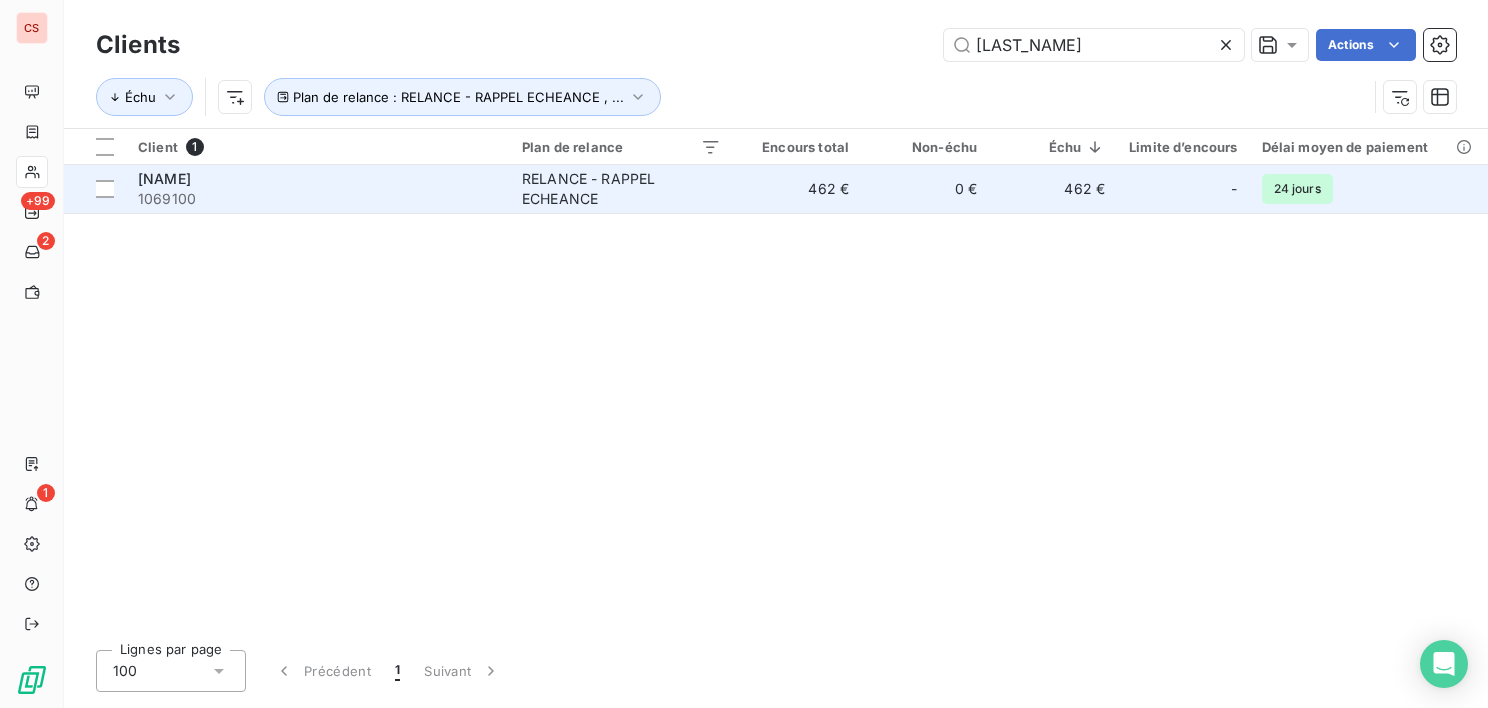 click on "RELANCE - RAPPEL ECHEANCE" at bounding box center (621, 189) 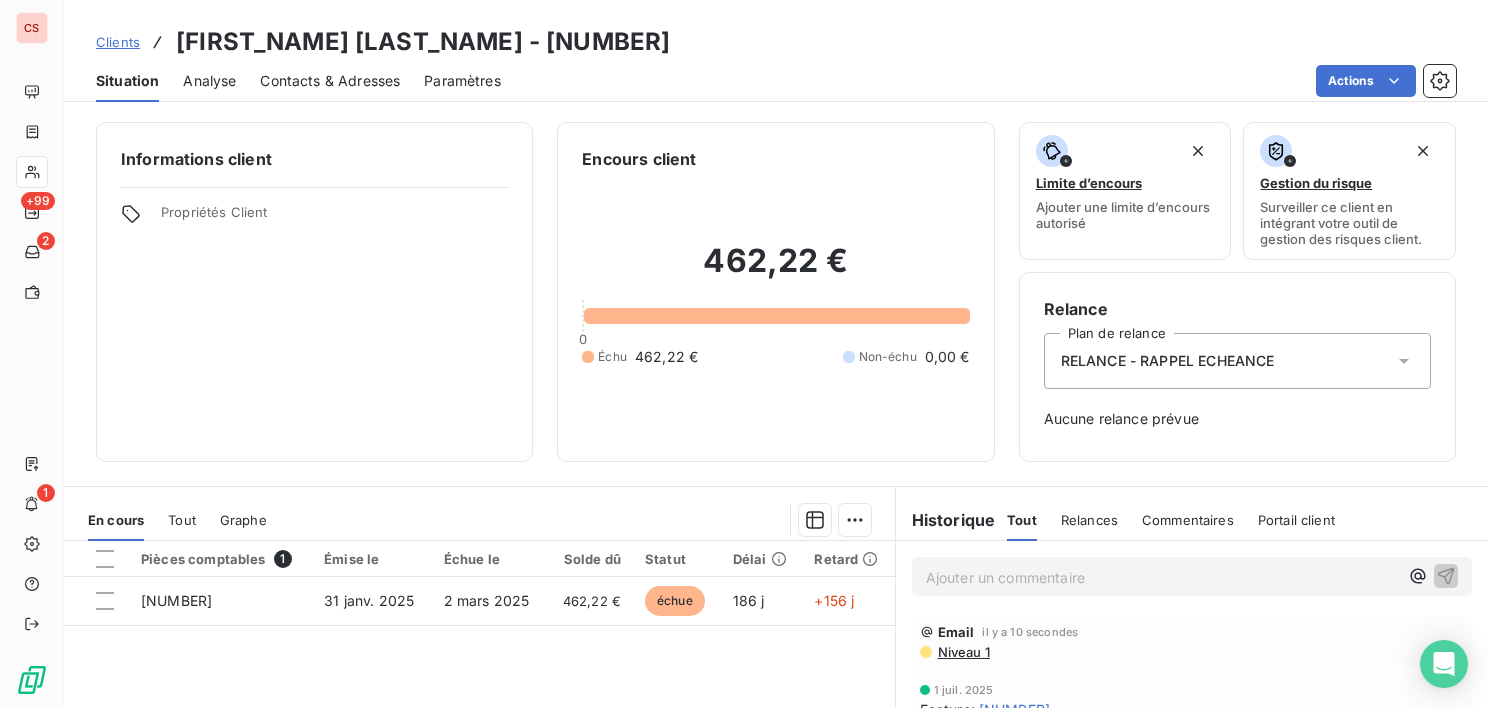 click on "Contacts & Adresses" at bounding box center [330, 81] 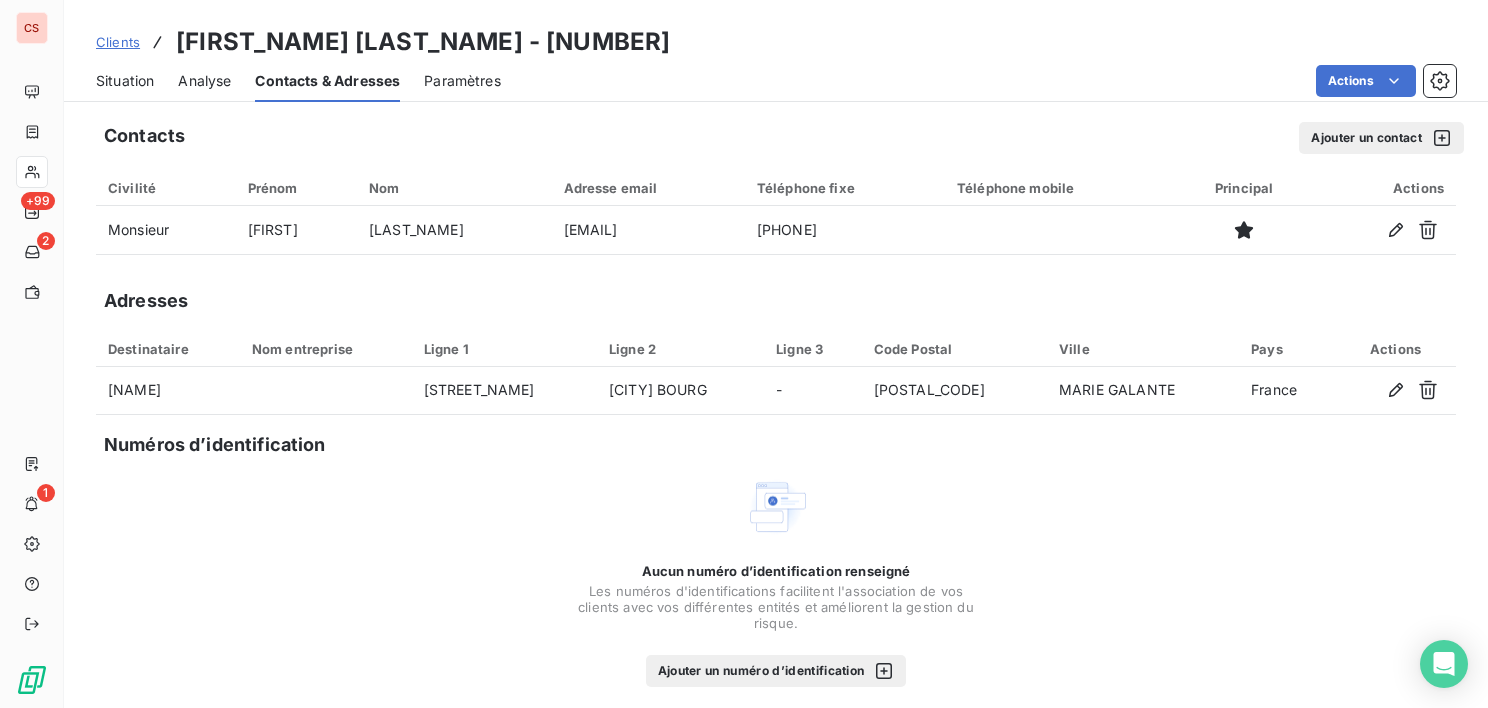 click on "Clients DIVIALLE GEORGES               - [NUMBER]" at bounding box center (776, 42) 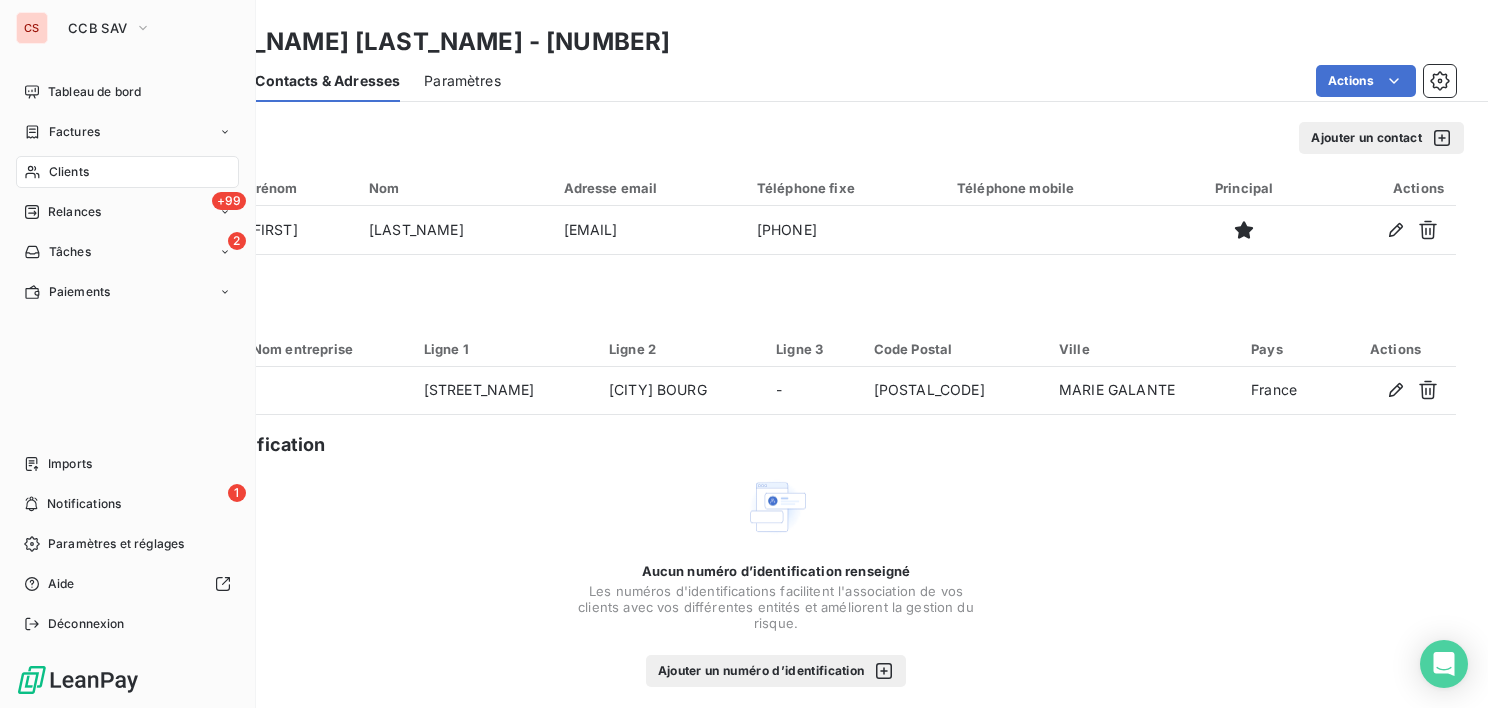 click on "Clients" at bounding box center [69, 172] 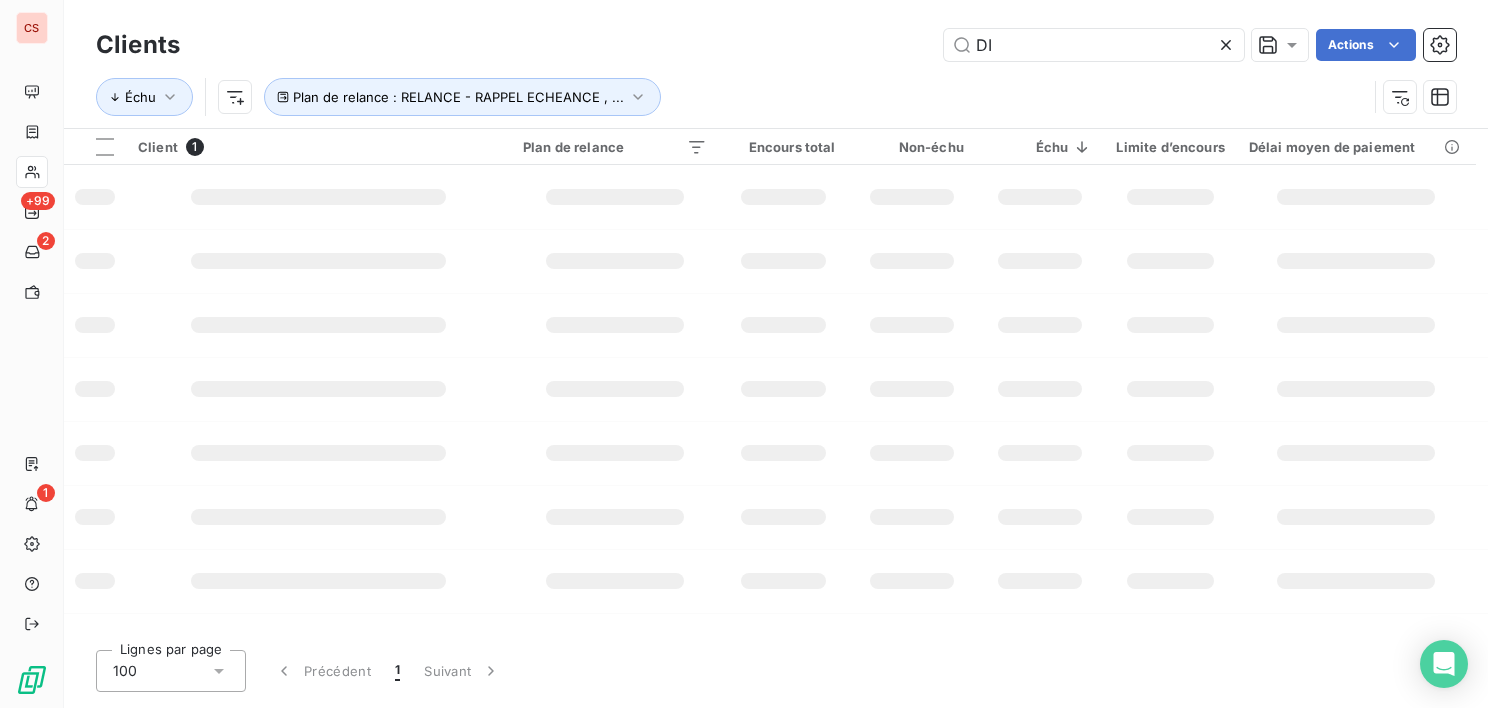 type on "D" 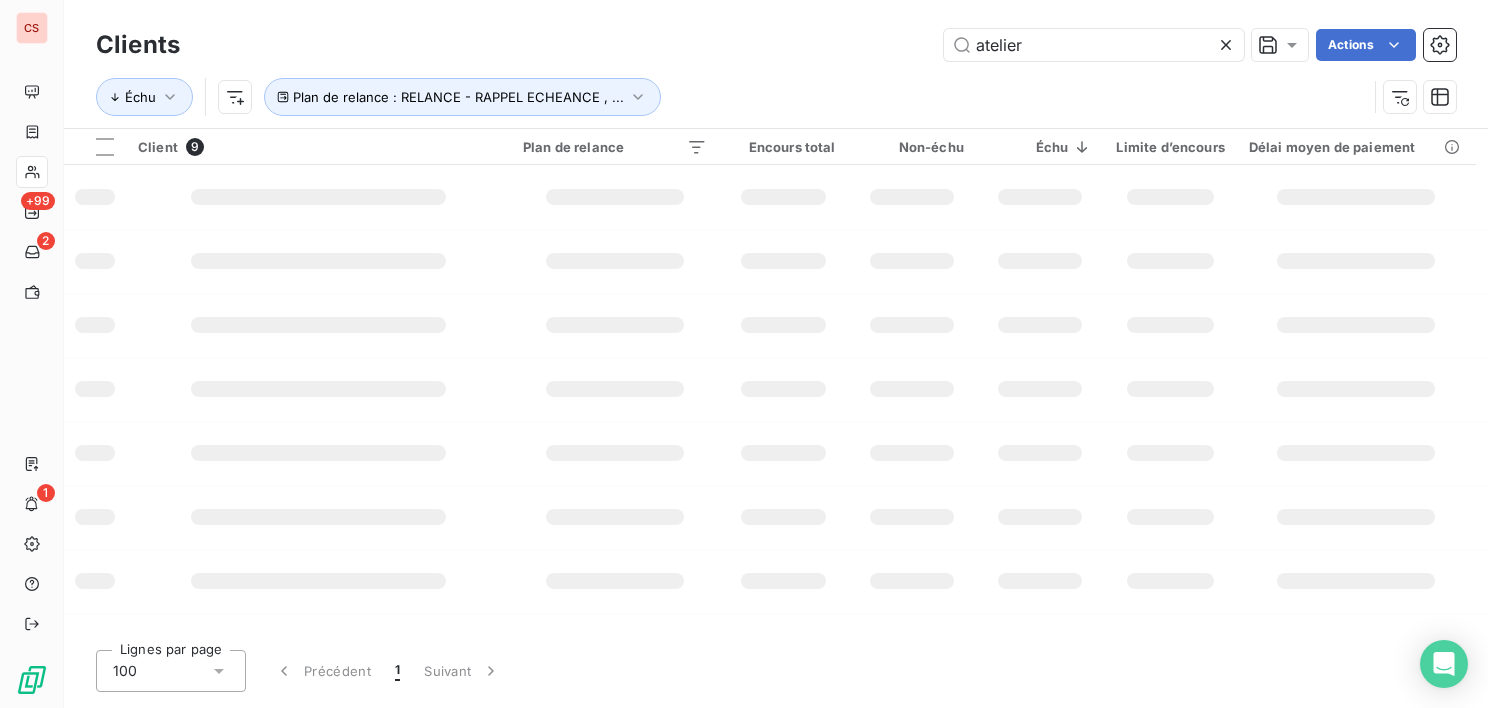 type on "atelier" 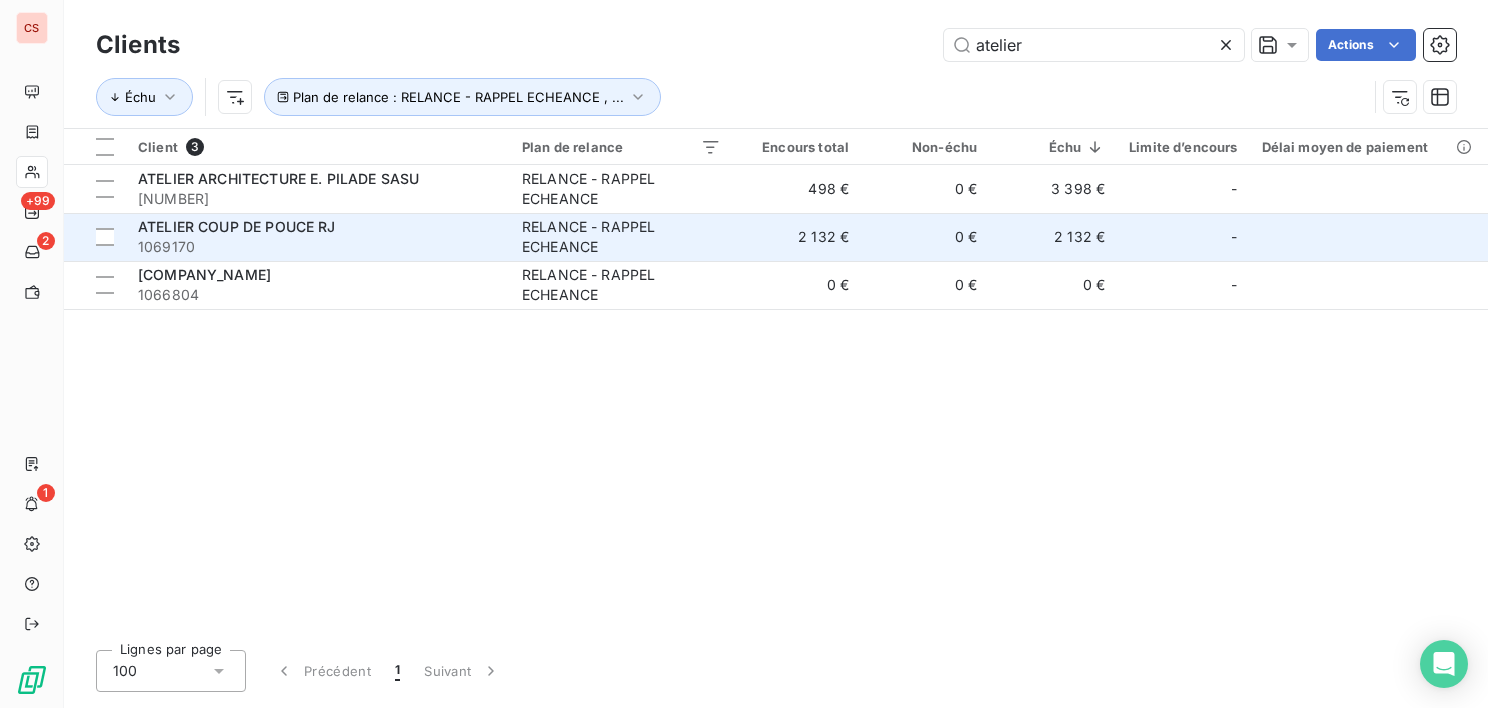 click on "1069170" at bounding box center [318, 247] 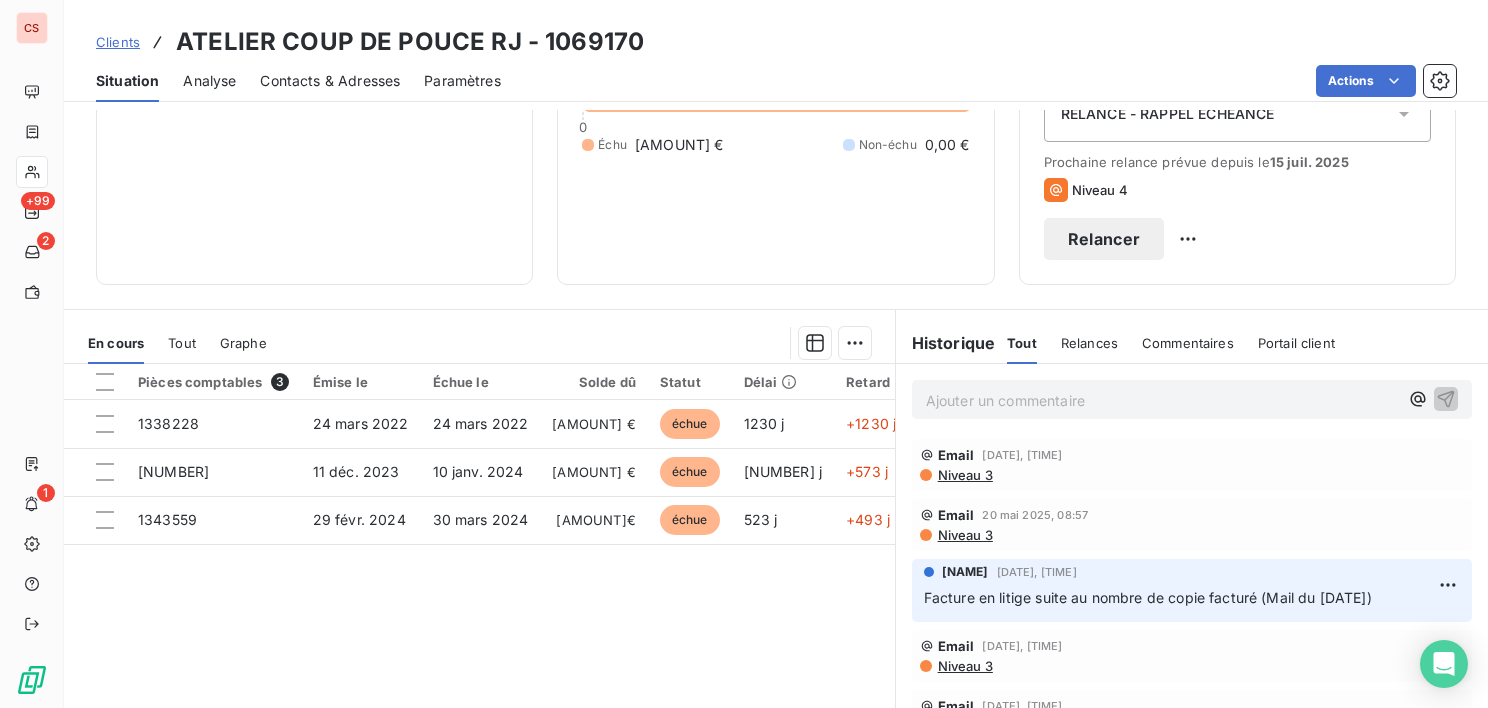scroll, scrollTop: 262, scrollLeft: 0, axis: vertical 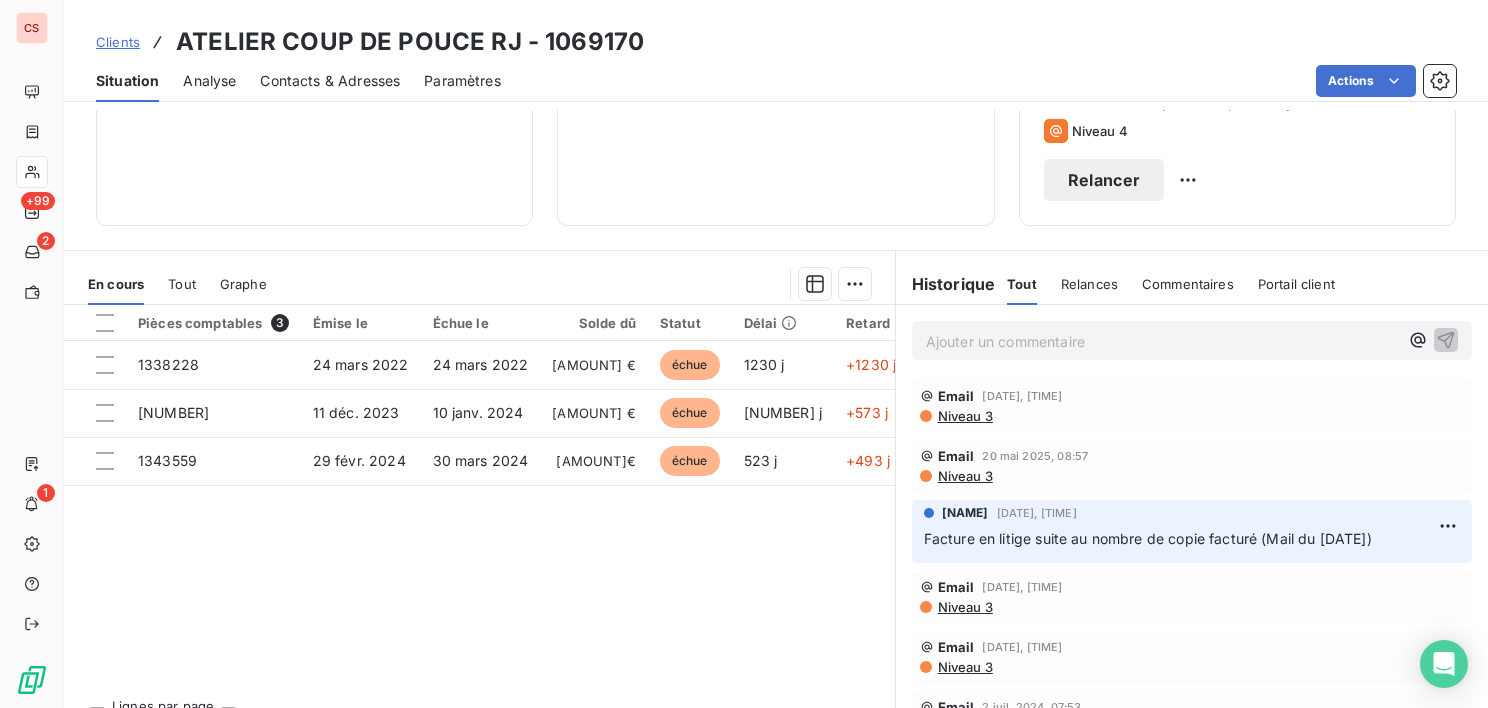 click on "Contacts & Adresses" at bounding box center (330, 81) 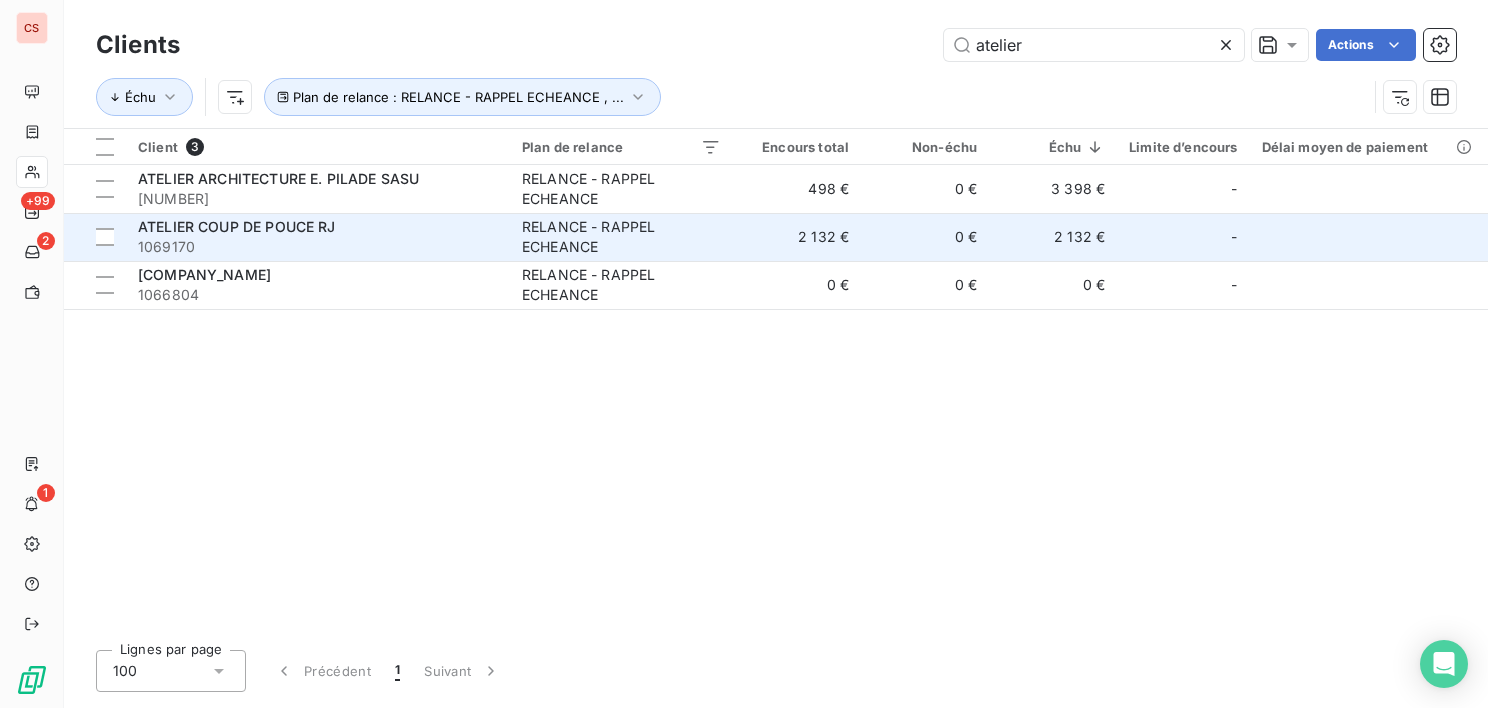 click on "ATELIER COUP DE POUCE RJ" at bounding box center [237, 226] 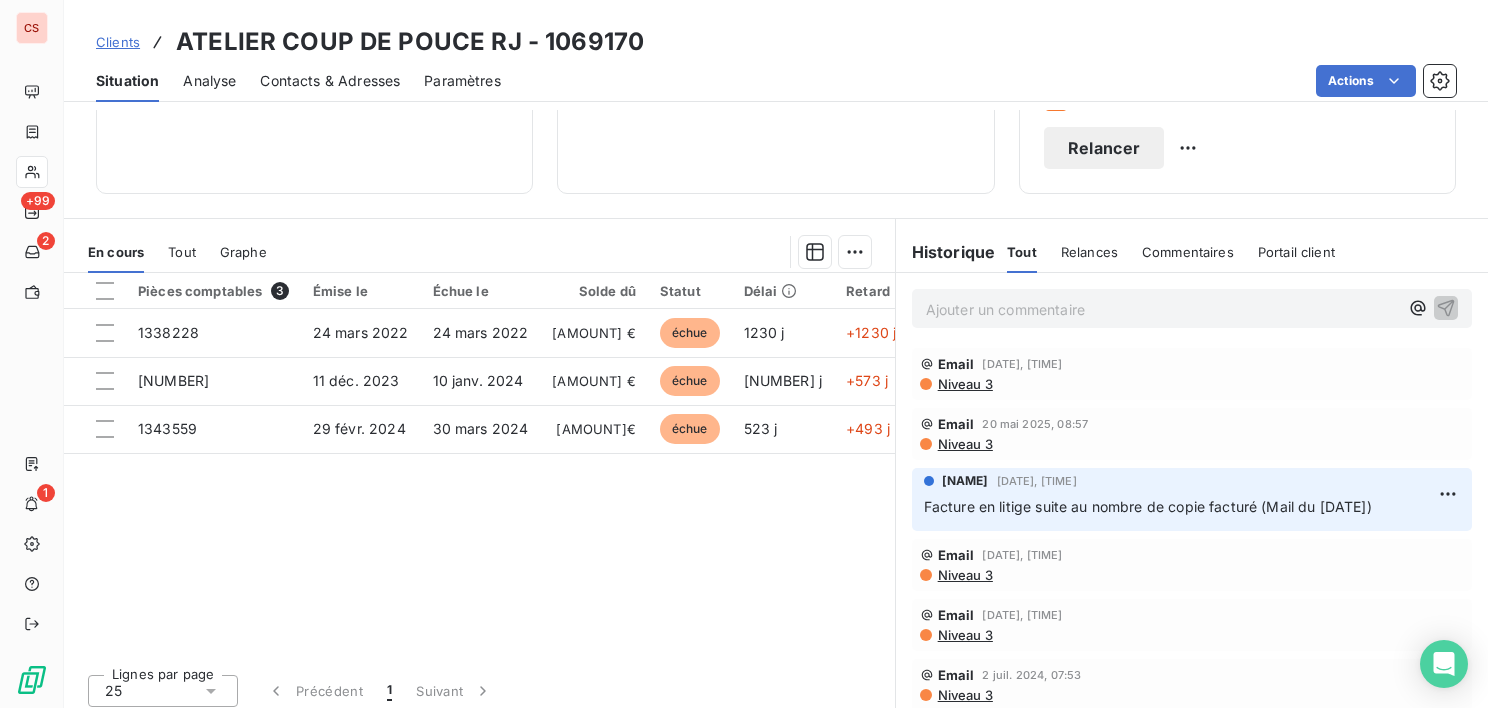scroll, scrollTop: 348, scrollLeft: 0, axis: vertical 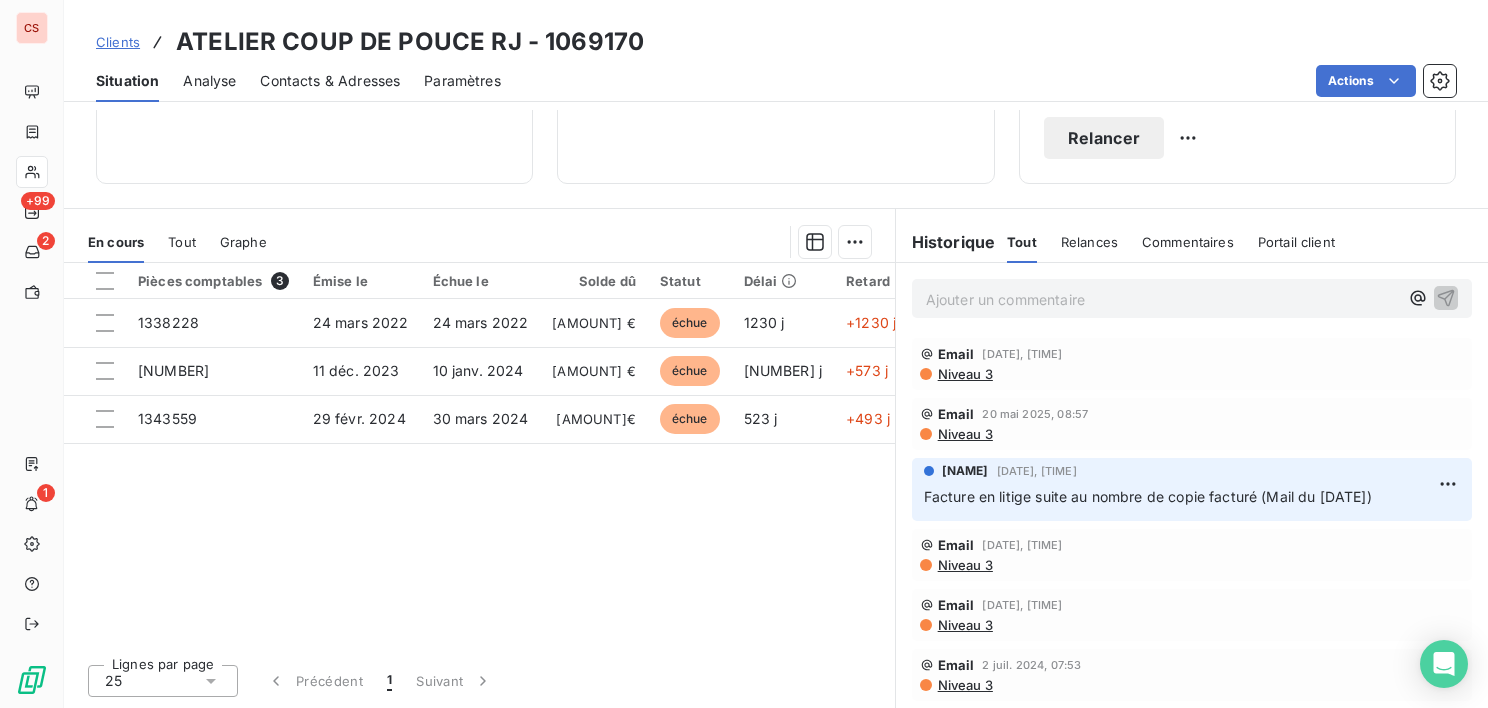 click on "Niveau 3" at bounding box center (964, 374) 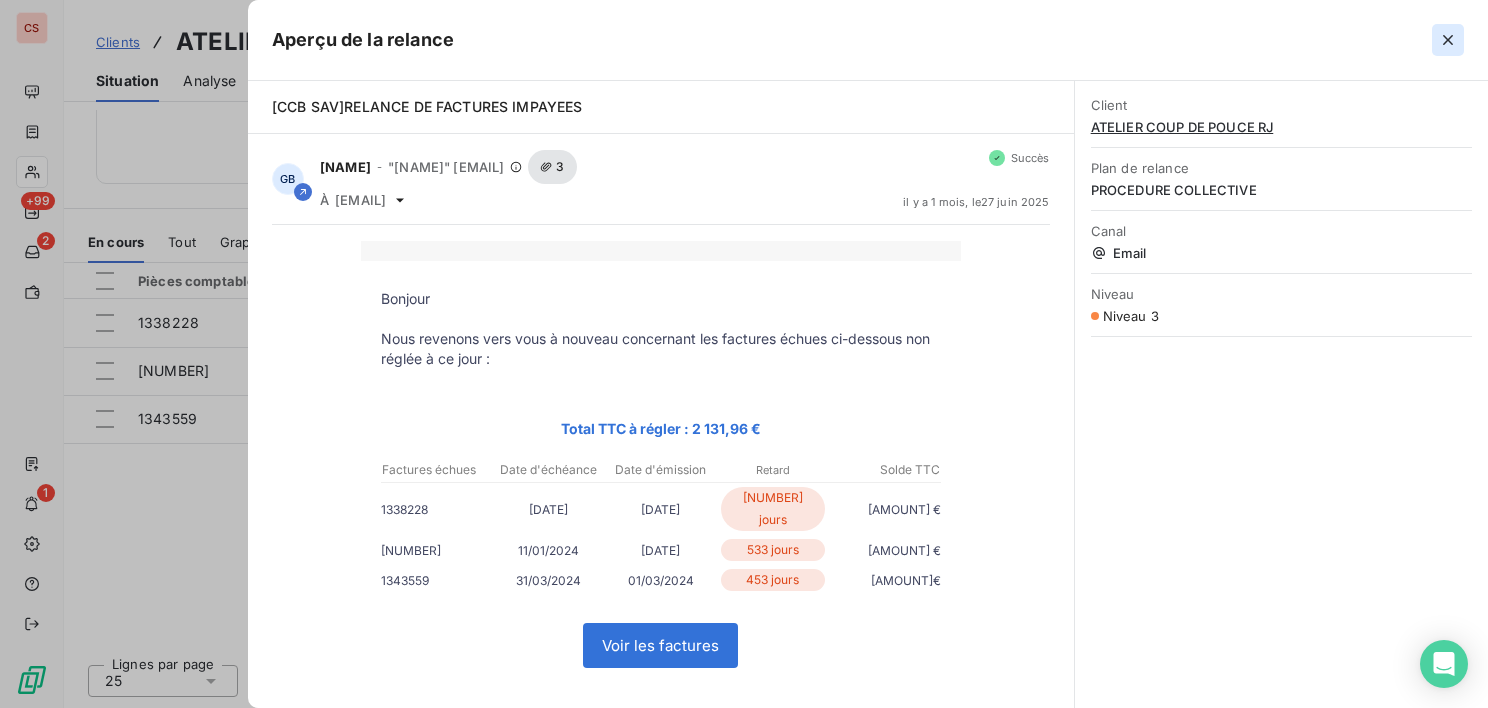 click 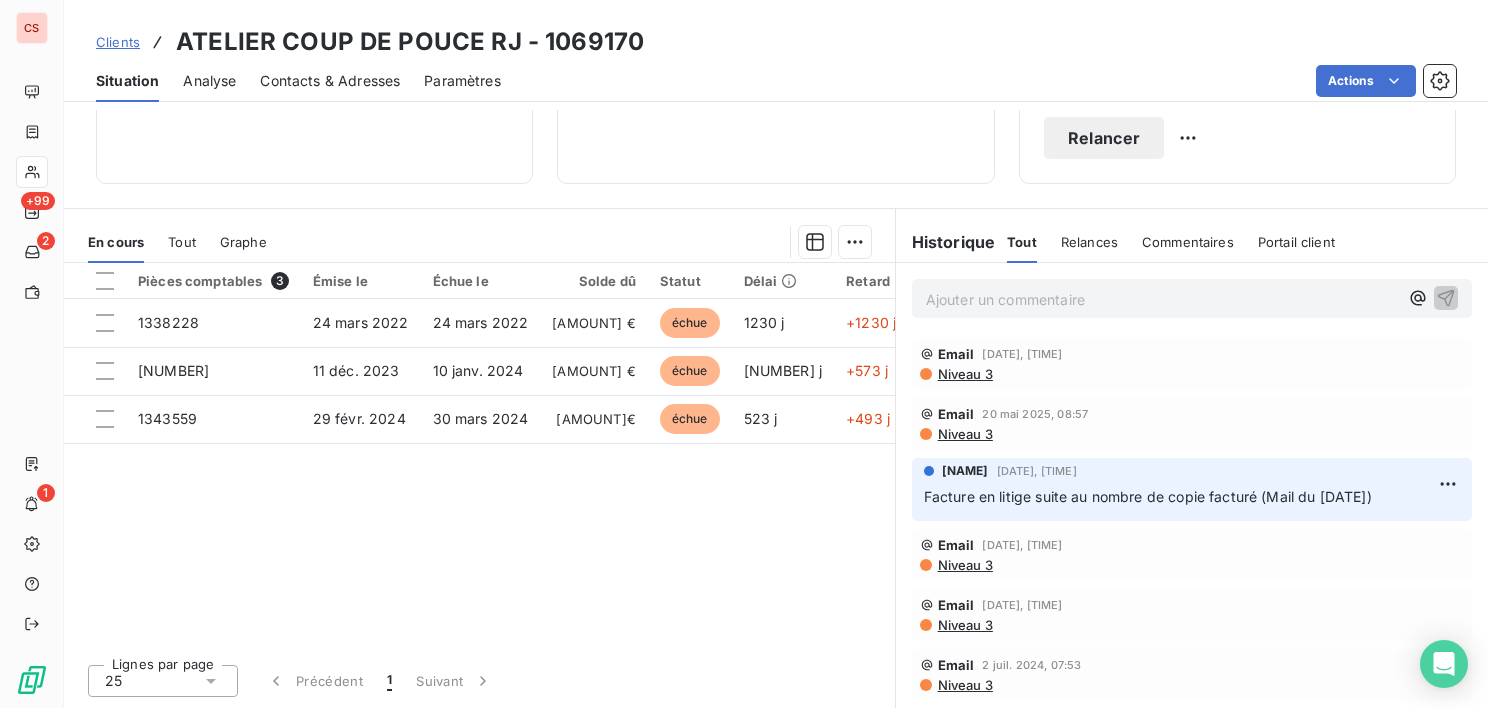 click on "Niveau 3" at bounding box center [964, 434] 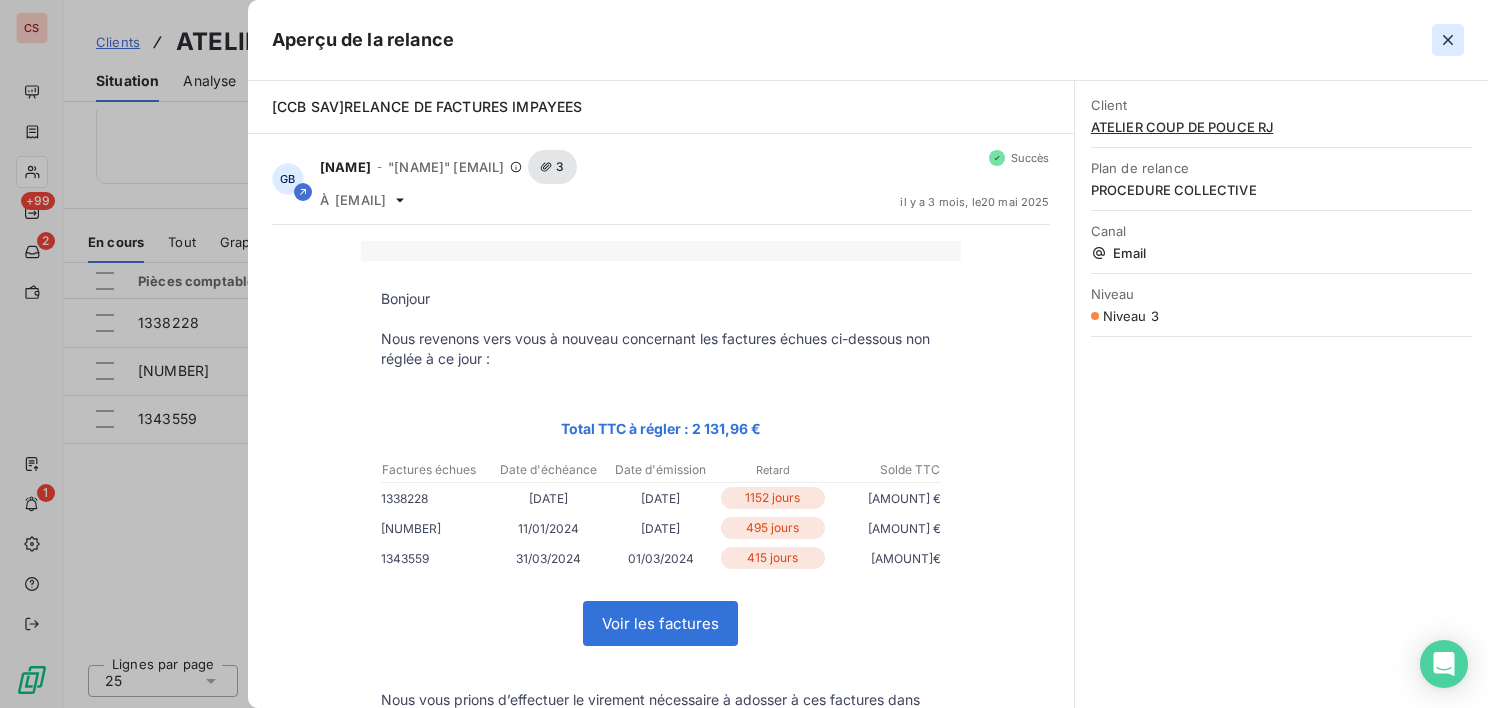 click 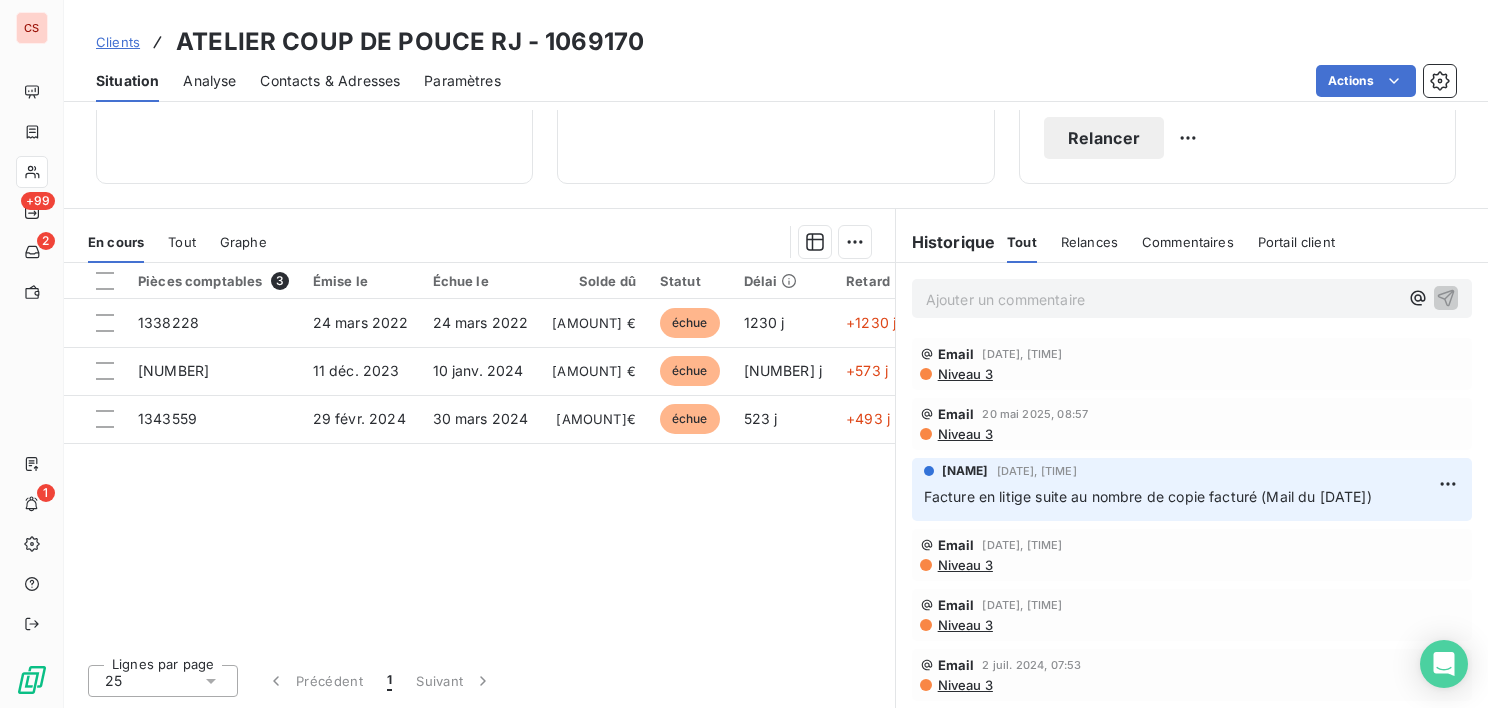click on "Niveau 3" at bounding box center [964, 565] 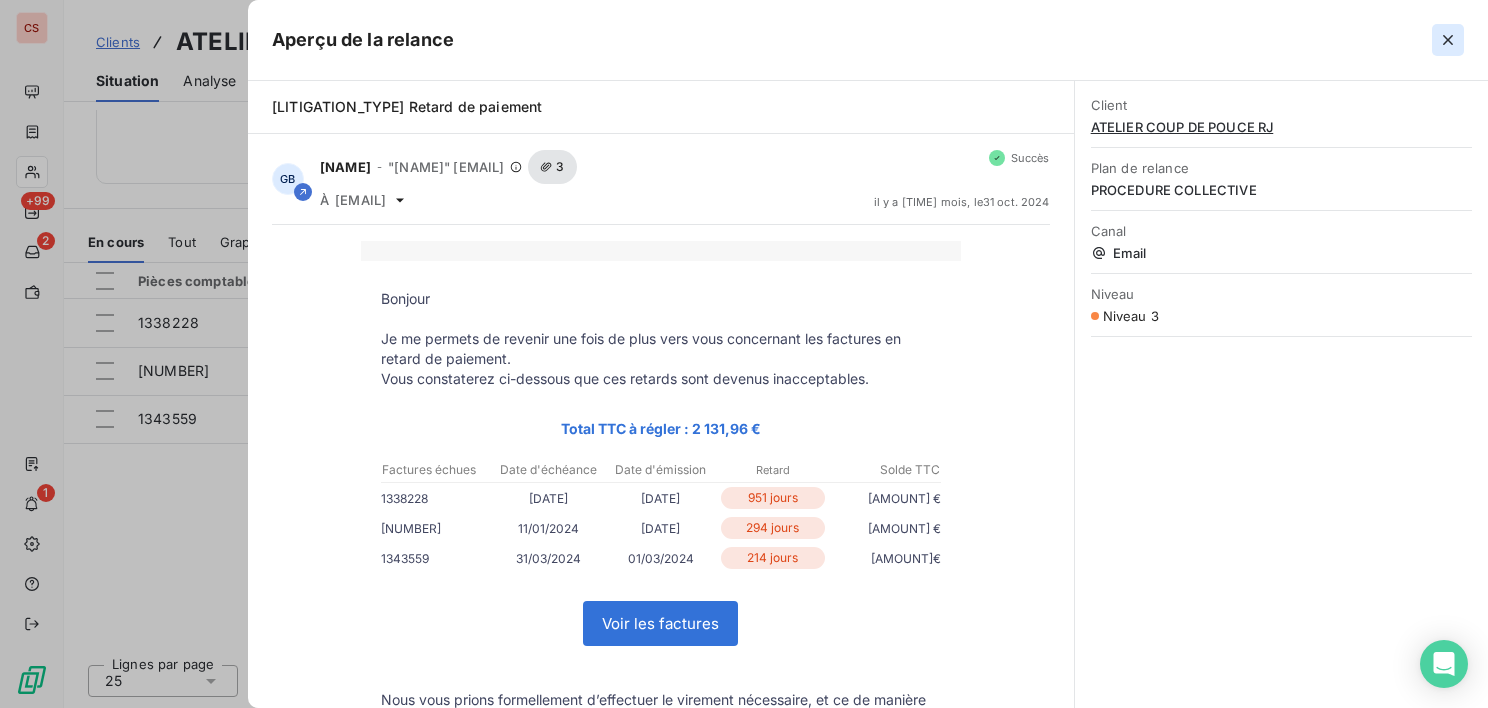 click 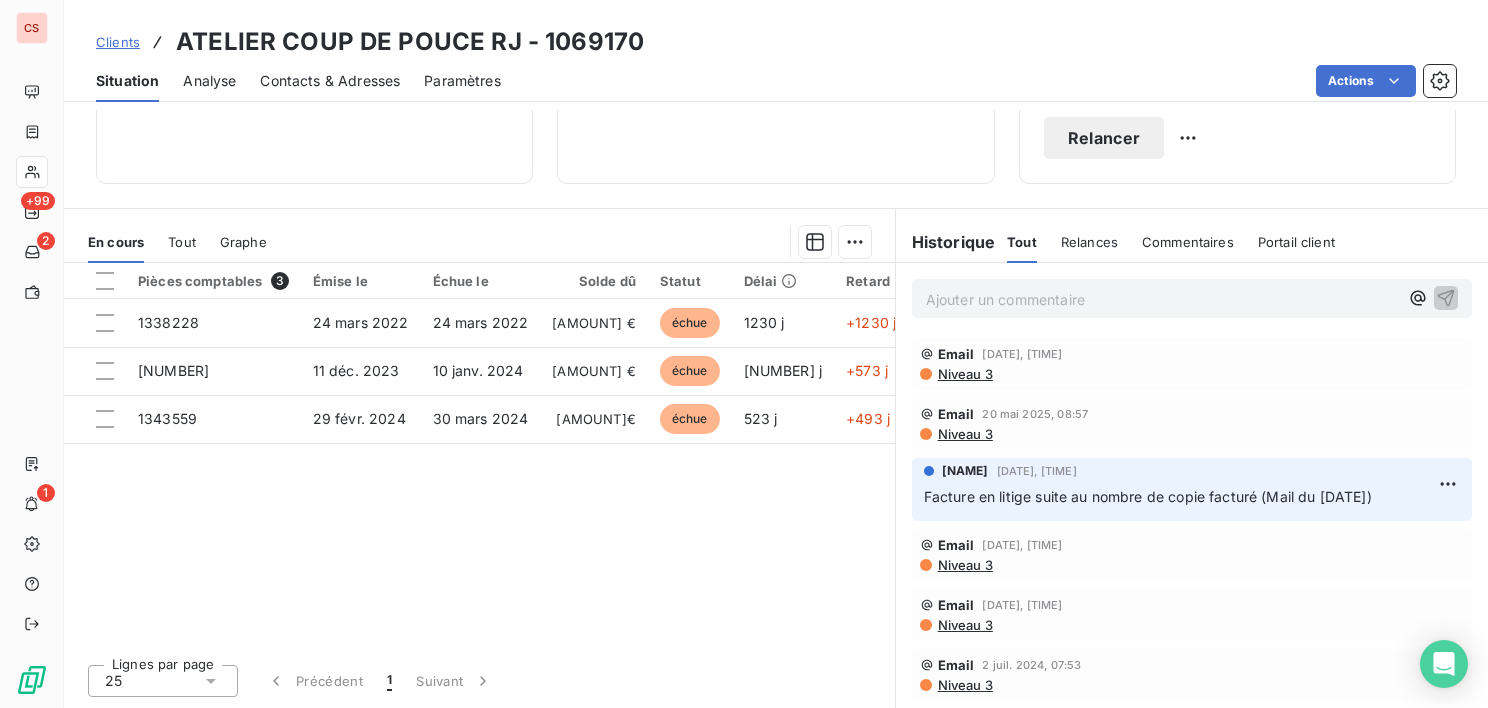 click on "Niveau 3" at bounding box center (964, 625) 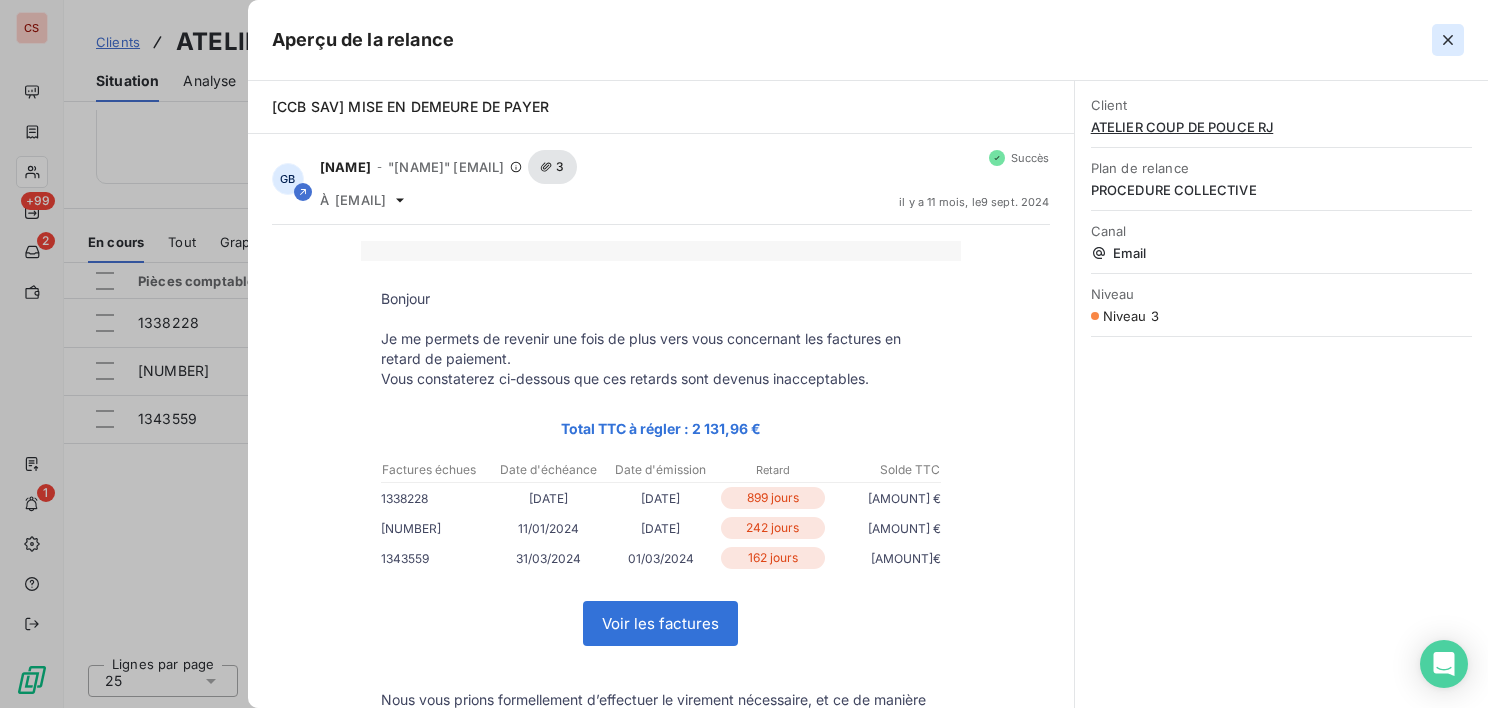 click 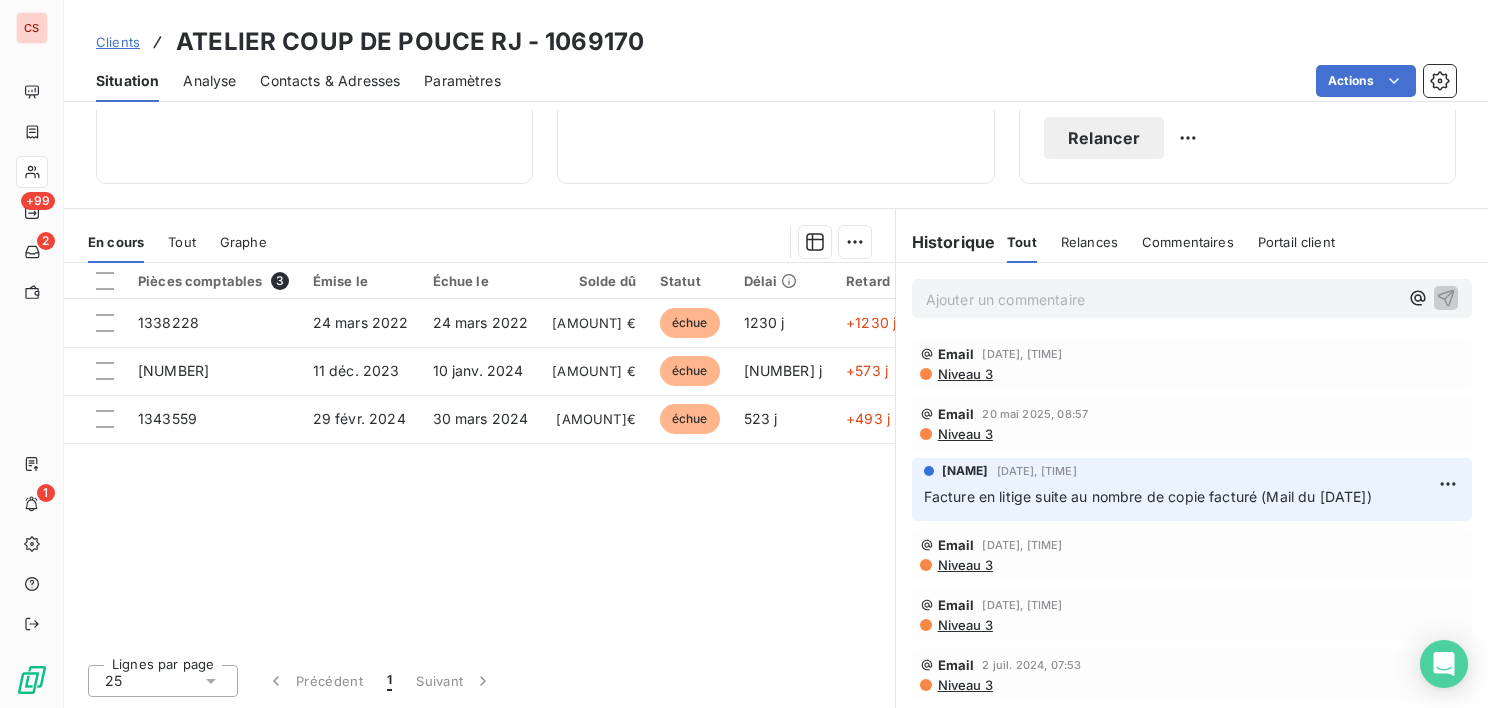 click on "Niveau 3" at bounding box center [964, 685] 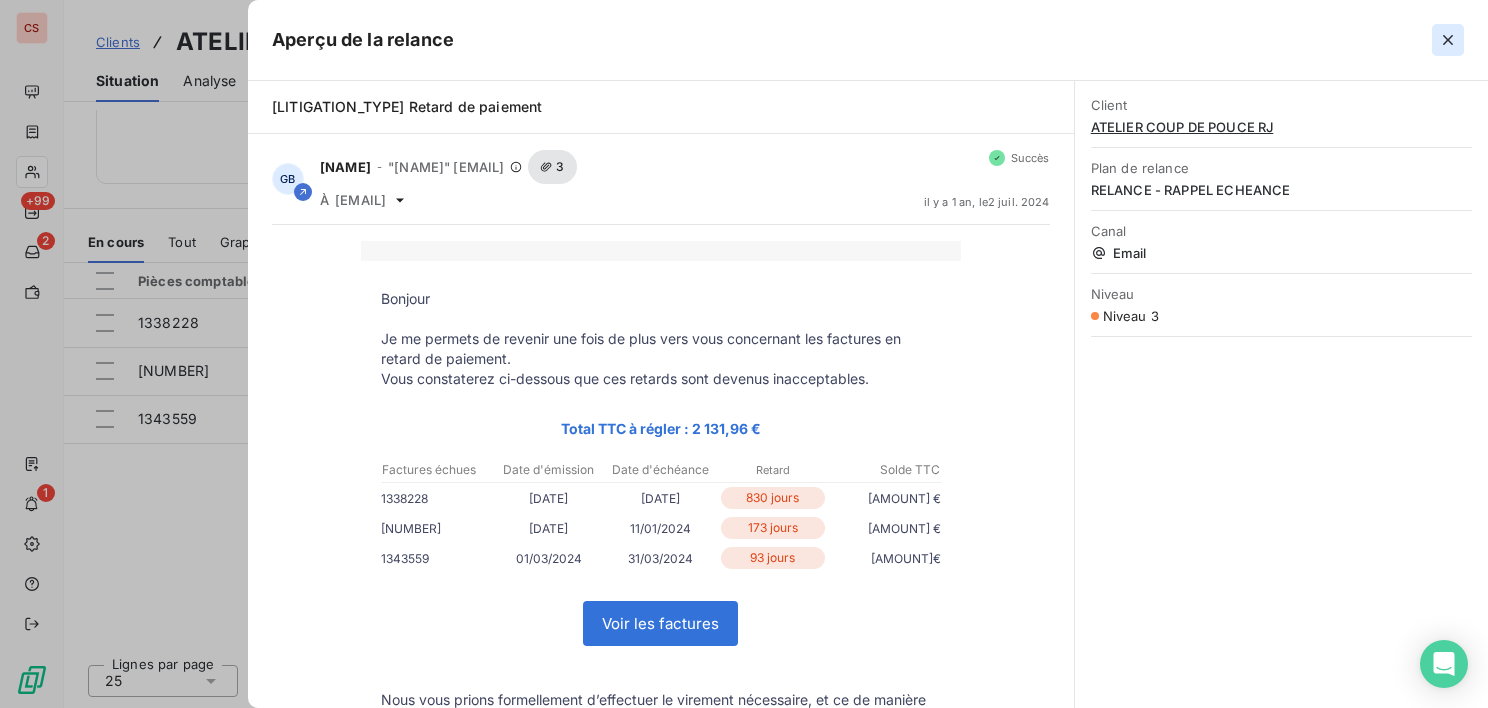 click 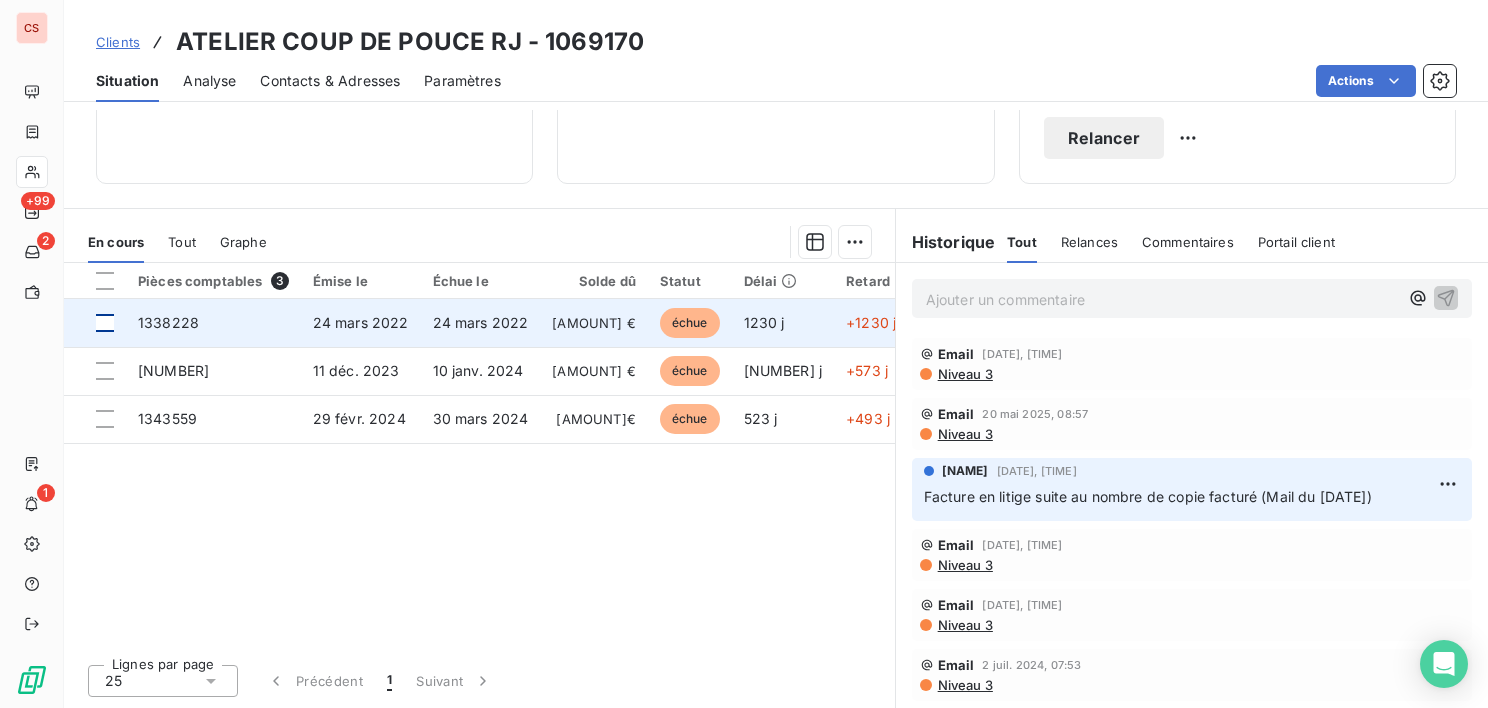 click at bounding box center (105, 323) 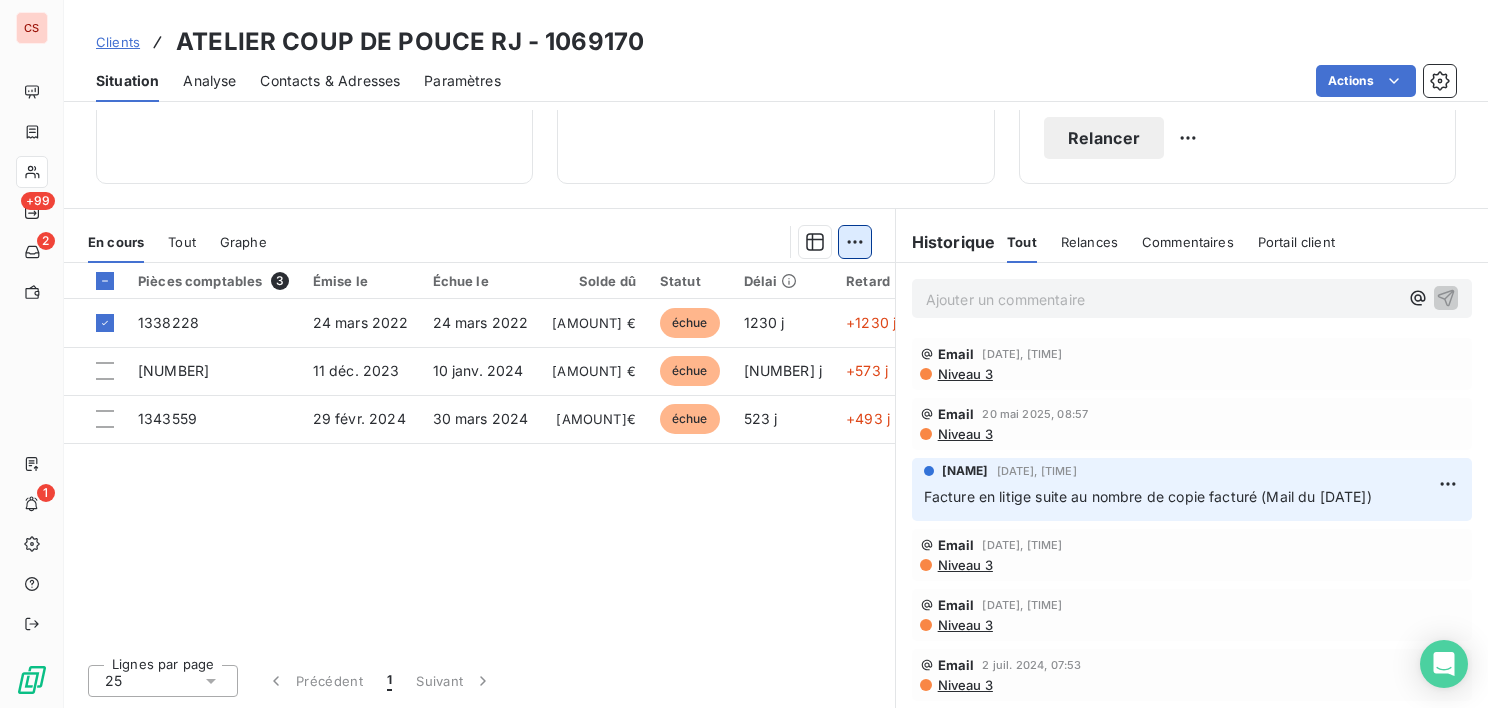 click on "CS +[NUMBER] [NUMBER] Clients [COMPANY_NAME] RJ - [NUMBER] Situation Analyse Contacts & Adresses Paramètres Actions Informations client Propriétés Client Encours client   [PRICE] € 0 Échu [PRICE] € Non-échu 0,00 €     Limite d’encours Ajouter une limite d’encours autorisé Gestion du risque Surveiller ce client en intégrant votre outil de gestion des risques client. Relance Plan de relance RELANCE - RAPPEL ECHEANCE Prochaine relance prévue depuis le  [DATE] Niveau 4 Relancer En cours Tout Graphe Pièces comptables 3 Émise le Échue le Solde dû Statut Délai   Retard   [NUMBER] [DATE] [DATE] [PRICE] € échue [DAYS] j +[DAYS] j [NUMBER] [DATE] [DATE] [PRICE] € échue [DAYS] j +[DAYS] j [NUMBER] [DATE] [DATE] [PRICE] € échue [DAYS] j +[DAYS] j Lignes par page 25 Précédent 1 Suivant Historique Tout Relances Commentaires Portail client Tout Relances Commentaires Portail client Ajouter un commentaire ﻿ Email [DATE], [TIME] Niveau 3" at bounding box center (744, 354) 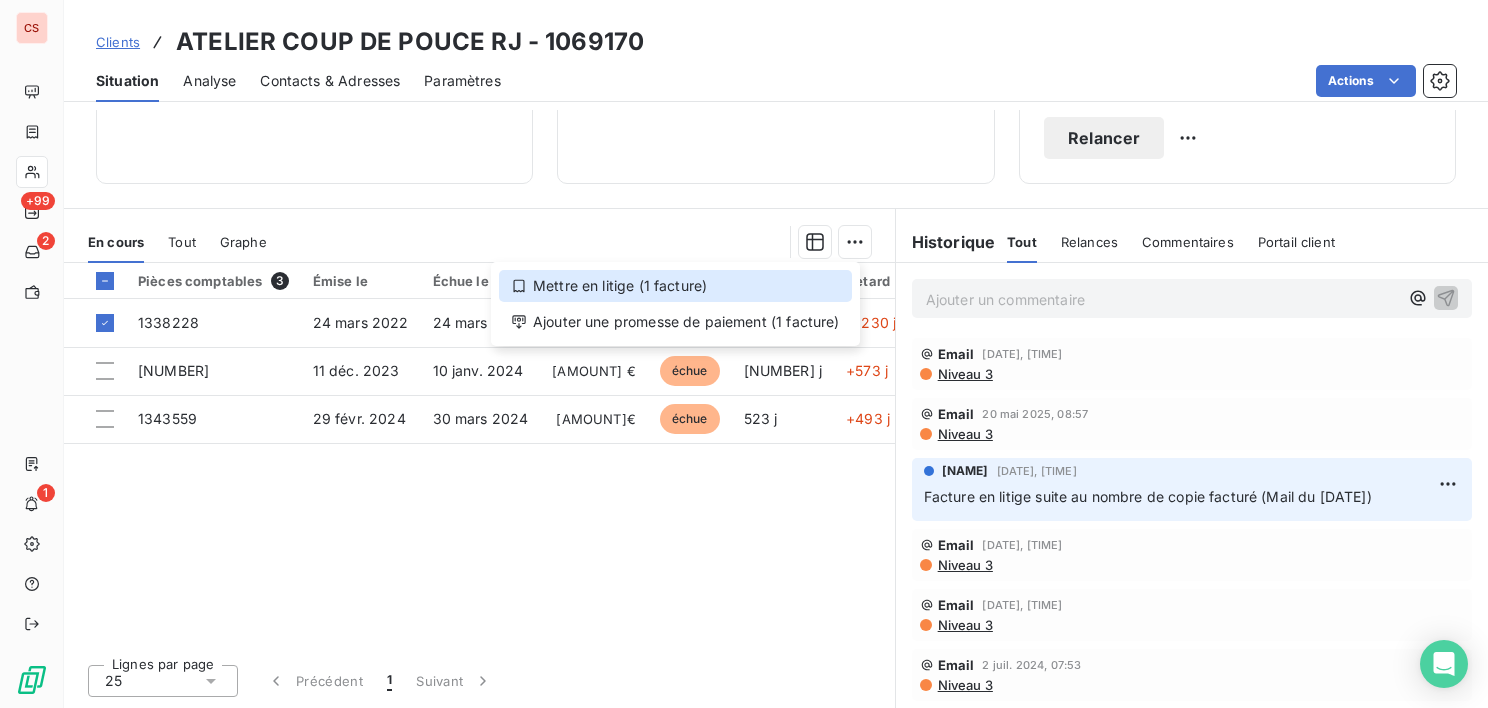 click on "Mettre en litige (1 facture)" at bounding box center [675, 286] 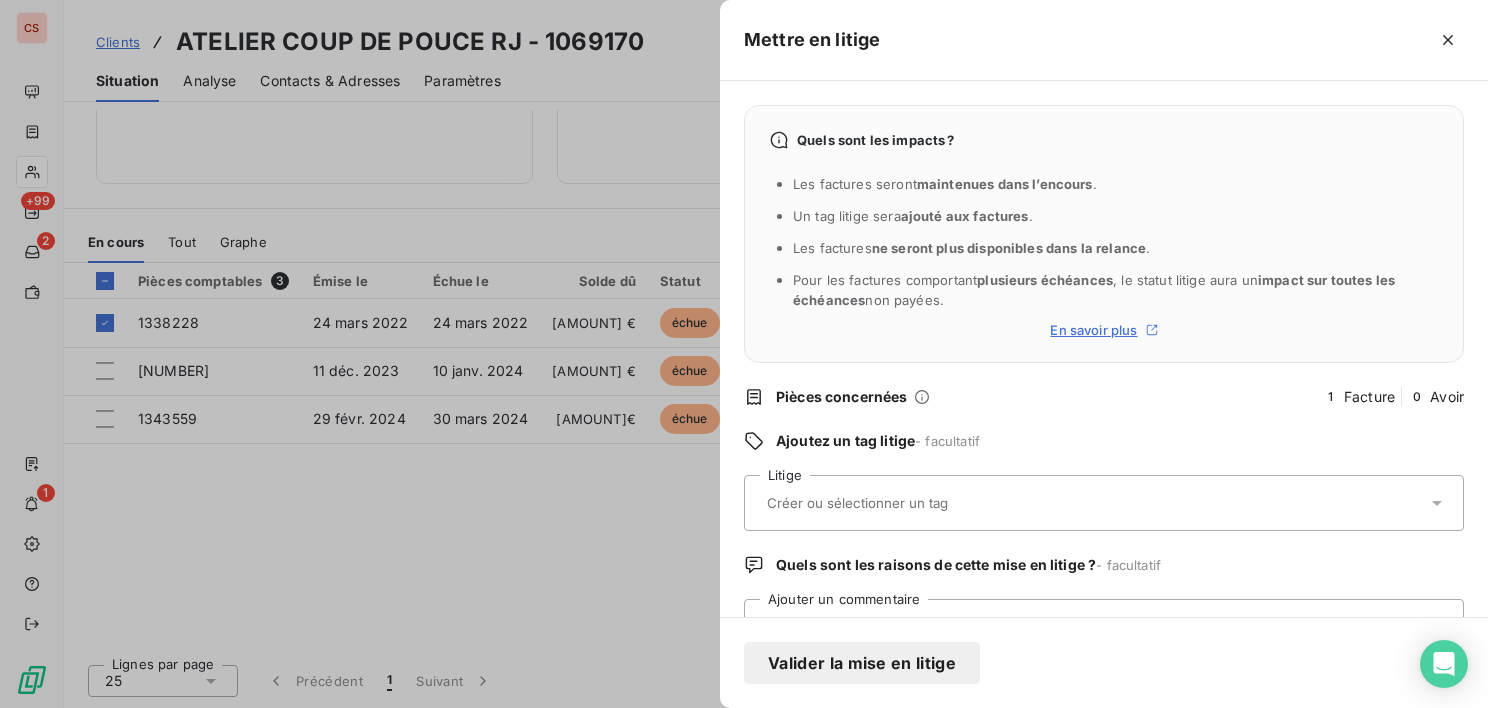 click at bounding box center (1094, 503) 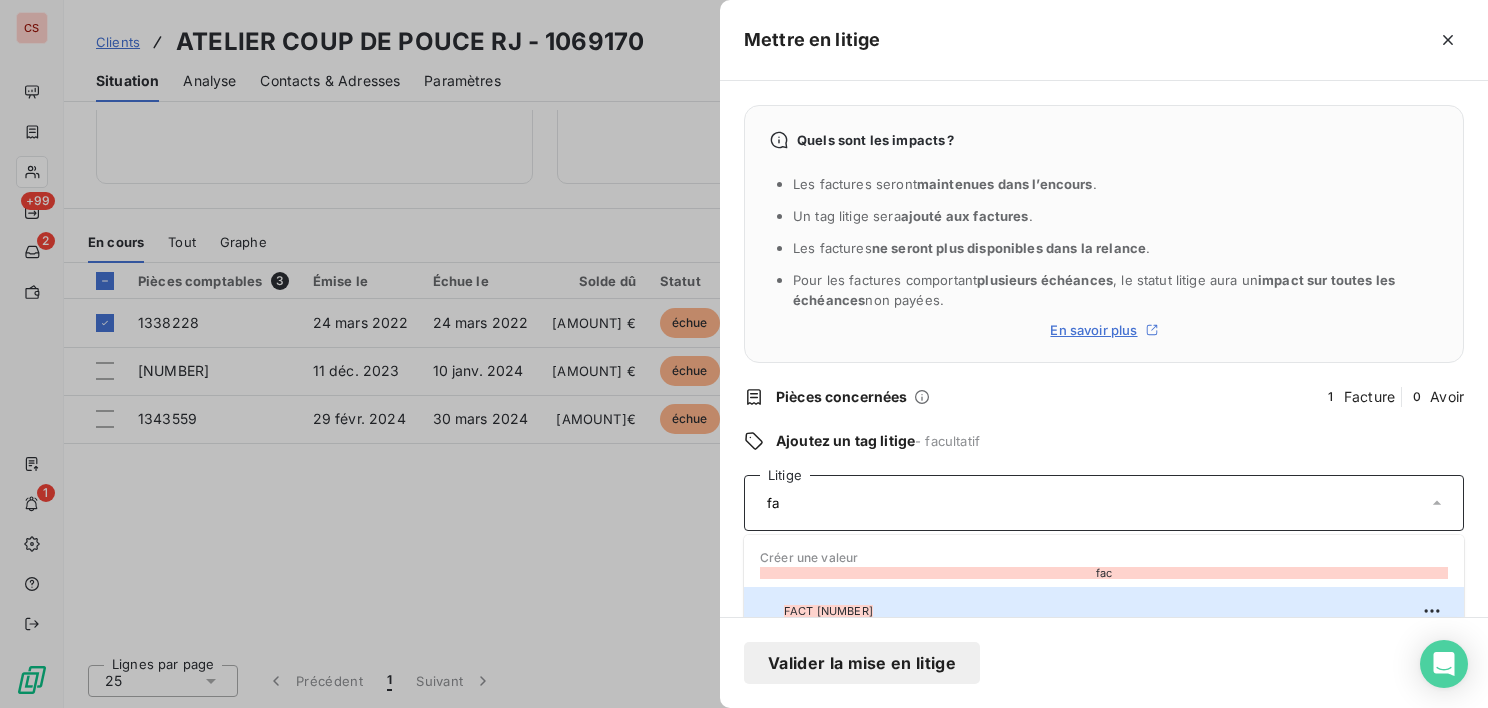 type on "f" 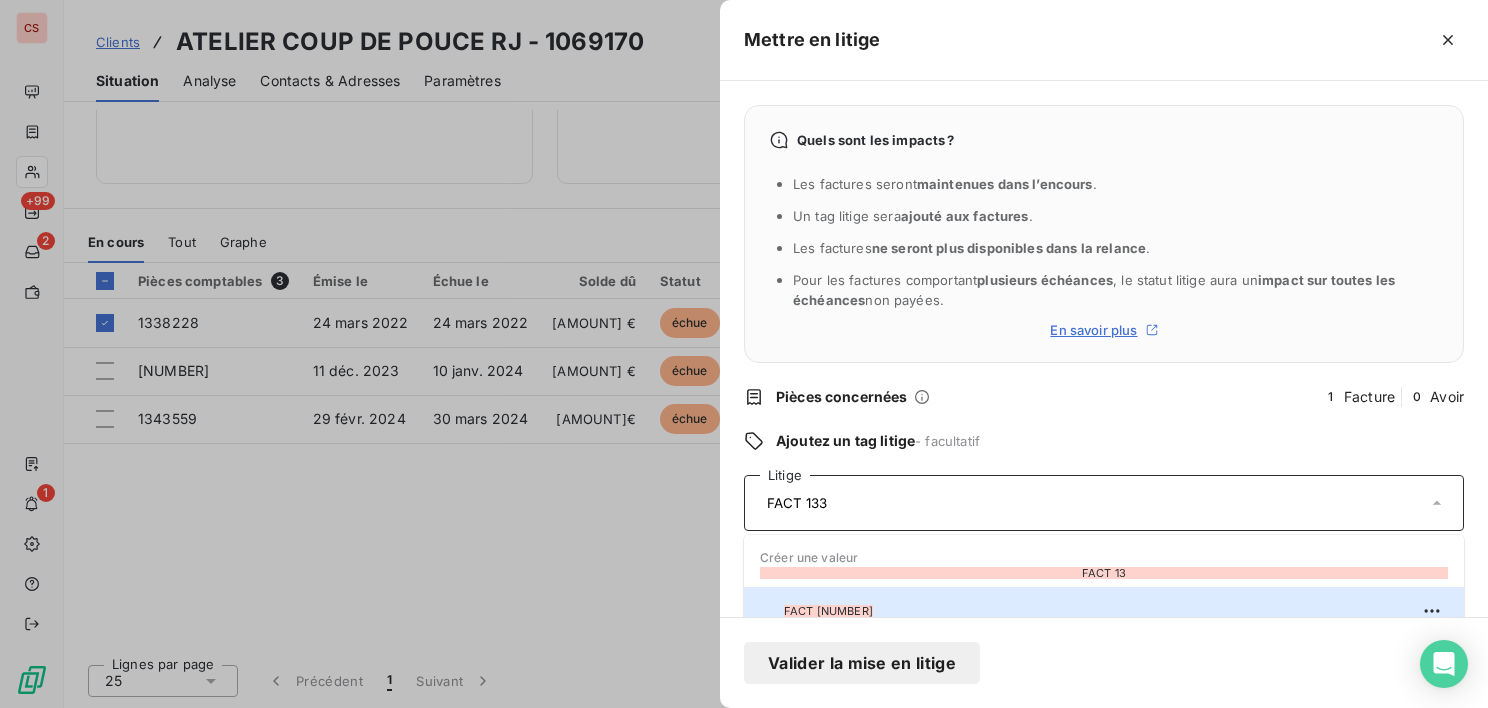 scroll, scrollTop: 10, scrollLeft: 0, axis: vertical 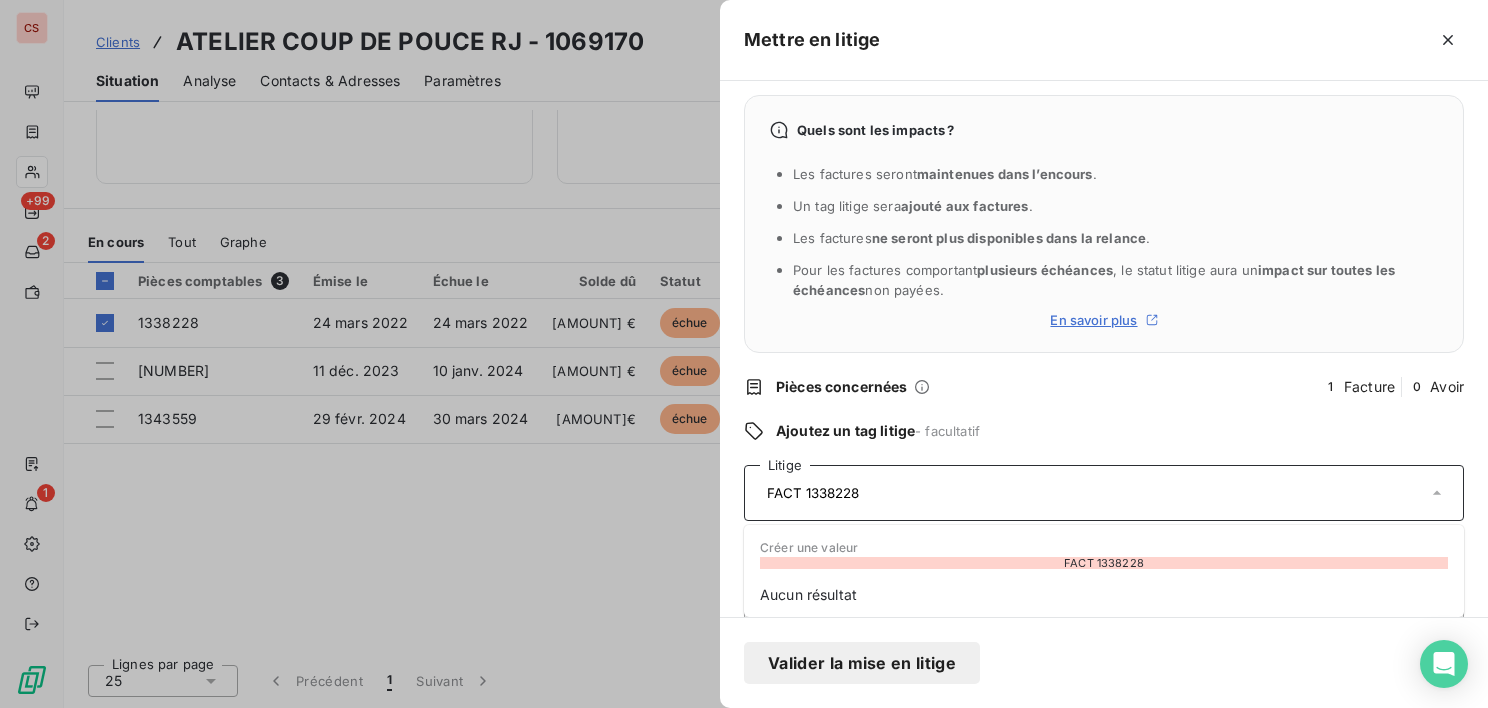 type on "FACT 1338228" 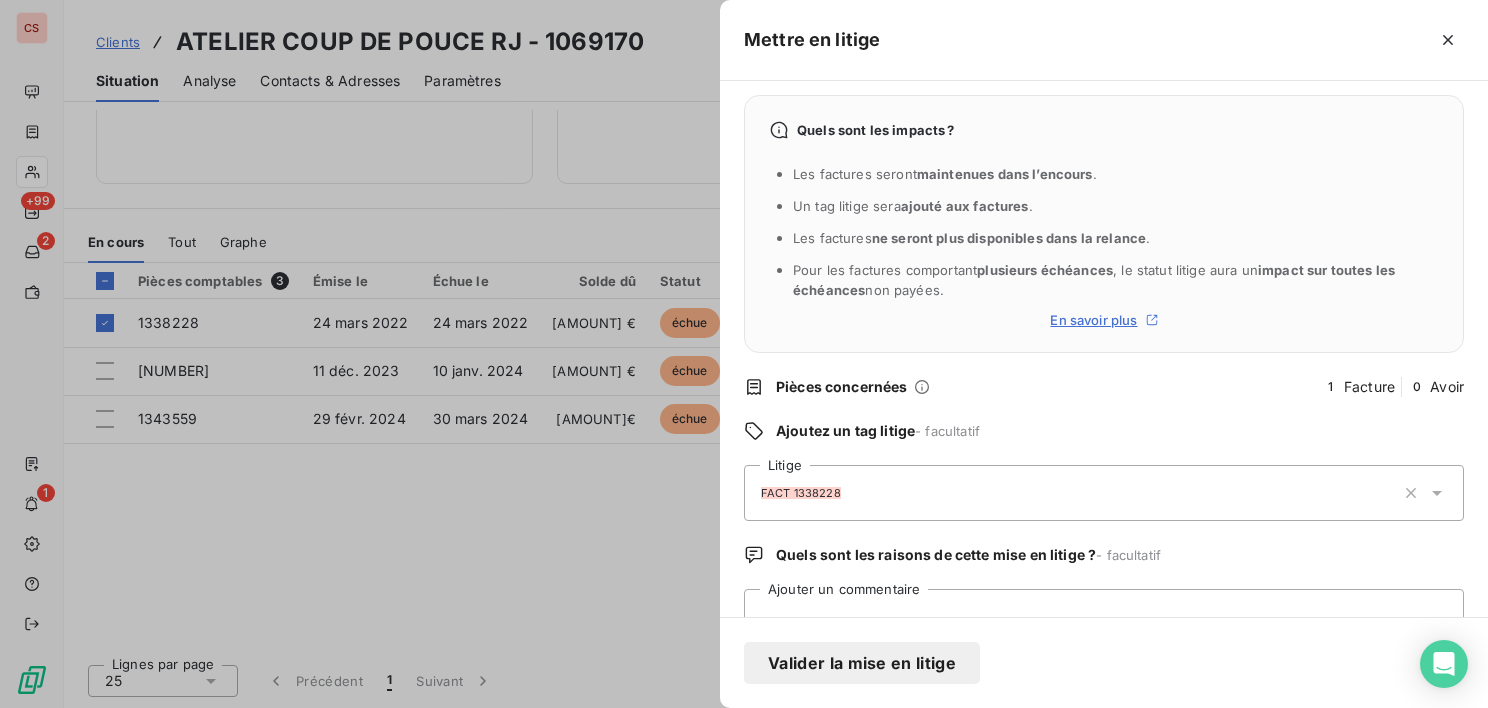 click on "Valider la mise en litige" at bounding box center (1104, 662) 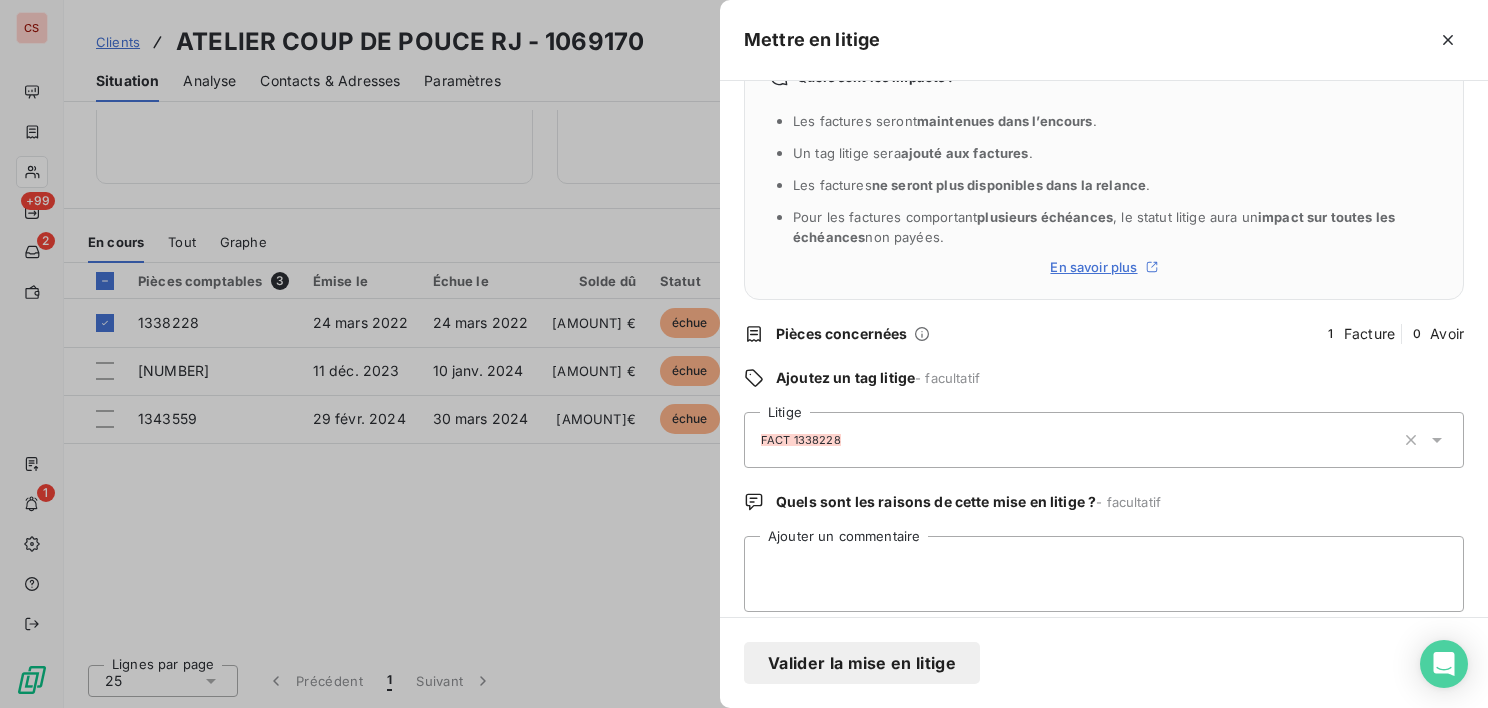 scroll, scrollTop: 82, scrollLeft: 0, axis: vertical 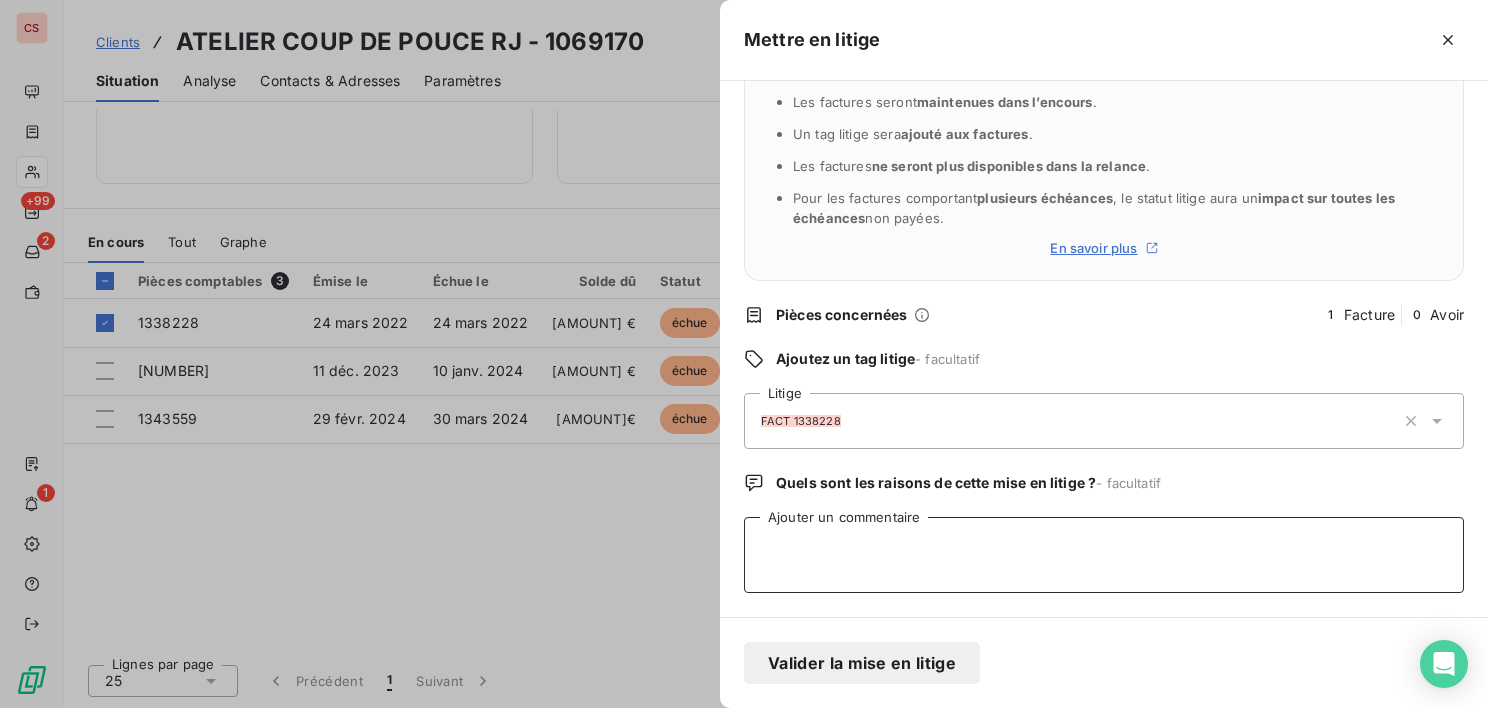 click on "Ajouter un commentaire" at bounding box center [1104, 555] 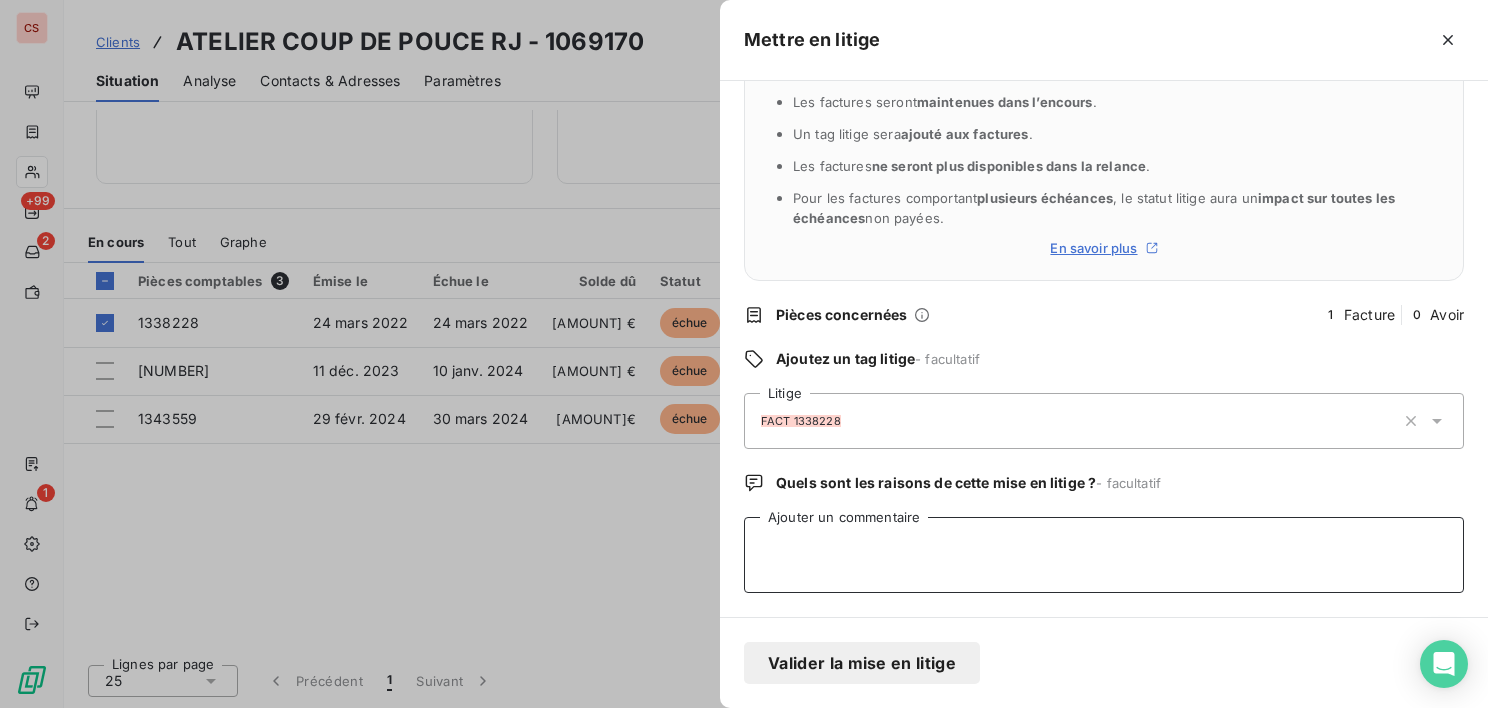 type on "C" 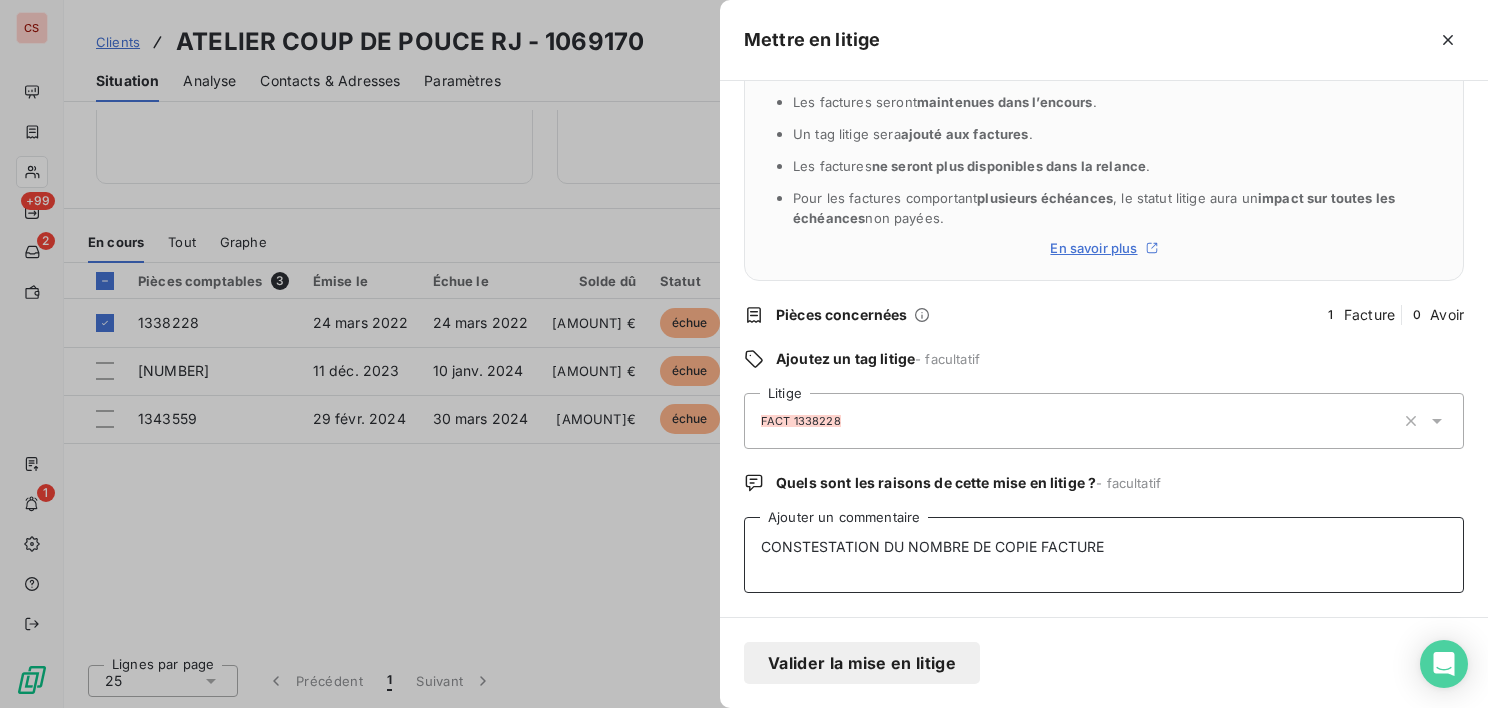 type on "CONSTESTATION DU NOMBRE DE COPIE FACTURE" 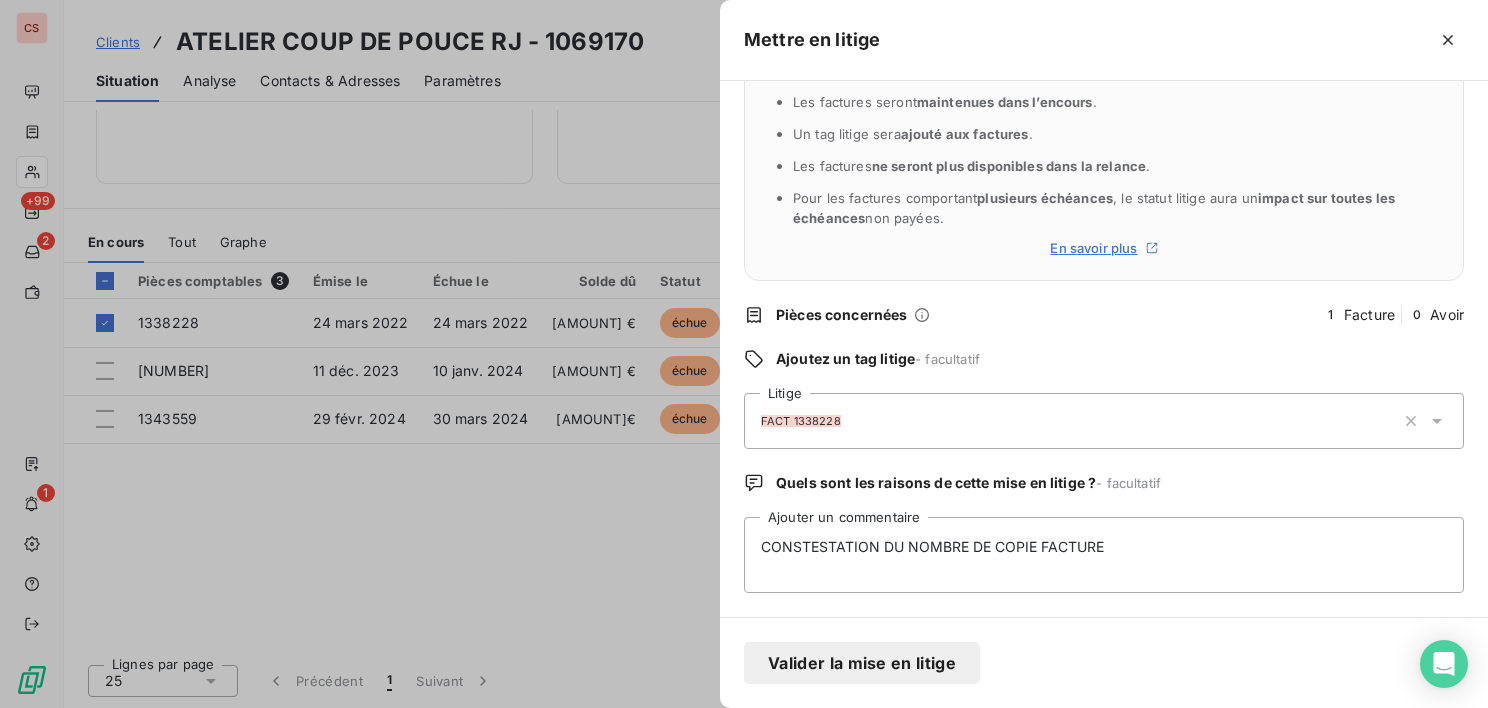 click on "Valider la mise en litige" at bounding box center [862, 663] 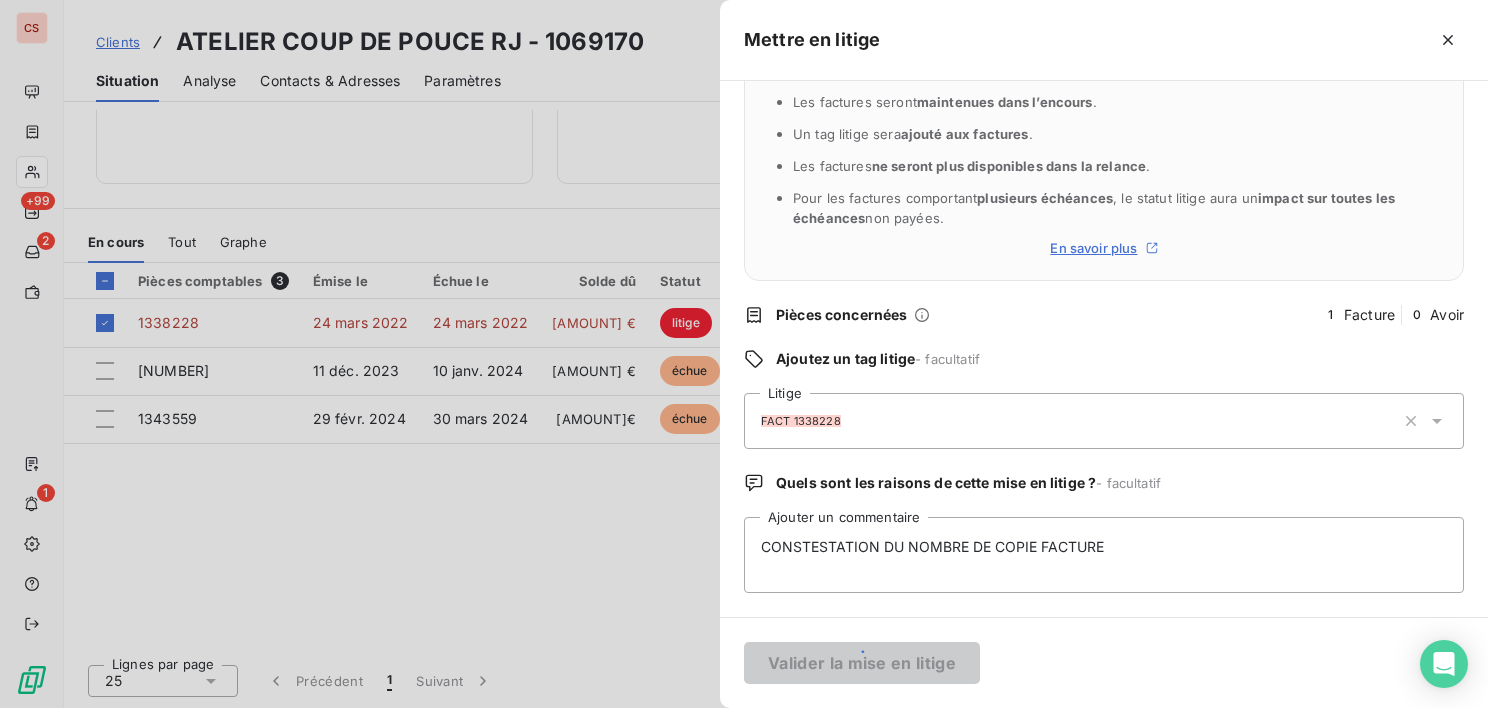type 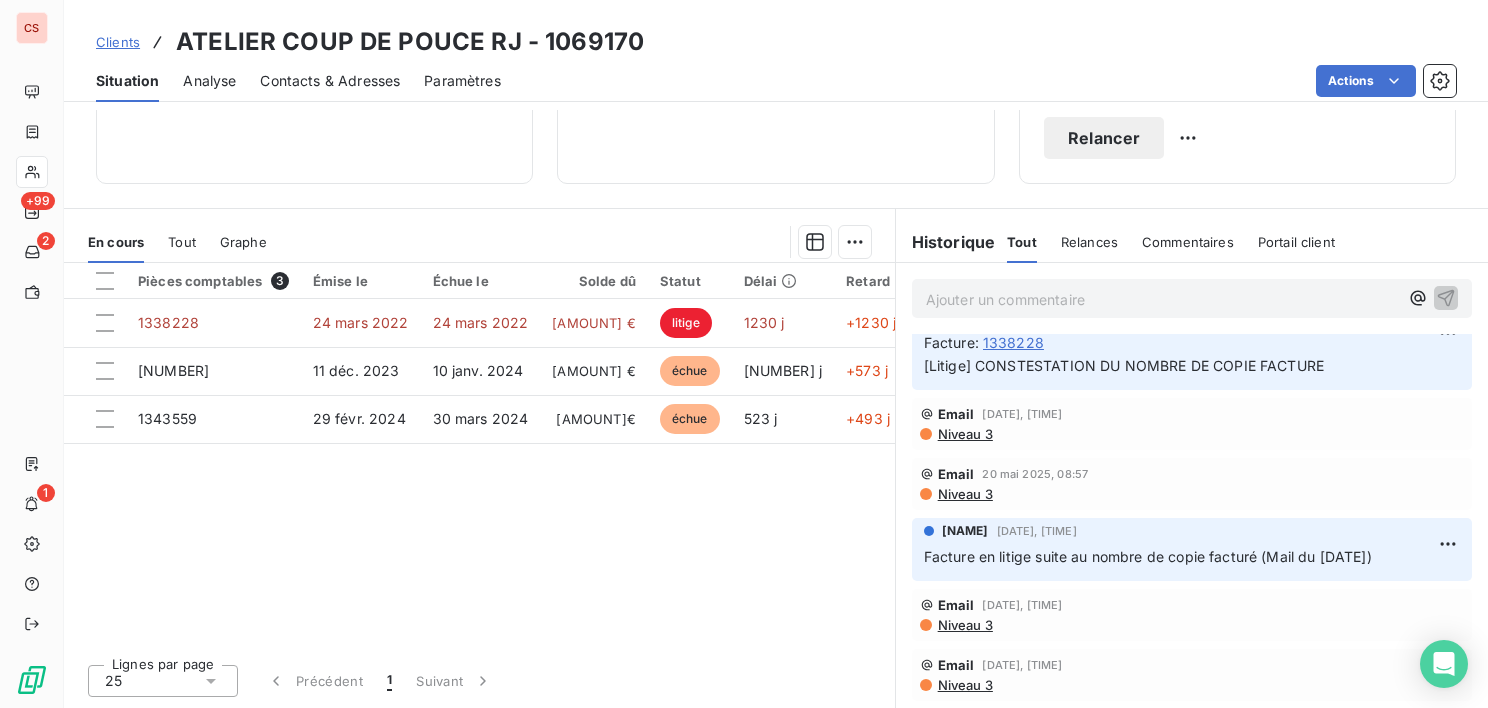 scroll, scrollTop: 0, scrollLeft: 0, axis: both 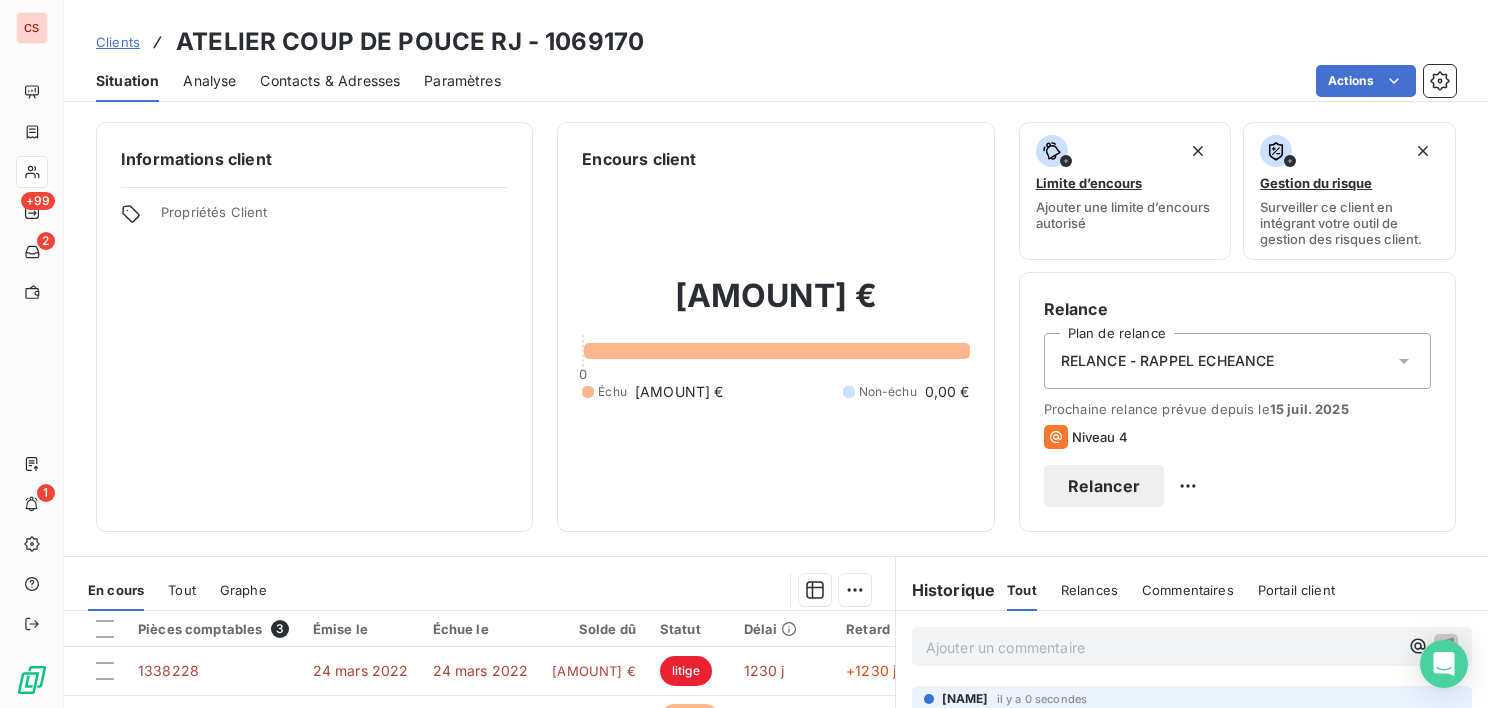 click 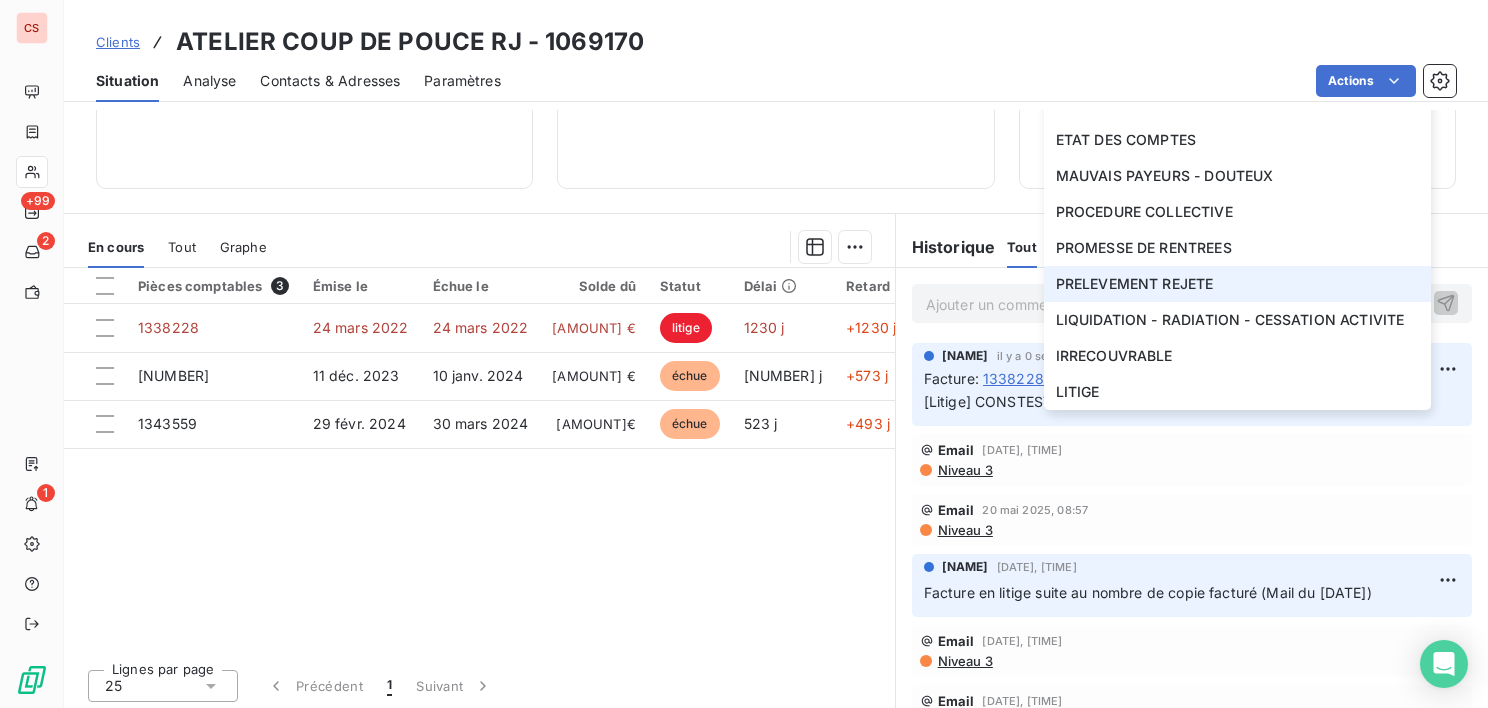 scroll, scrollTop: 348, scrollLeft: 0, axis: vertical 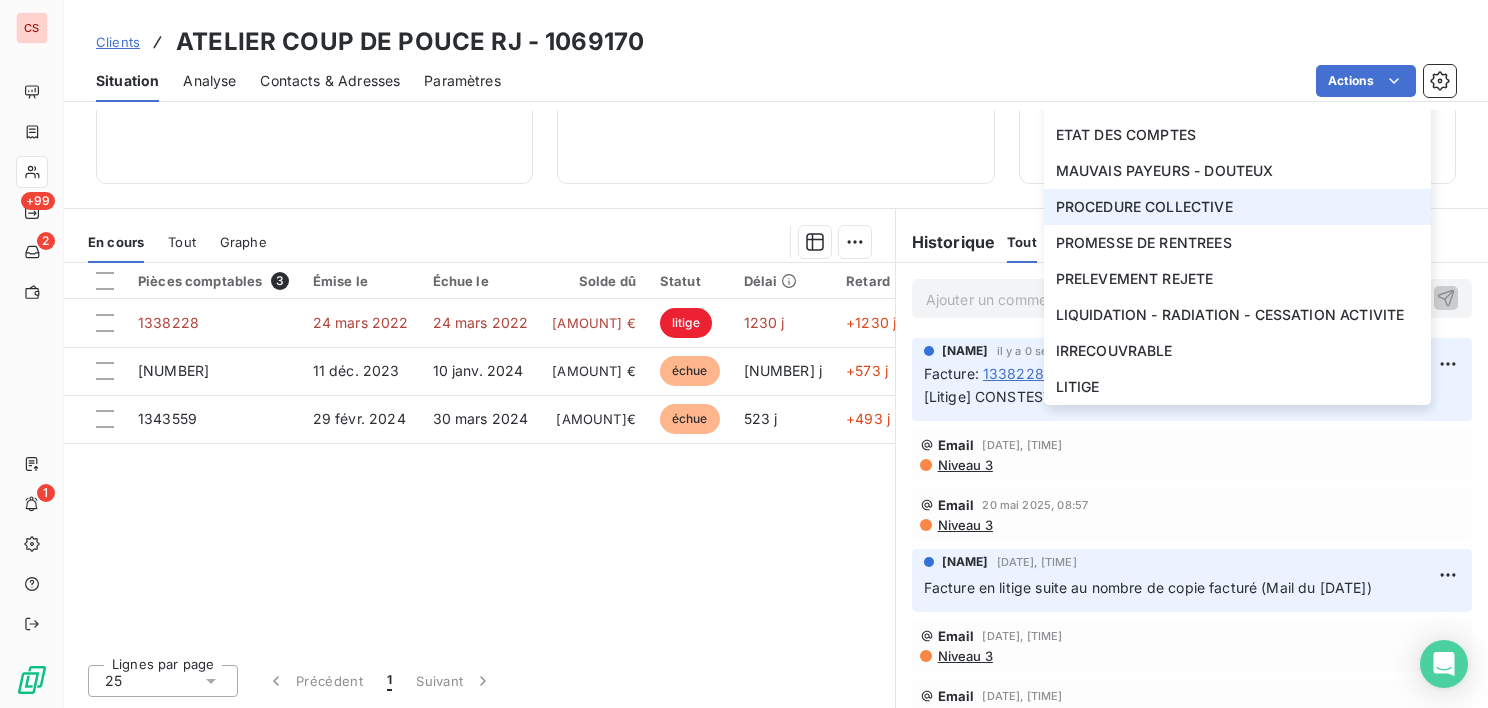 click on "PROCEDURE COLLECTIVE" at bounding box center [1144, 207] 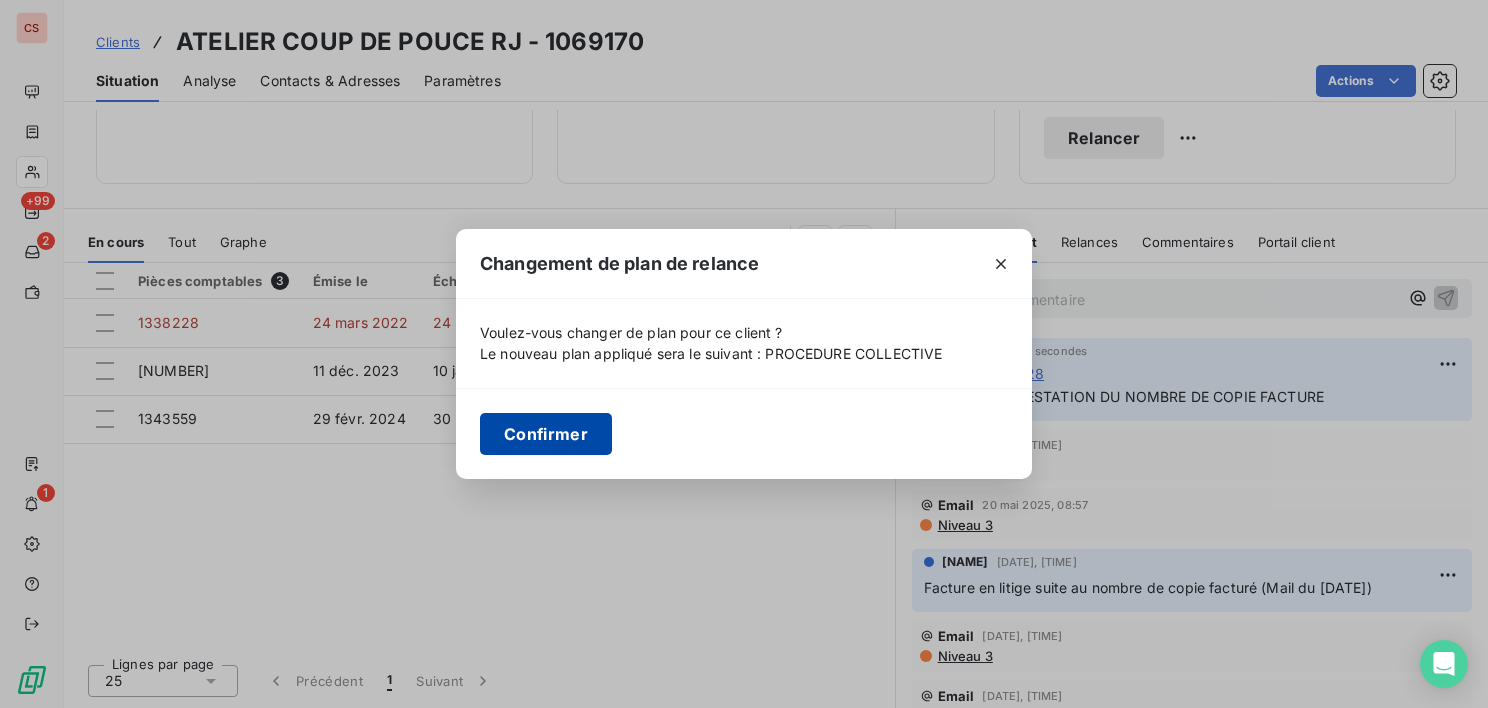 click on "Confirmer" at bounding box center [546, 434] 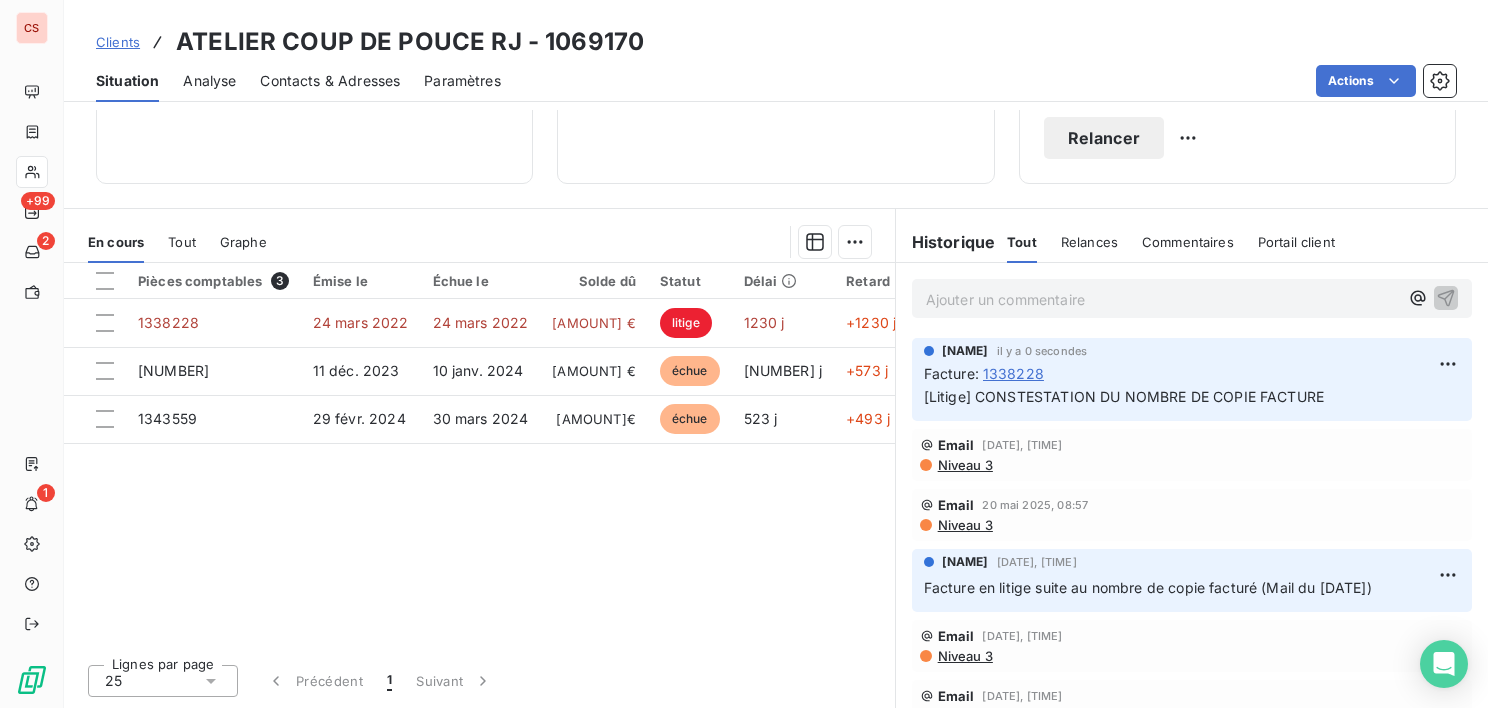 click on "Ajouter un commentaire ﻿" at bounding box center (1162, 299) 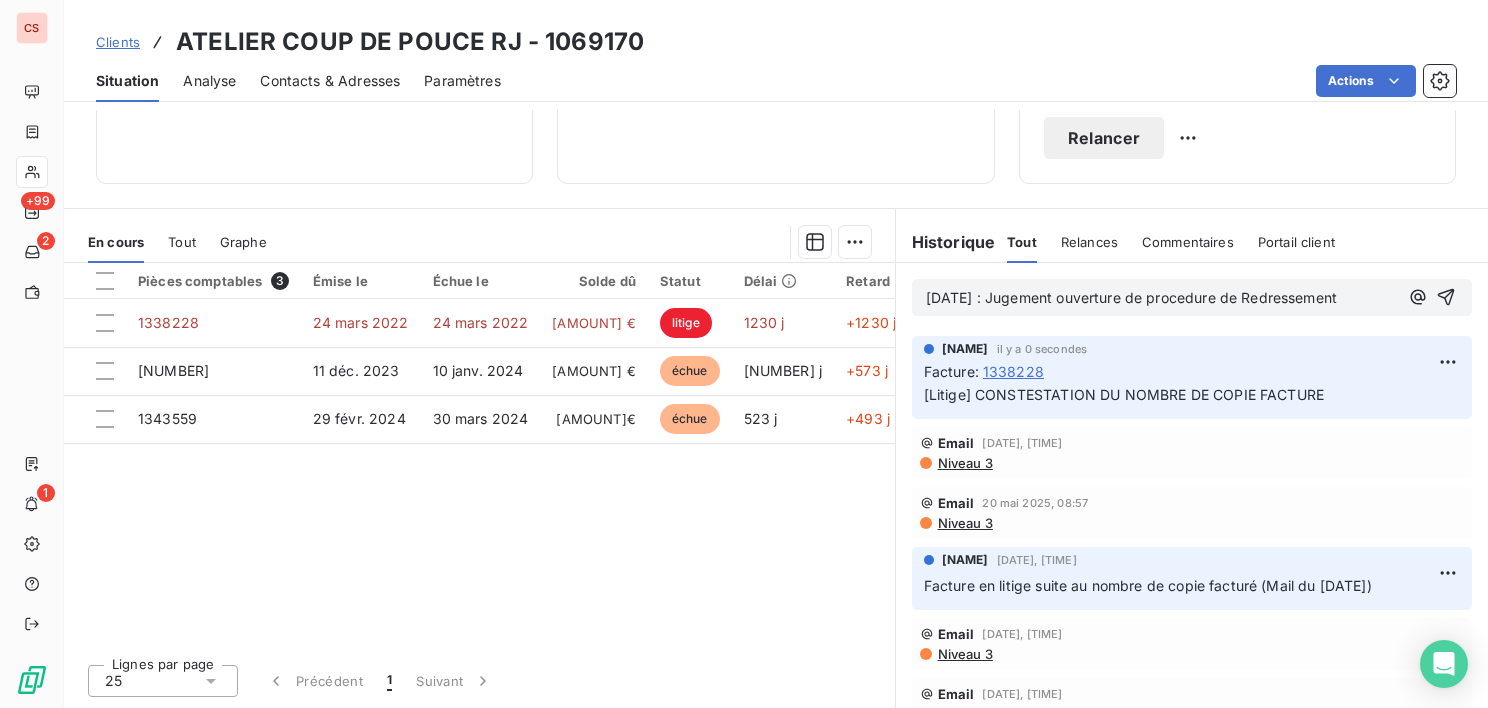 click on "[DATE] : Jugement ouverture de procedure de Redressement" at bounding box center (1131, 297) 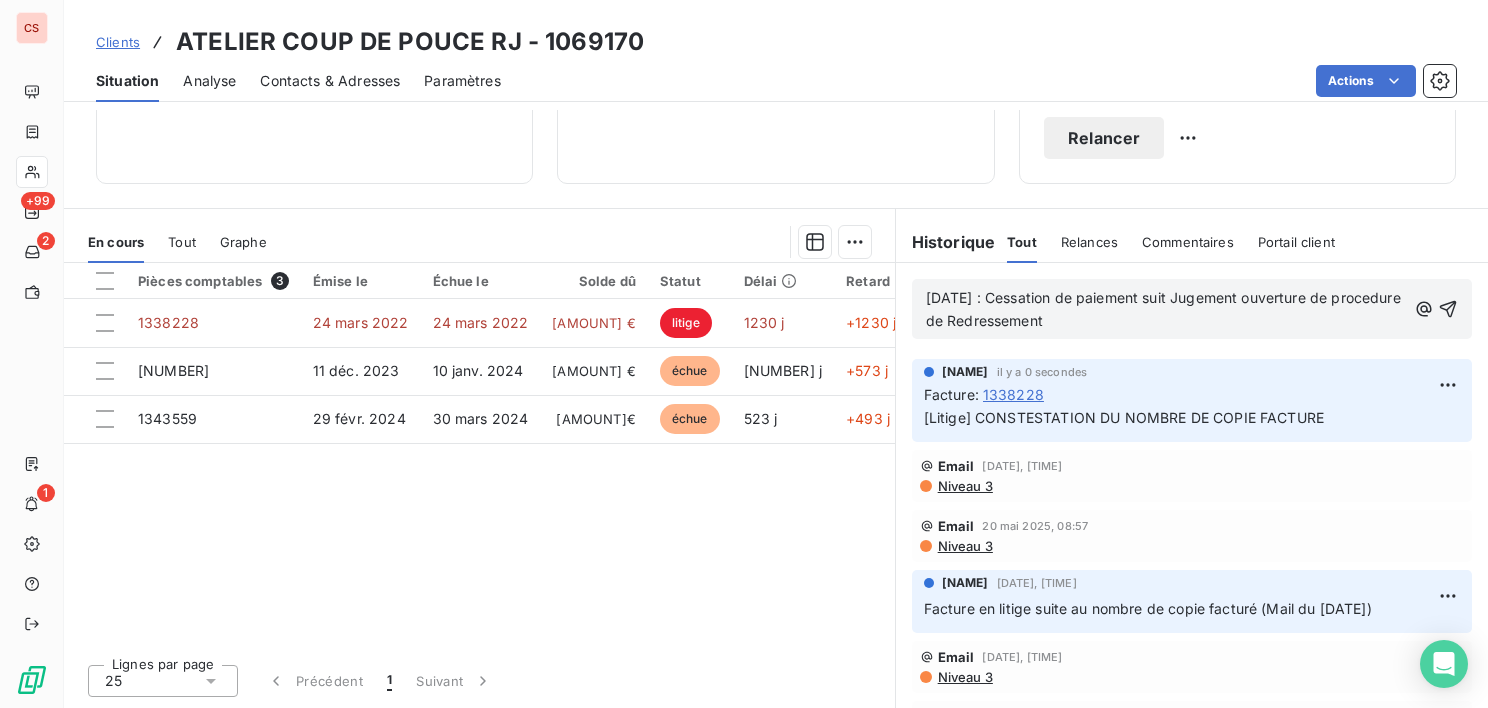 click on "[DATE] : Cessation de paiement suit Jugement ouverture de procedure de Redressement" at bounding box center (1165, 309) 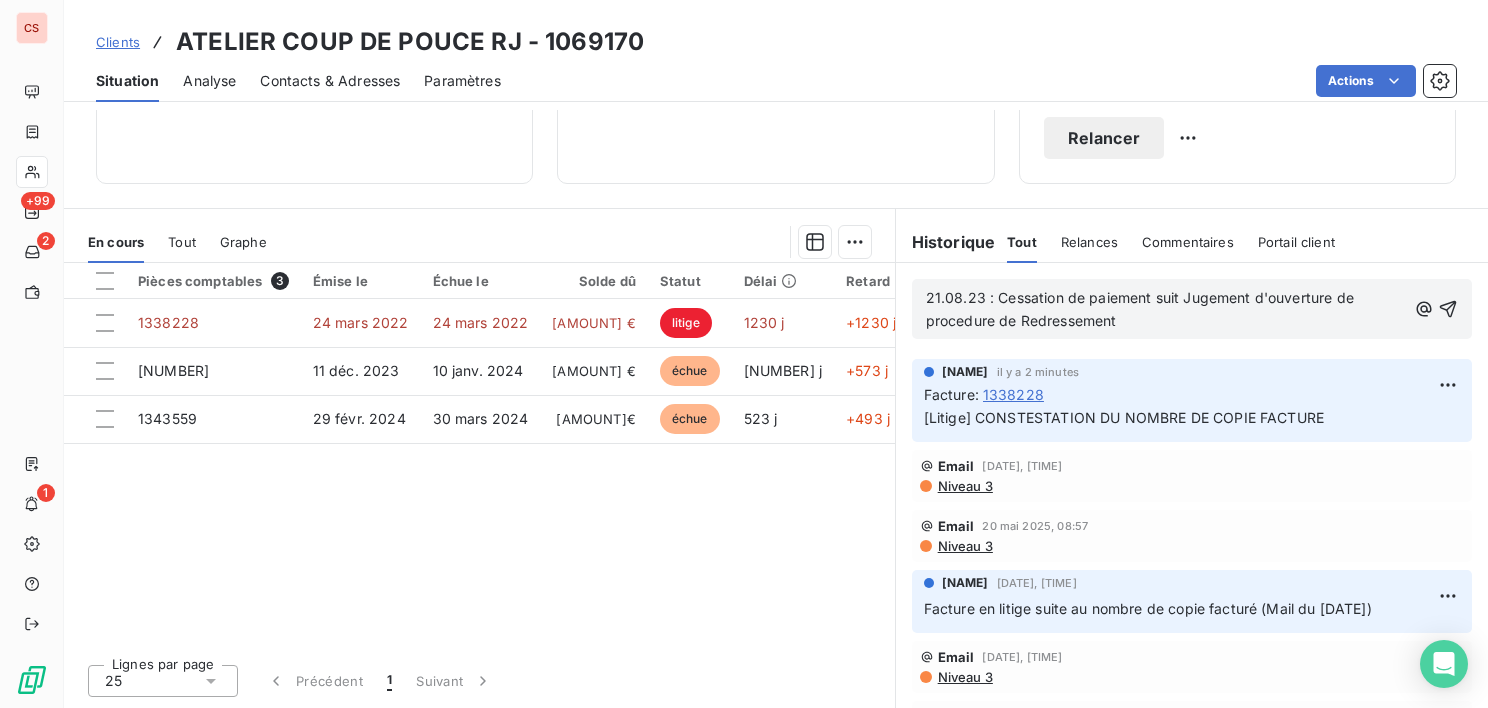 click on "21.08.23 : Cessation de paiement suit Jugement d'ouverture de procedure de Redressement" at bounding box center [1142, 309] 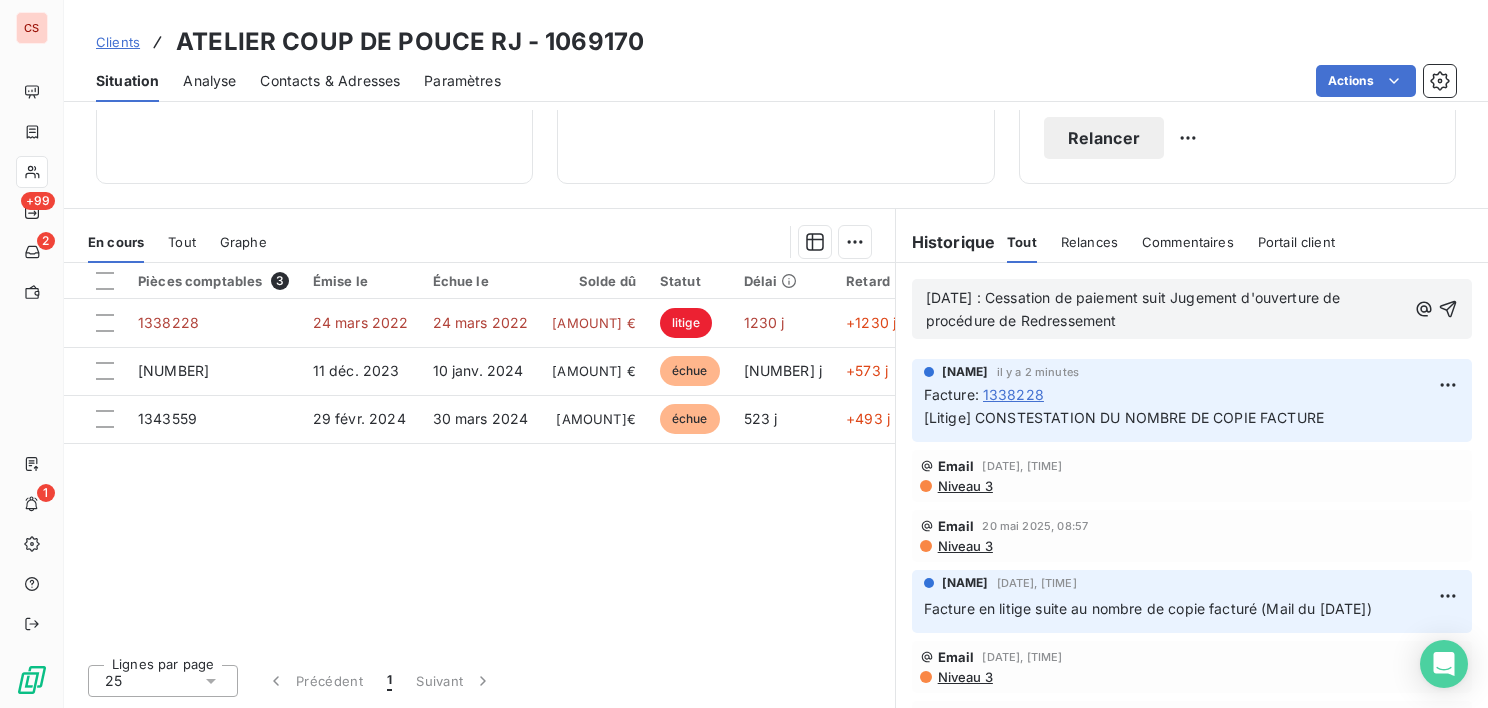 click on "[DATE] : Cessation de paiement suit Jugement d'ouverture de procédure de Redressement" at bounding box center (1166, 310) 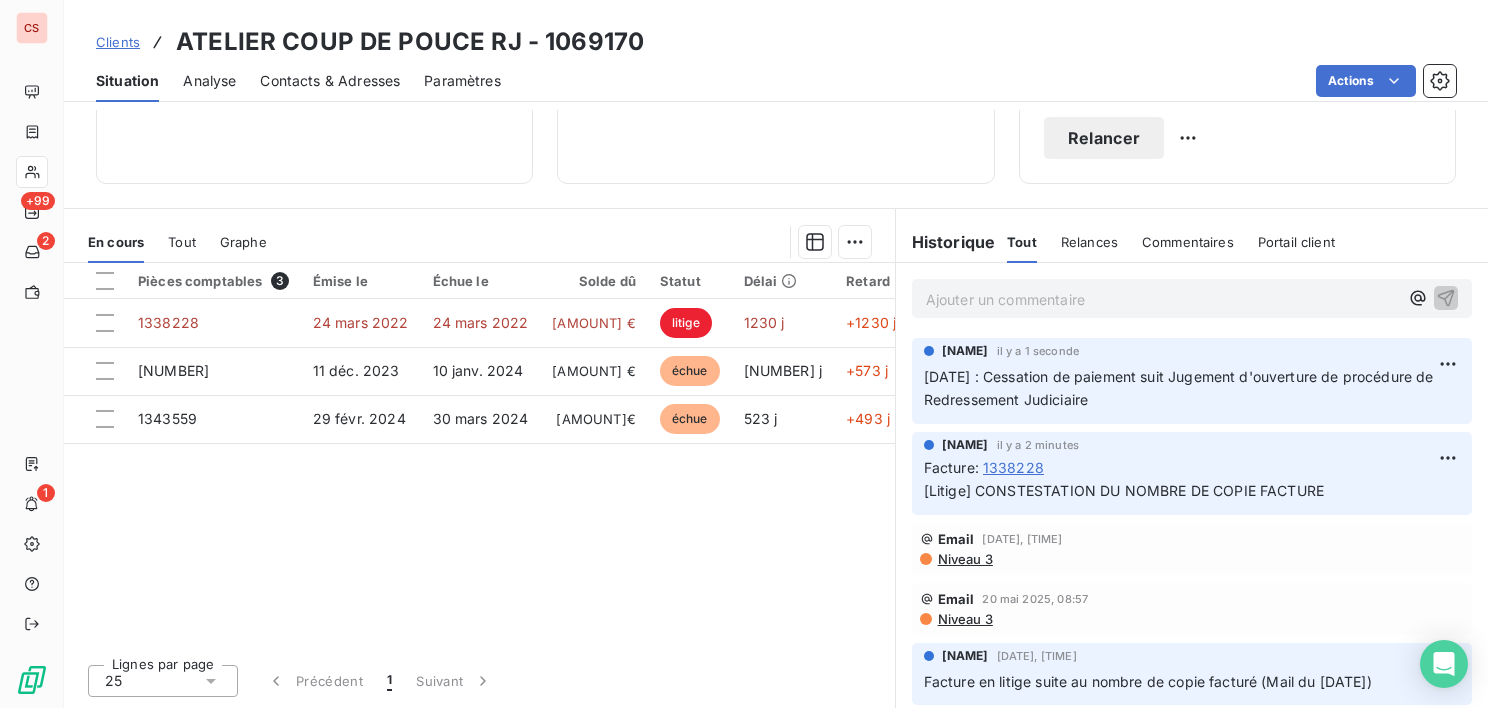 click on "Ajouter un commentaire ﻿" at bounding box center (1162, 299) 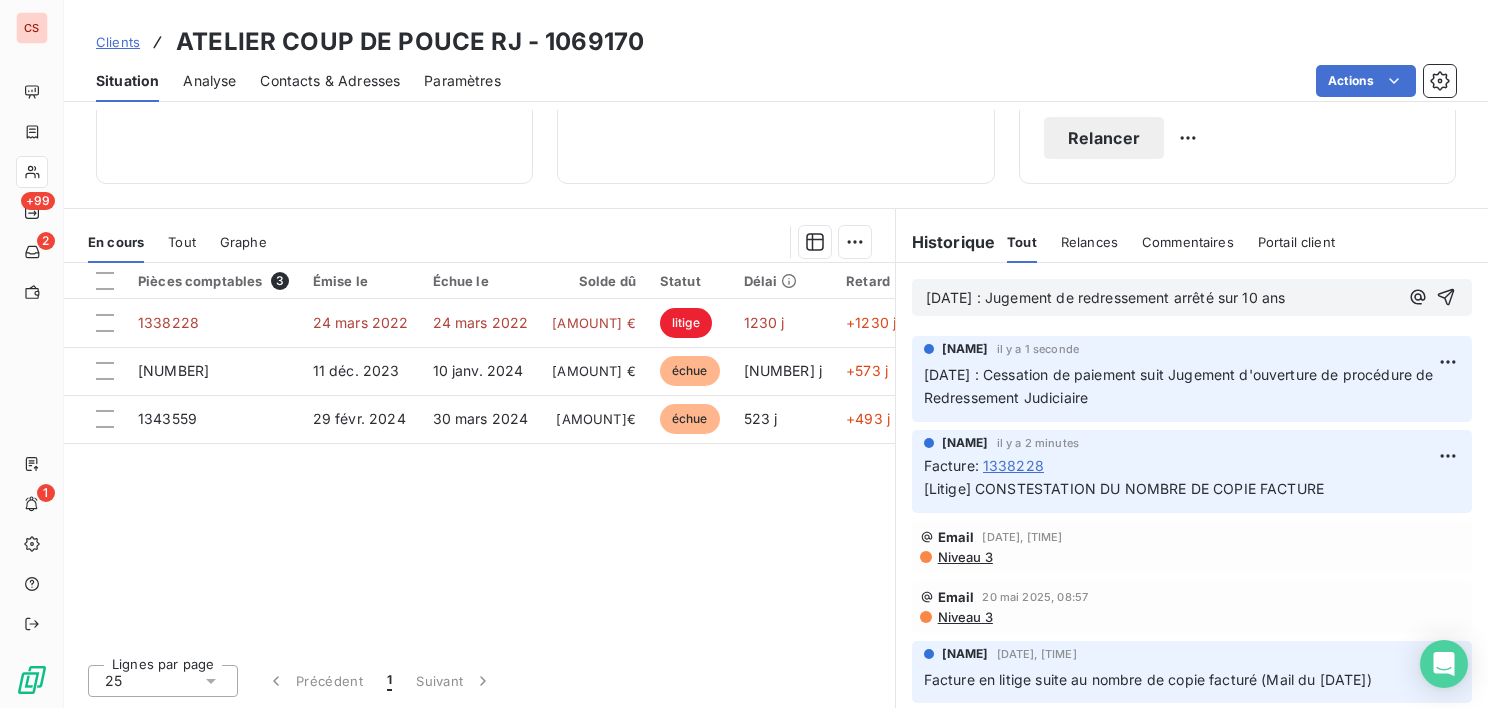 click on "[DATE] : Jugement de redressement arrêté sur 10 ans" at bounding box center (1106, 297) 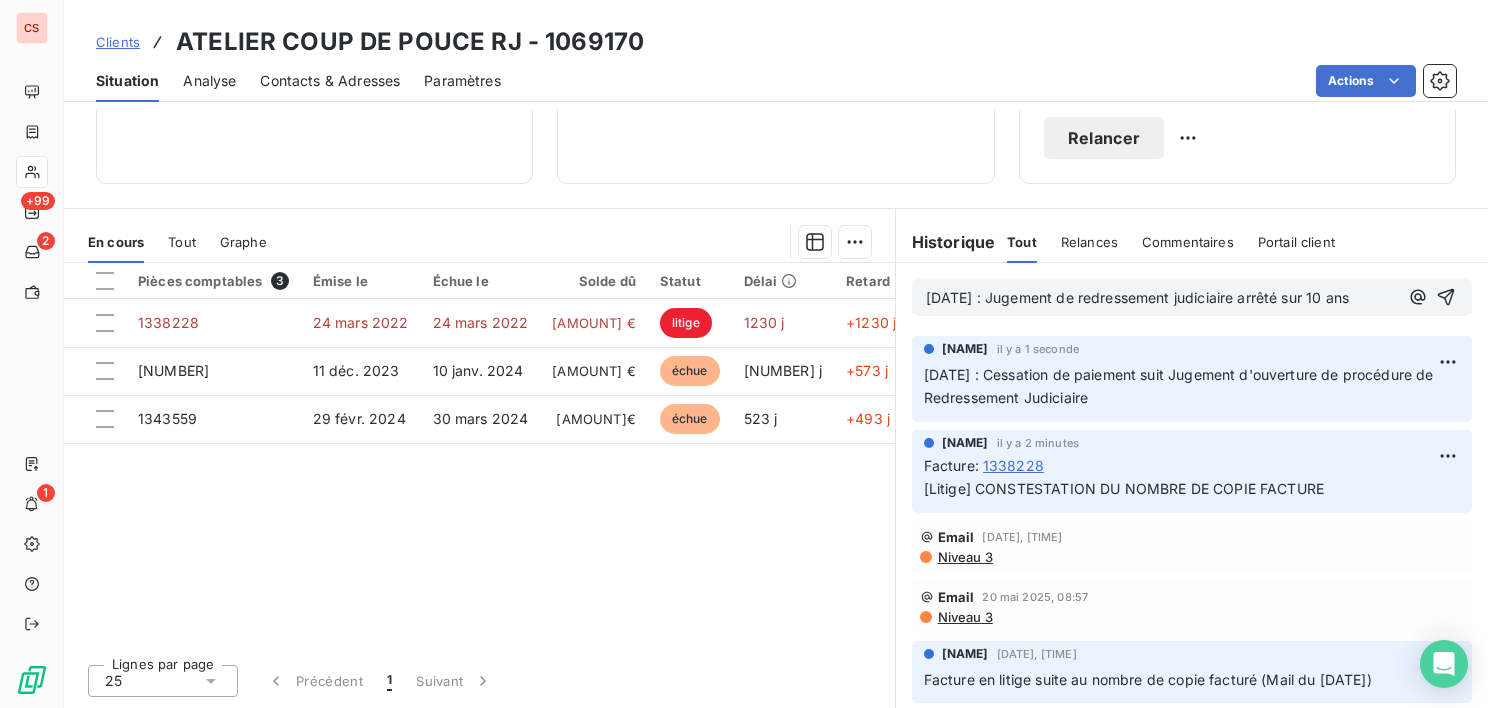 click on "[DATE] : Jugement de redressement judiciaire arrêté sur 10 ans" at bounding box center [1137, 297] 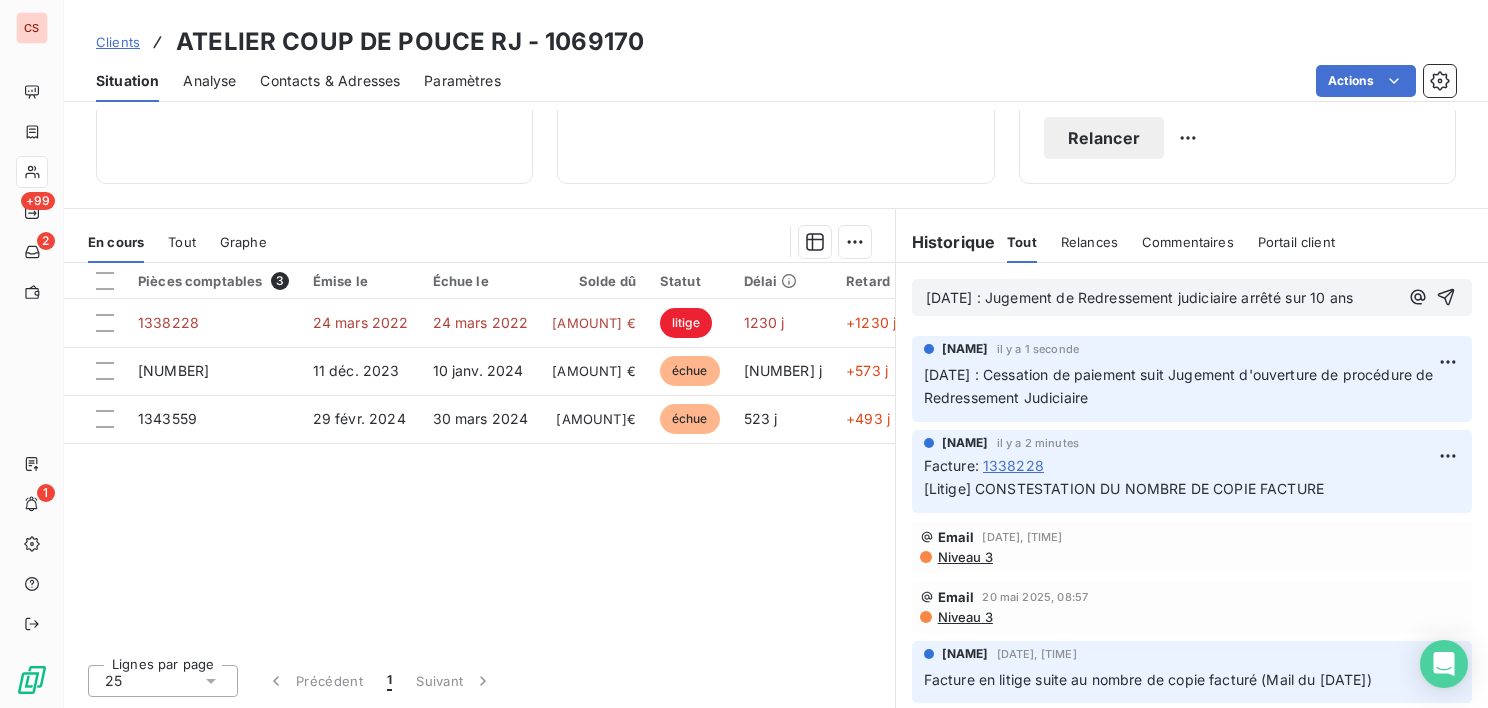 click on "[DATE] : Jugement de Redressement judiciaire arrêté sur 10 ans" at bounding box center [1139, 297] 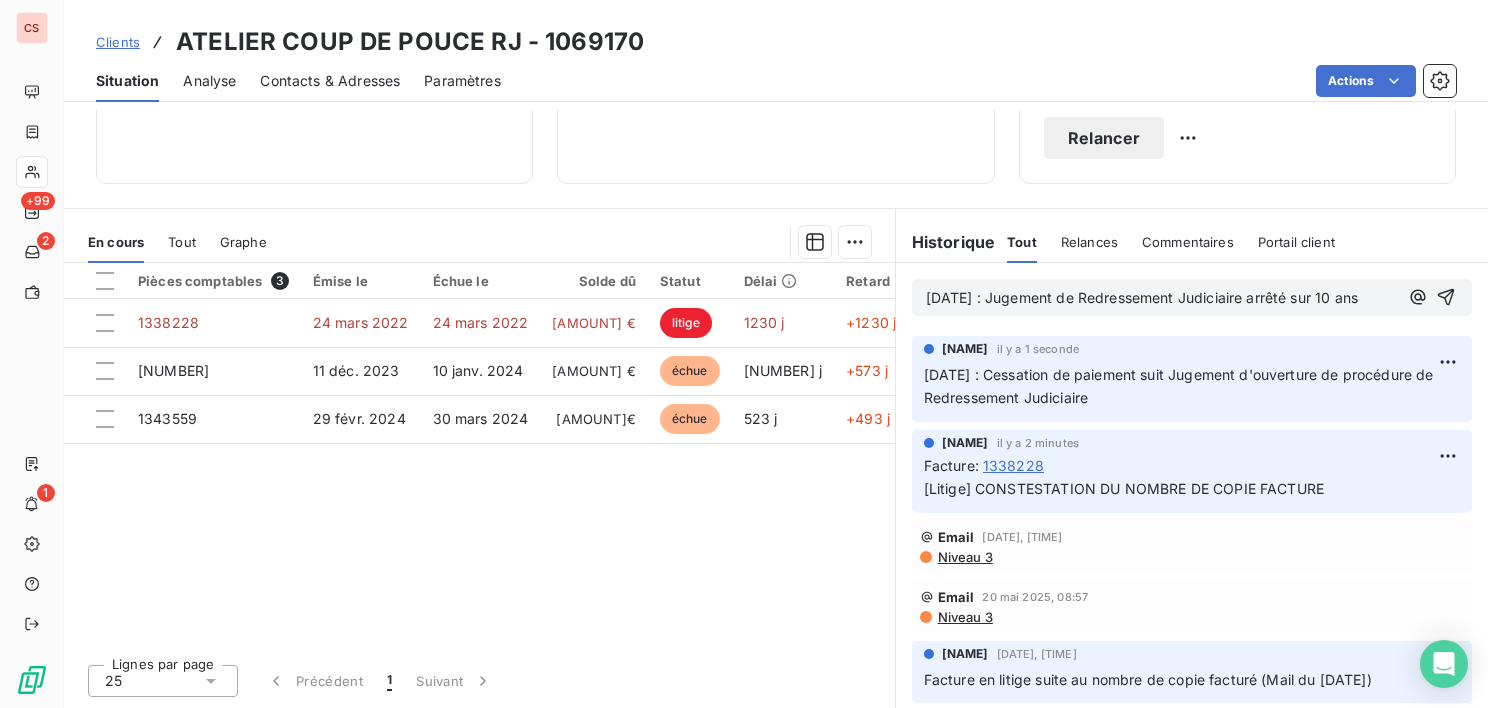 click on "[DATE] : Jugement de Redressement Judiciaire arrêté sur 10 ans" at bounding box center (1192, 297) 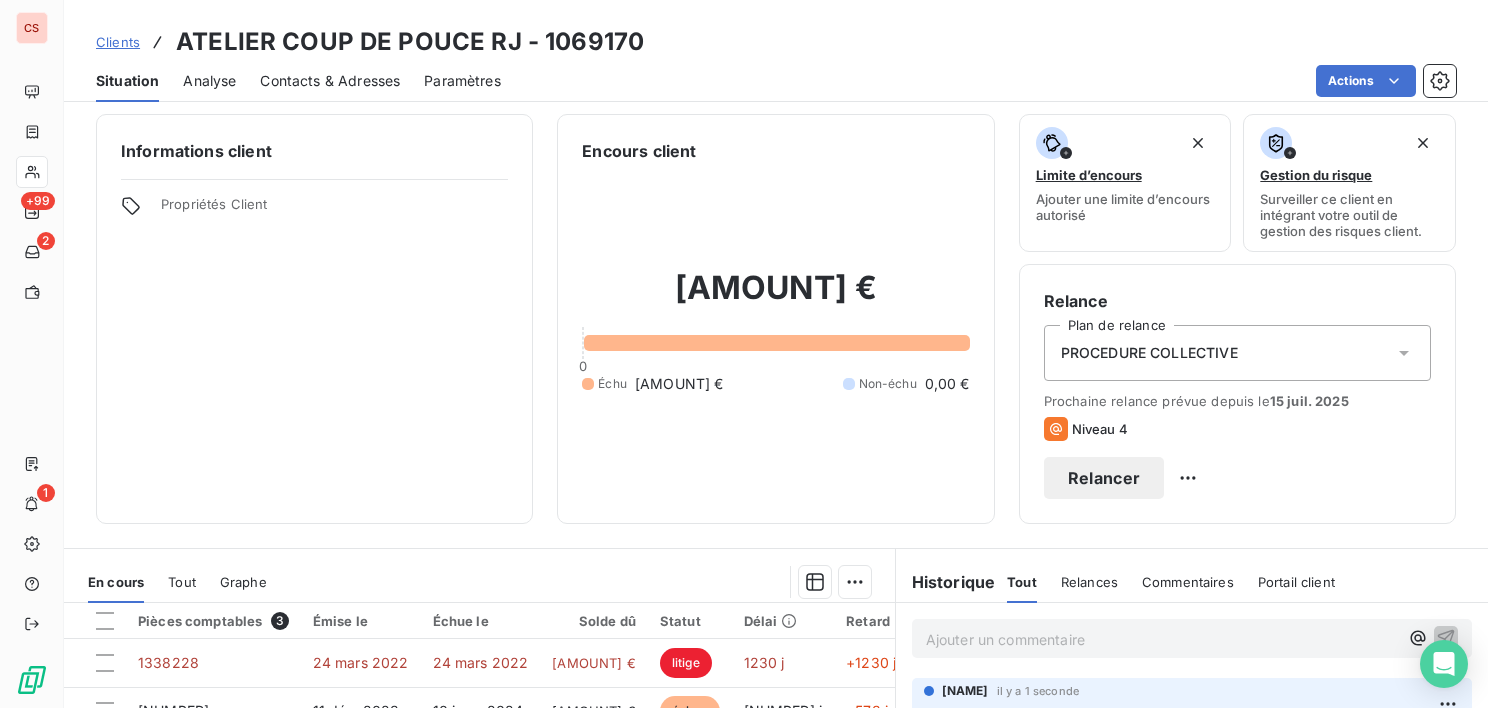 scroll, scrollTop: 0, scrollLeft: 0, axis: both 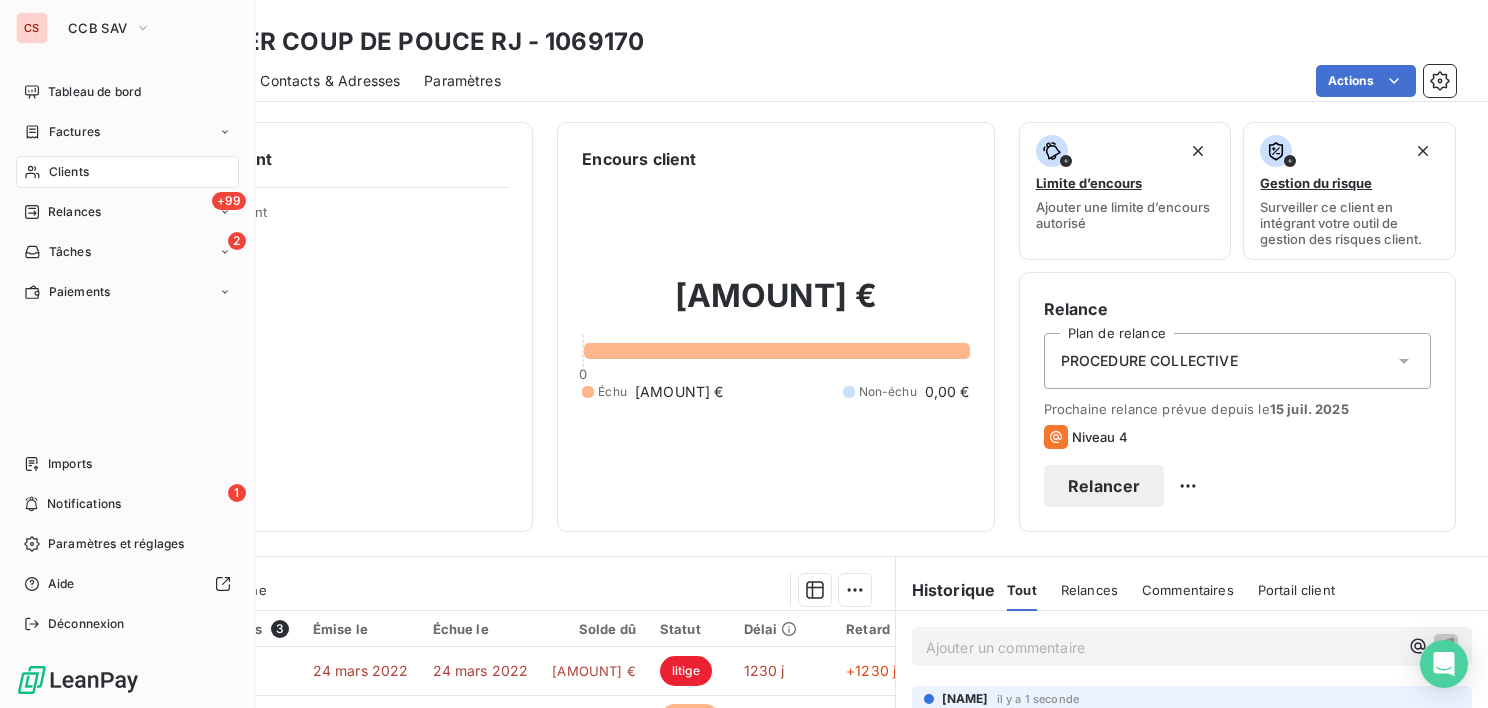 click on "Clients" at bounding box center [69, 172] 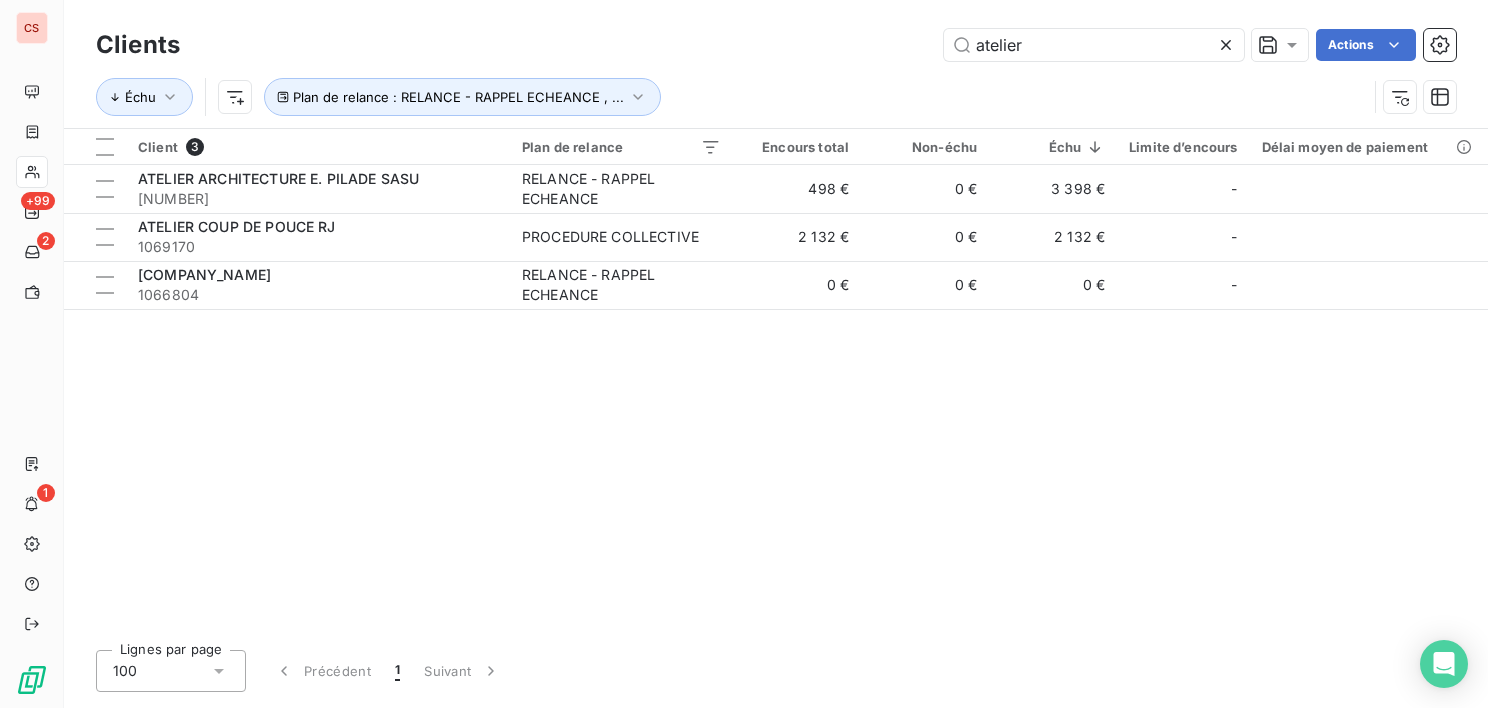 drag, startPoint x: 1027, startPoint y: 47, endPoint x: 527, endPoint y: 61, distance: 500.19595 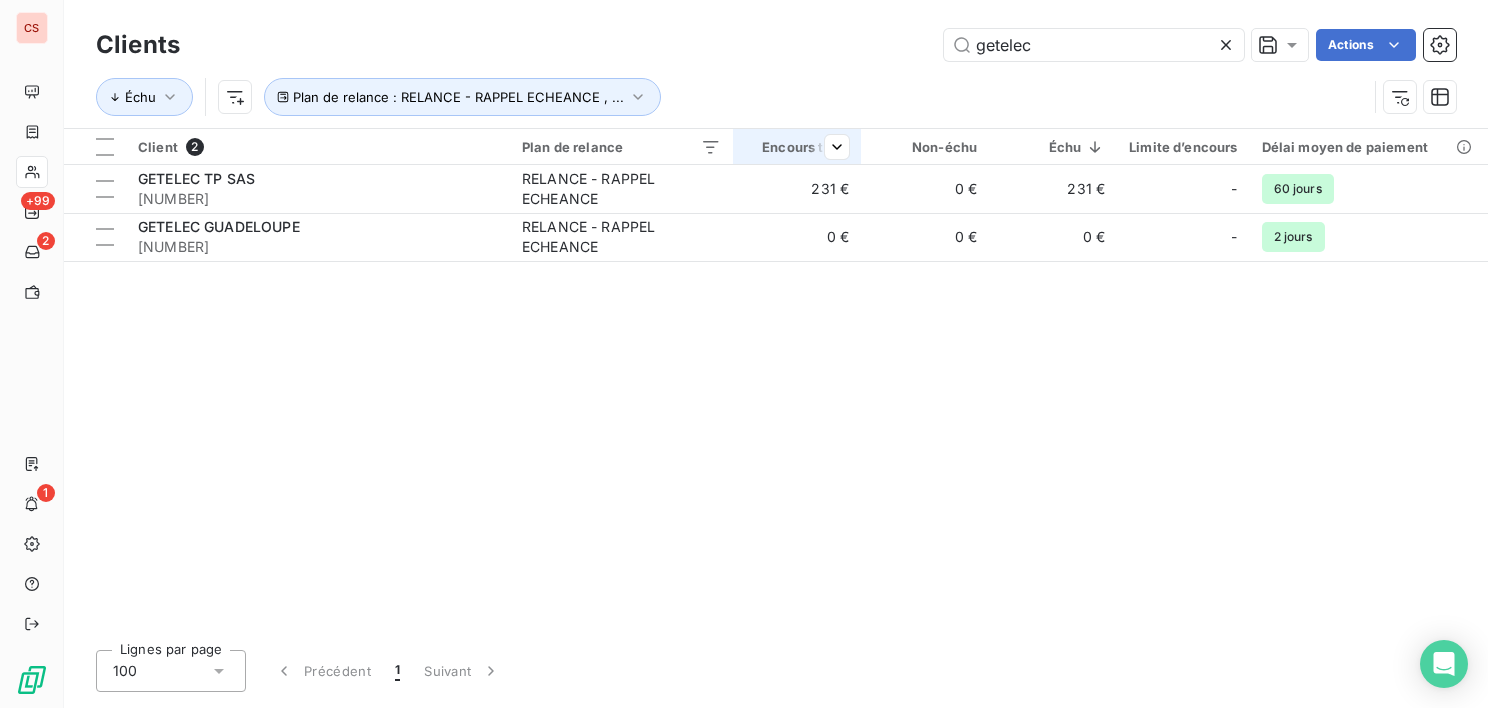type on "getelec" 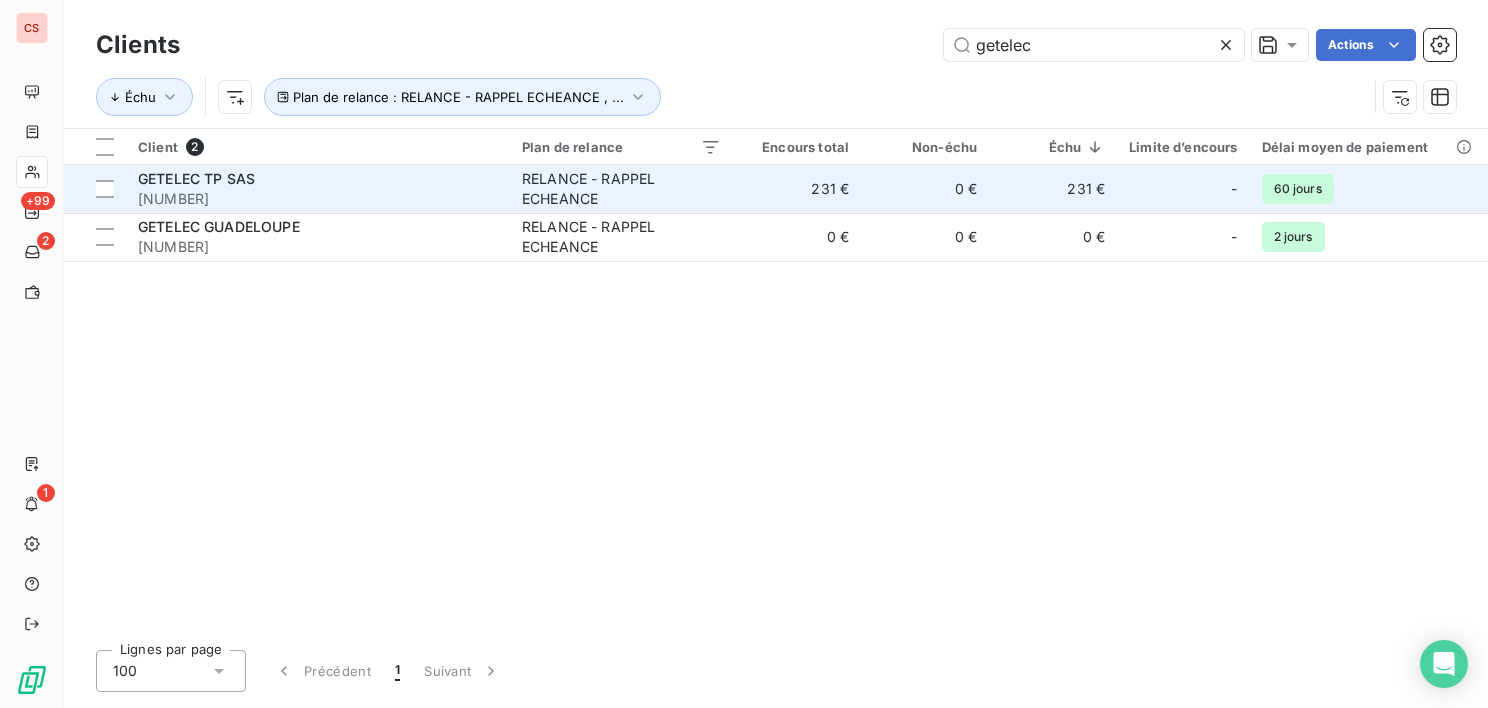 click on "231 €" at bounding box center [797, 189] 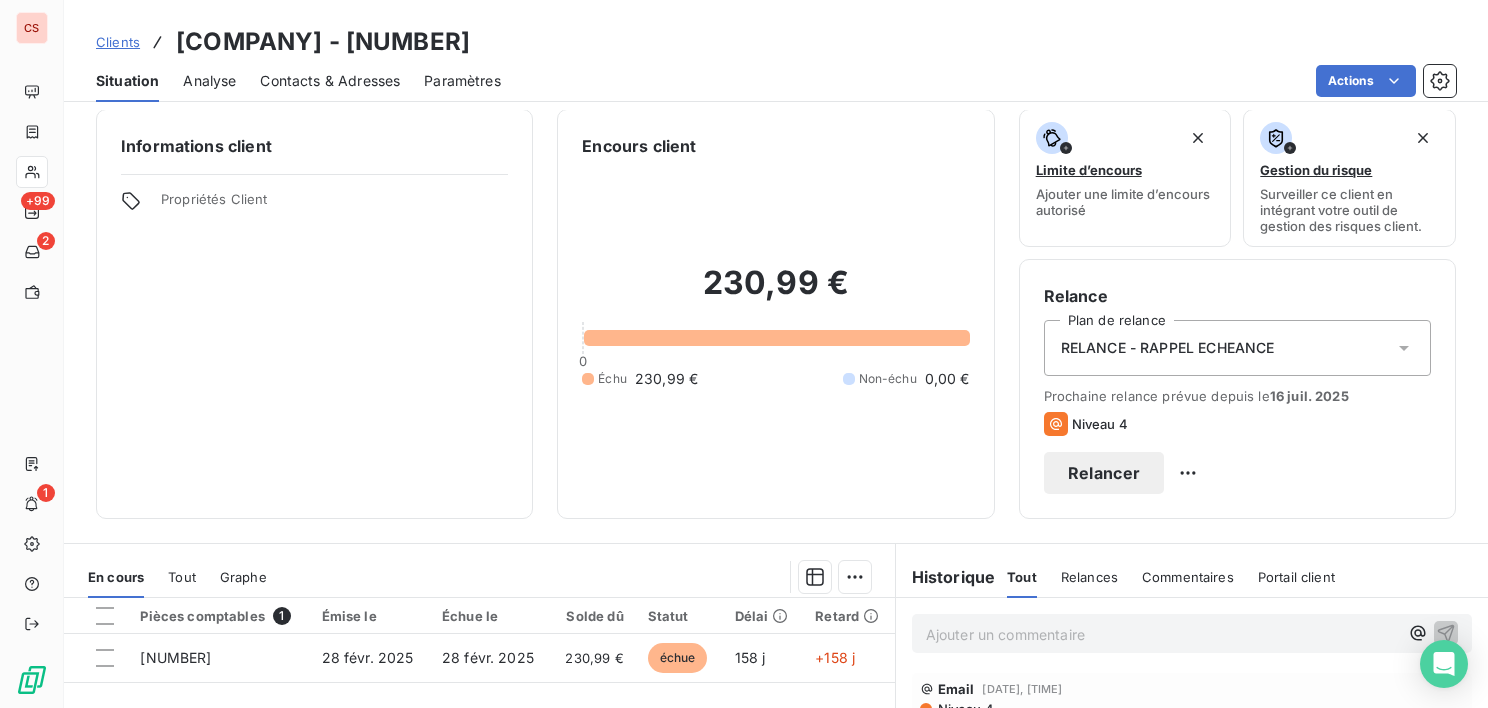 scroll, scrollTop: 0, scrollLeft: 0, axis: both 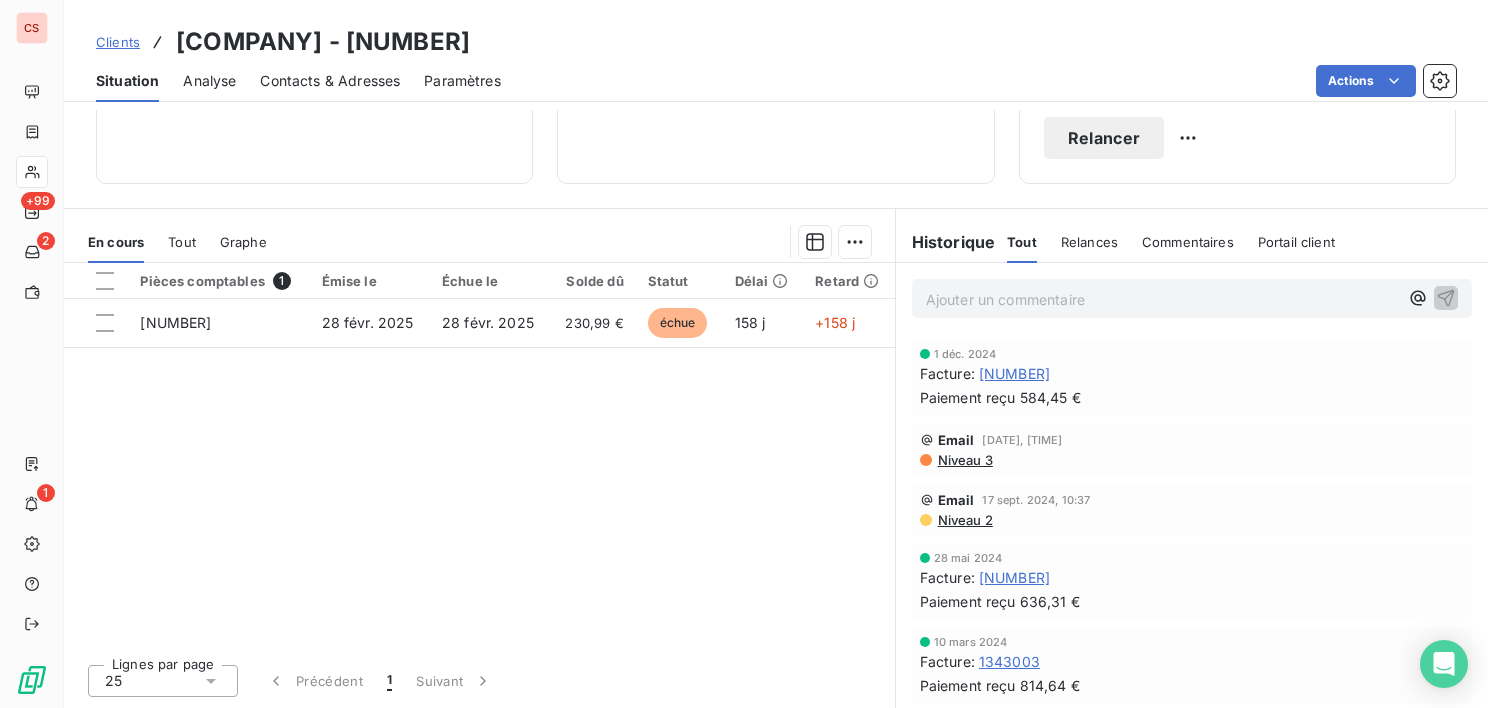 click on "Niveau 3" at bounding box center [964, 460] 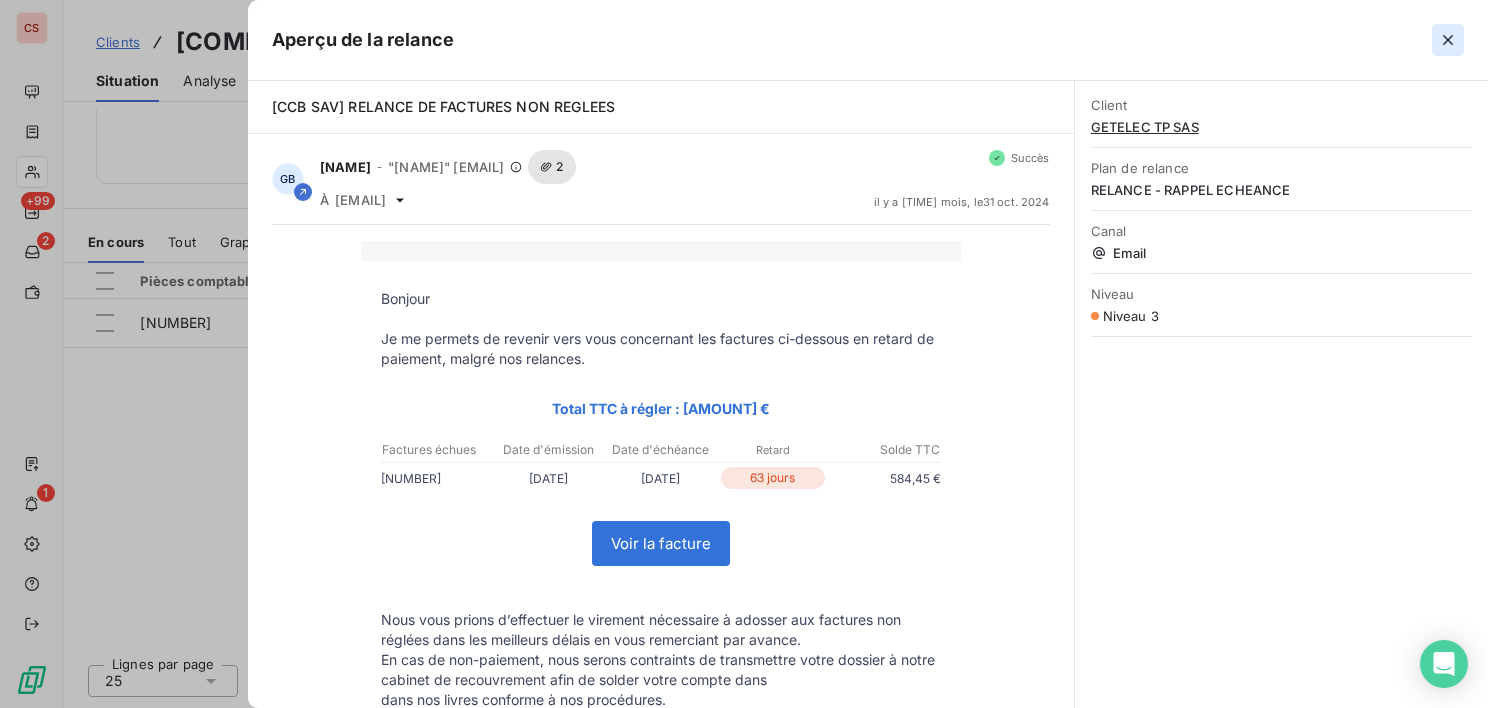 click 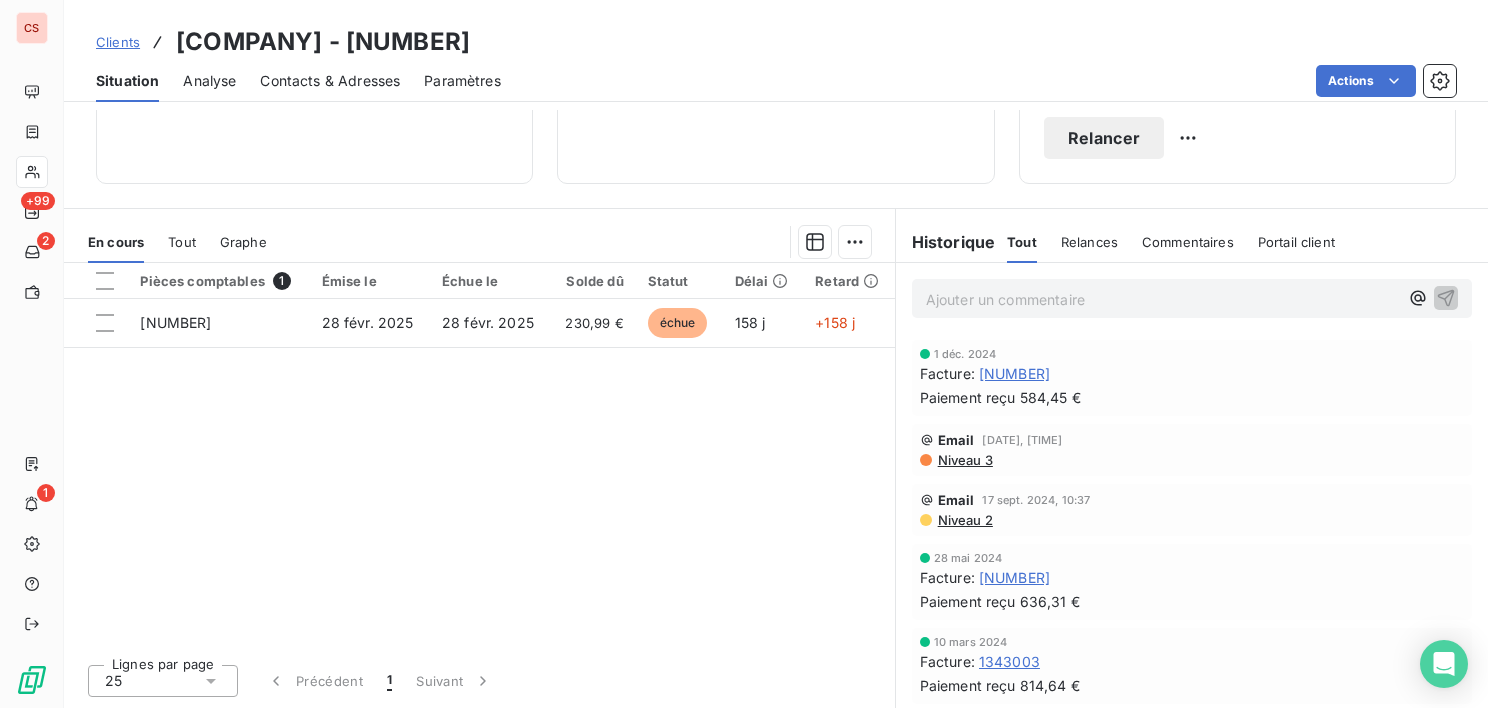 click on "Relancer" at bounding box center (1104, 138) 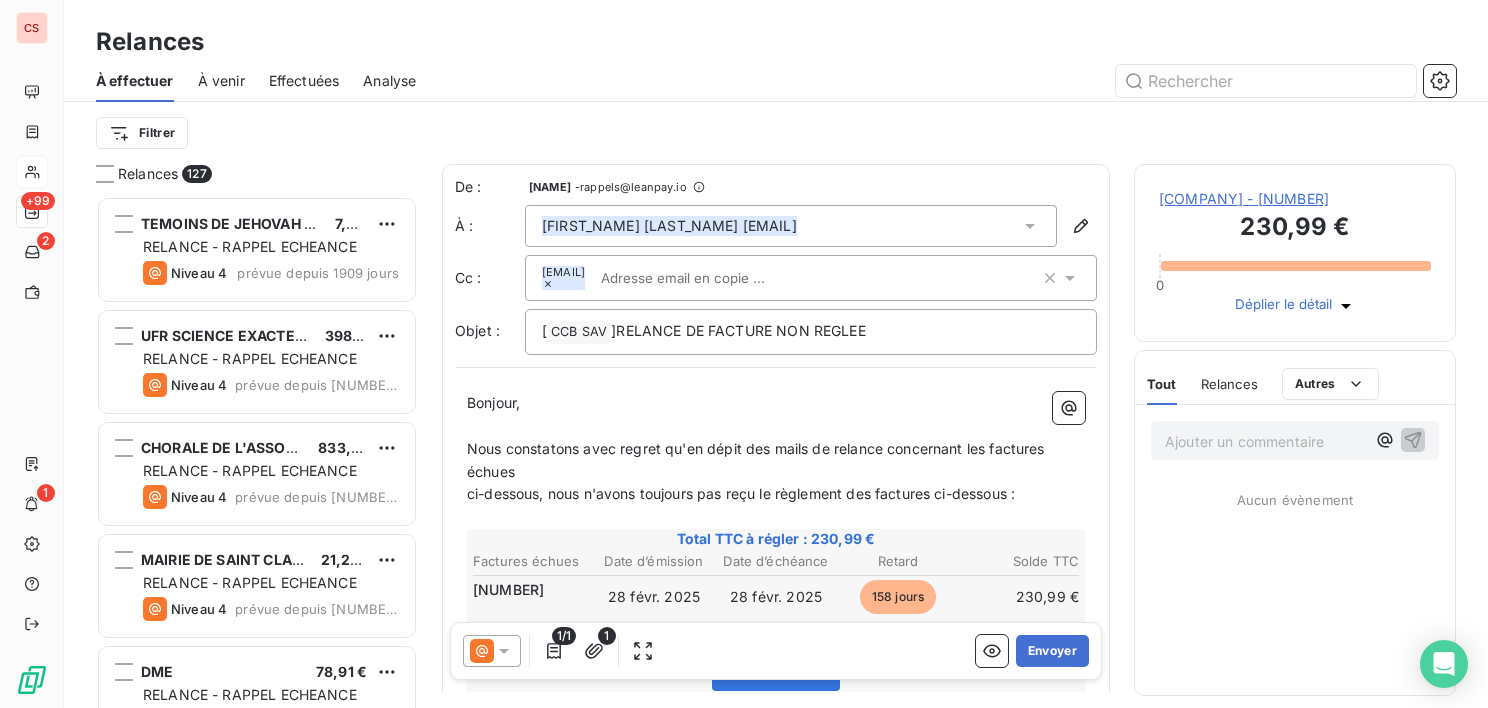 scroll, scrollTop: 16, scrollLeft: 16, axis: both 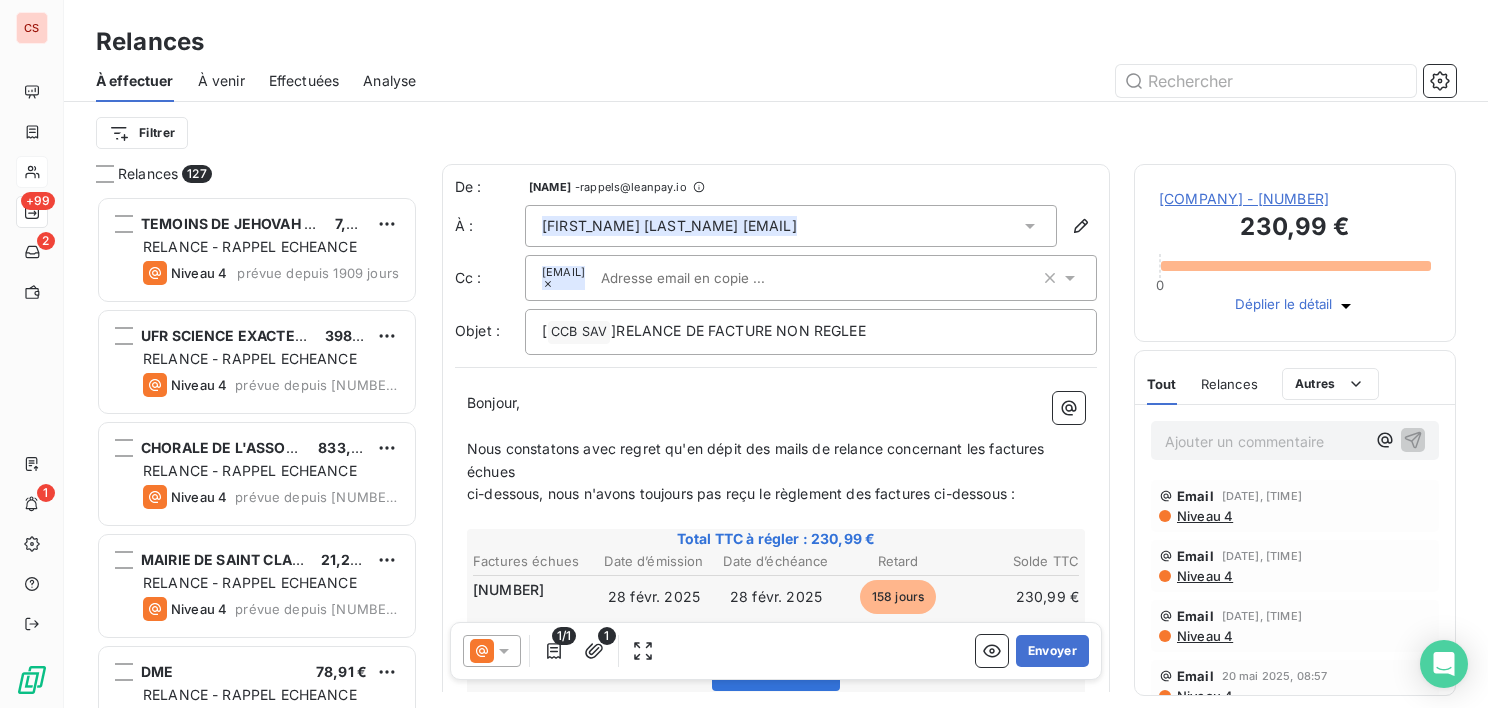 click on "Niveau 4" at bounding box center (1204, 516) 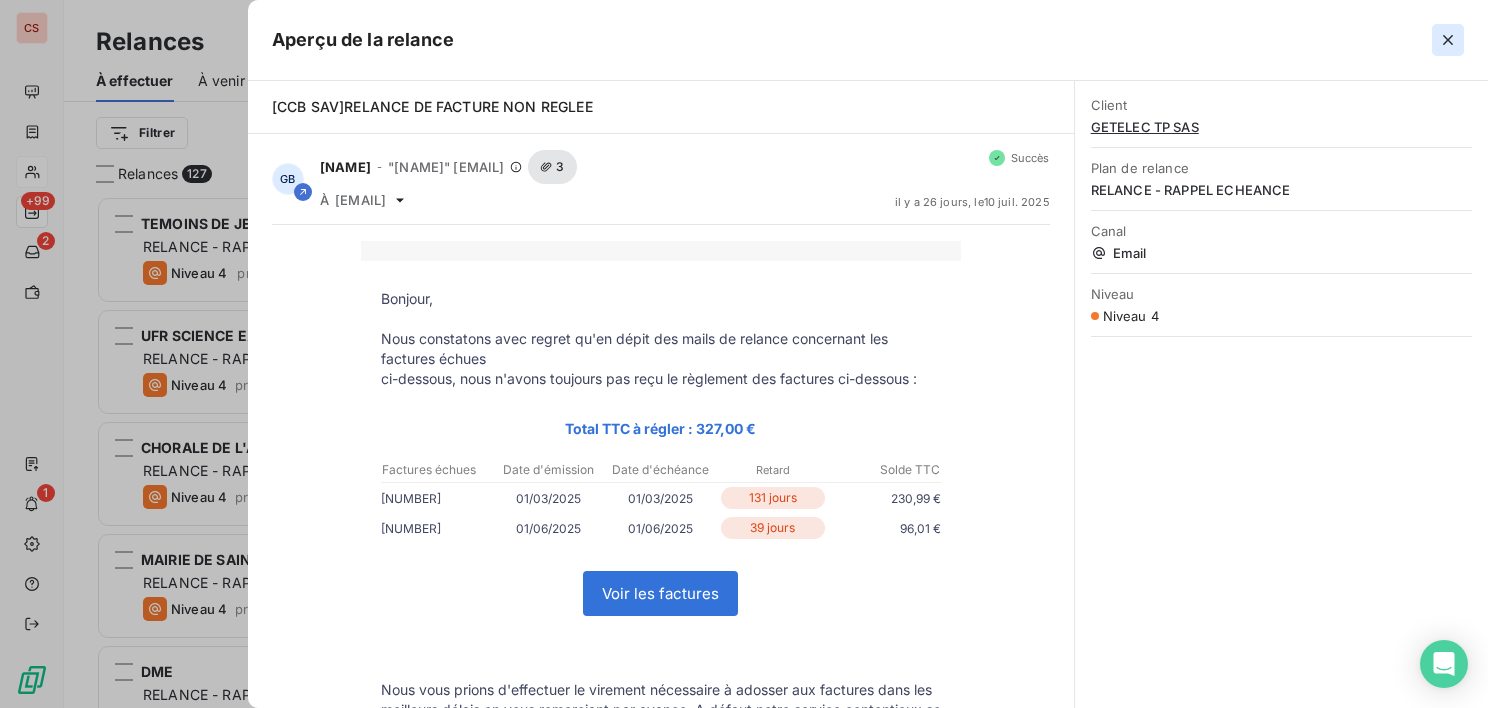 click 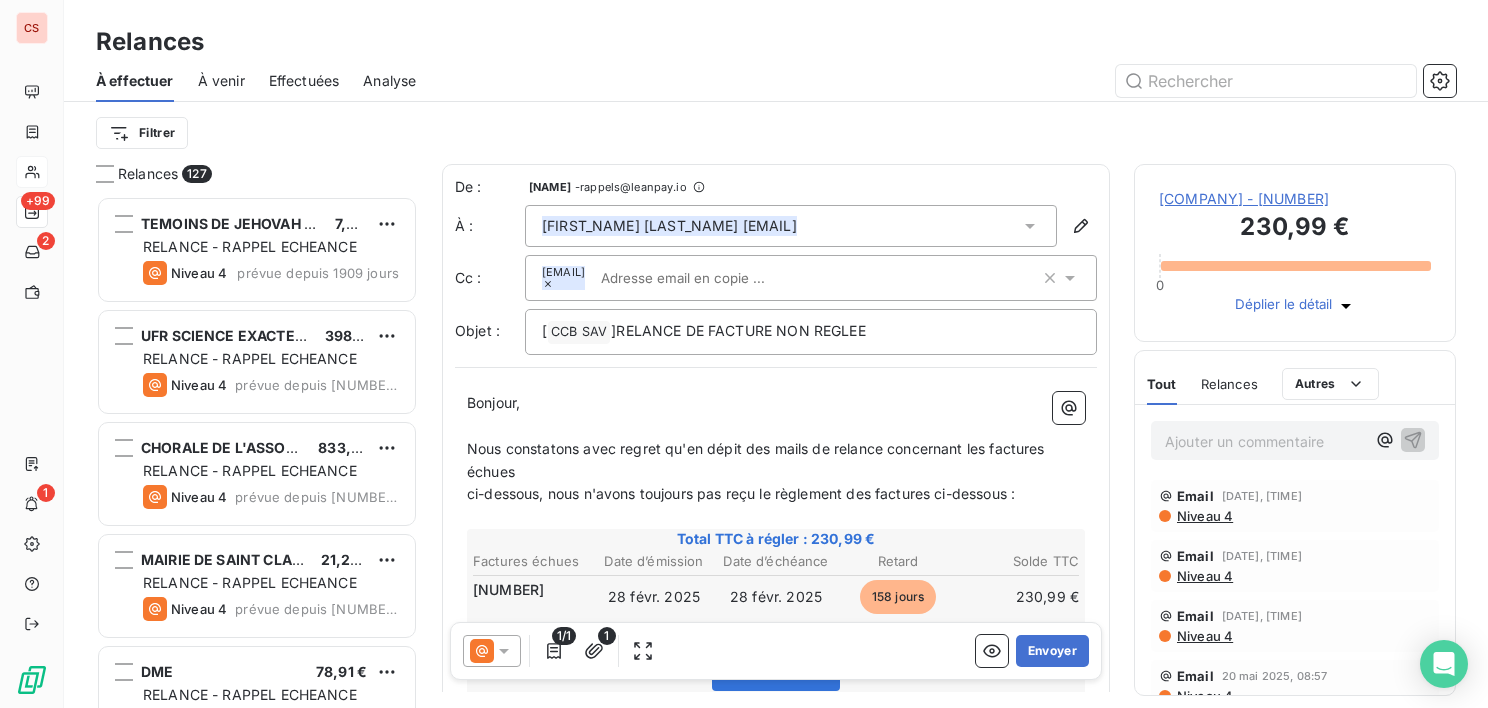 click on "Niveau 4" at bounding box center [1204, 576] 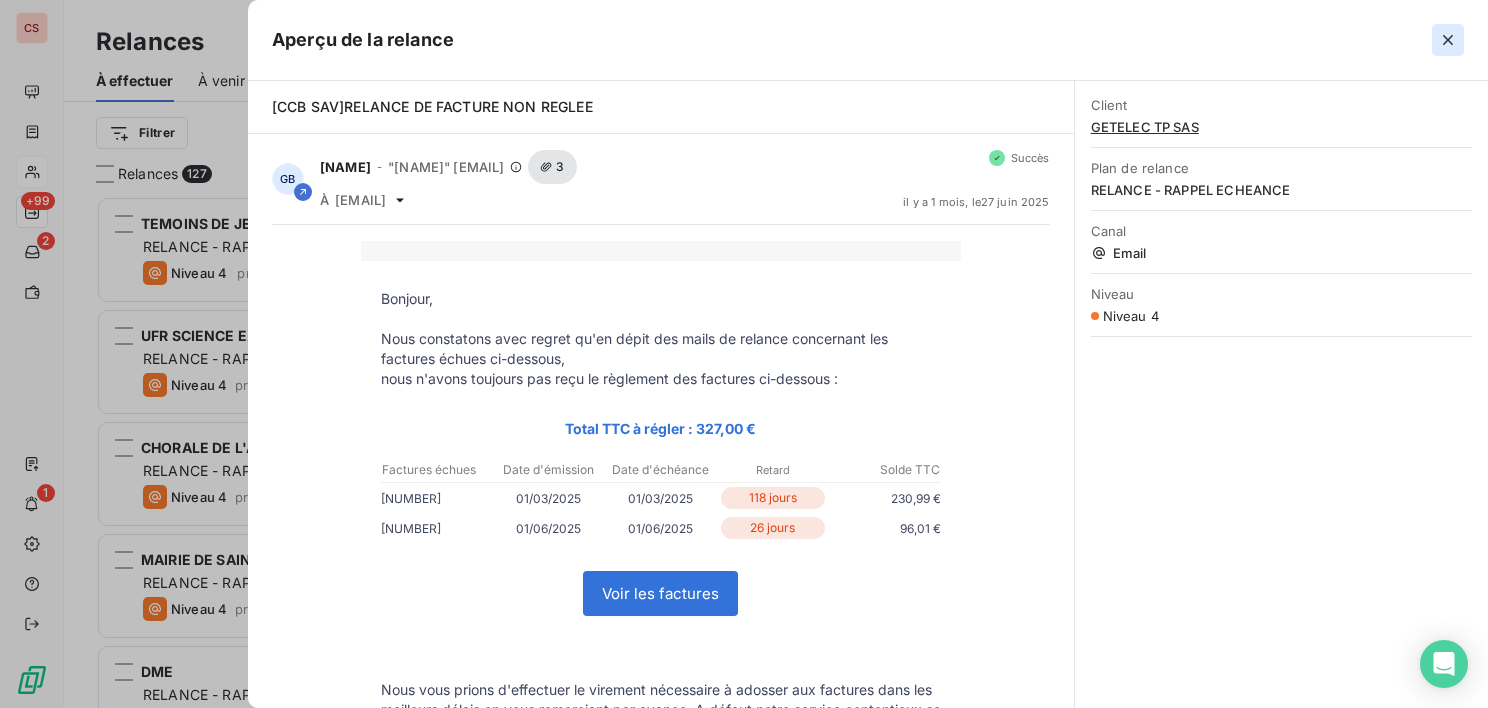 click 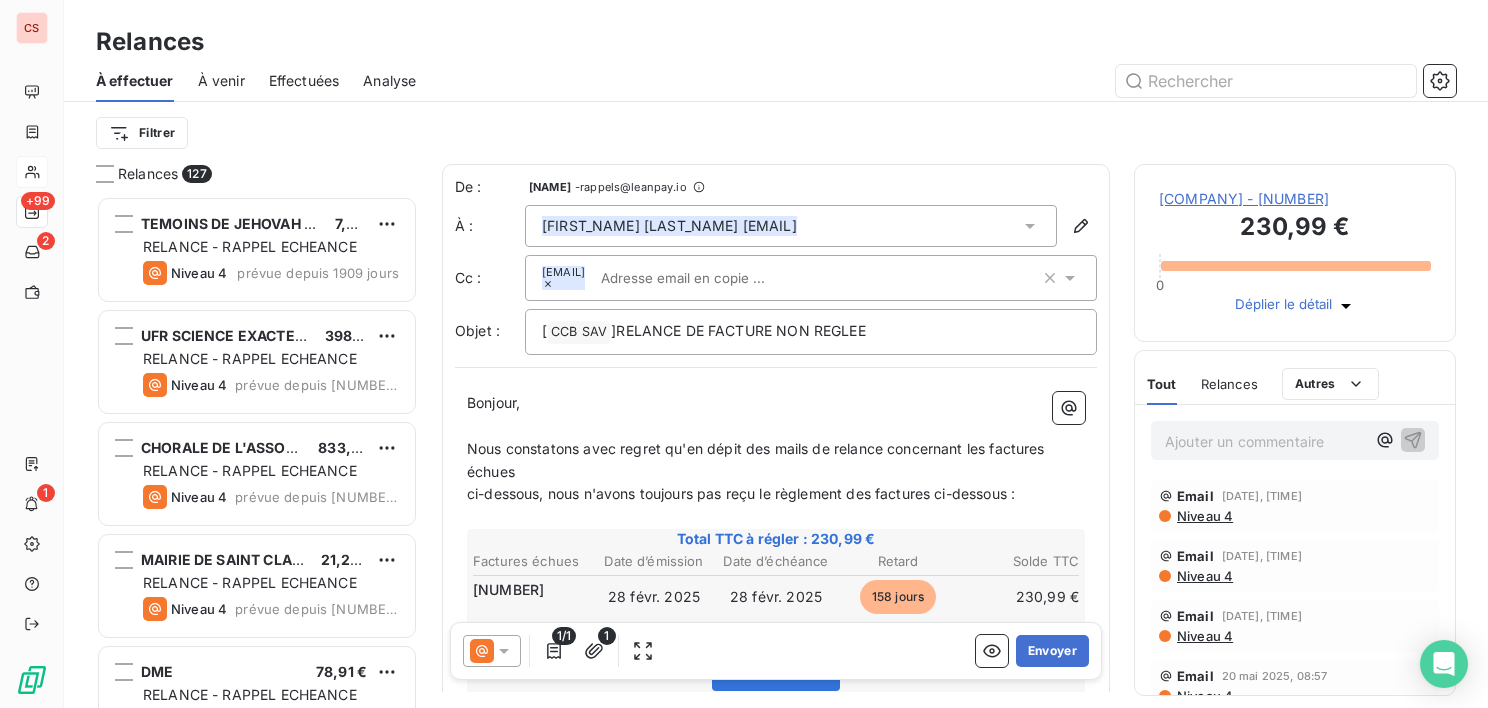 click on "Niveau 4" at bounding box center (1204, 636) 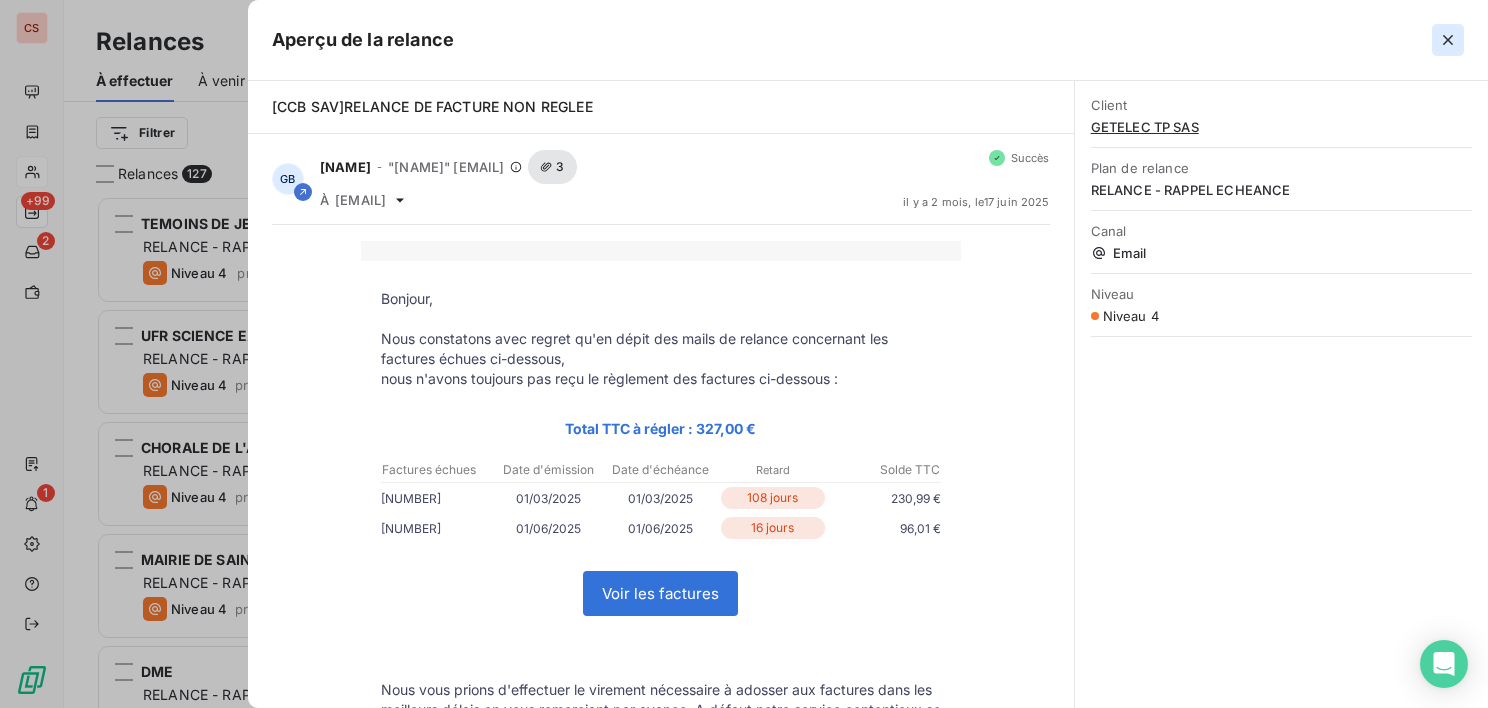 click 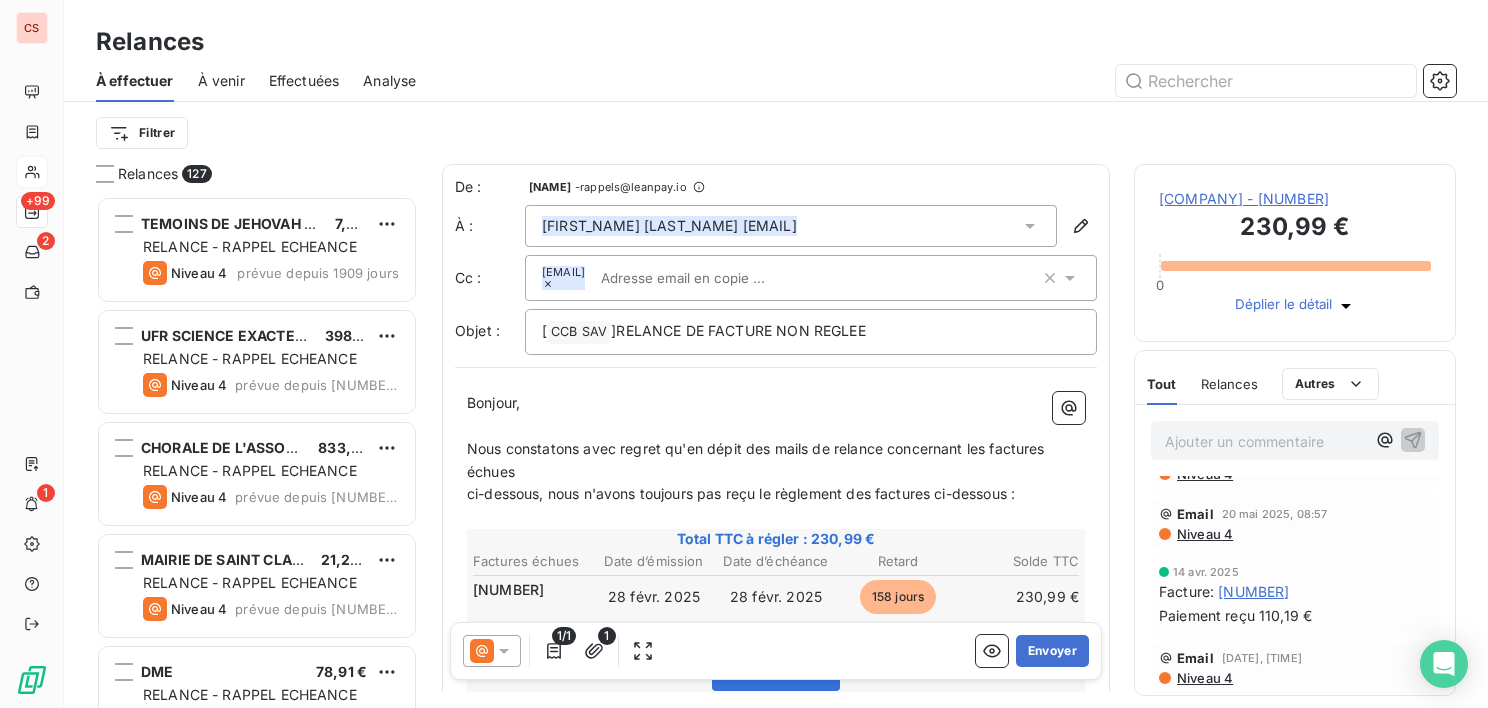 scroll, scrollTop: 171, scrollLeft: 0, axis: vertical 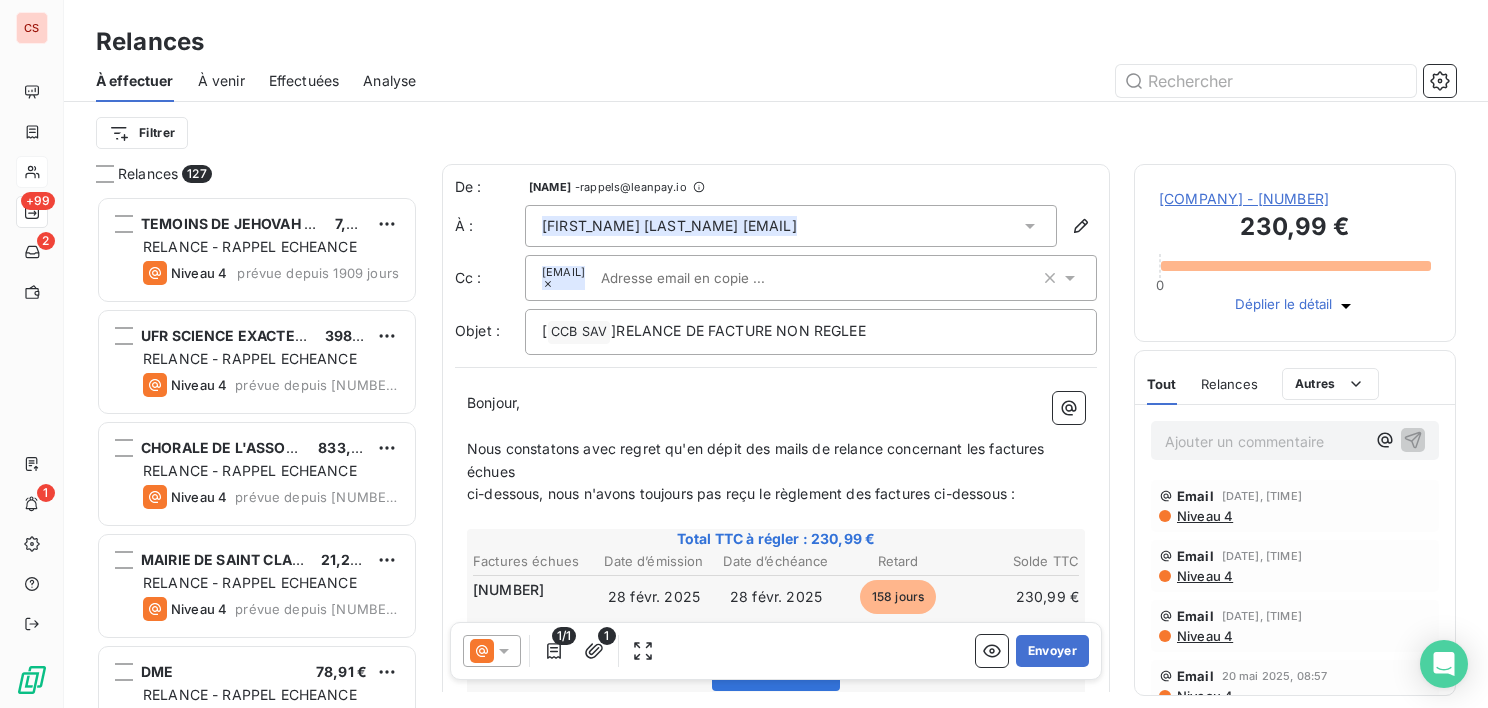 click on "﻿" at bounding box center (776, 426) 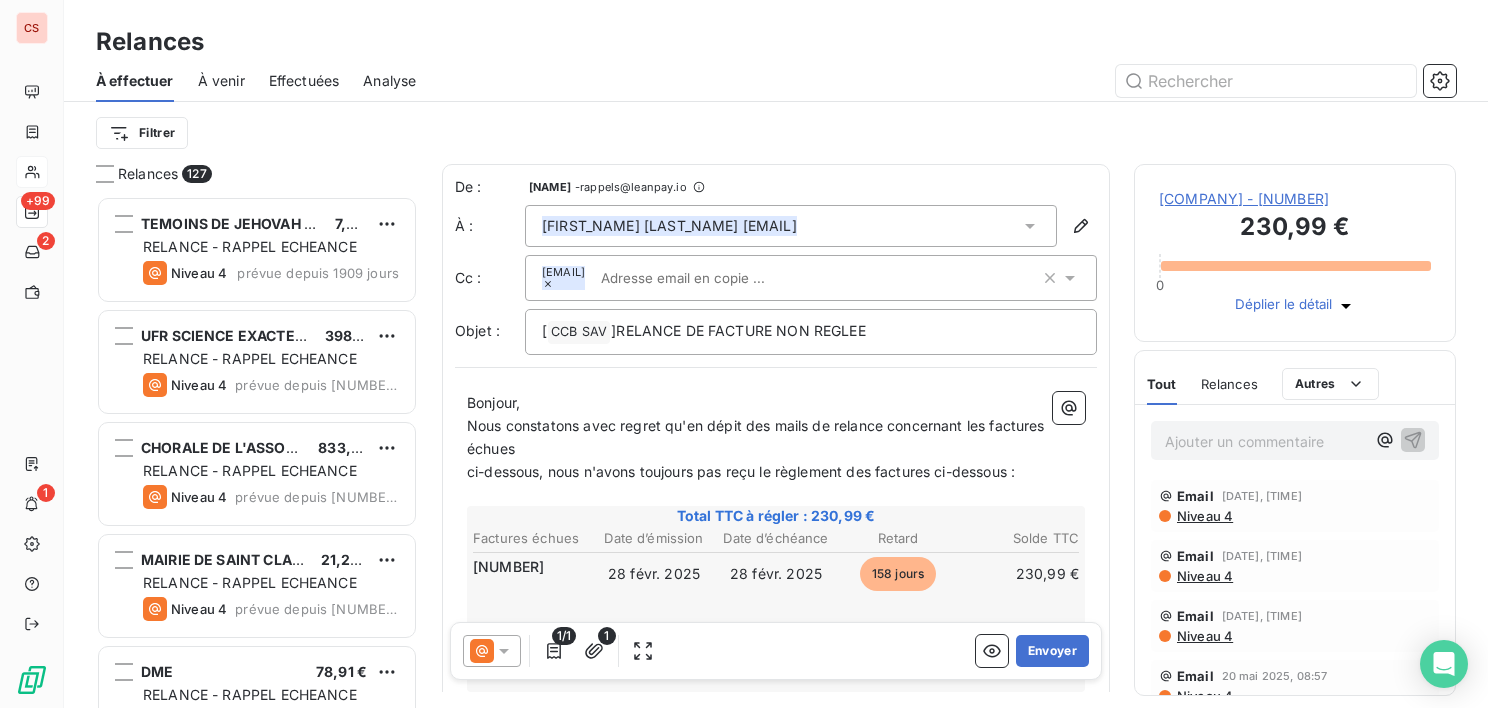 click on "Nous constatons avec regret qu'en dépit des mails de relance concernant les factures échues" at bounding box center (758, 437) 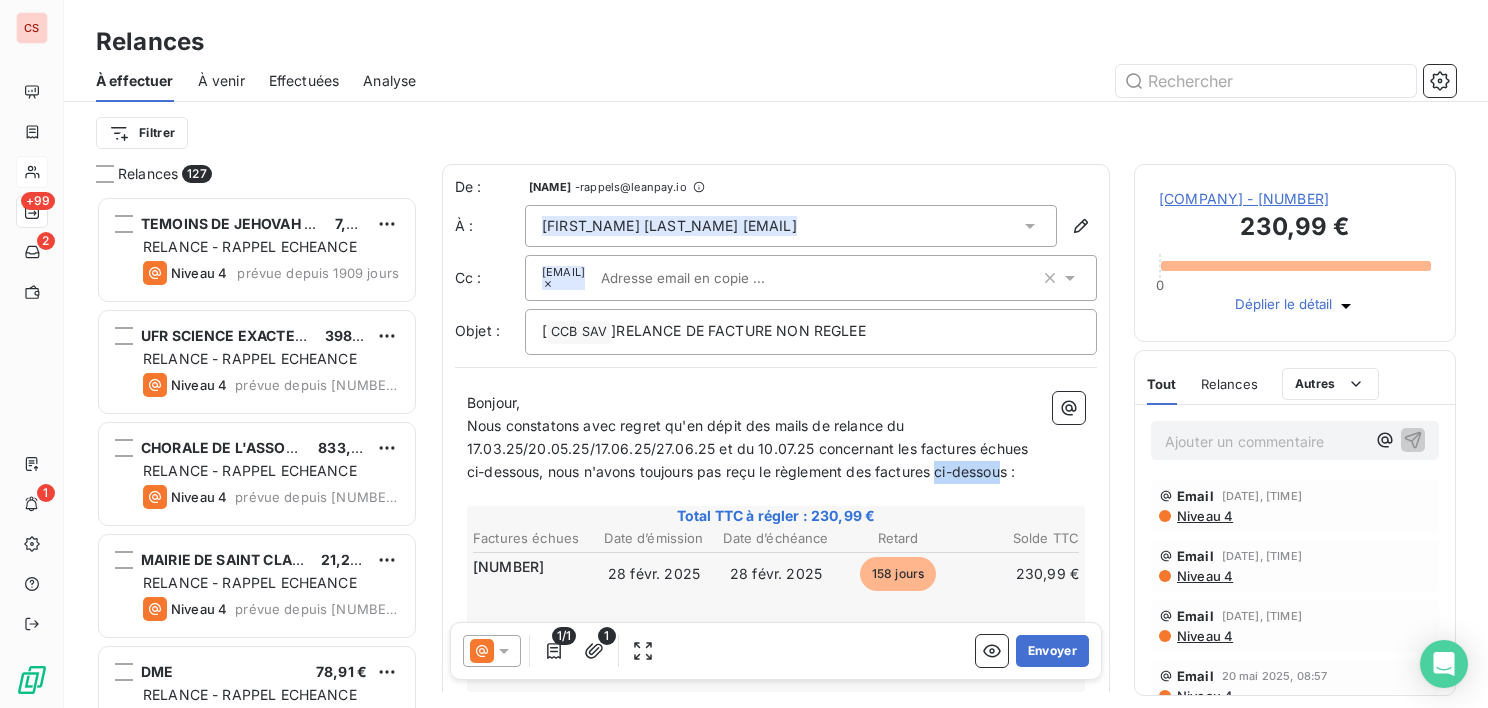 drag, startPoint x: 941, startPoint y: 472, endPoint x: 1012, endPoint y: 469, distance: 71.063354 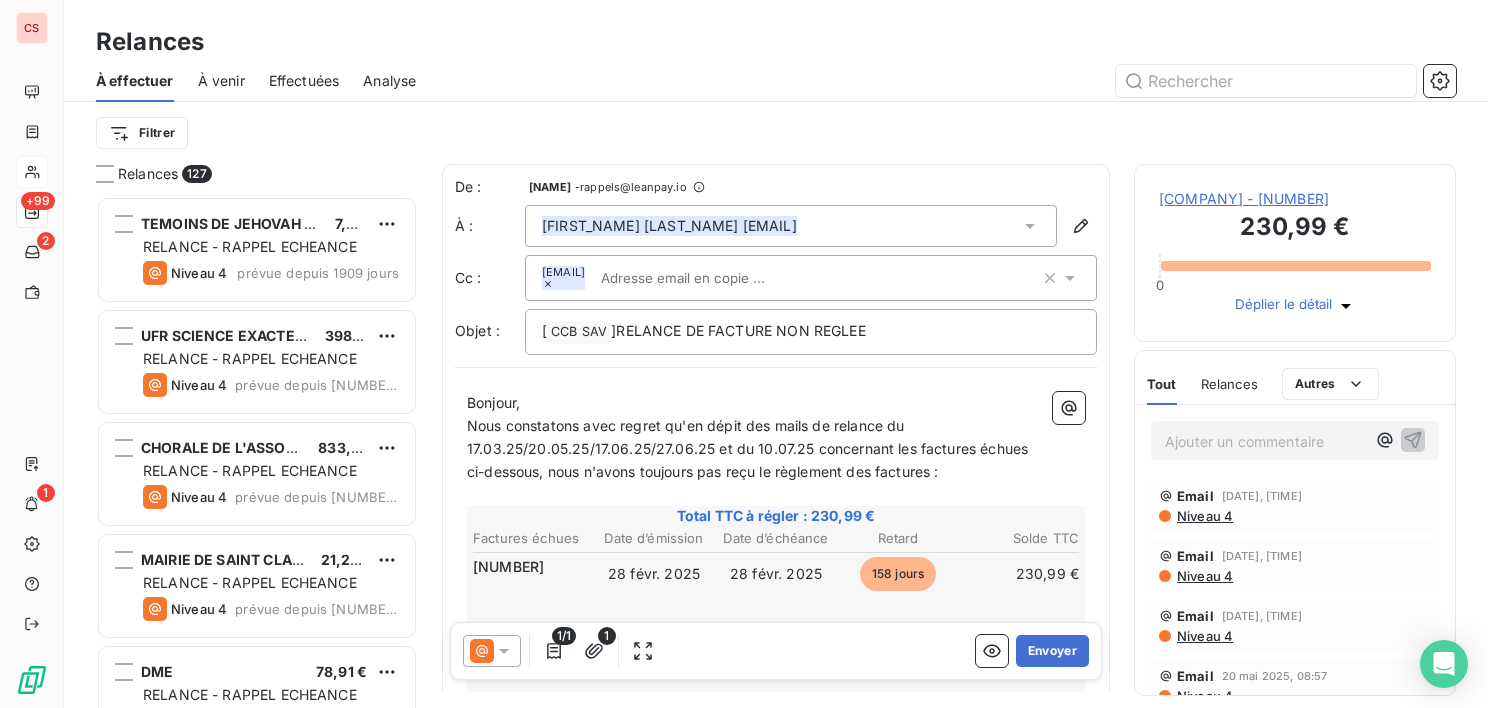 click on "Nous constatons avec regret qu'en dépit des mails de relance du 17.03.25/20.05.25/17.06.25/27.06.25 et du 10.07.25 concernant les factures échues" at bounding box center (747, 437) 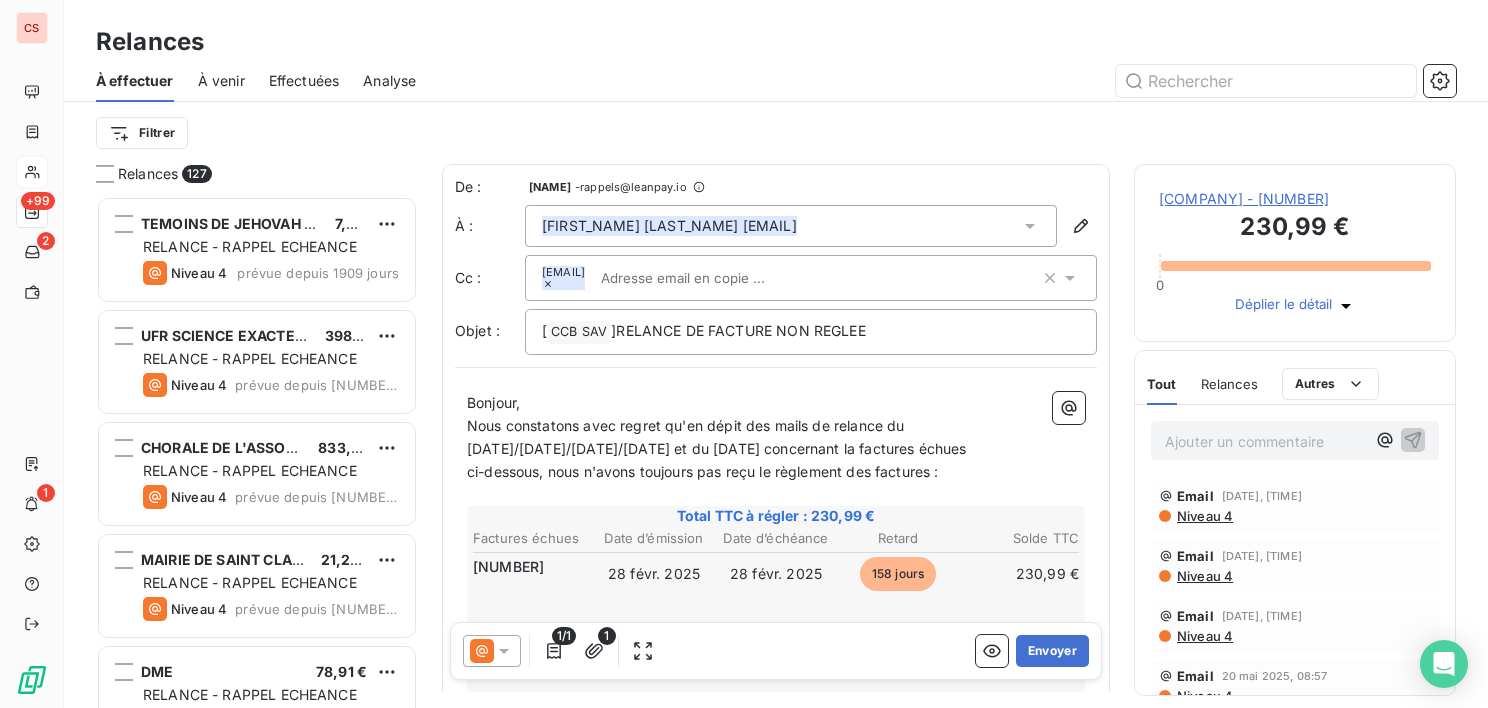 click on "Nous constatons avec regret qu'en dépit des mails de relance du [DATE]/[DATE]/[DATE]/[DATE] et du [DATE] concernant la factures échues" at bounding box center (717, 437) 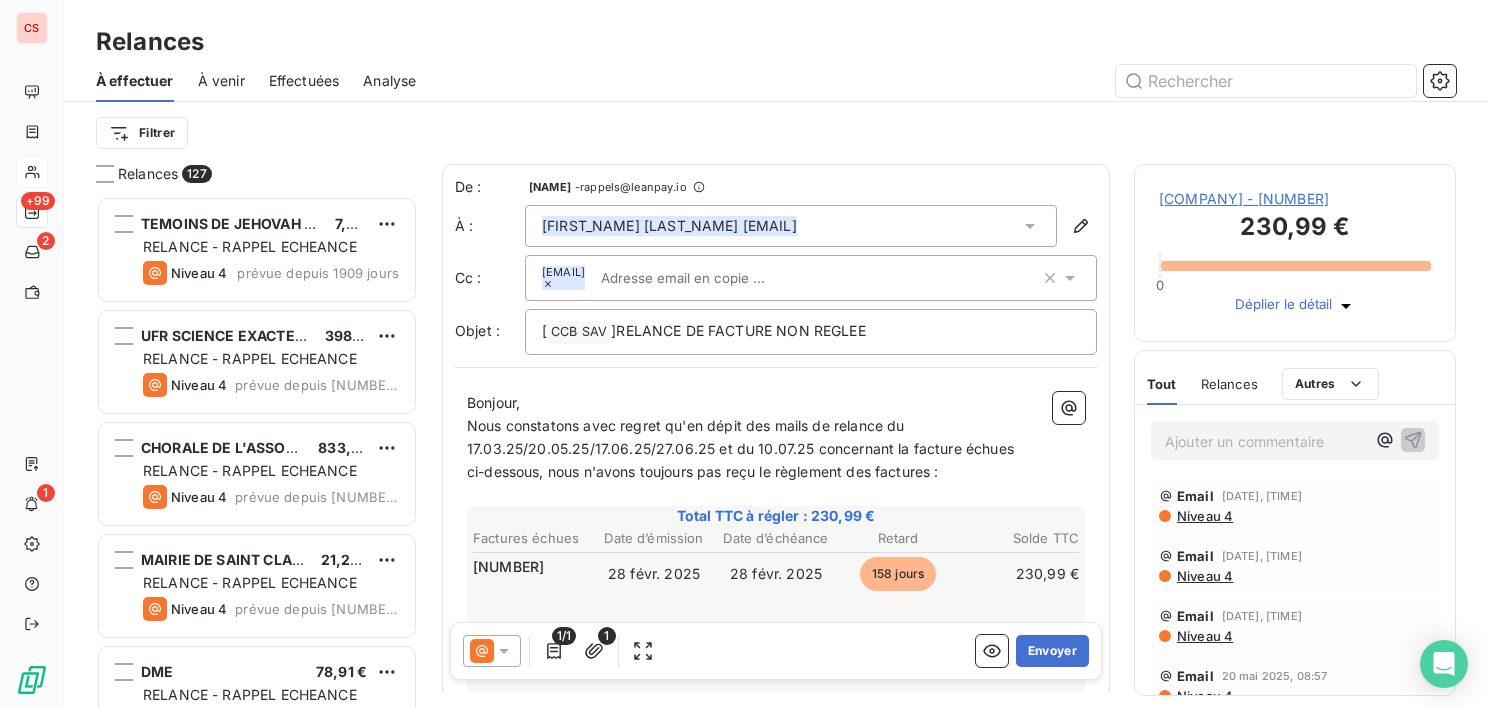 click on "Nous constatons avec regret qu'en dépit des mails de relance du 17.03.25/20.05.25/17.06.25/27.06.25 et du 10.07.25 concernant la facture échues" at bounding box center (776, 438) 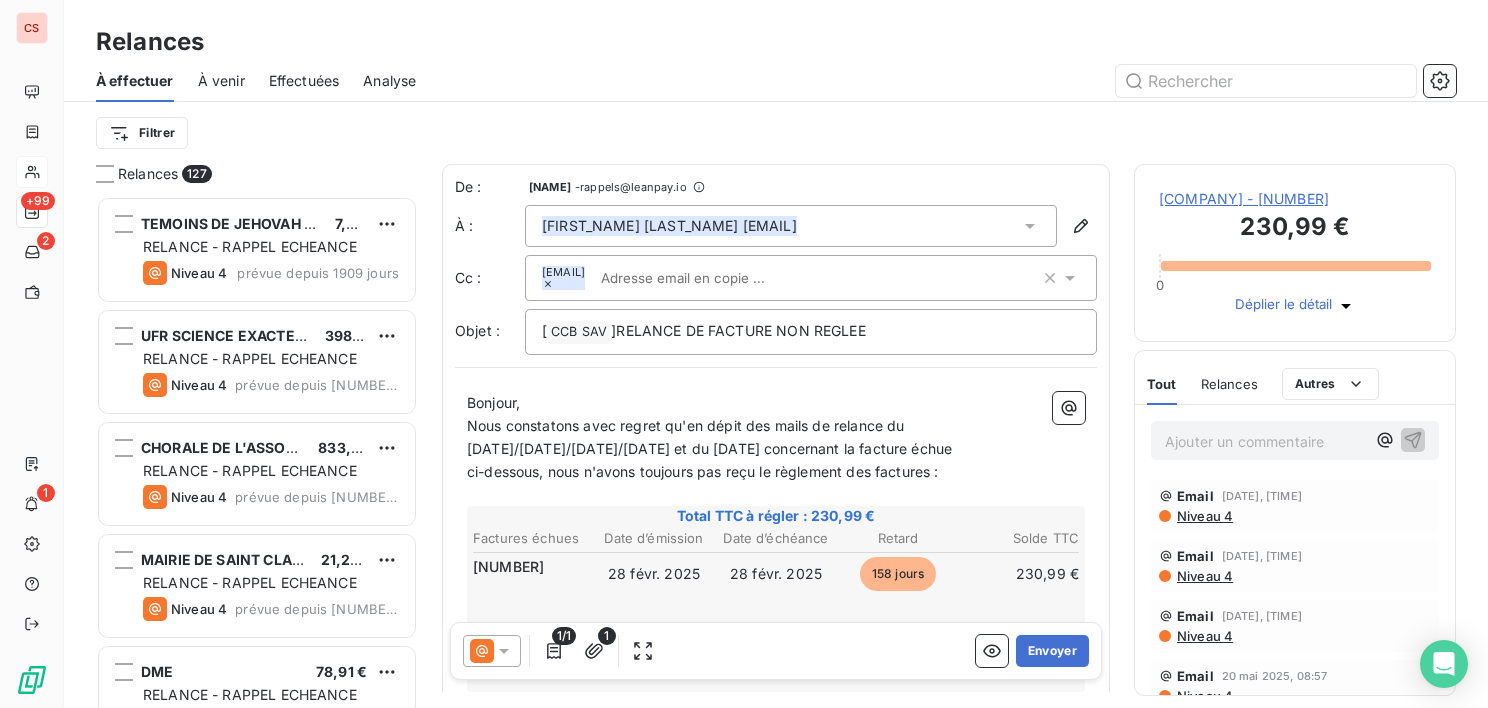 click on "ci-dessous, nous n'avons toujours pas reçu le règlement des factures :" at bounding box center [703, 471] 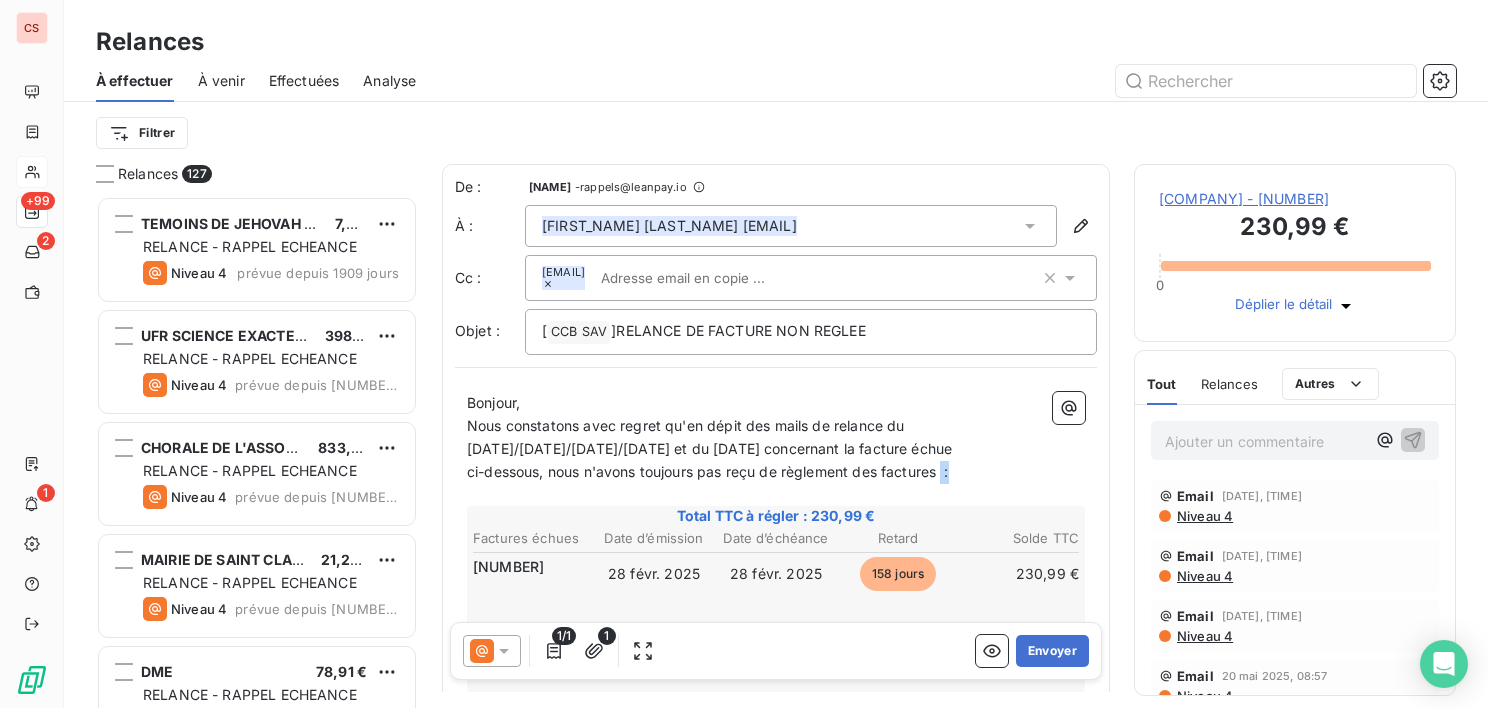drag, startPoint x: 959, startPoint y: 474, endPoint x: 947, endPoint y: 474, distance: 12 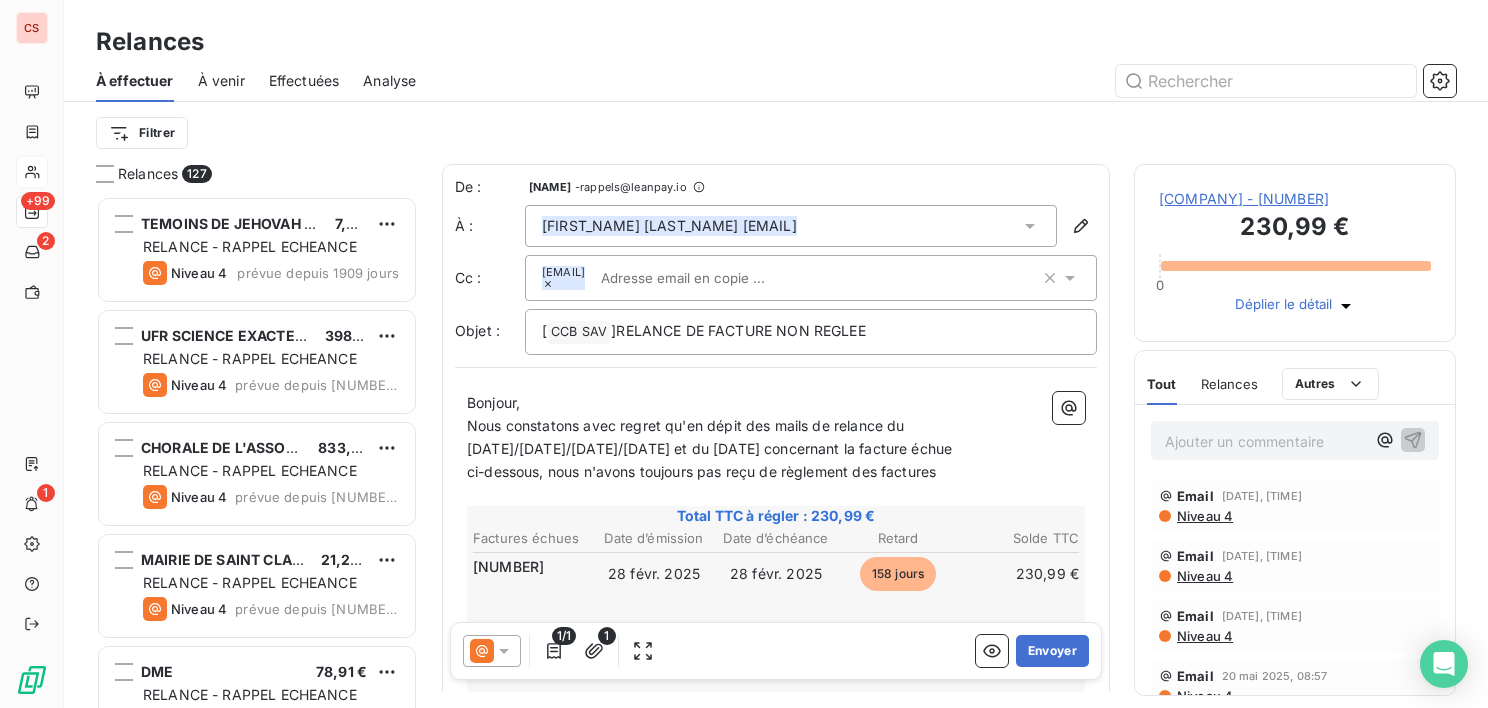 click on "ci-dessous, nous n'avons toujours pas reçu de règlement des factures" at bounding box center [701, 471] 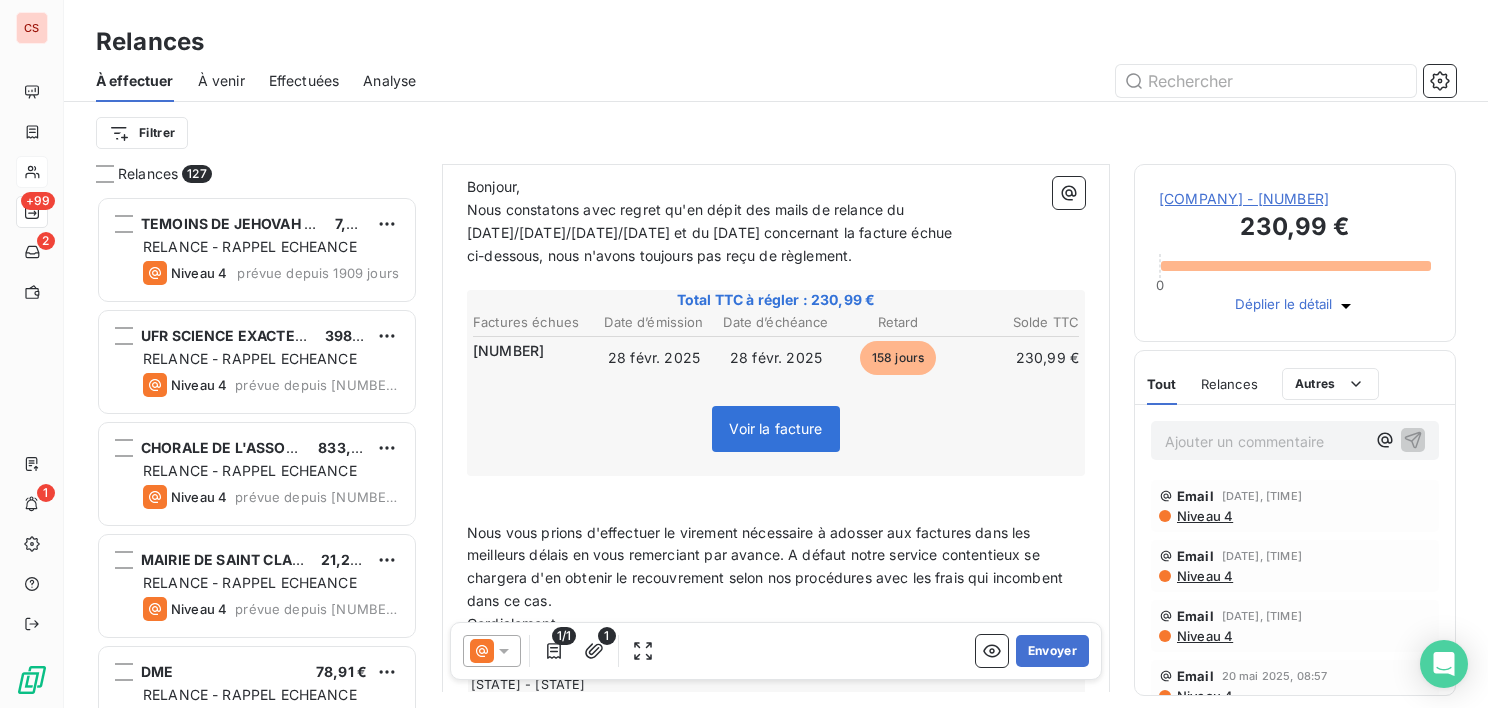 scroll, scrollTop: 221, scrollLeft: 0, axis: vertical 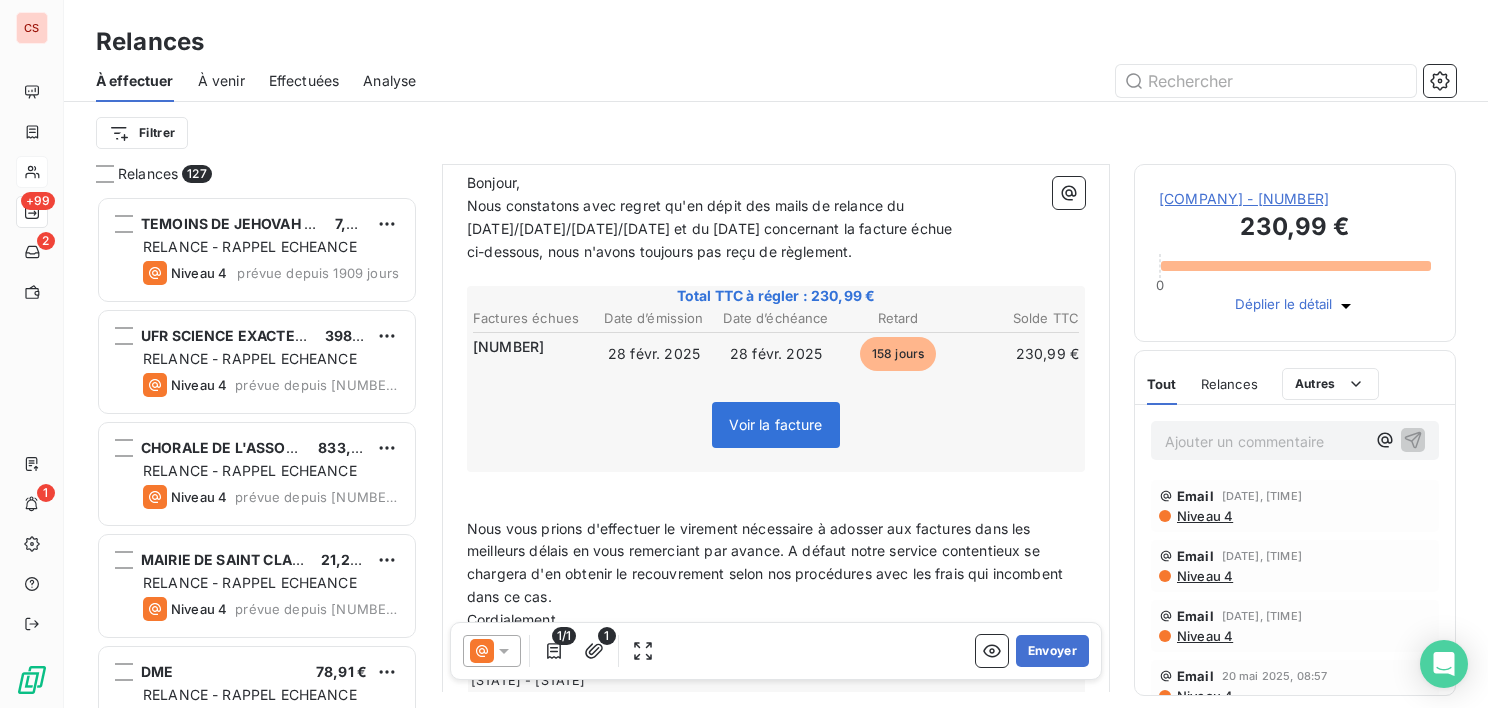 click on "﻿" at bounding box center (776, 506) 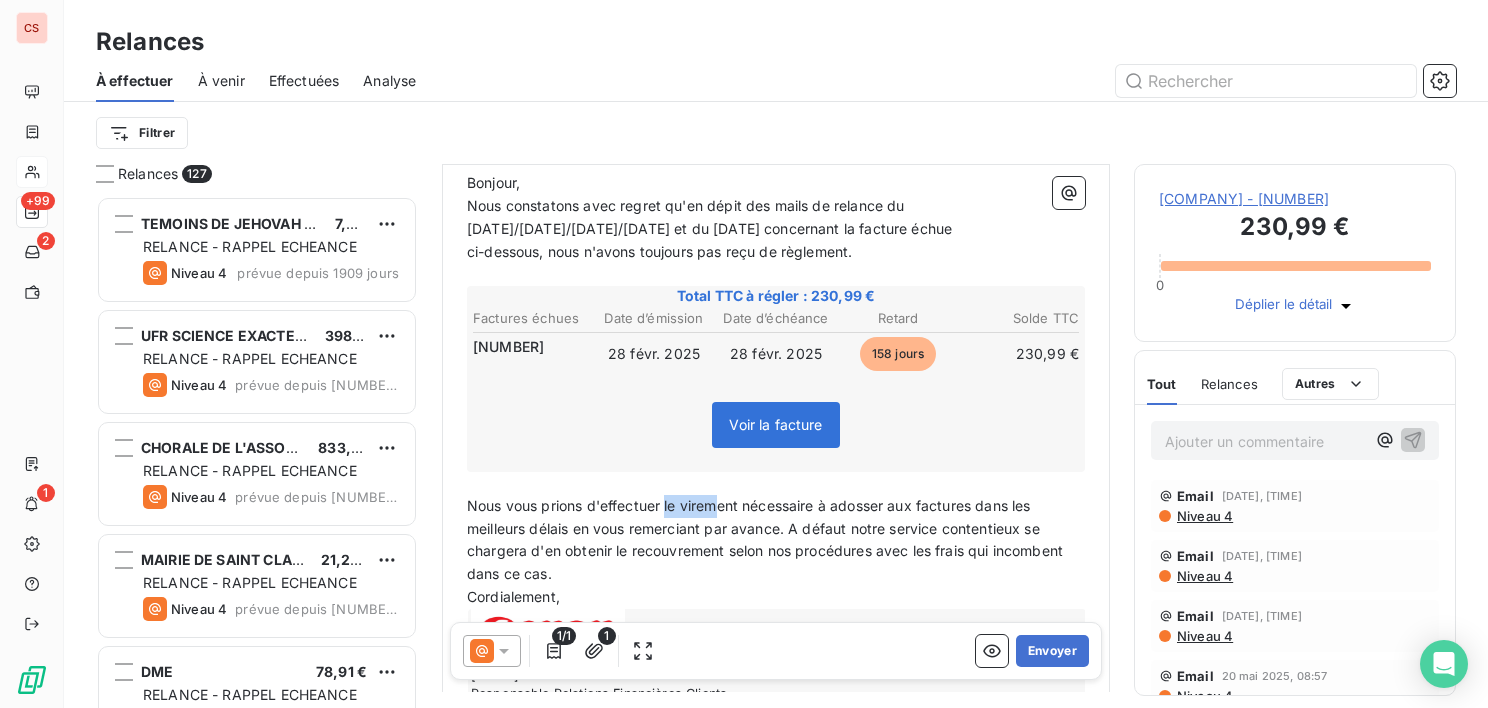 drag, startPoint x: 669, startPoint y: 491, endPoint x: 727, endPoint y: 492, distance: 58.00862 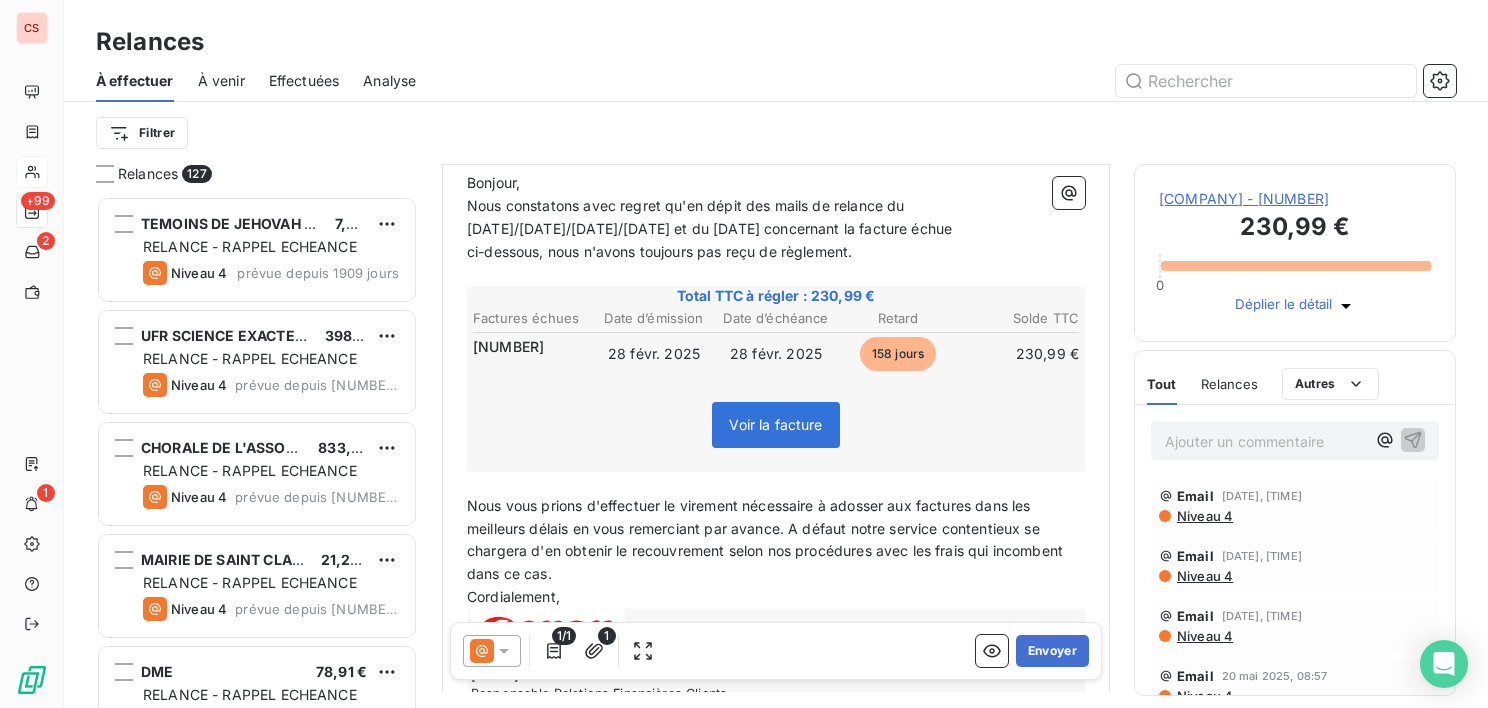 click on "Nous vous prions d'effectuer le virement nécessaire à adosser aux factures dans les meilleurs délais en vous remerciant par avance. A défaut notre service contentieux se chargera d'en obtenir le recouvrement selon nos procédures avec les frais qui incombent dans ce cas." at bounding box center [767, 540] 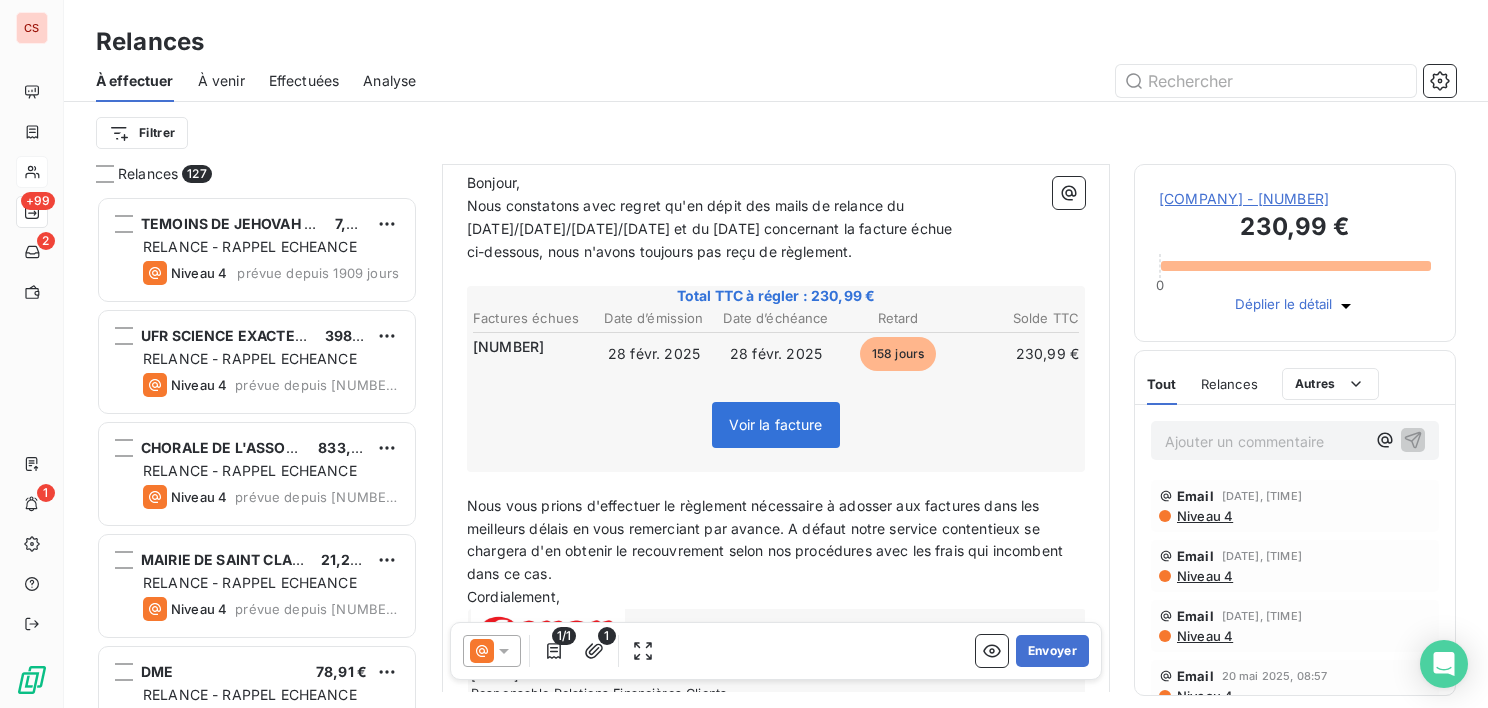 click on "Nous vous prions d'effectuer le règlement nécessaire à adosser aux factures dans les meilleurs délais en vous remerciant par avance. A défaut notre service contentieux se chargera d'en obtenir le recouvrement selon nos procédures avec les frais qui incombent dans ce cas." at bounding box center [767, 540] 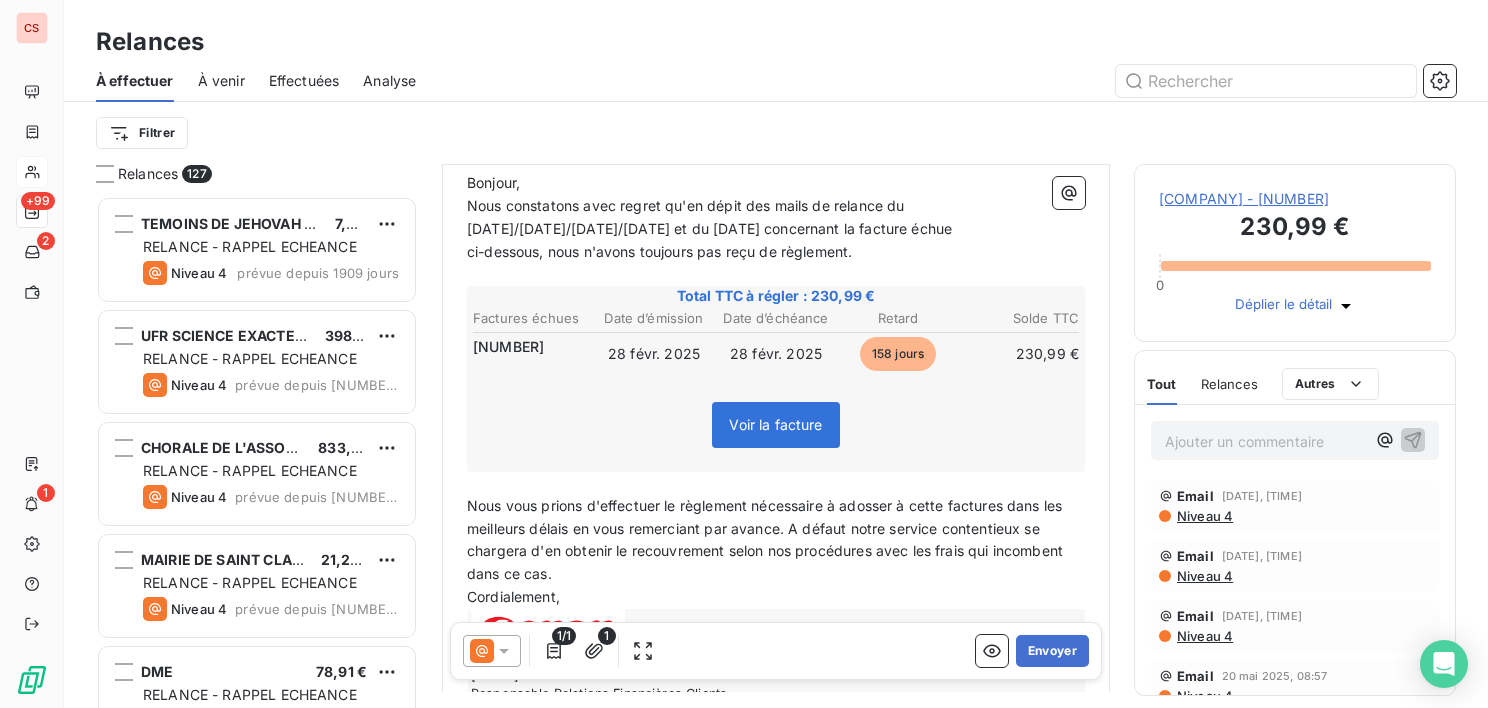 drag, startPoint x: 796, startPoint y: 523, endPoint x: 1048, endPoint y: 551, distance: 253.55078 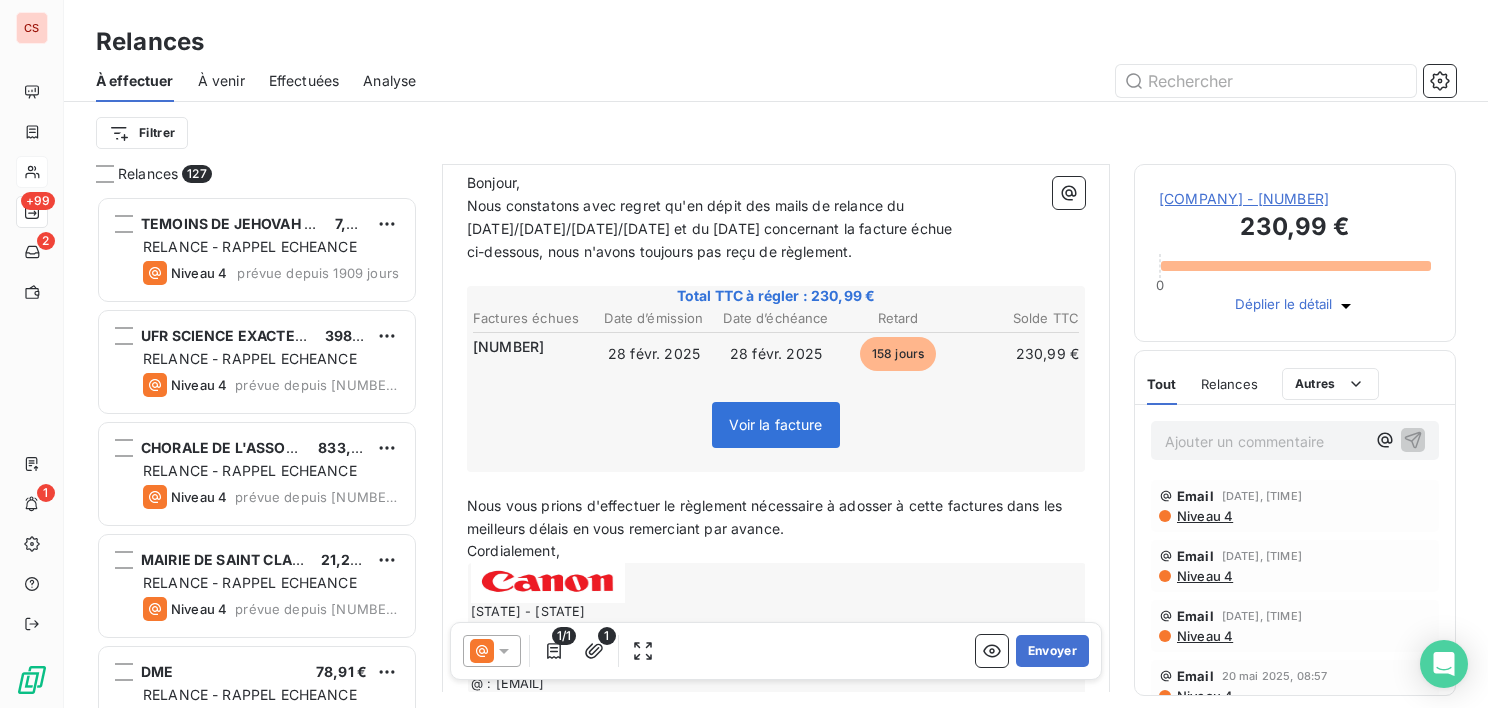 click on "Cordialement," at bounding box center (776, 551) 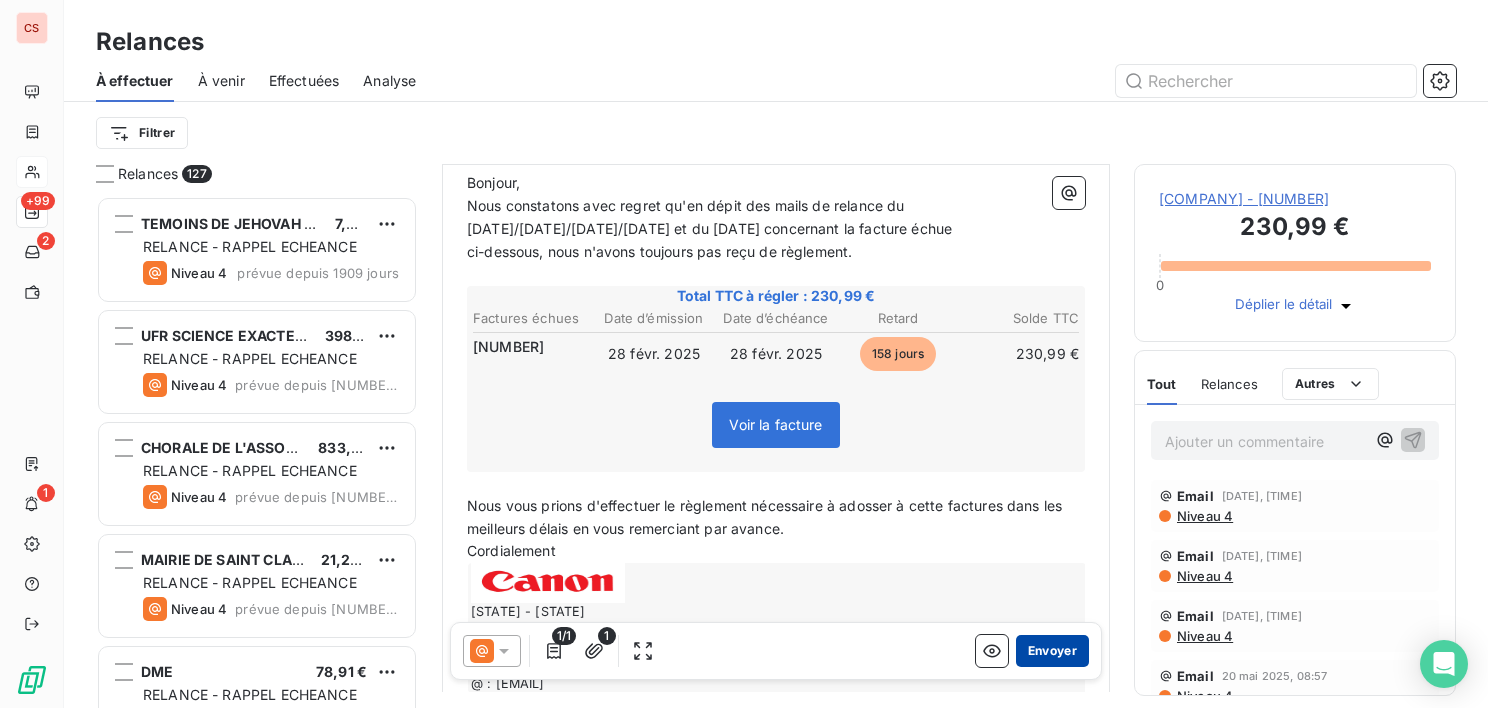 click on "Envoyer" at bounding box center (1052, 651) 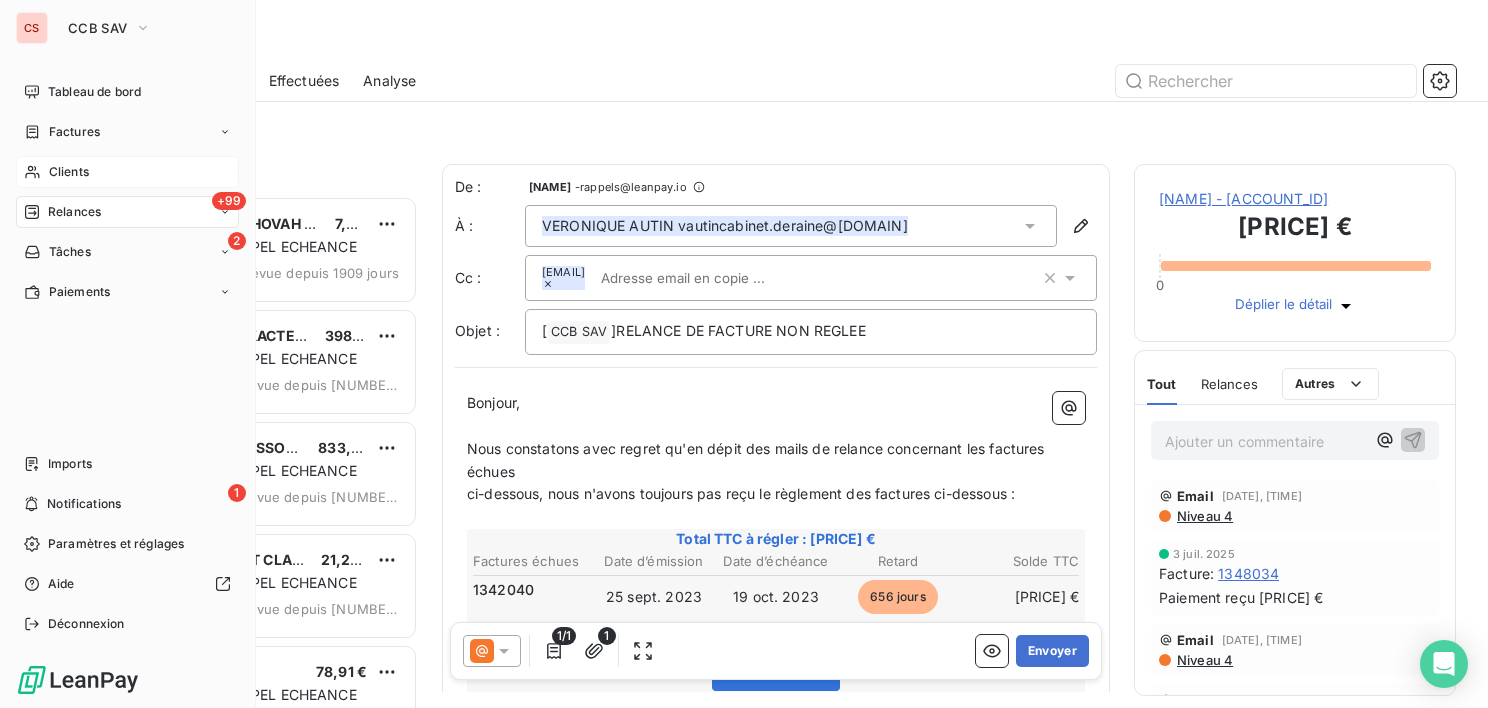 click on "Clients" at bounding box center [69, 172] 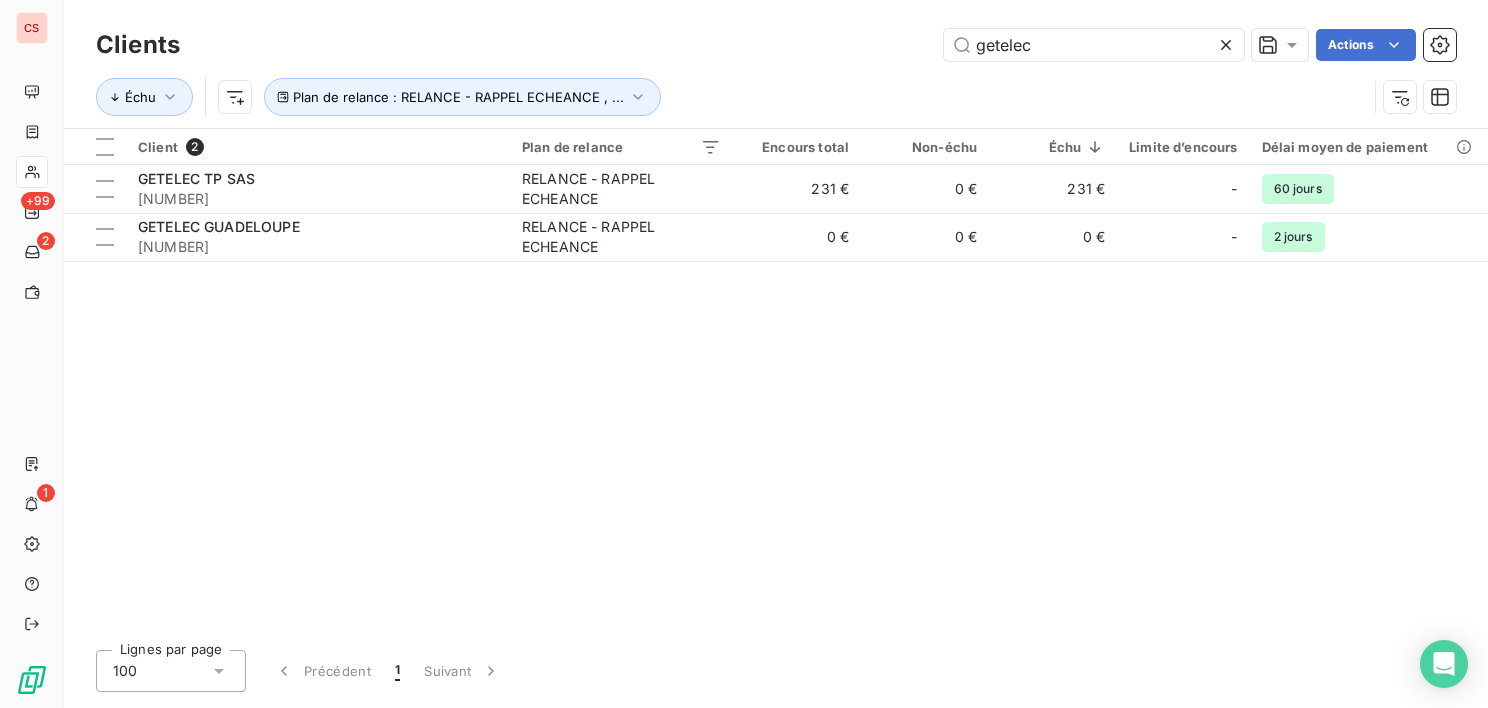 drag, startPoint x: 1064, startPoint y: 39, endPoint x: 839, endPoint y: 49, distance: 225.2221 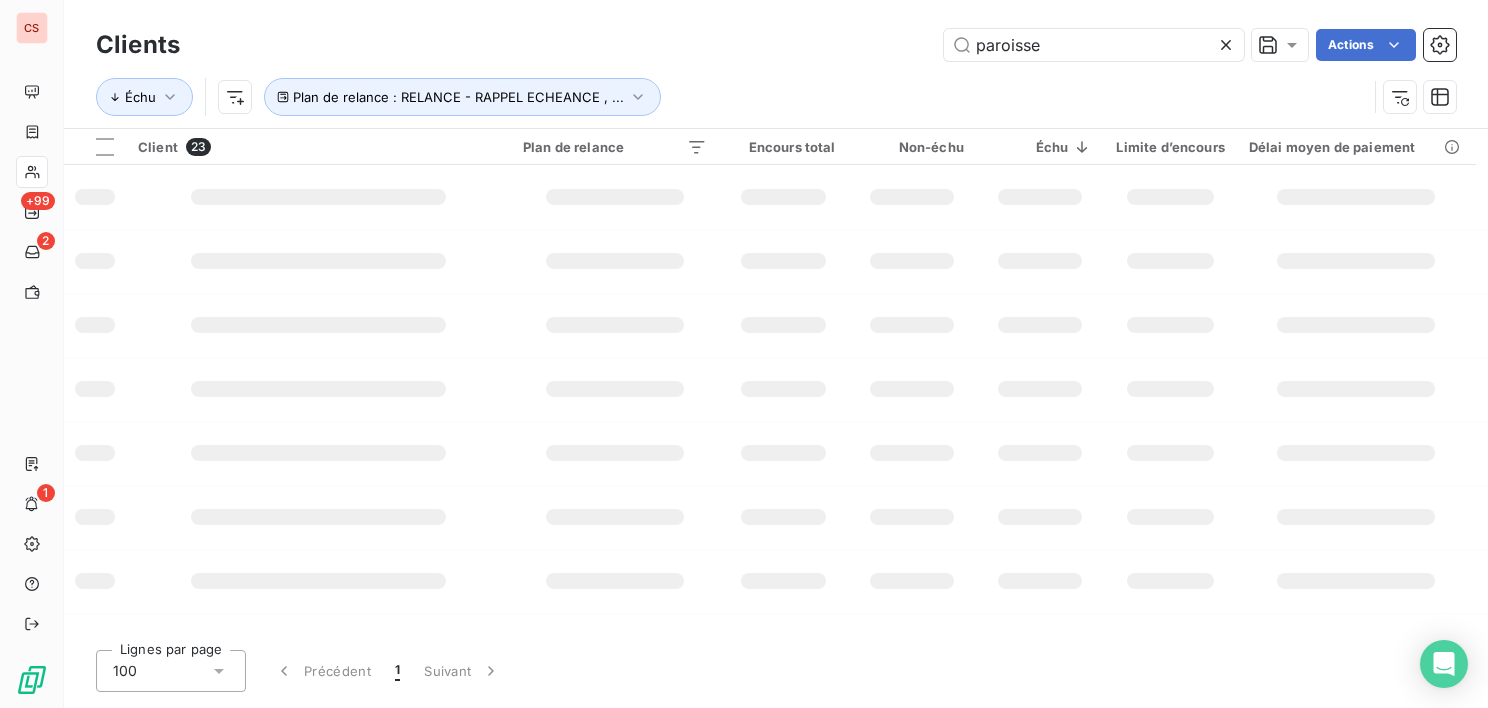 type on "paroisse" 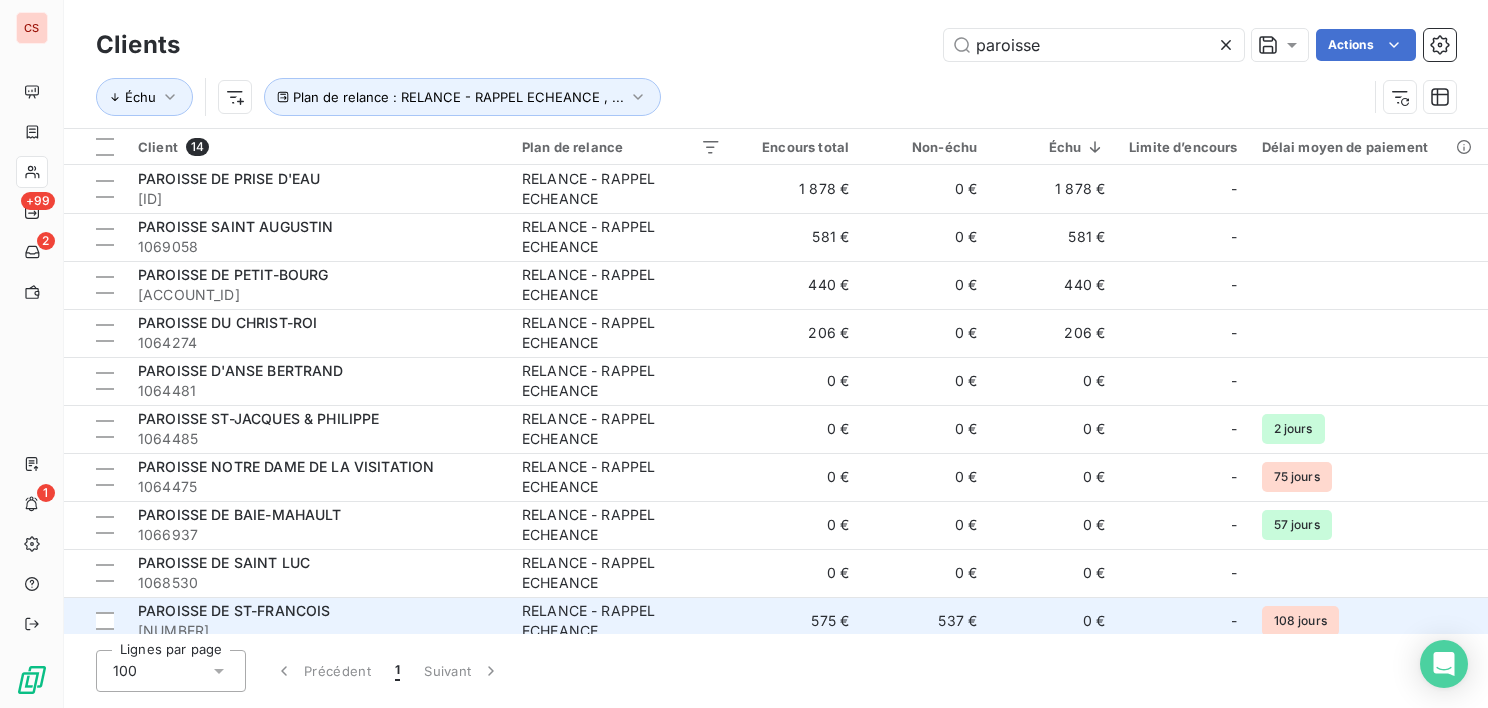 click on "537 €" at bounding box center (925, 621) 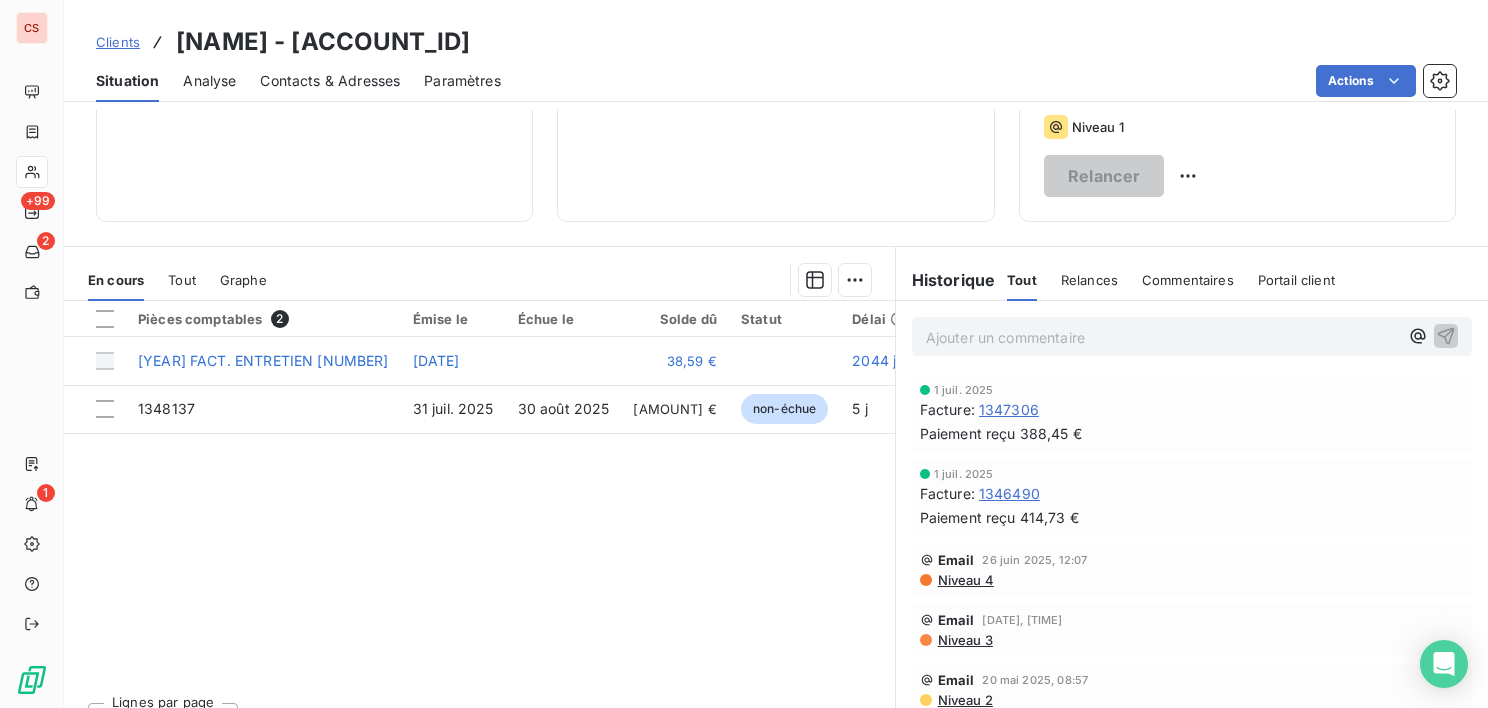 scroll, scrollTop: 348, scrollLeft: 0, axis: vertical 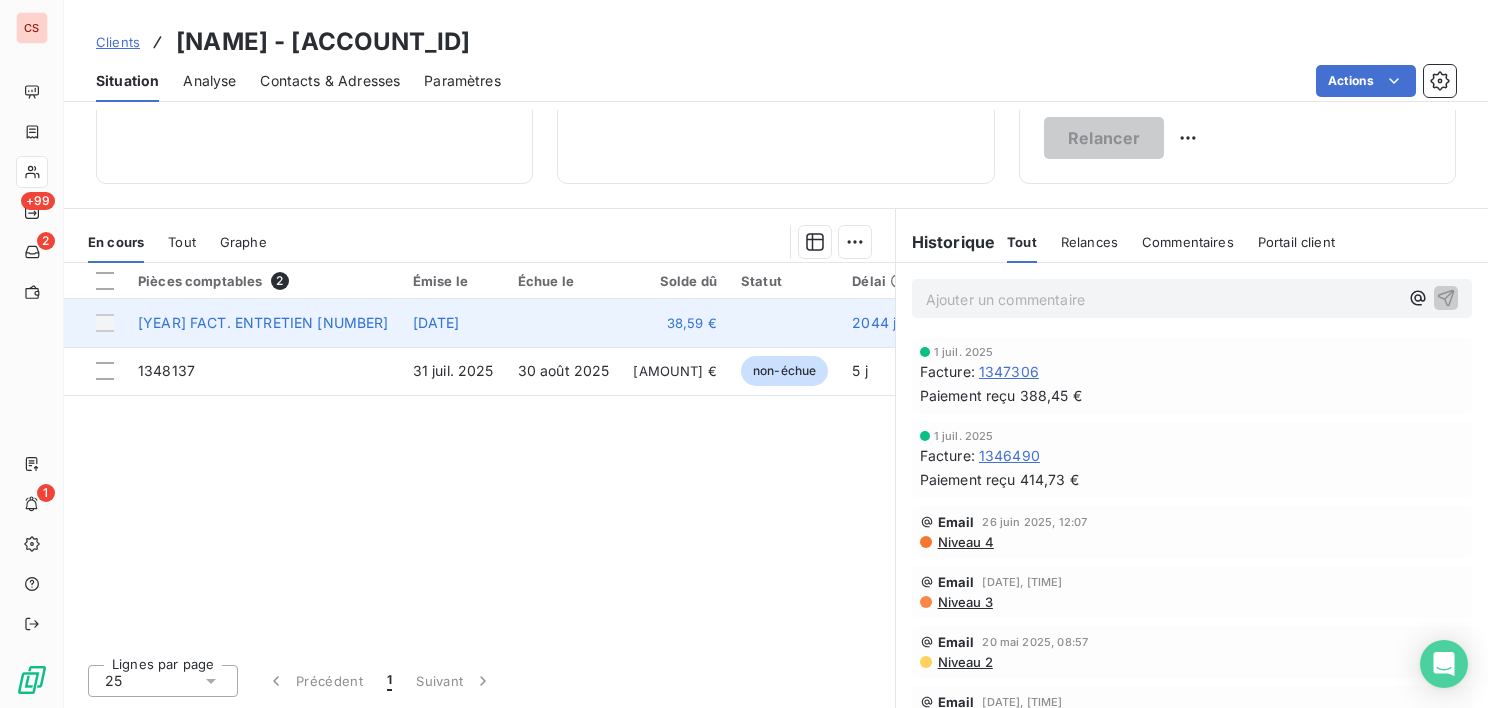 click at bounding box center [105, 323] 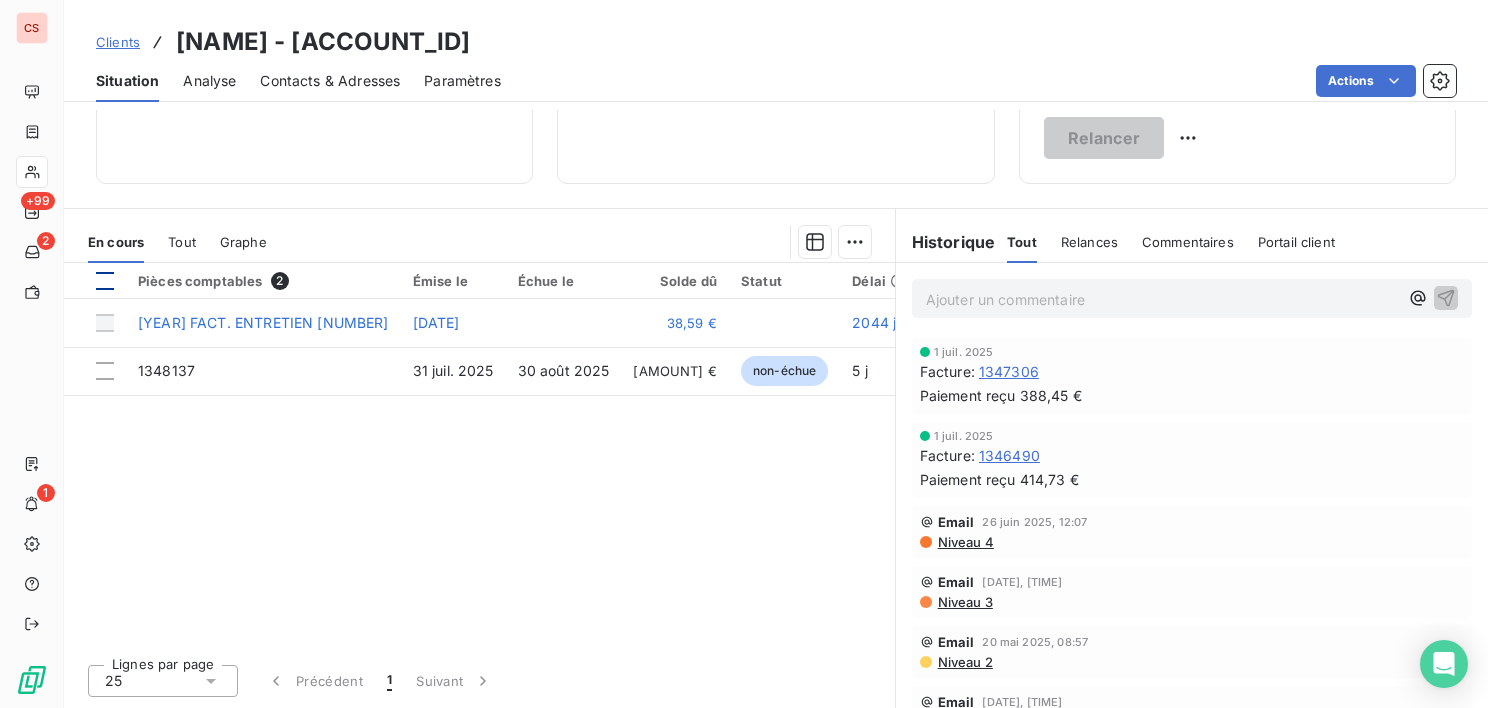click at bounding box center (105, 281) 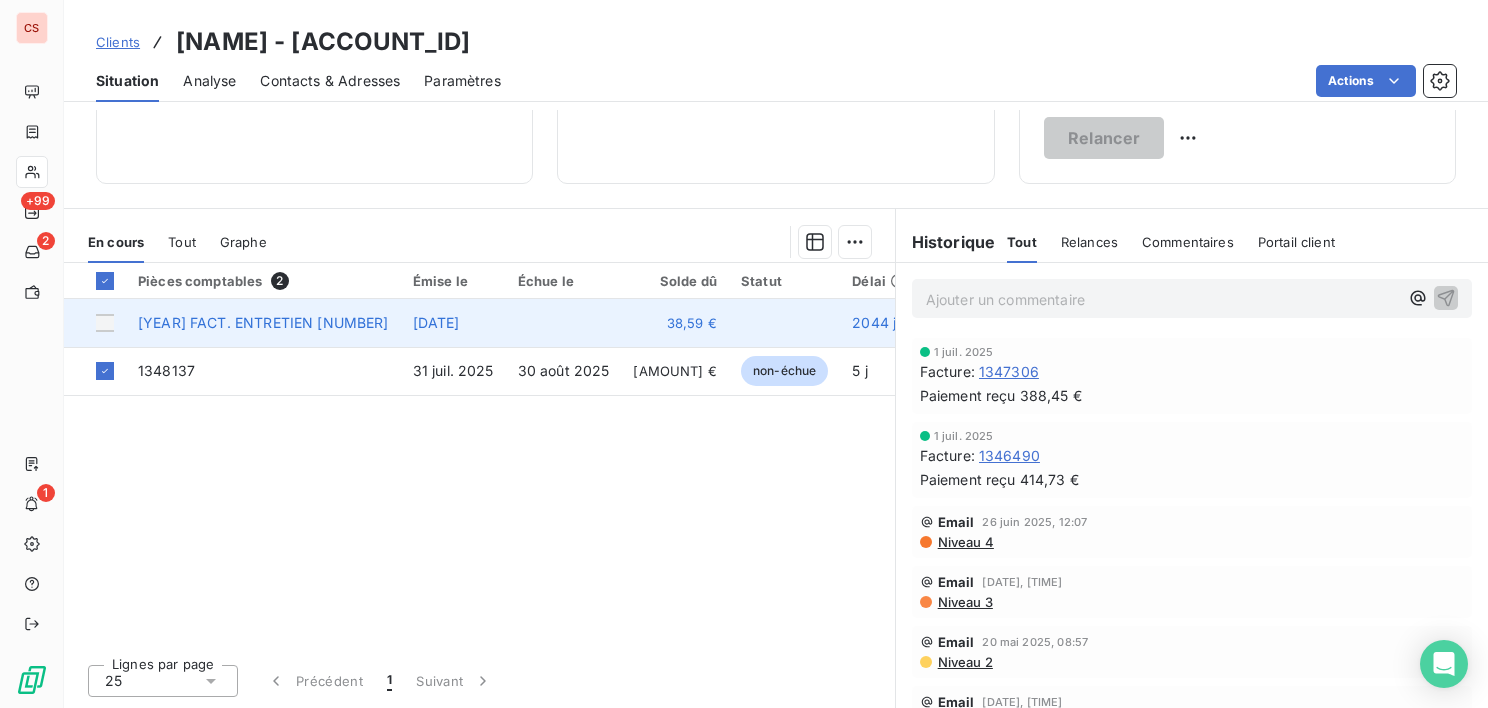 click at bounding box center [105, 323] 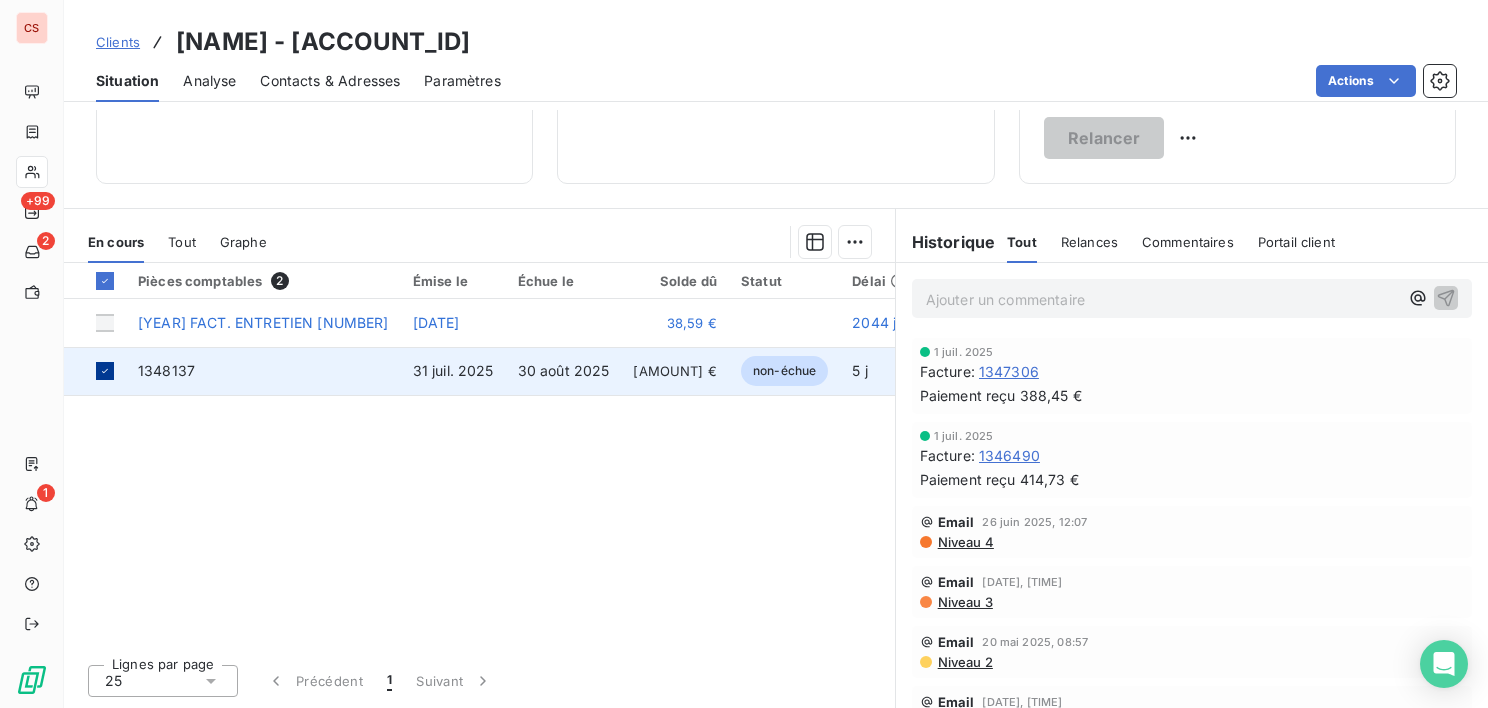 click 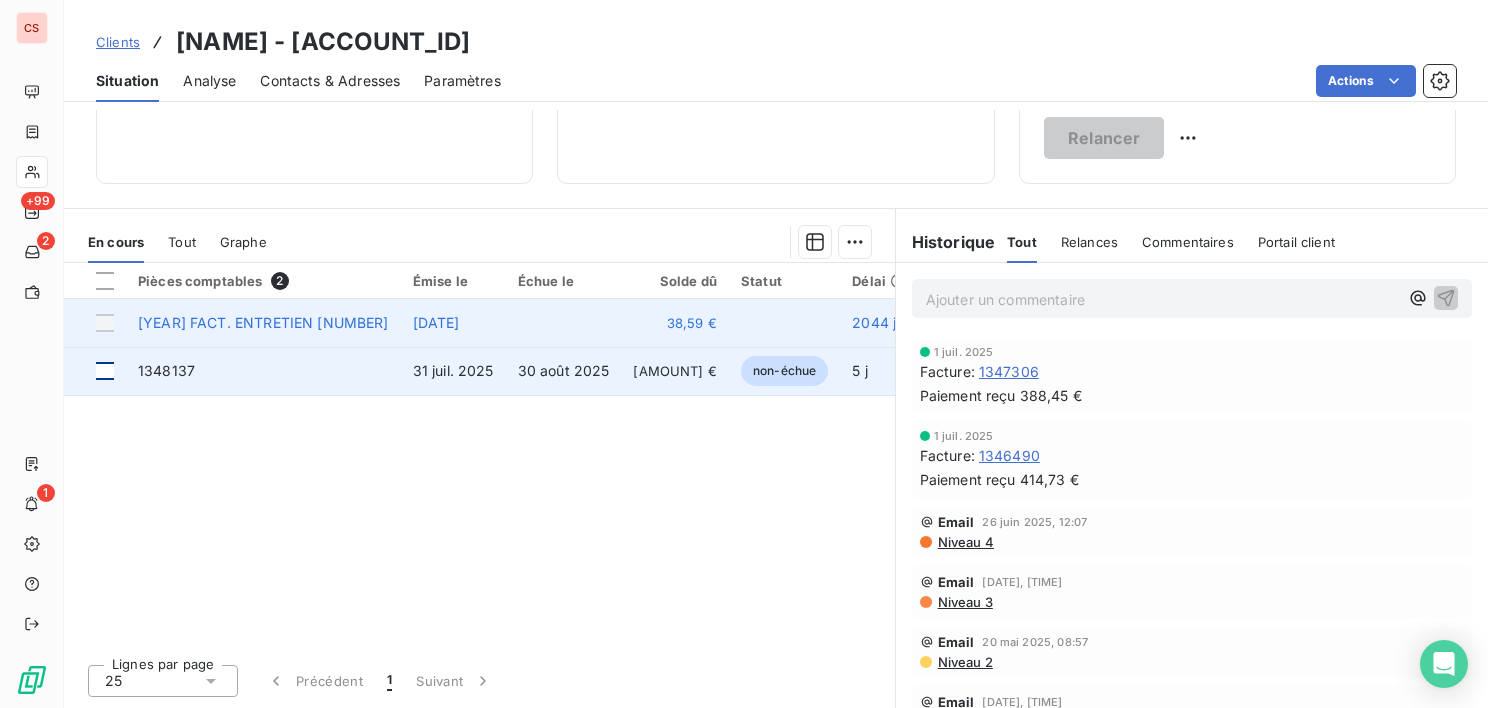 click at bounding box center (105, 323) 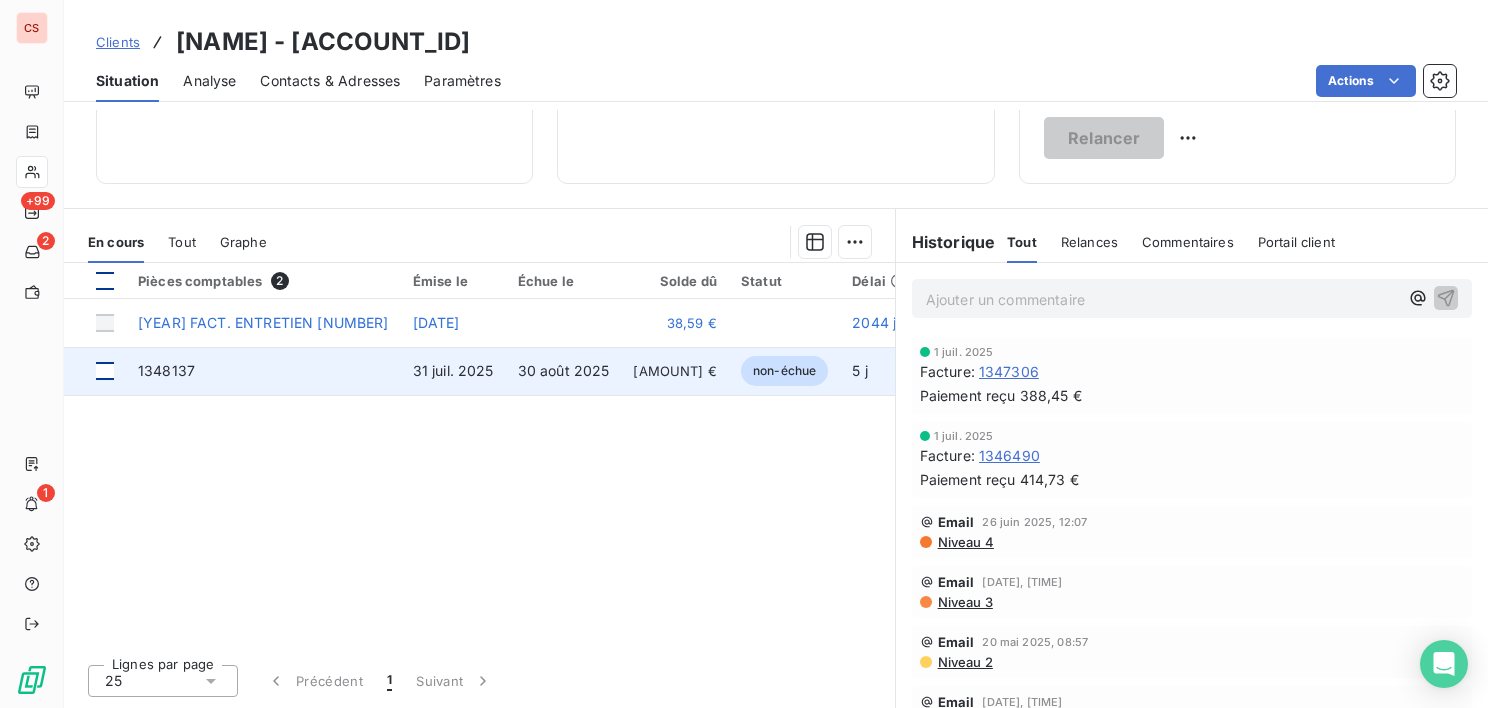 click at bounding box center [105, 281] 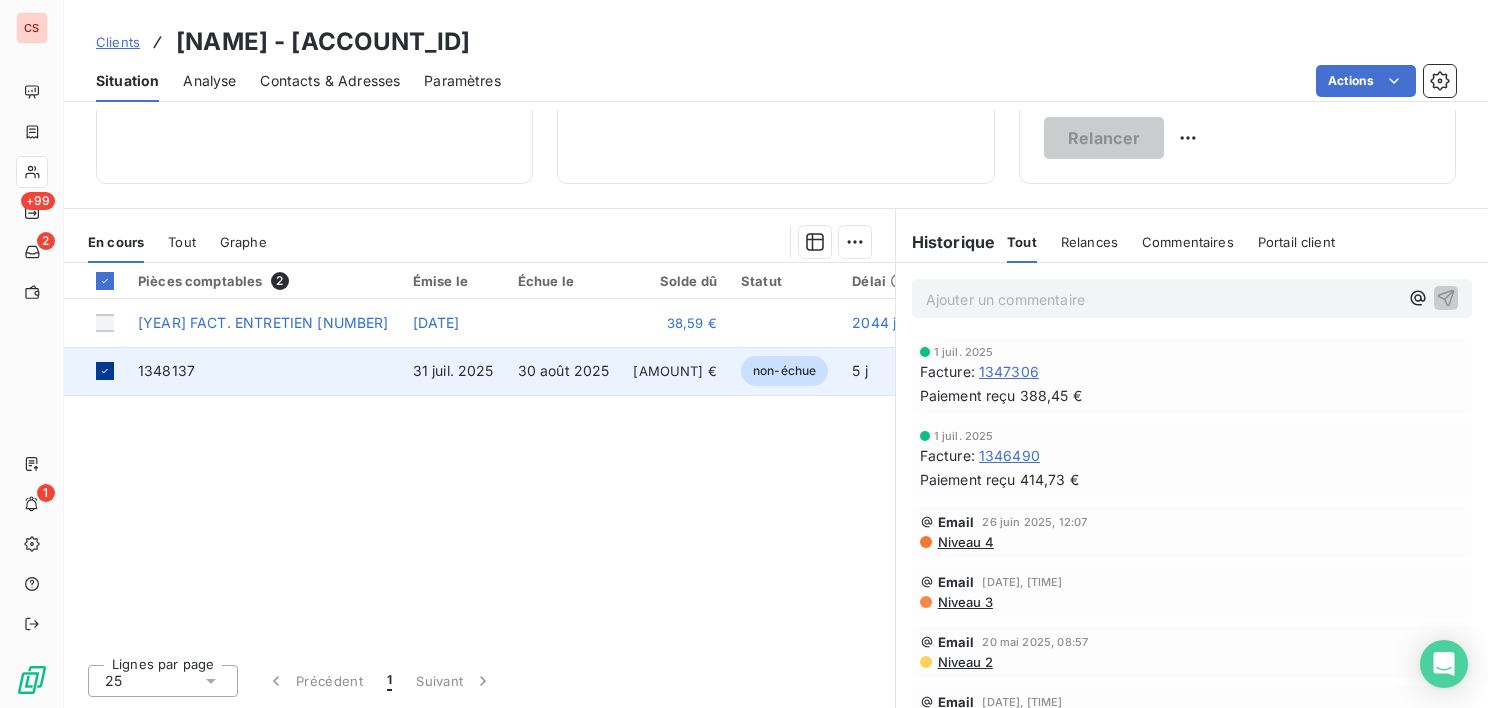 click 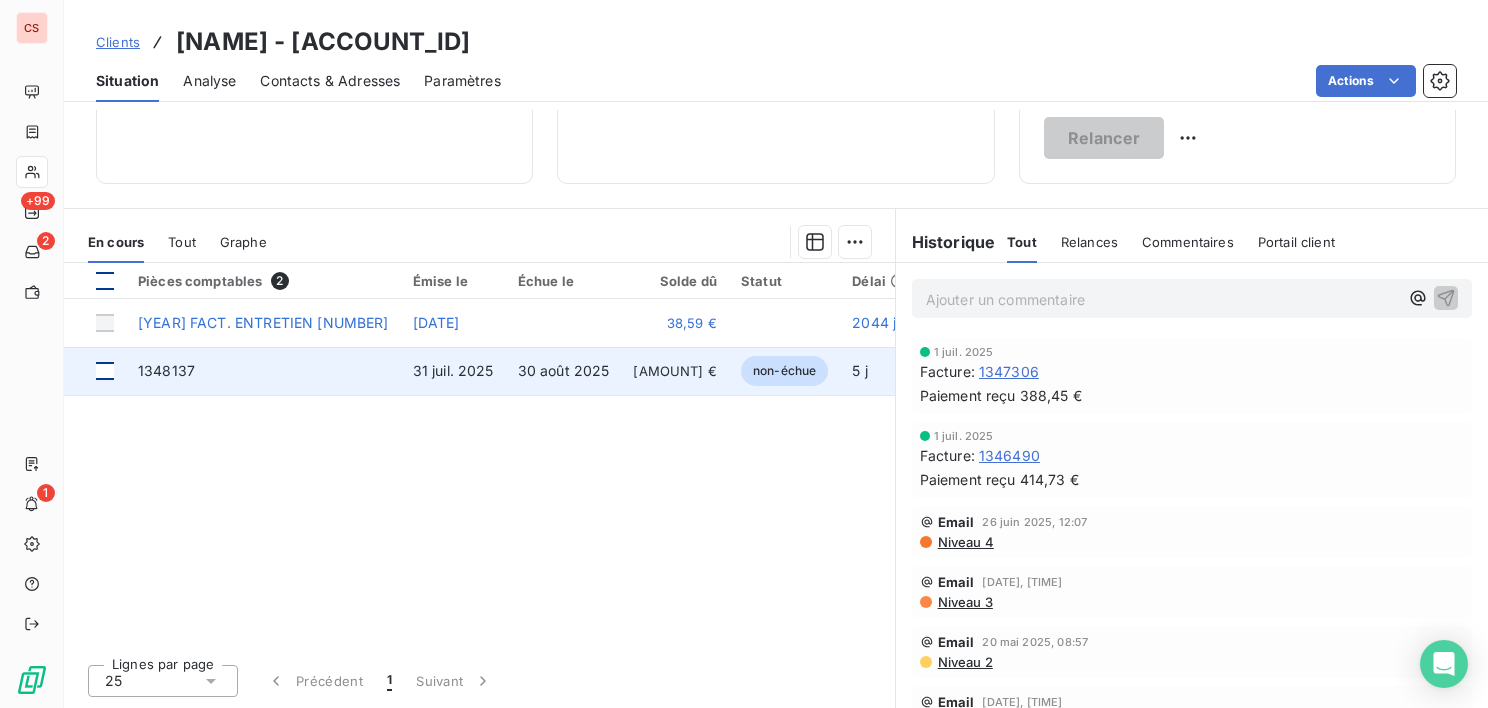 click at bounding box center (105, 281) 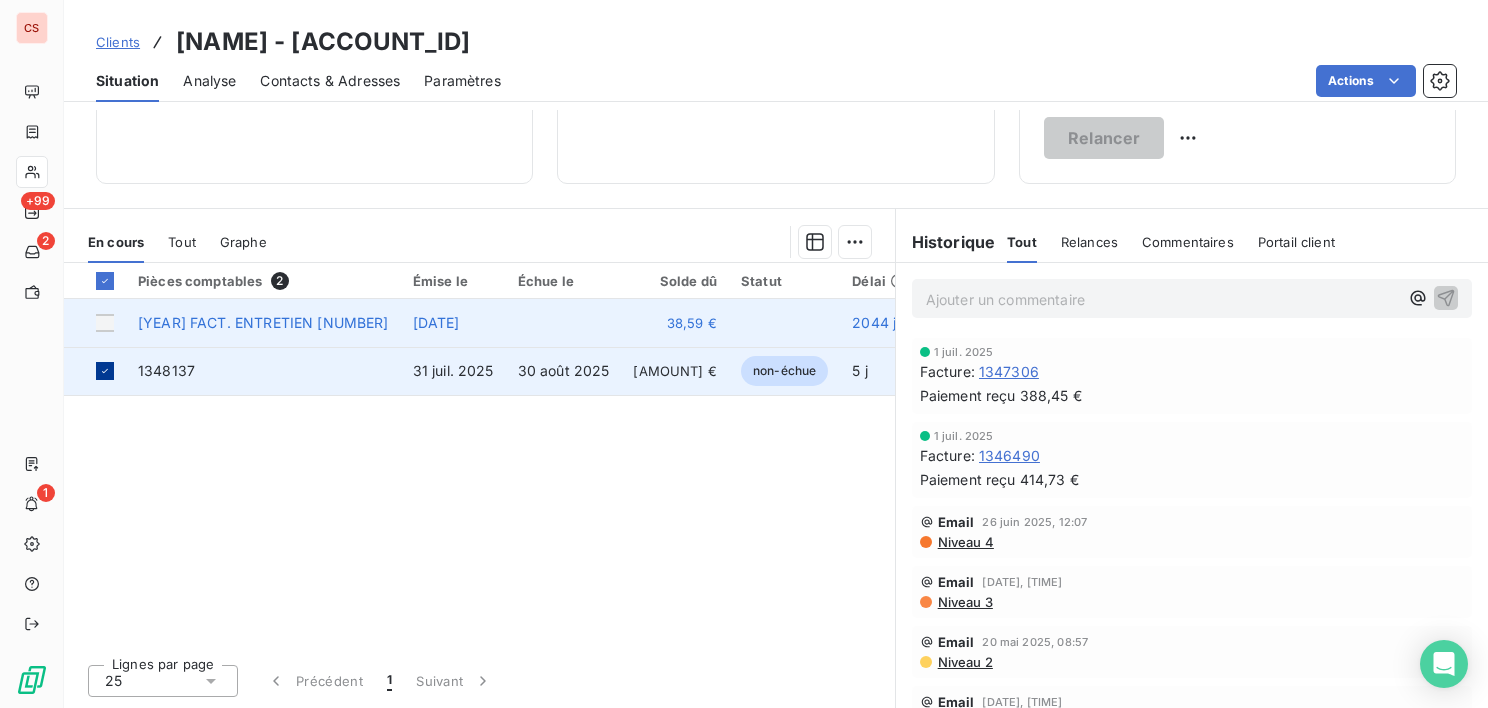 click on "2044 j" at bounding box center (874, 322) 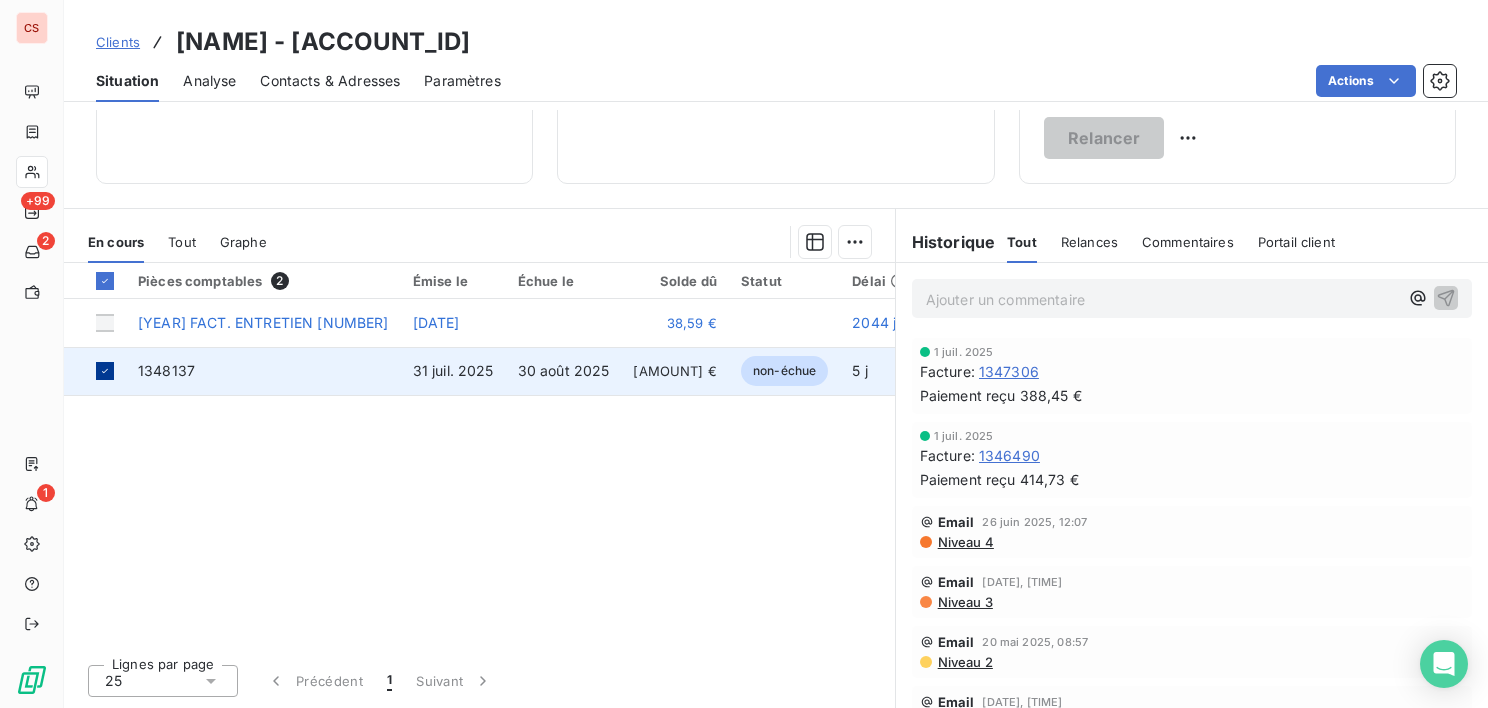 drag, startPoint x: 800, startPoint y: 327, endPoint x: 542, endPoint y: 174, distance: 299.955 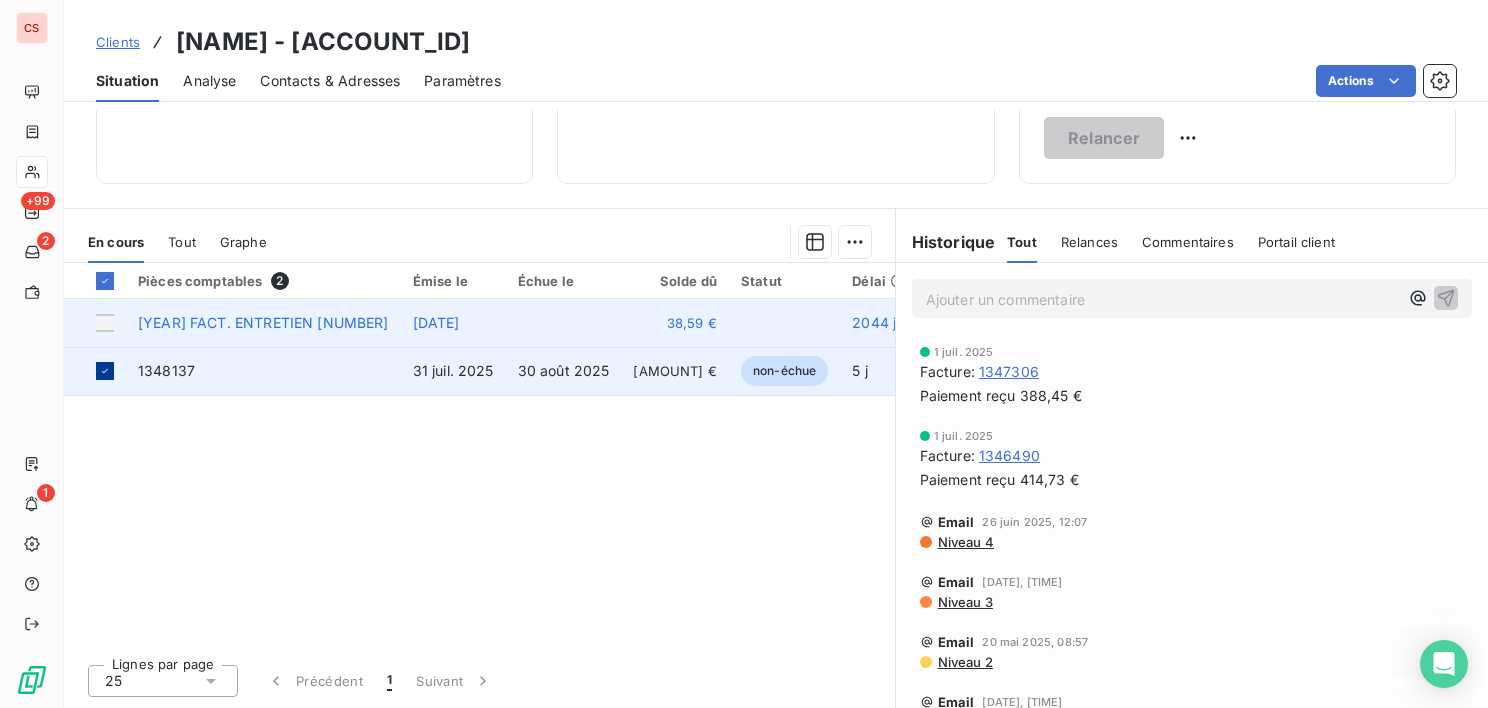 click at bounding box center (105, 323) 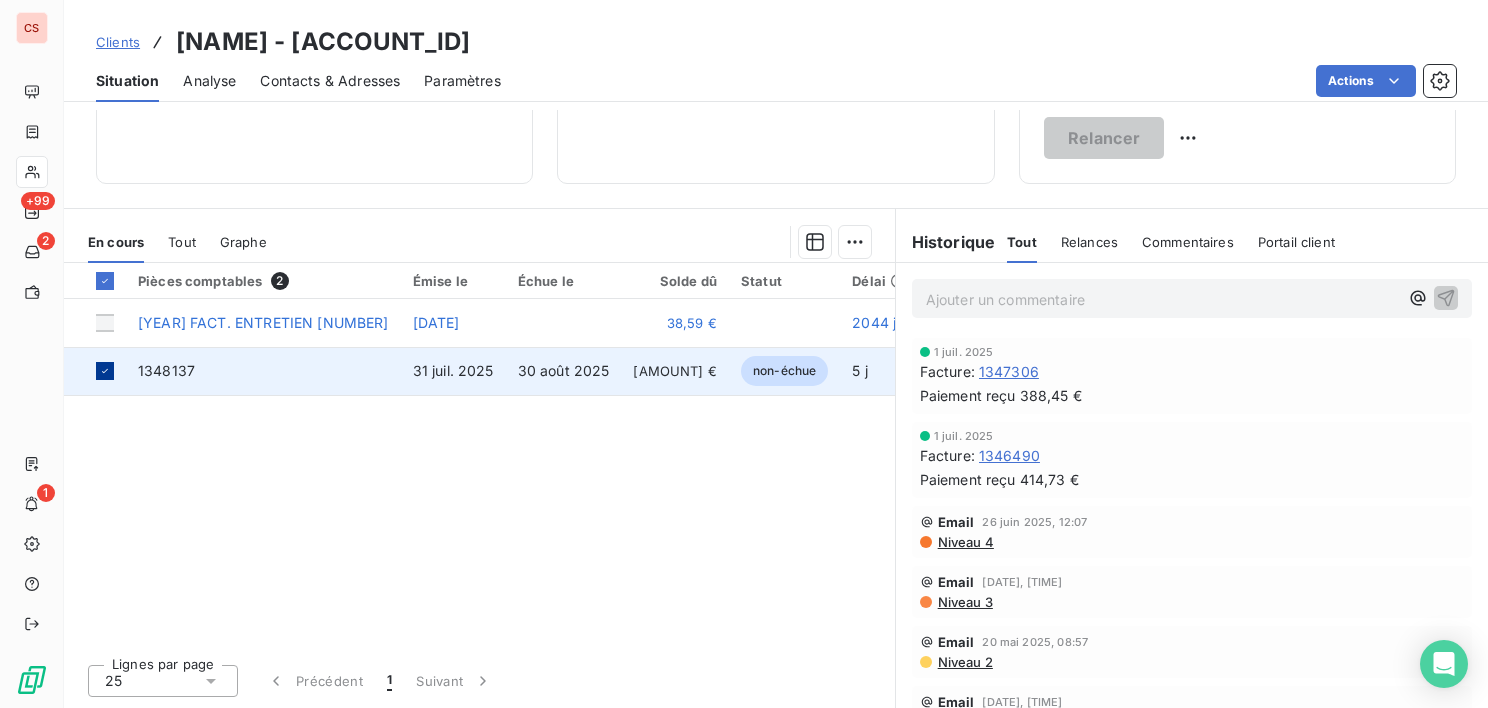 click on "Ajouter un commentaire ﻿" at bounding box center (1162, 299) 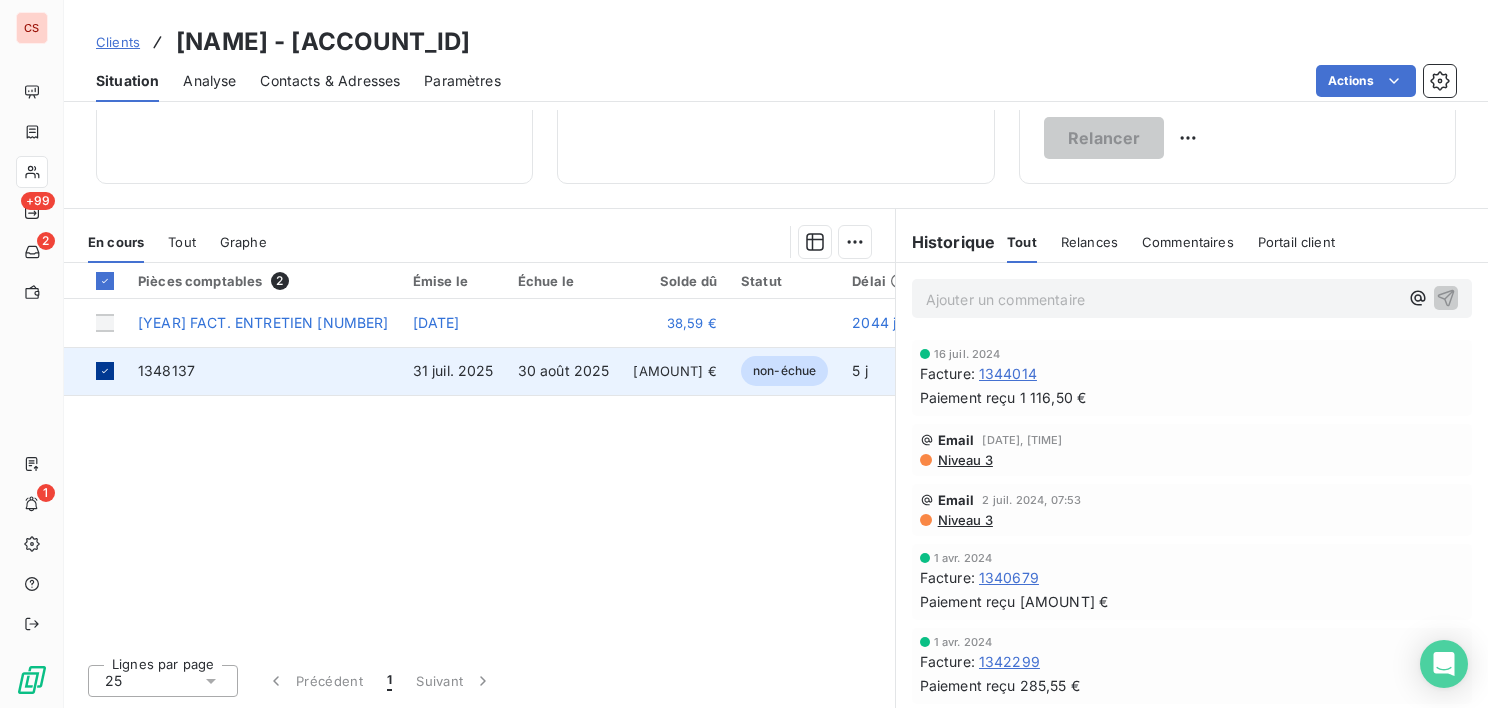 scroll, scrollTop: 0, scrollLeft: 0, axis: both 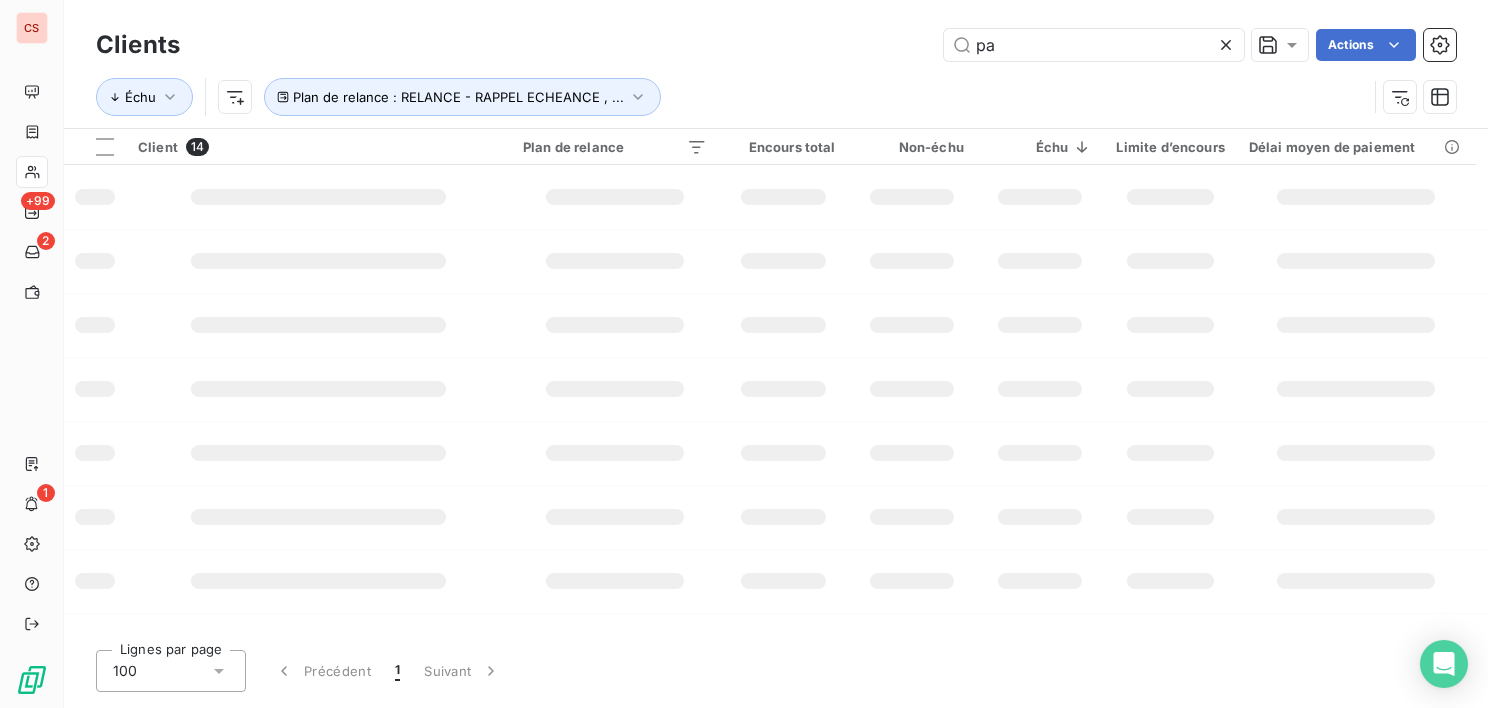 type on "p" 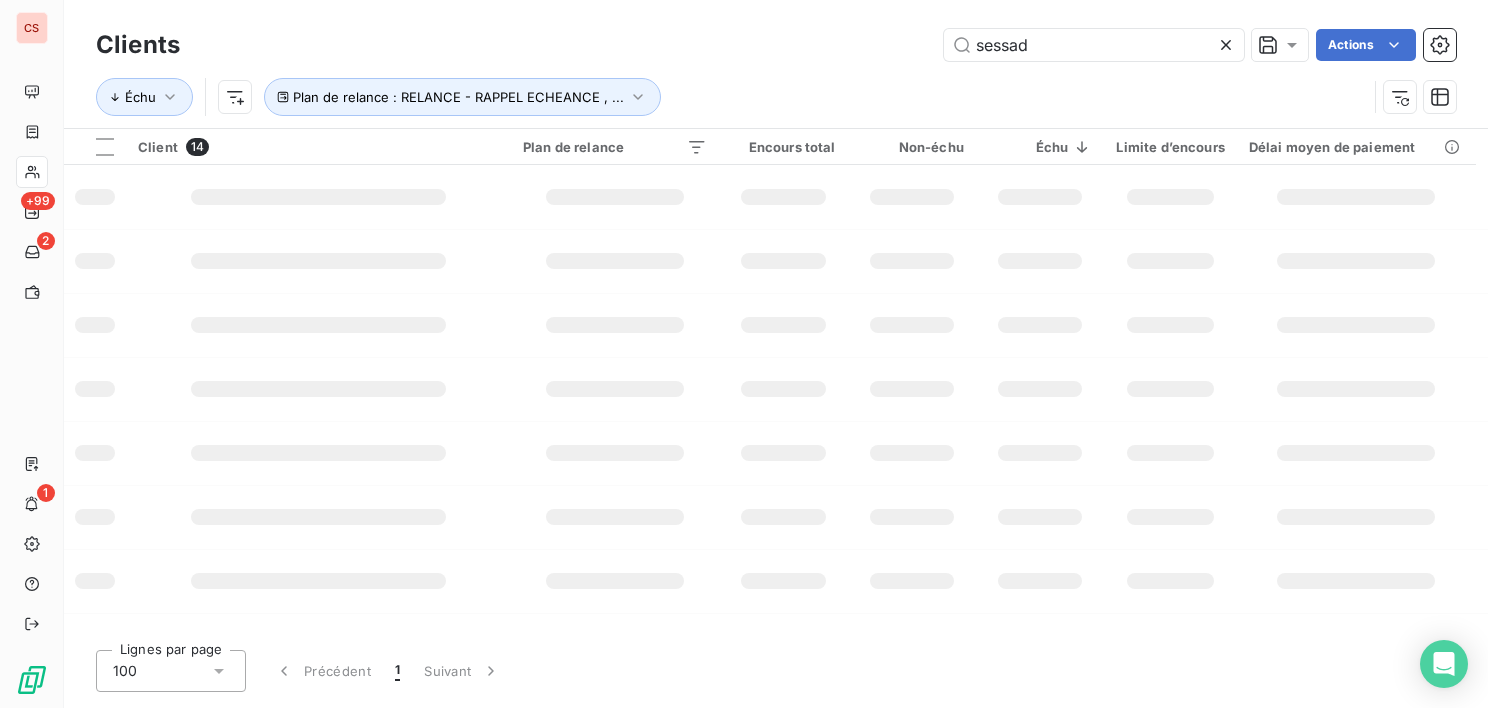 type on "sessad" 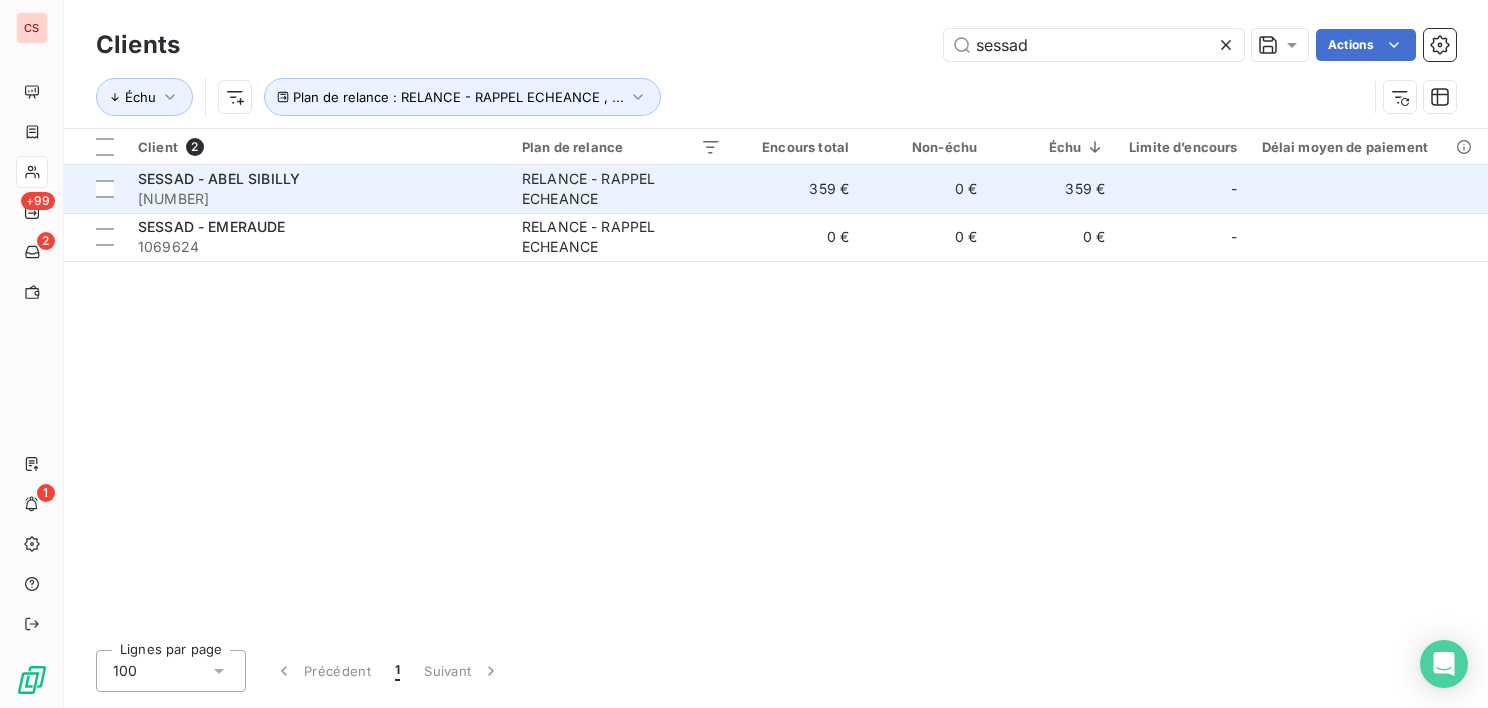 click on "RELANCE - RAPPEL ECHEANCE" at bounding box center (621, 189) 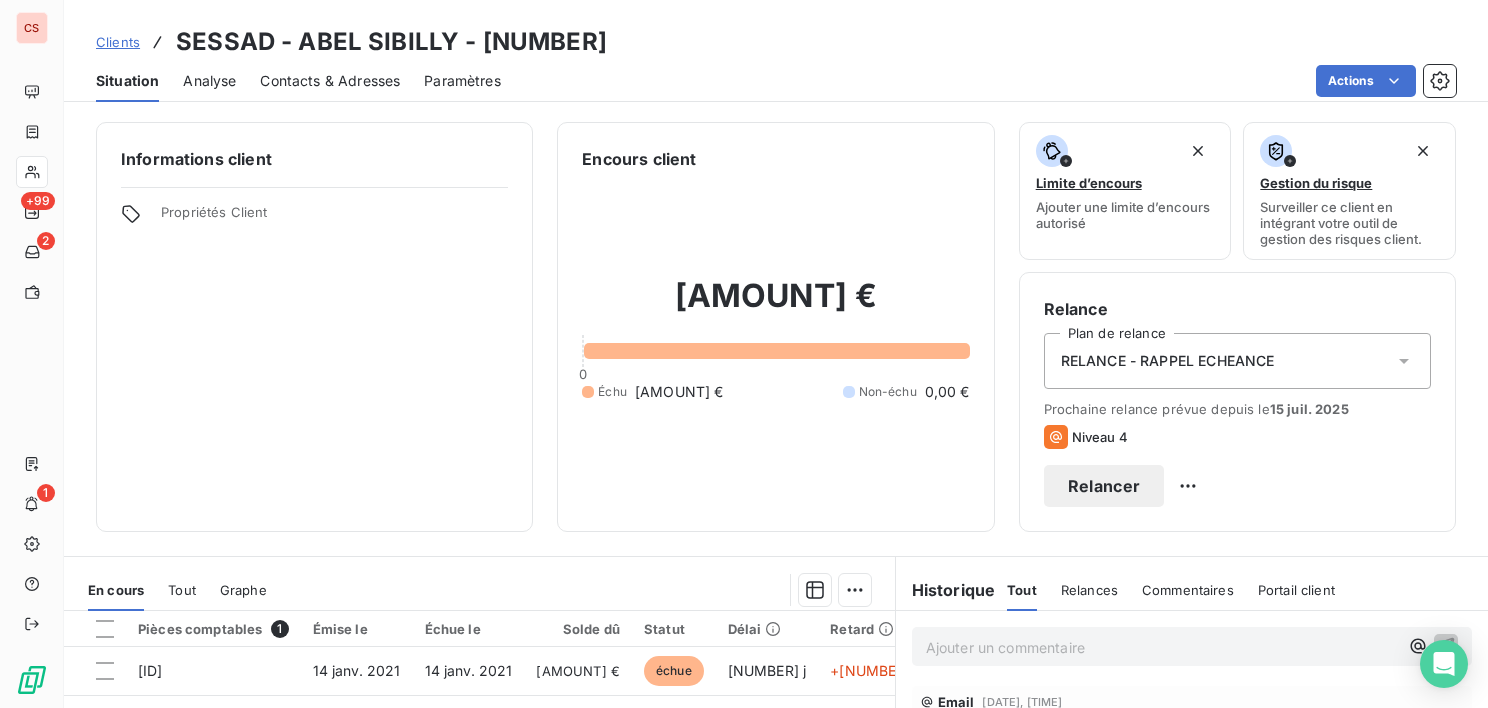 scroll, scrollTop: 348, scrollLeft: 0, axis: vertical 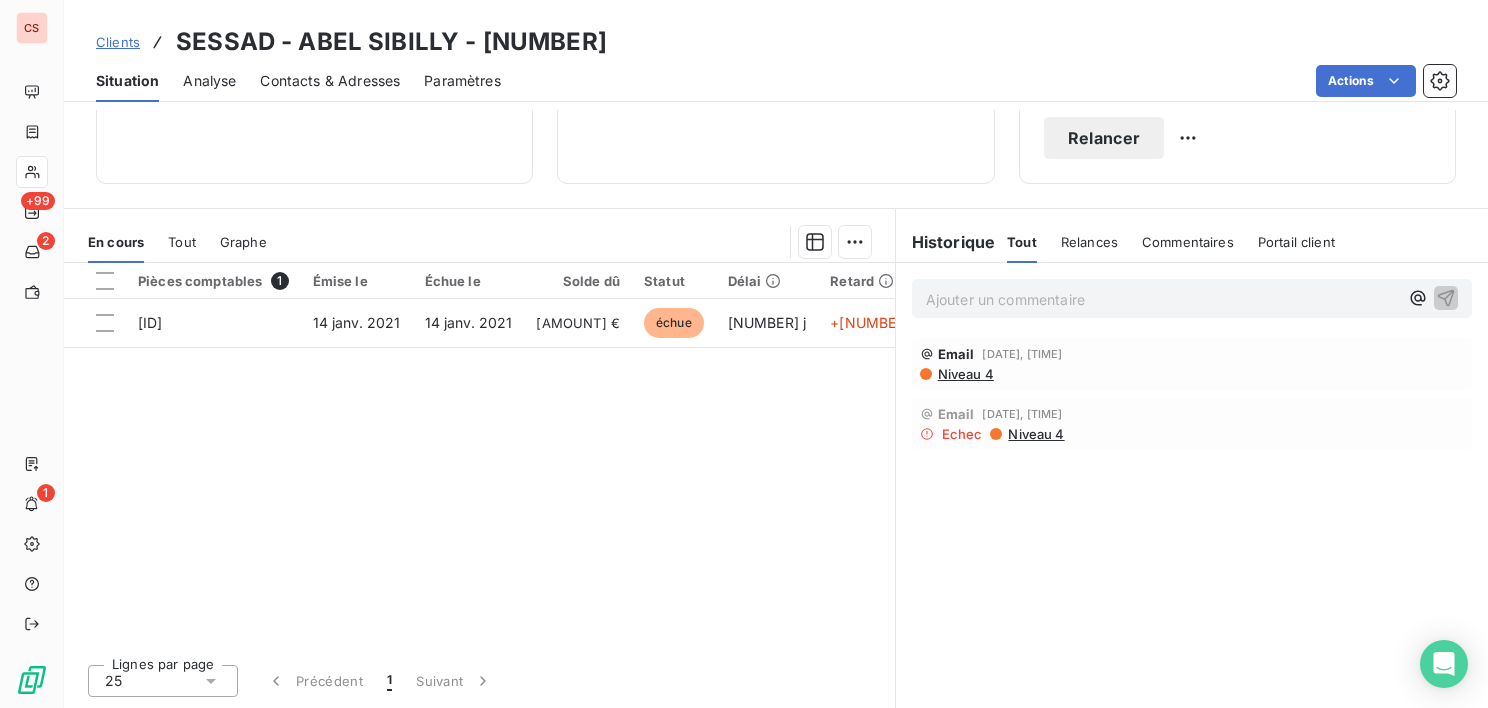 click on "Niveau 4" at bounding box center [965, 374] 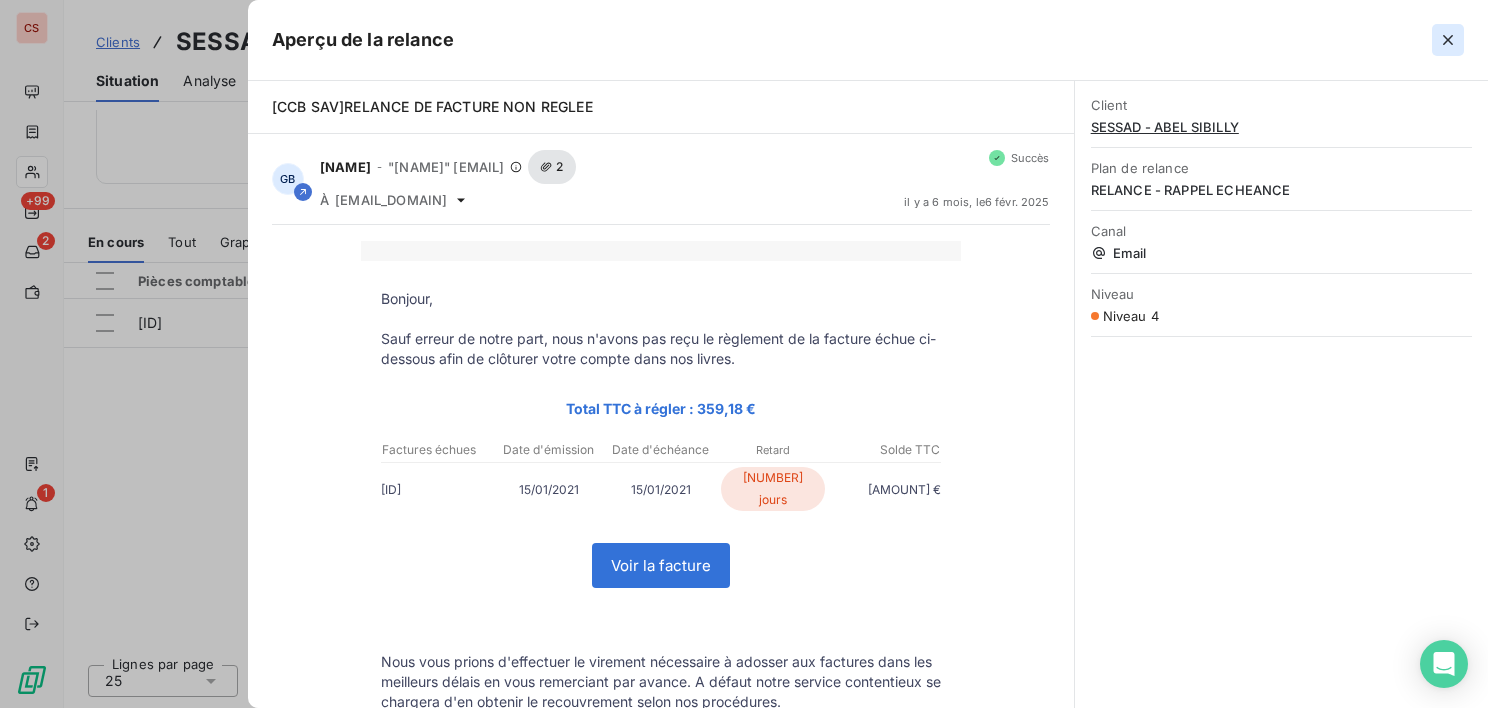 click 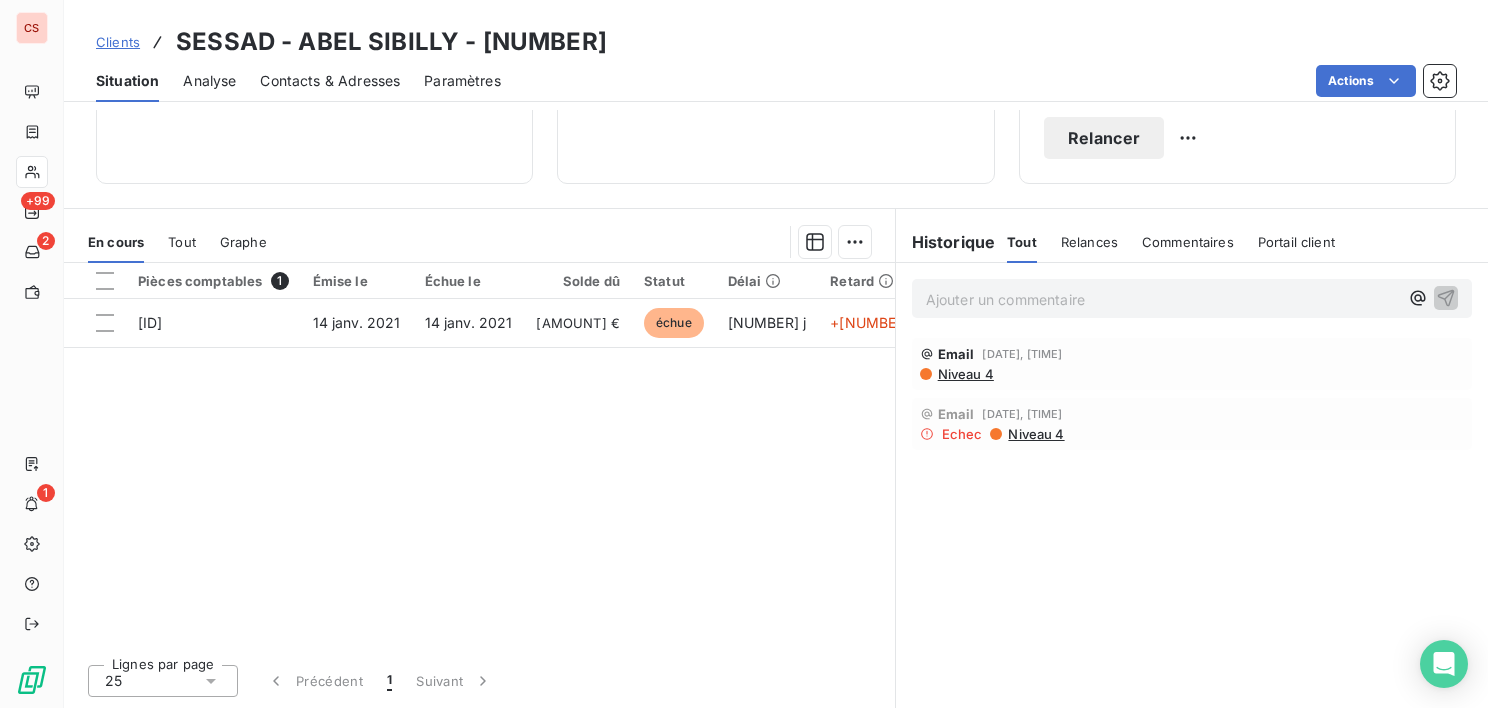click on "Relancer" at bounding box center (1104, 138) 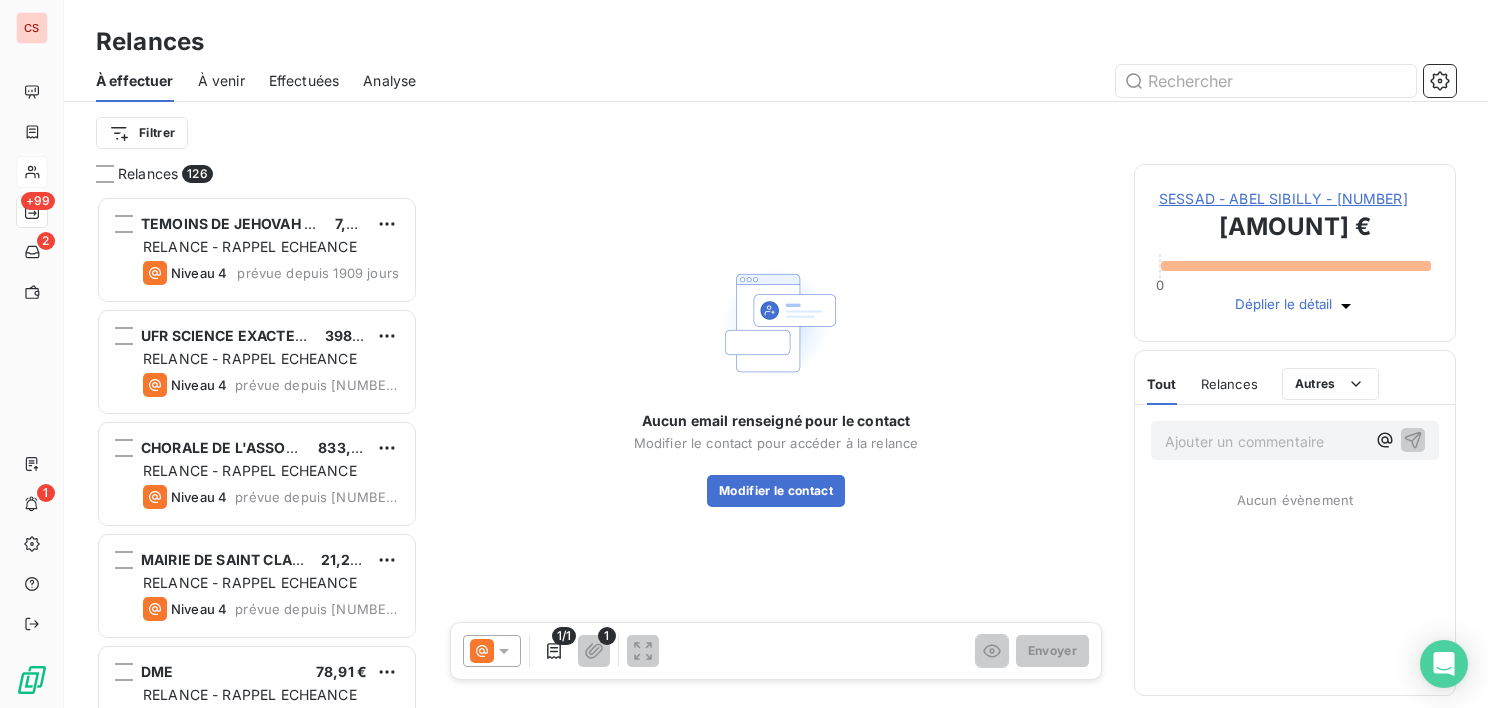 scroll, scrollTop: 16, scrollLeft: 16, axis: both 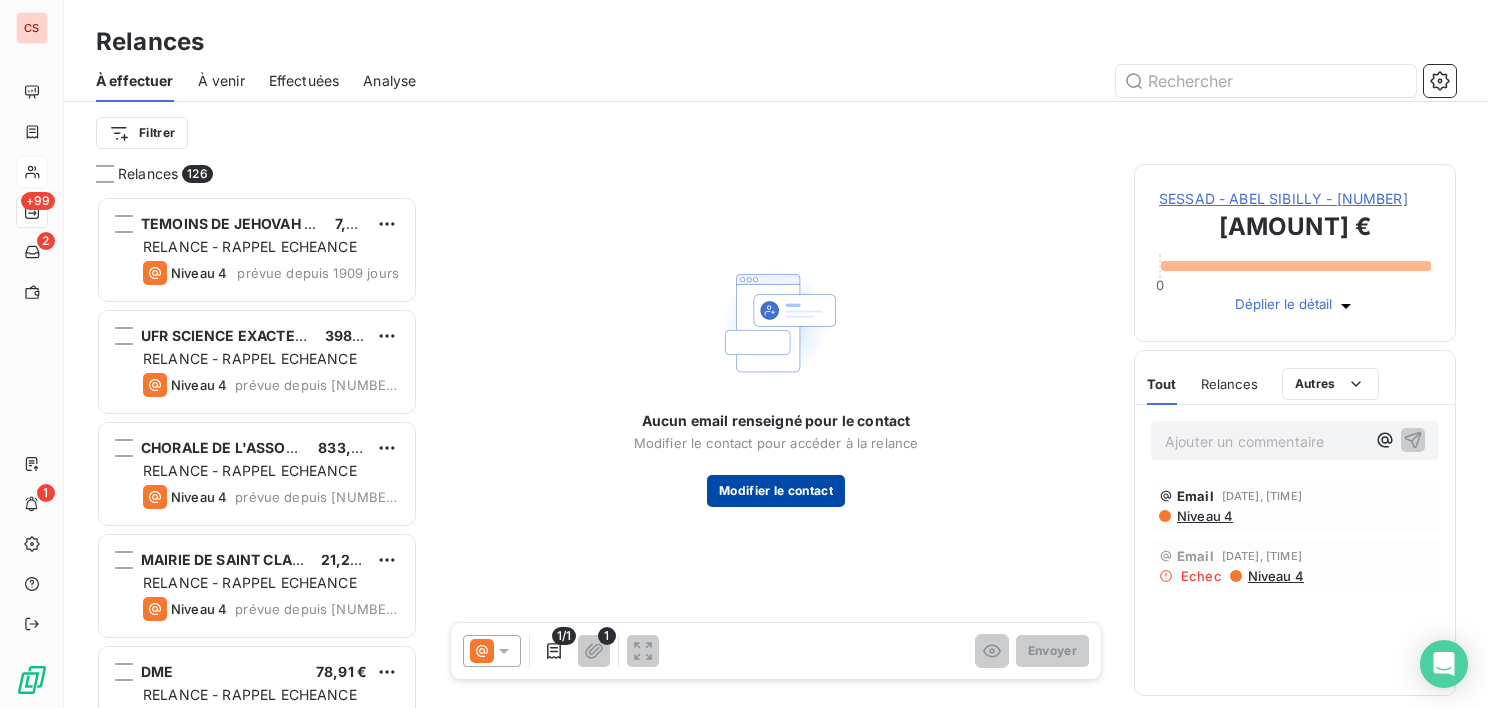 click on "Modifier le contact" at bounding box center (776, 491) 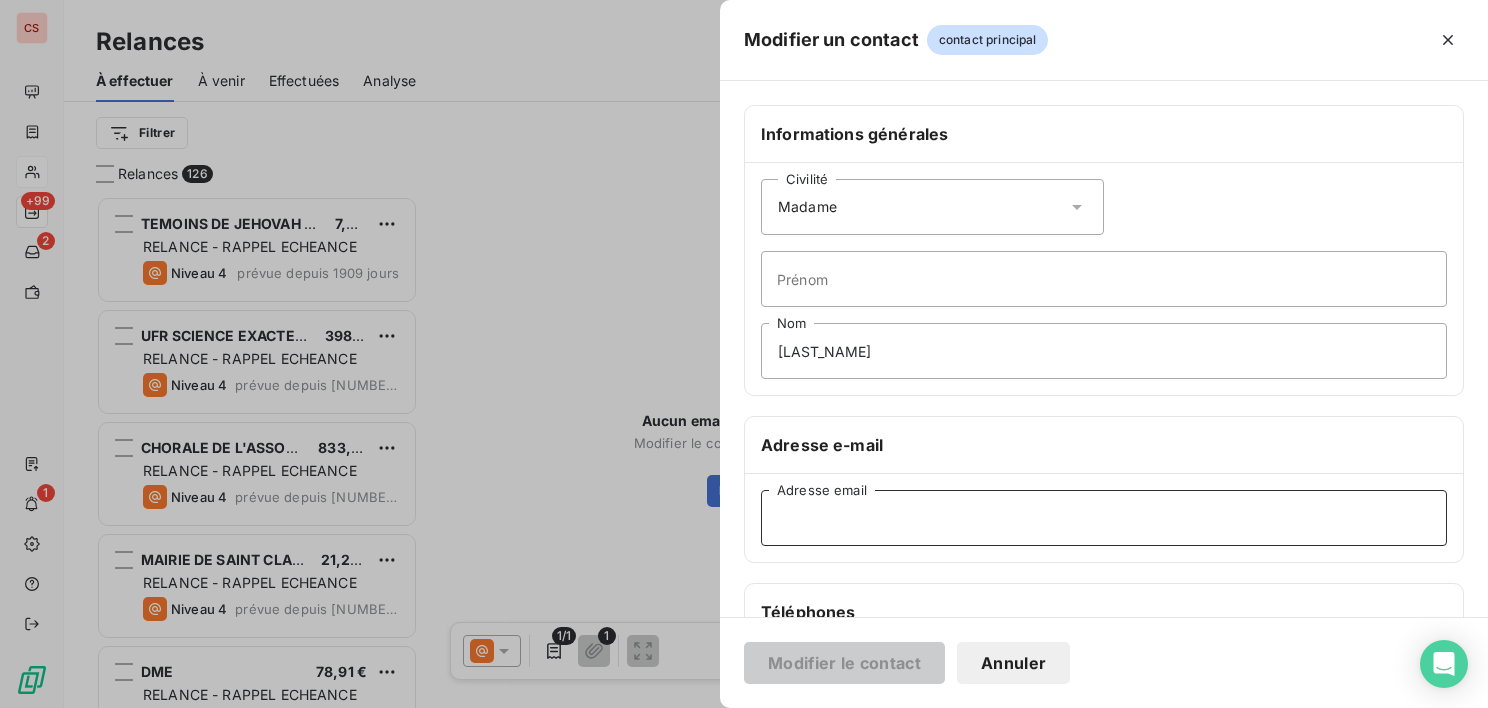 click on "Adresse email" at bounding box center [1104, 518] 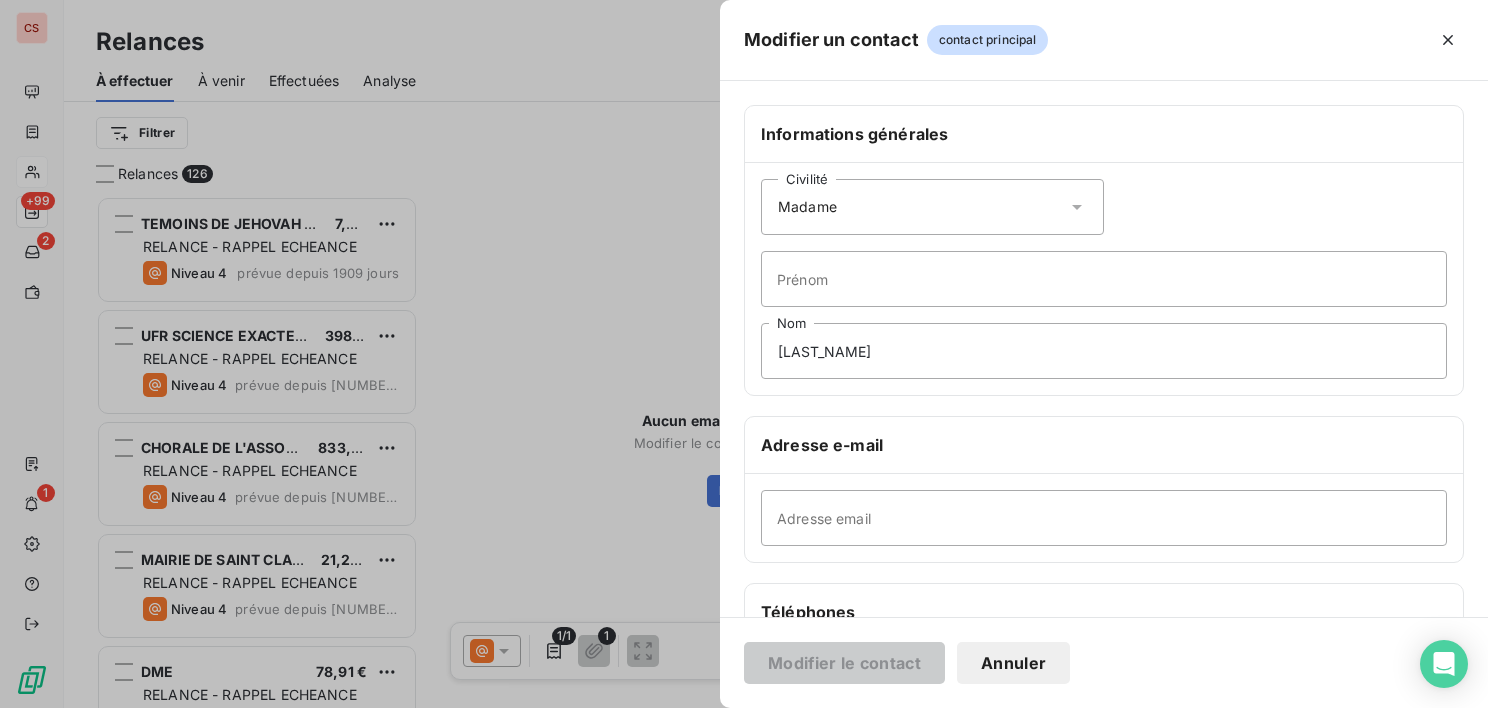 click on "Annuler" at bounding box center [1013, 663] 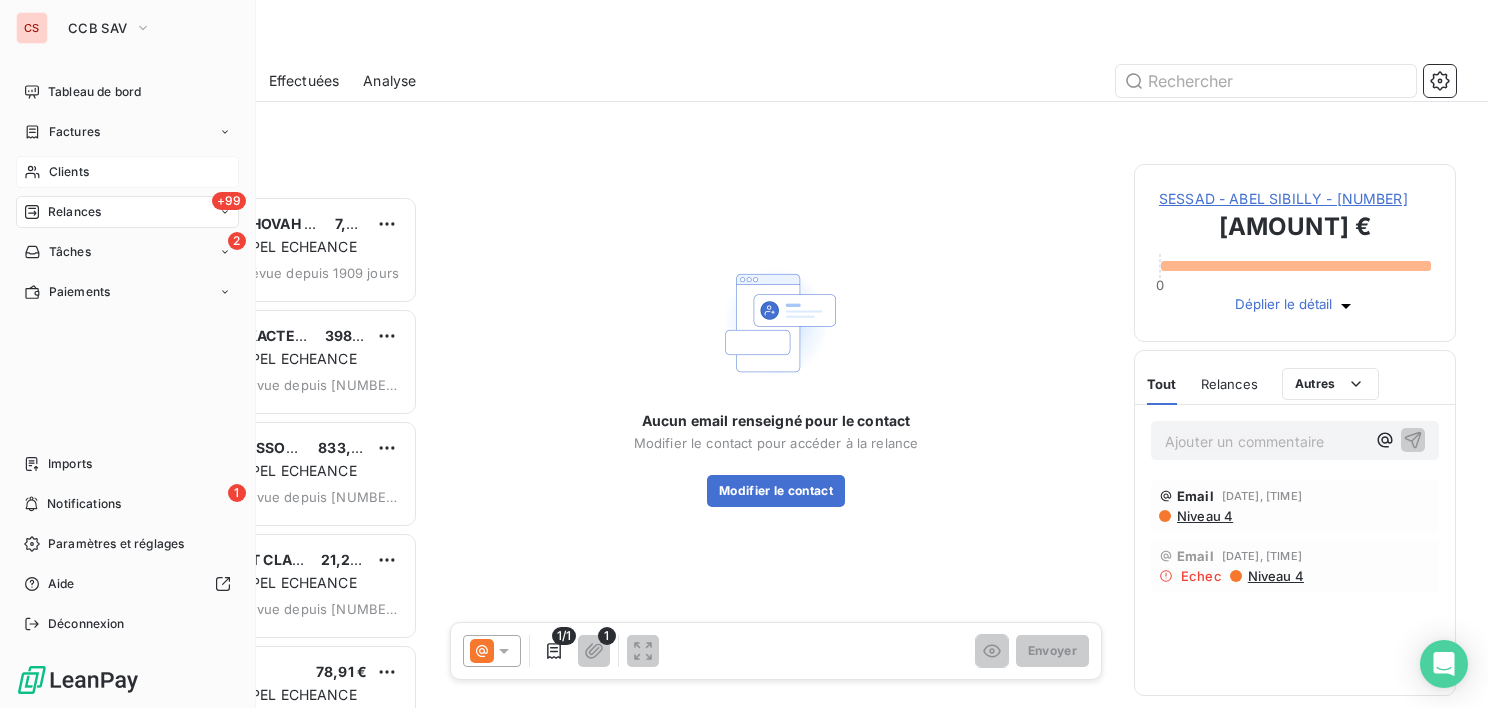 click on "Clients" at bounding box center [69, 172] 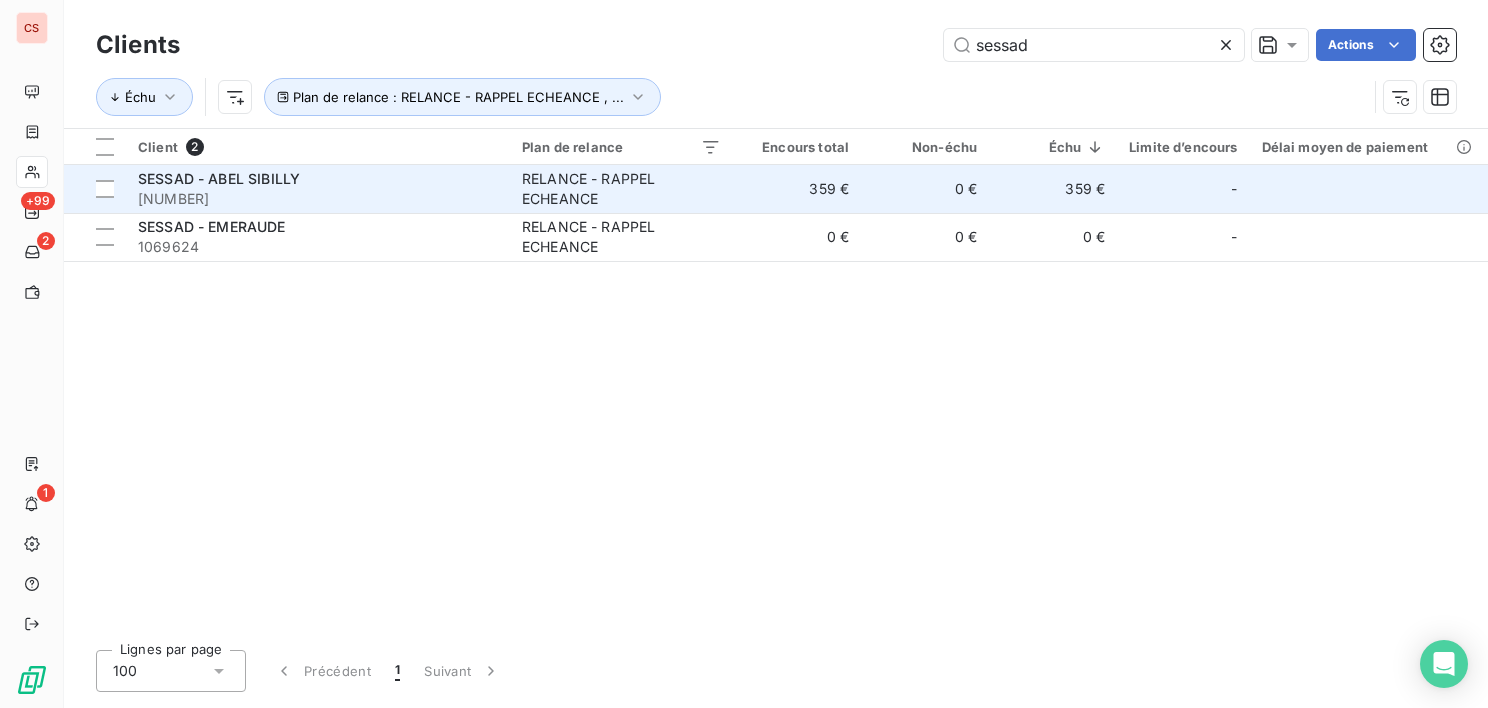 click on "SESSAD - ABEL SIBILLY" at bounding box center [318, 179] 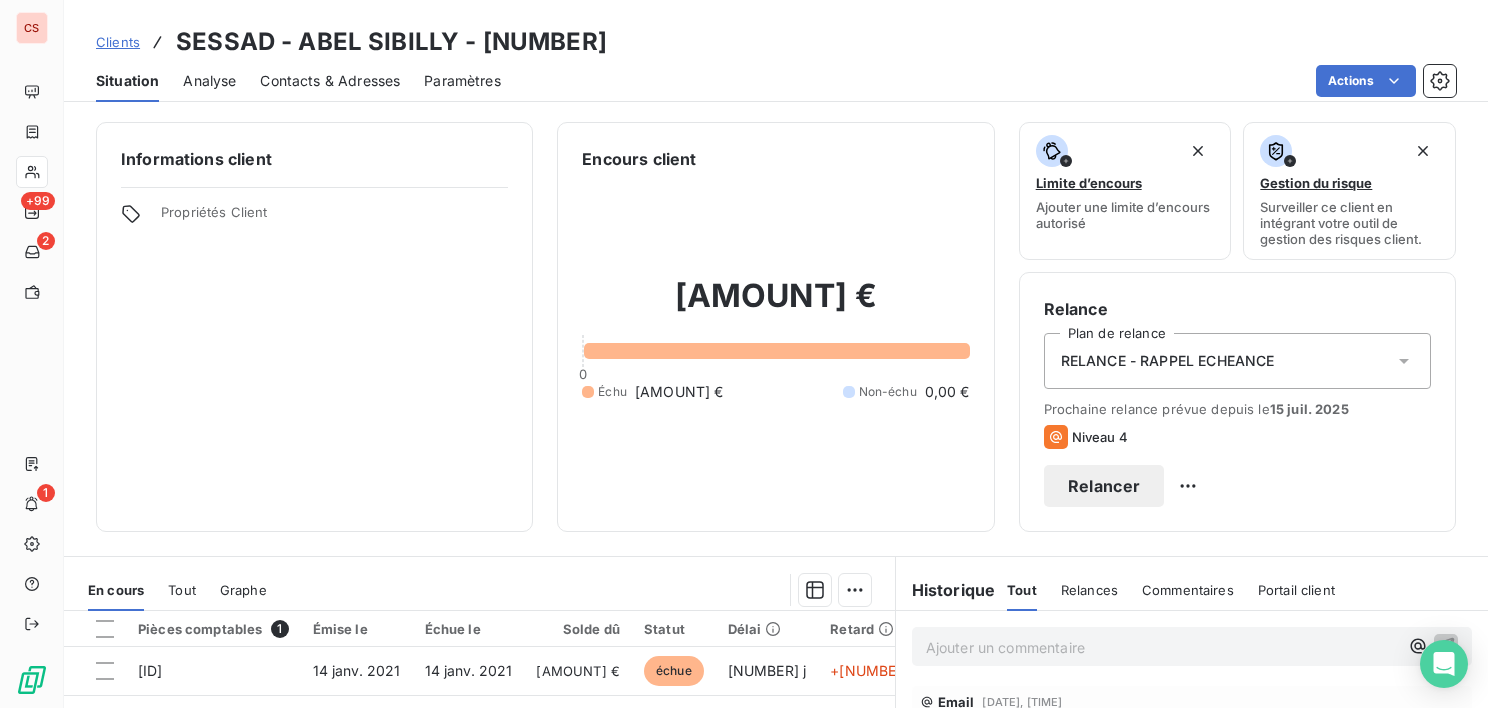 click on "Contacts & Adresses" at bounding box center [330, 81] 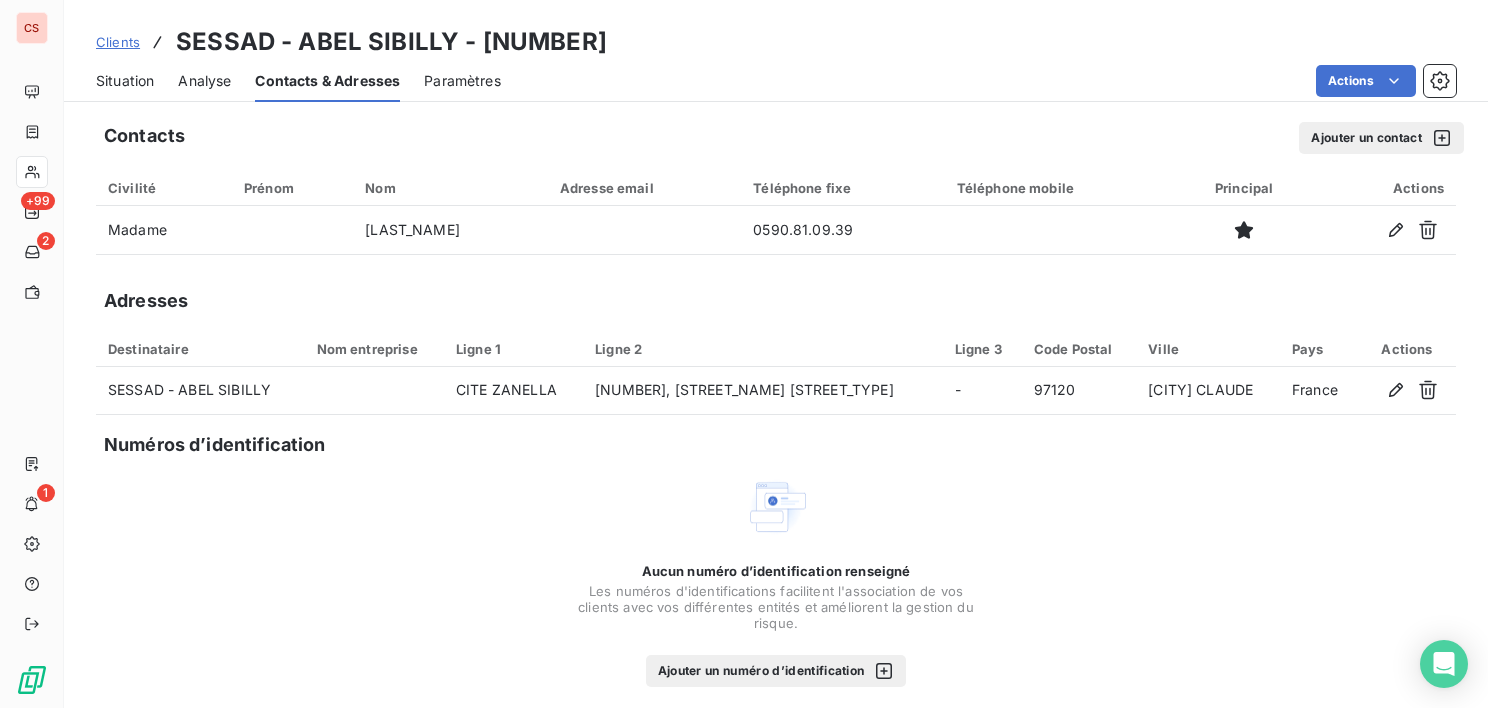 click on "Situation" at bounding box center [125, 81] 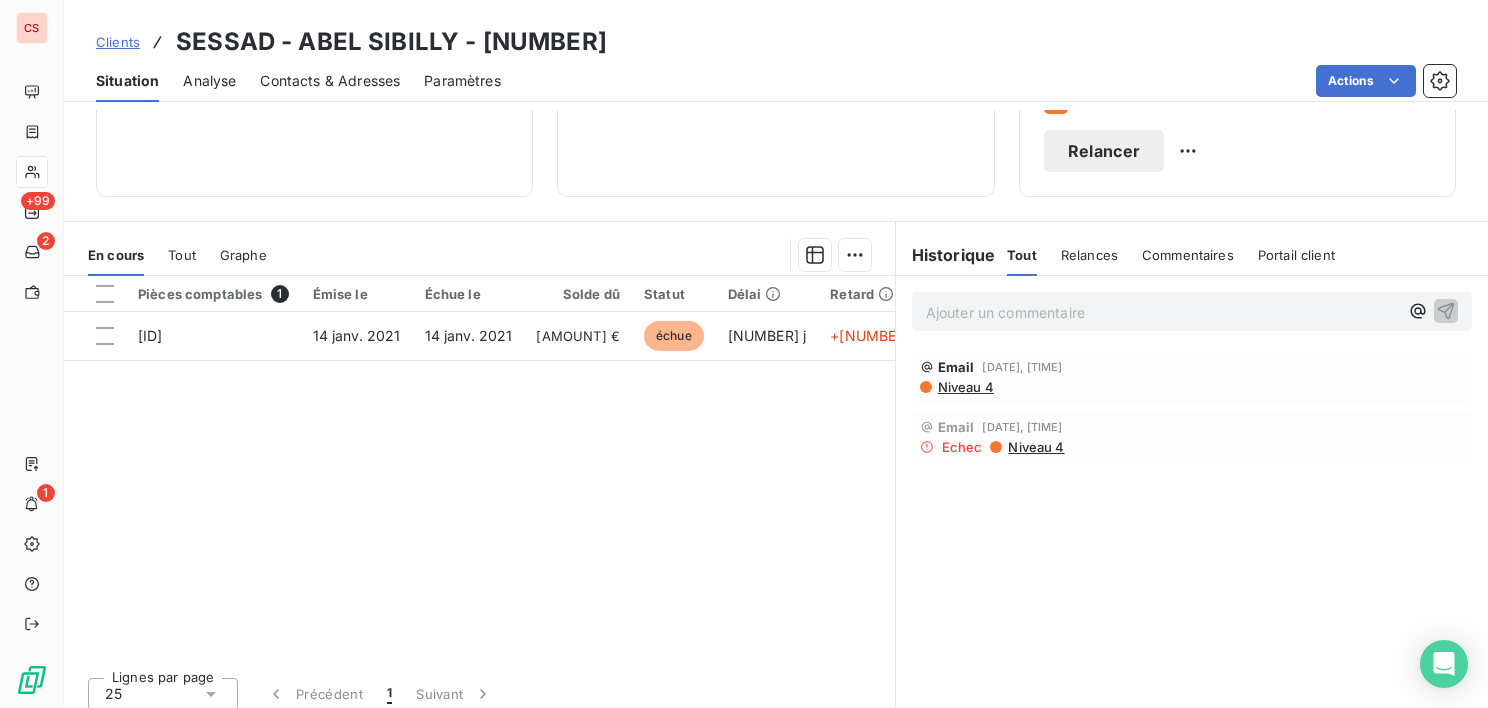 scroll, scrollTop: 348, scrollLeft: 0, axis: vertical 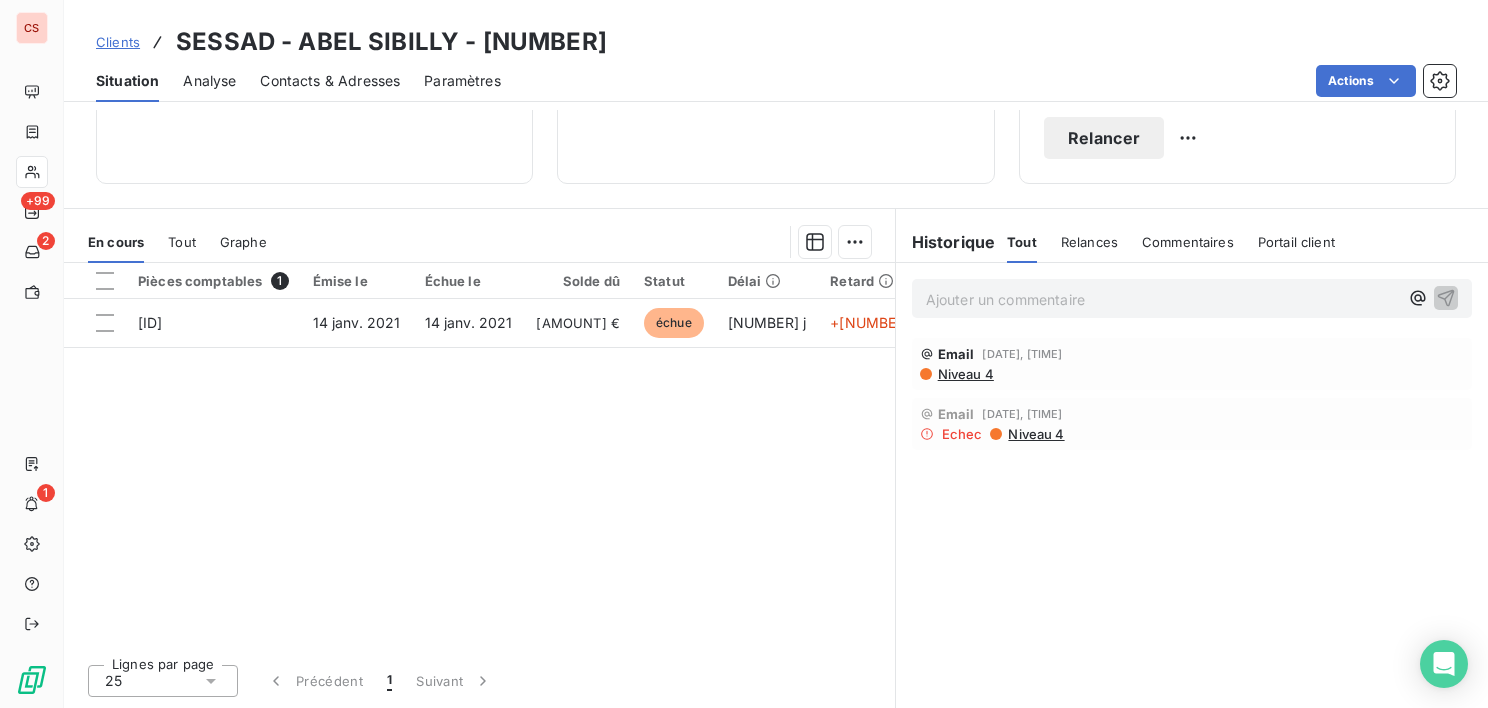 click on "Niveau 4" at bounding box center (965, 374) 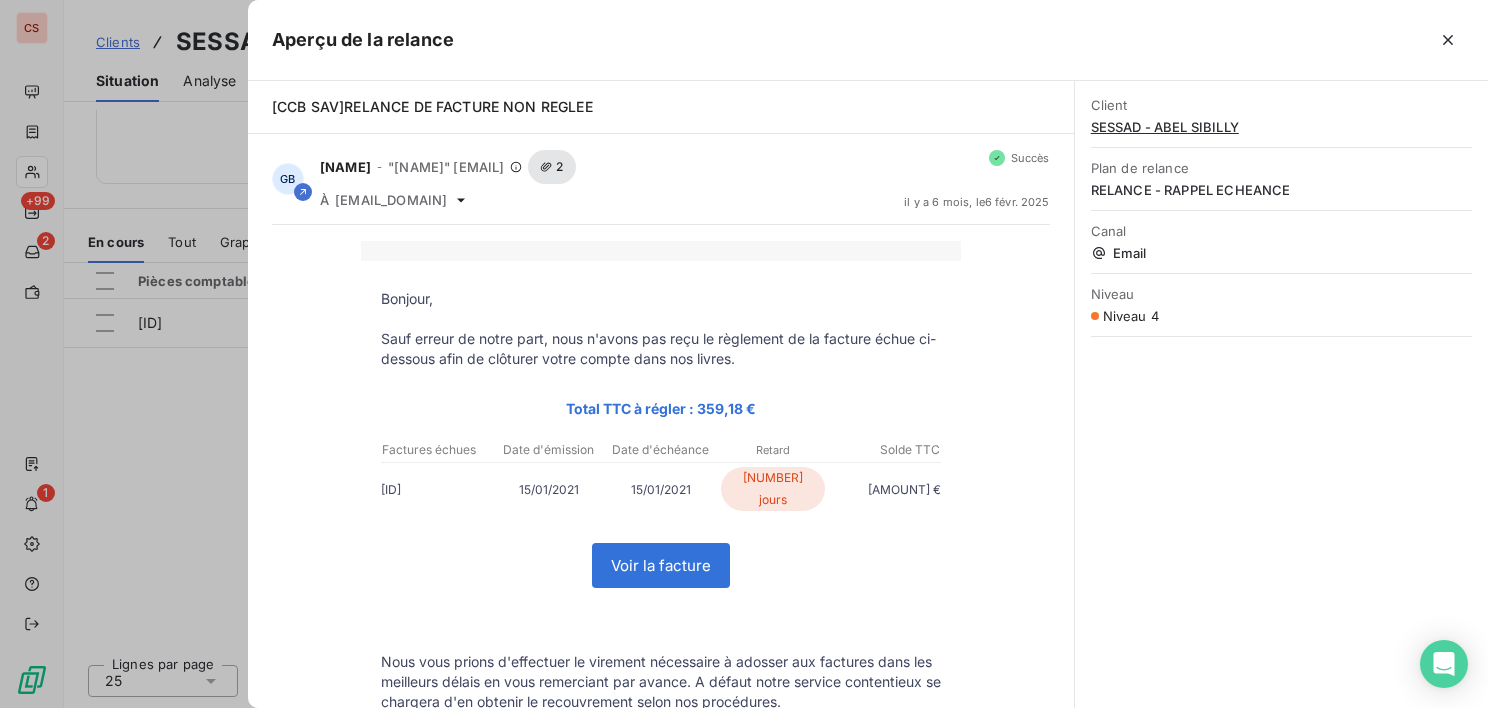 click on "Voir la facture" at bounding box center (661, 565) 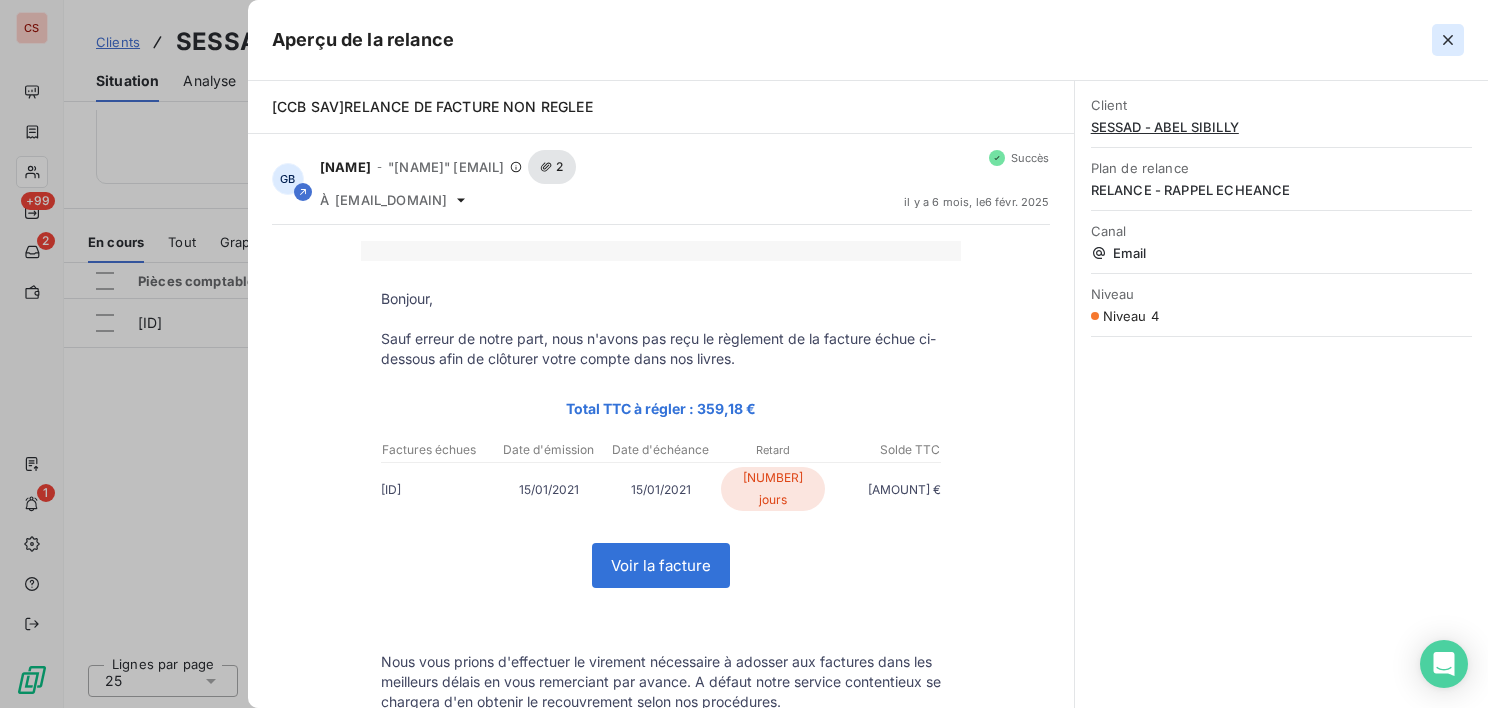 click 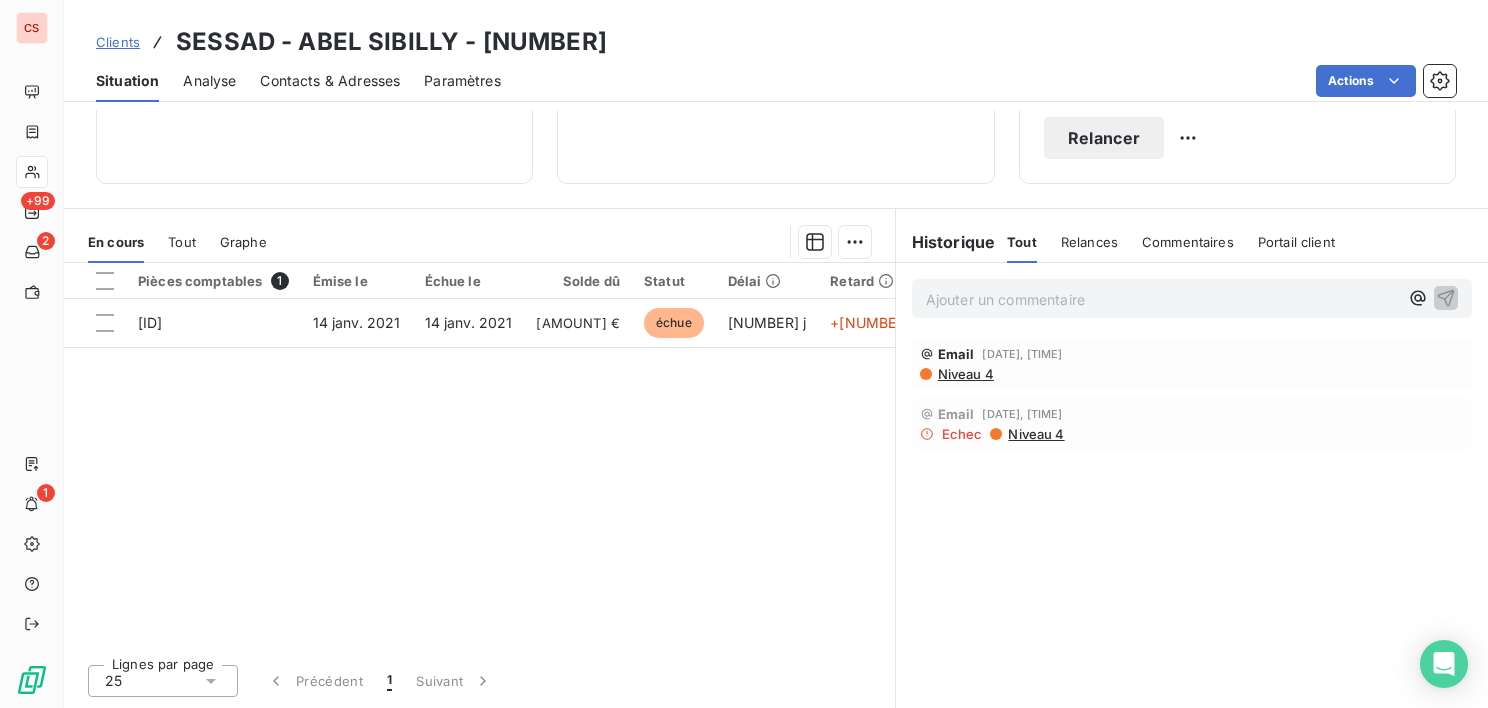 click on "Relancer" at bounding box center (1104, 138) 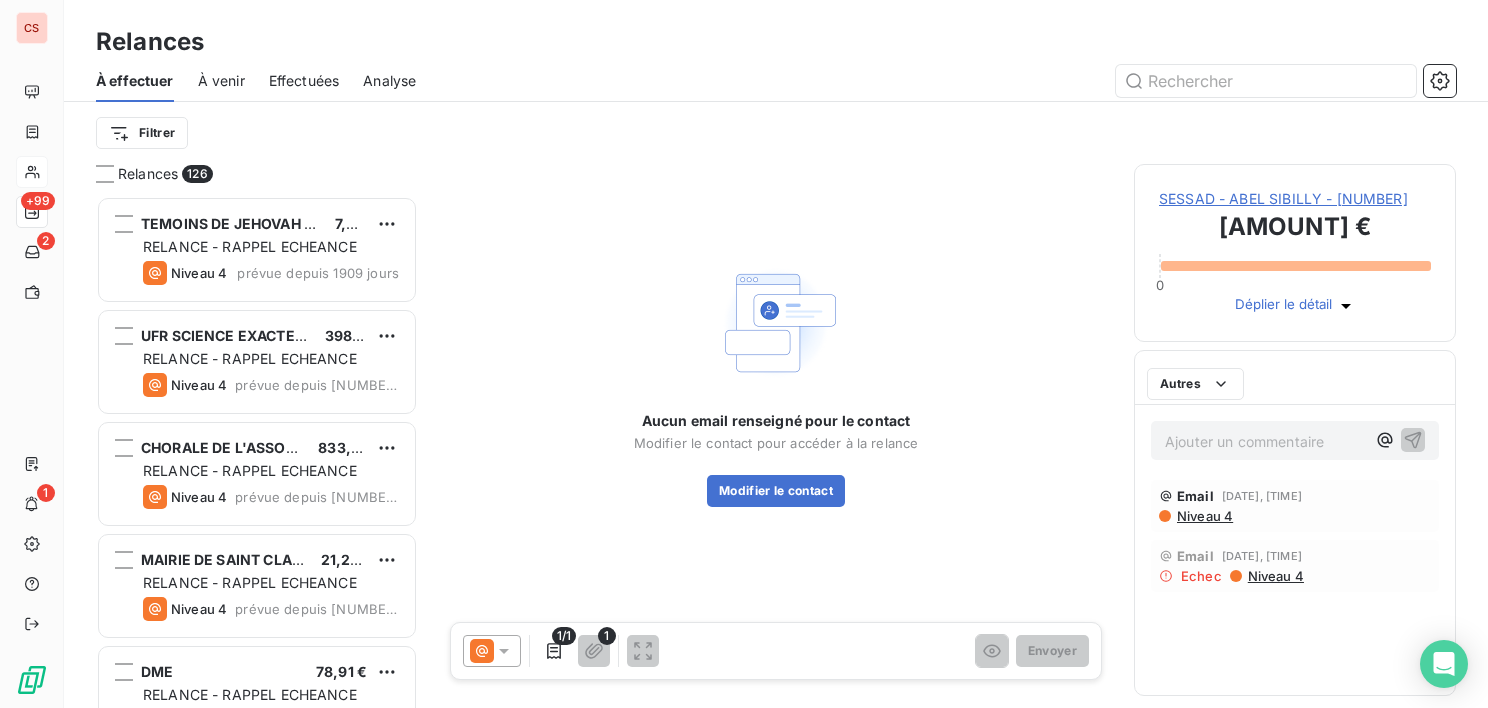 scroll, scrollTop: 16, scrollLeft: 16, axis: both 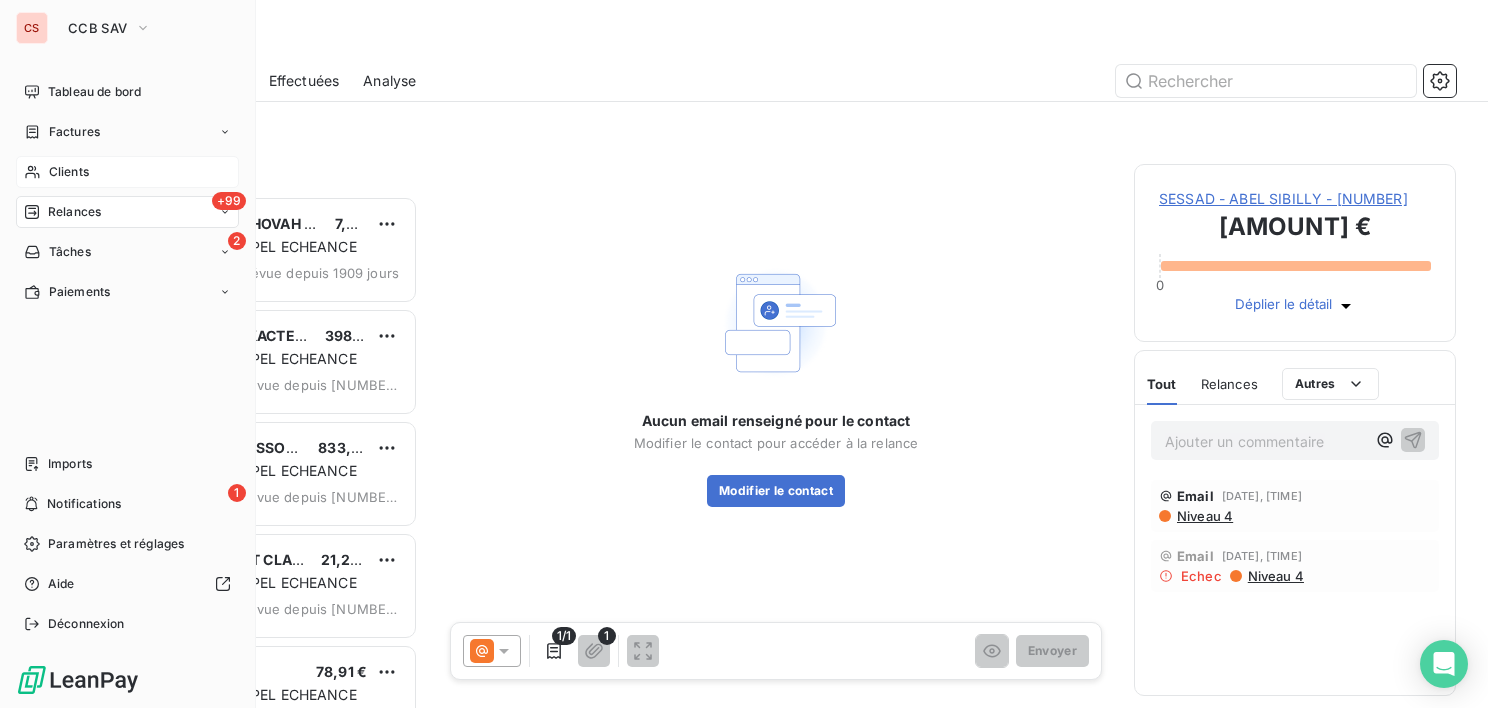 click on "Clients" at bounding box center [69, 172] 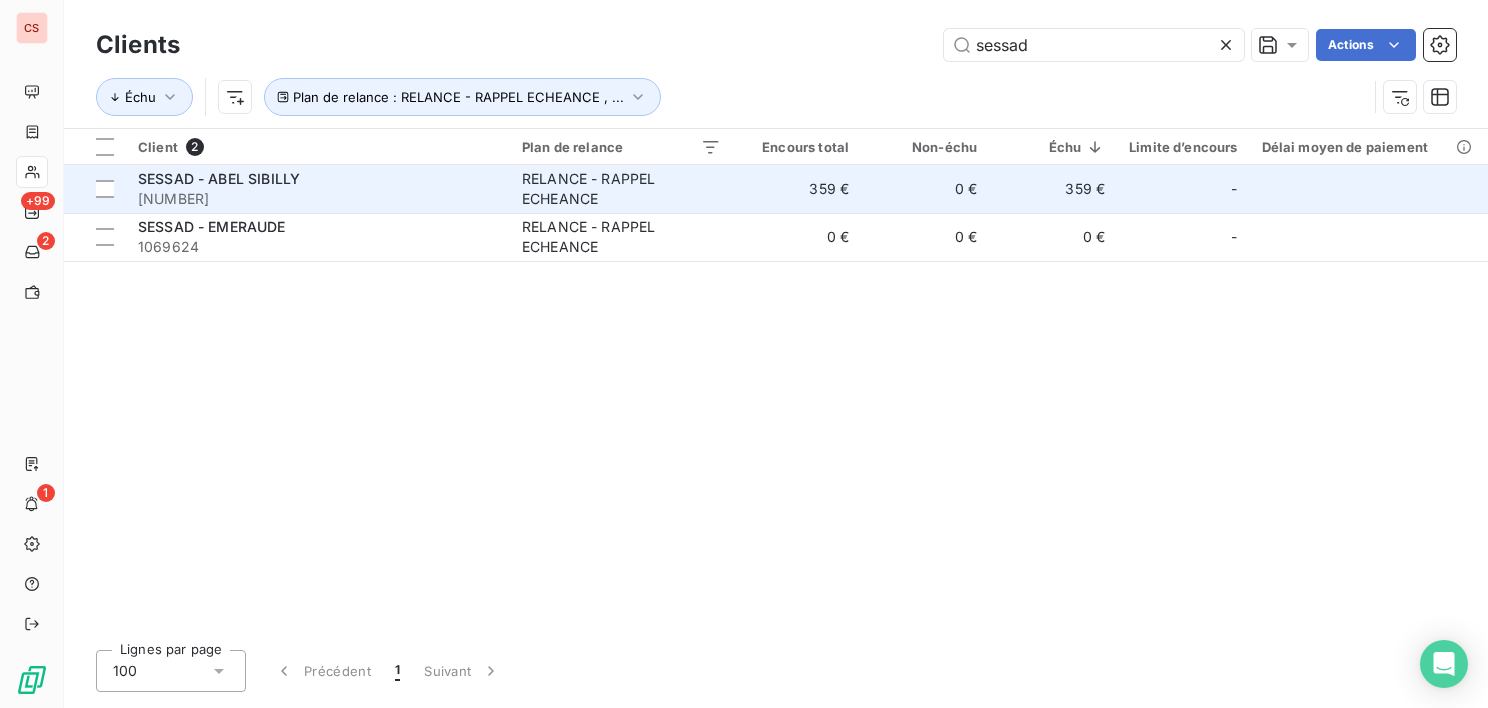 click on "RELANCE - RAPPEL ECHEANCE" at bounding box center [621, 189] 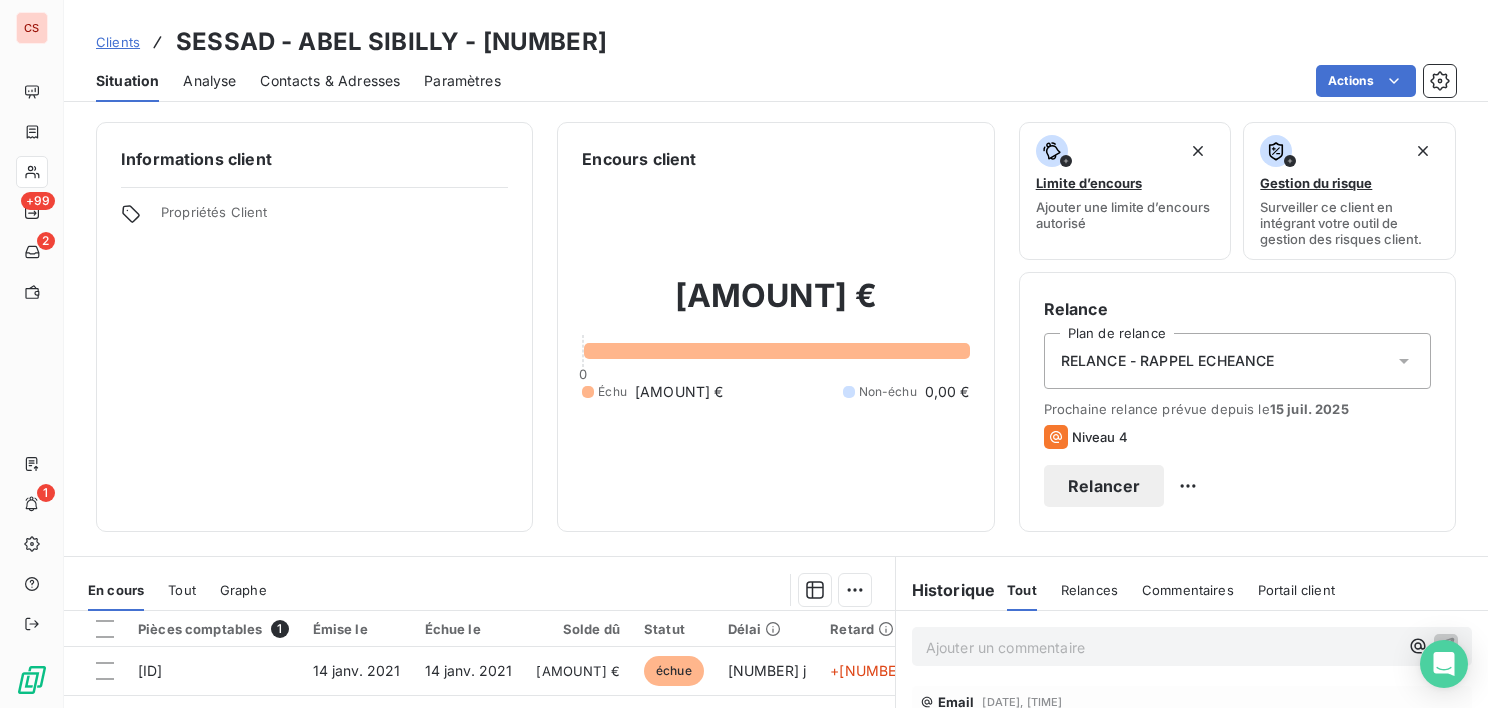 click on "Contacts & Adresses" at bounding box center (330, 81) 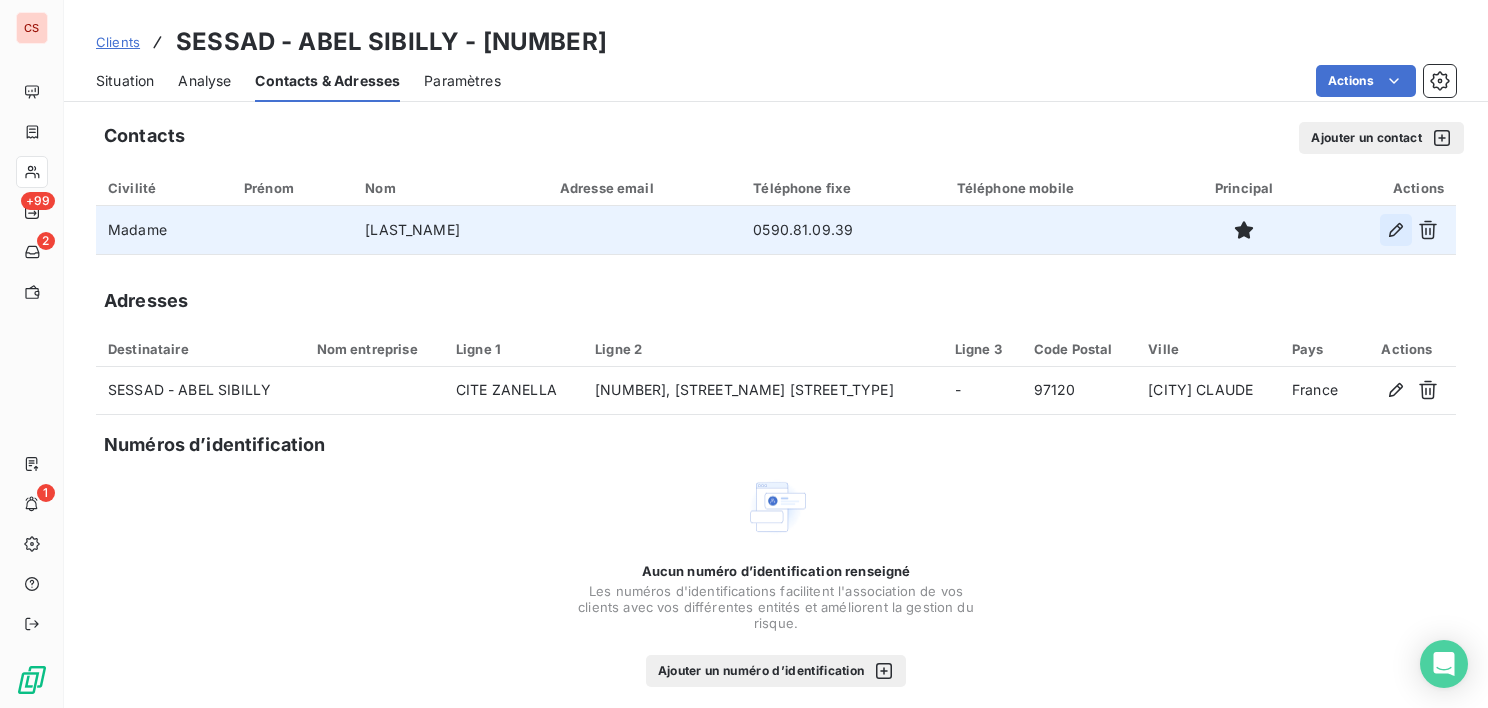 click 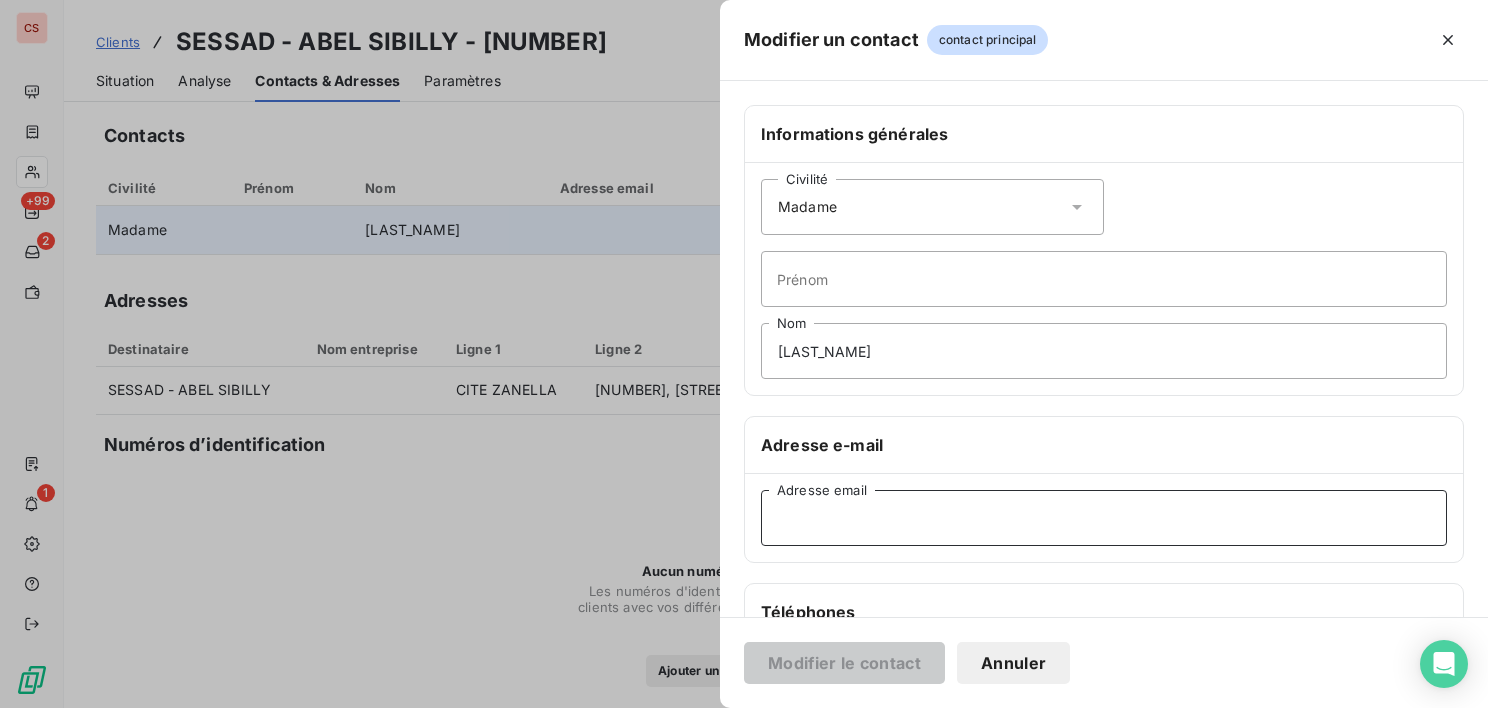 click on "Adresse email" at bounding box center [1104, 518] 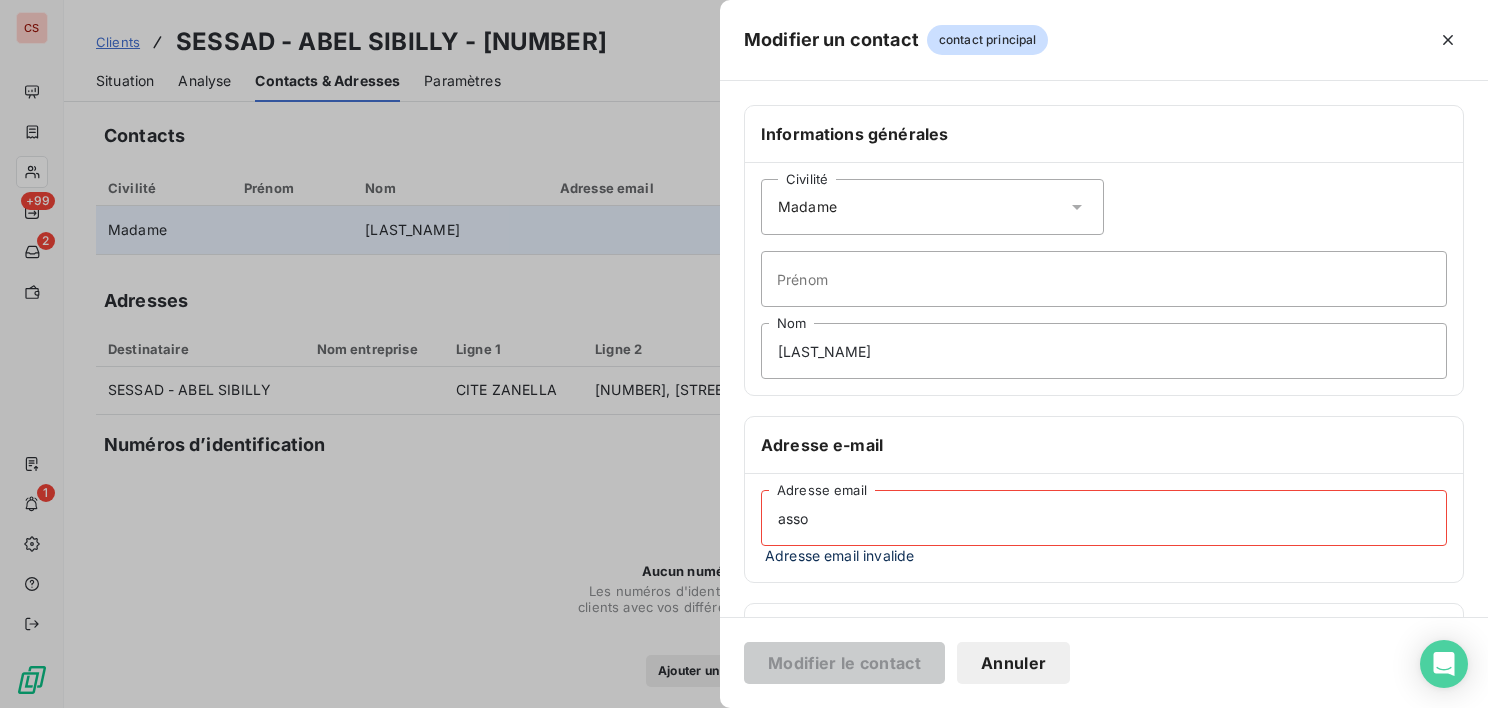 type on "[EMAIL_DOMAIN]" 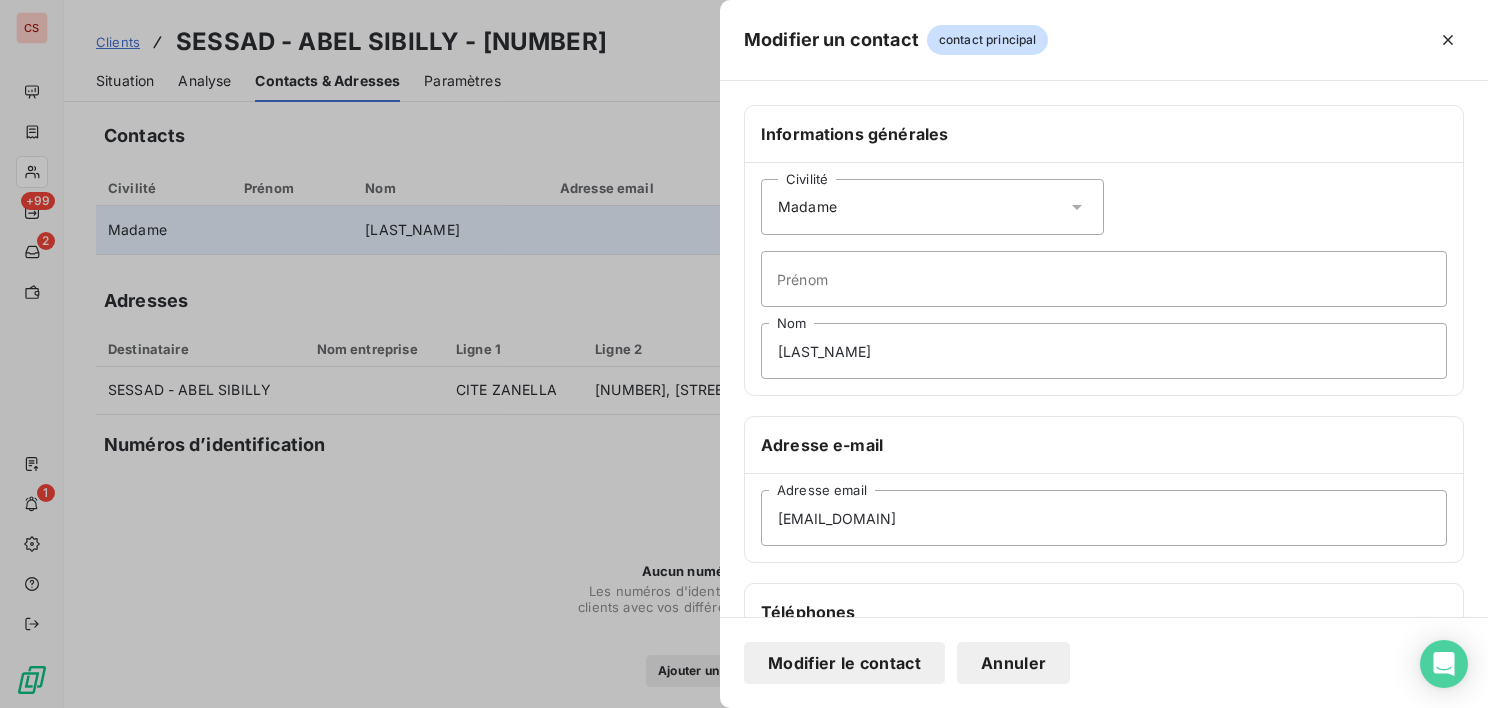 click on "Modifier le contact" at bounding box center (844, 663) 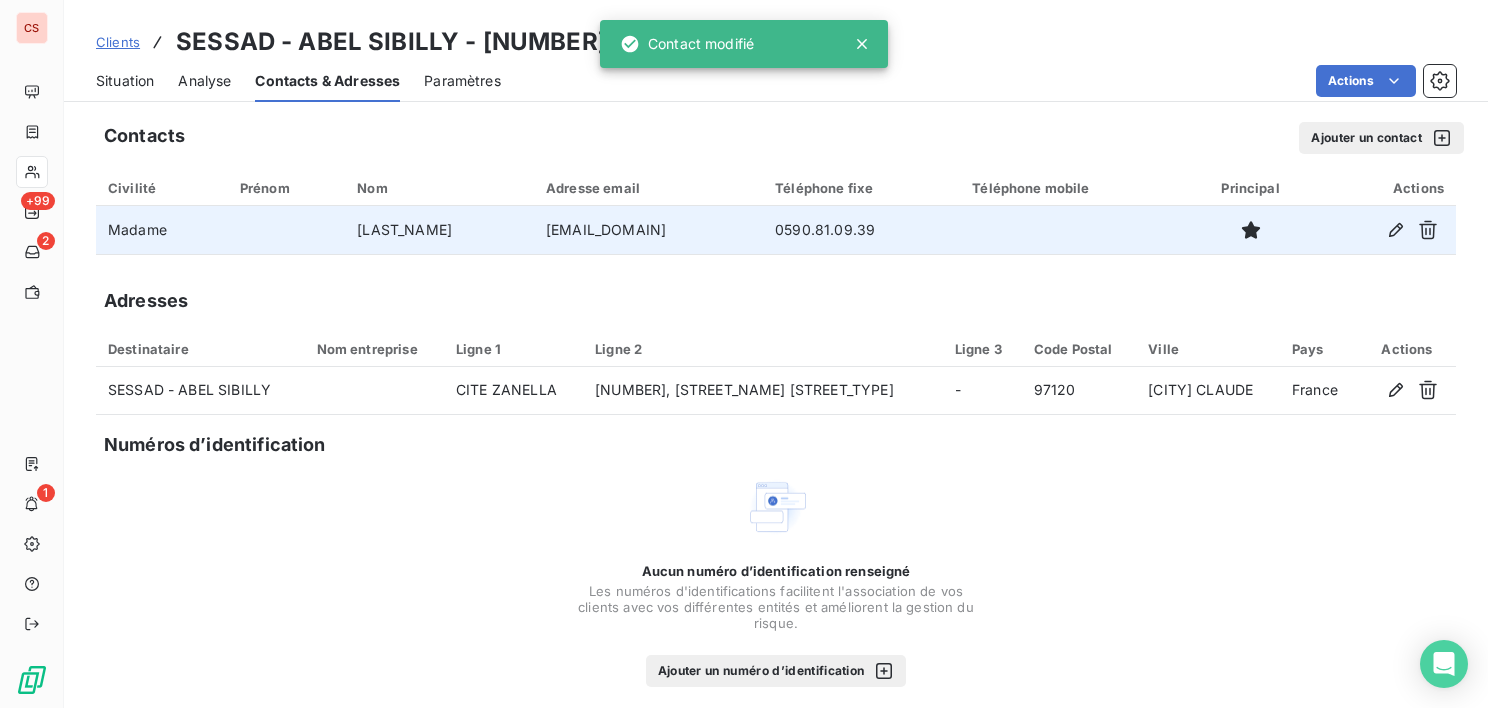 click on "Situation" at bounding box center (125, 81) 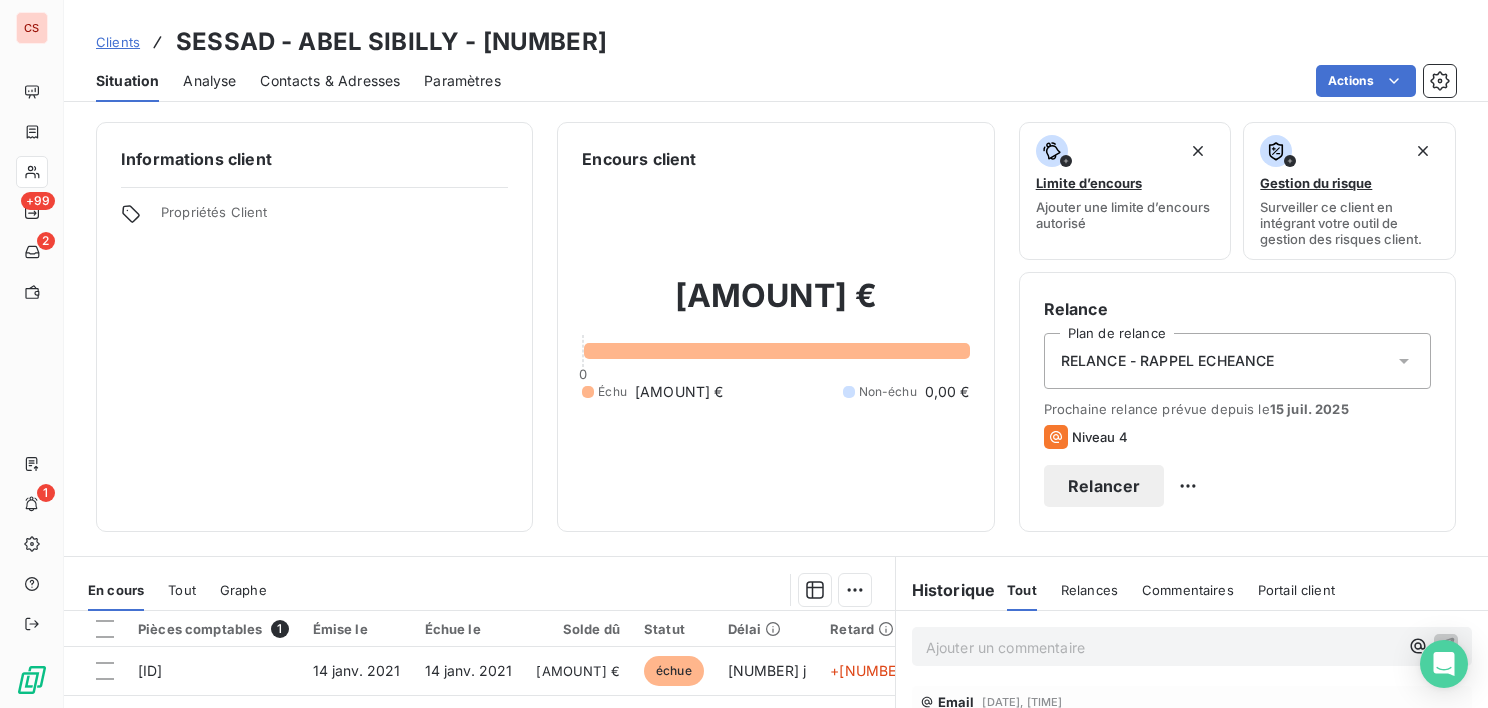 click on "Relancer" at bounding box center [1104, 486] 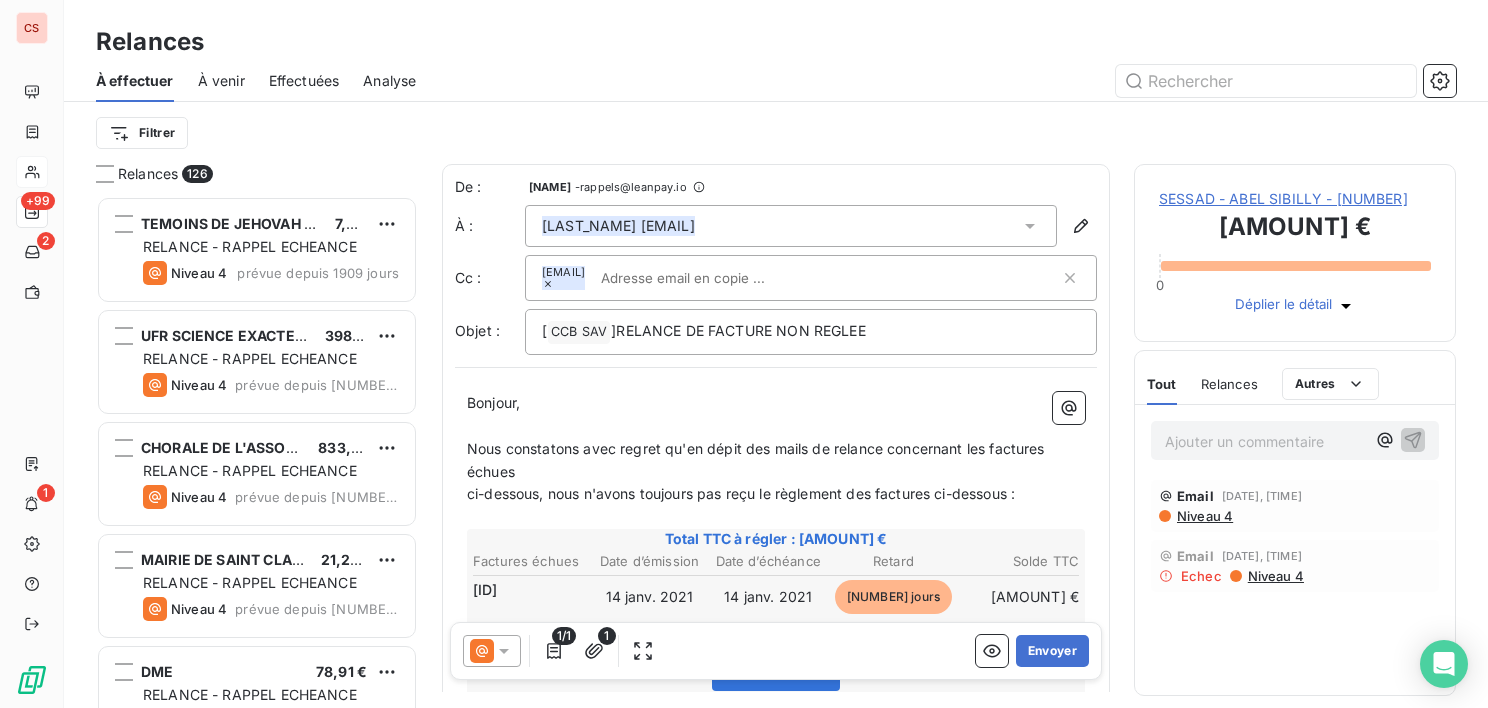 scroll, scrollTop: 16, scrollLeft: 16, axis: both 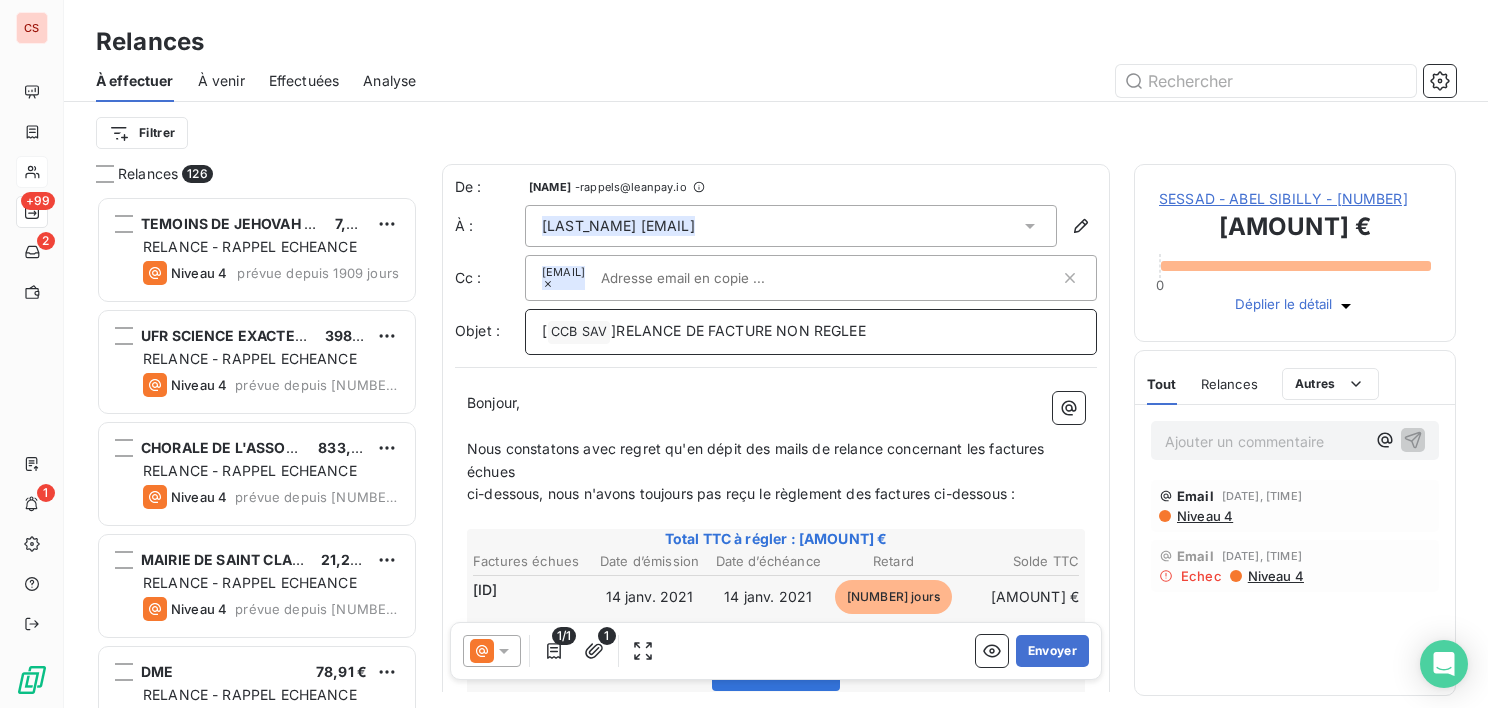 drag, startPoint x: 896, startPoint y: 330, endPoint x: 793, endPoint y: 347, distance: 104.393486 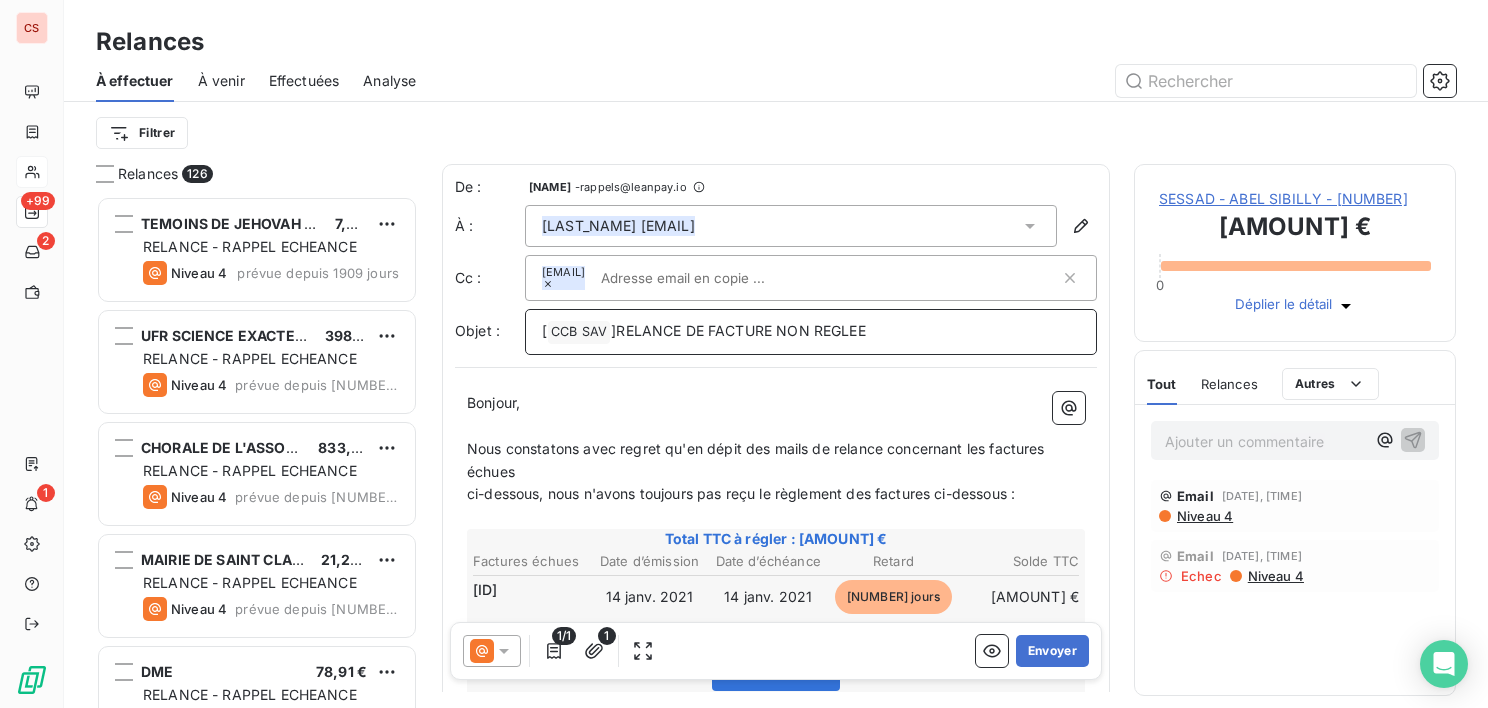 click on "[ CCB SAV ﻿ ]RELANCE DE FACTURE NON REGLEE" at bounding box center (811, 332) 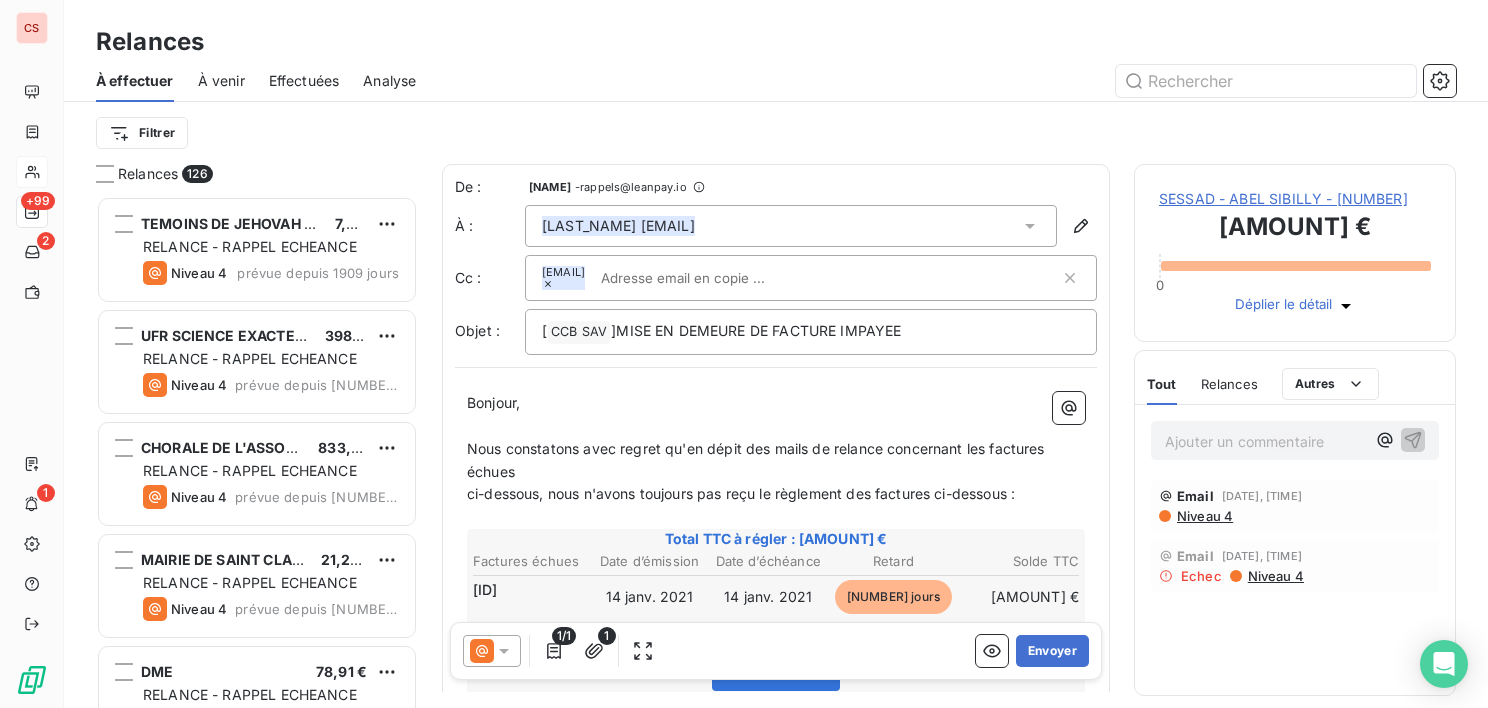 click on "﻿" at bounding box center (776, 426) 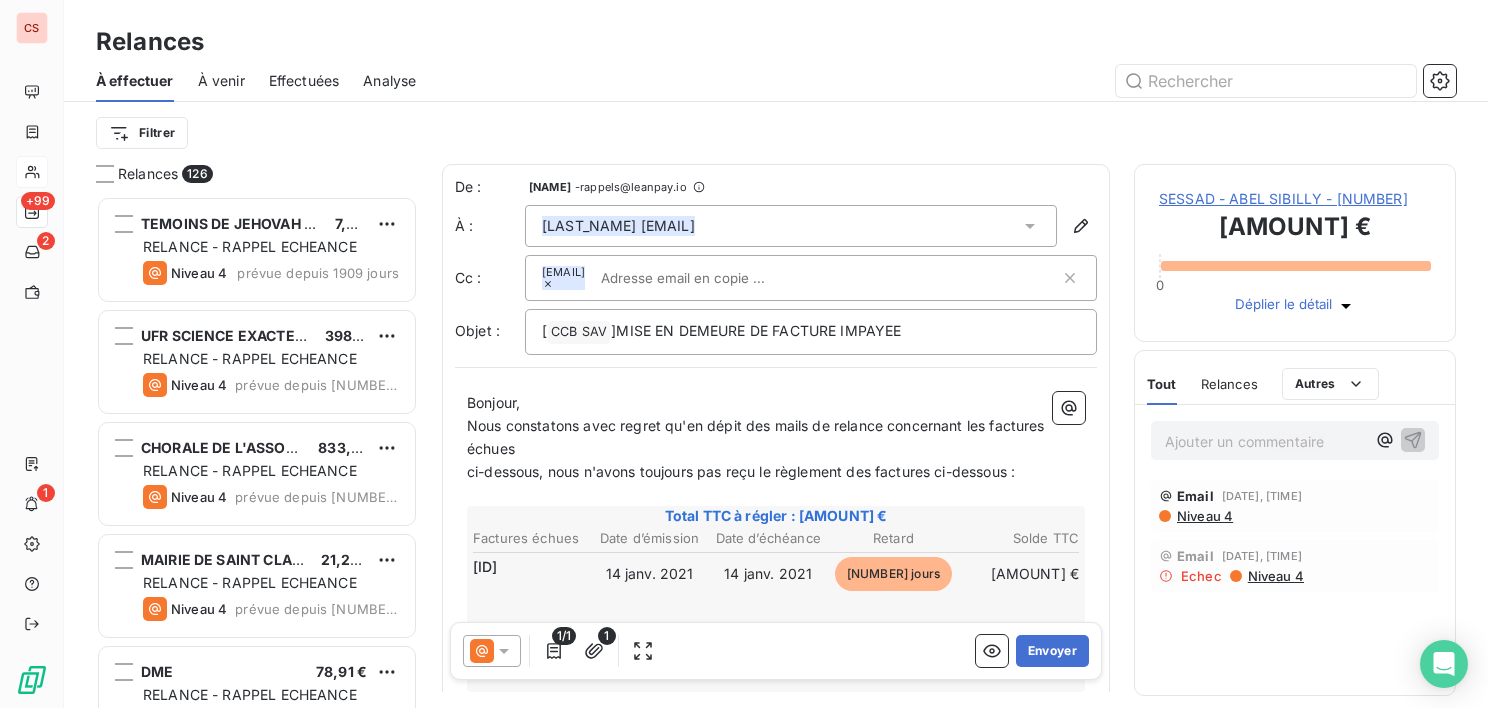 click on "Nous constatons avec regret qu'en dépit des mails de relance concernant les factures échues" at bounding box center [758, 437] 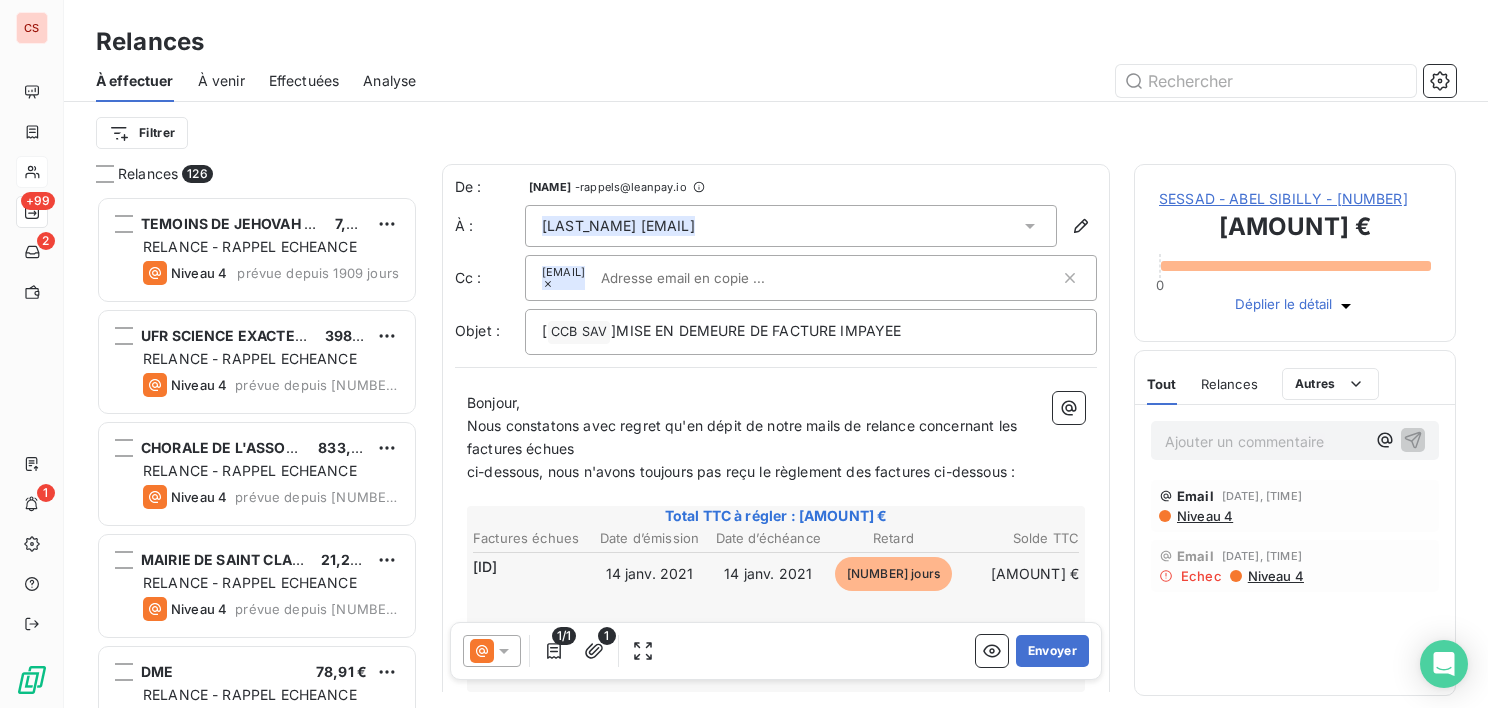 click on "Nous constatons avec regret qu'en dépit de notre mails de relance concernant les factures échues" at bounding box center (744, 437) 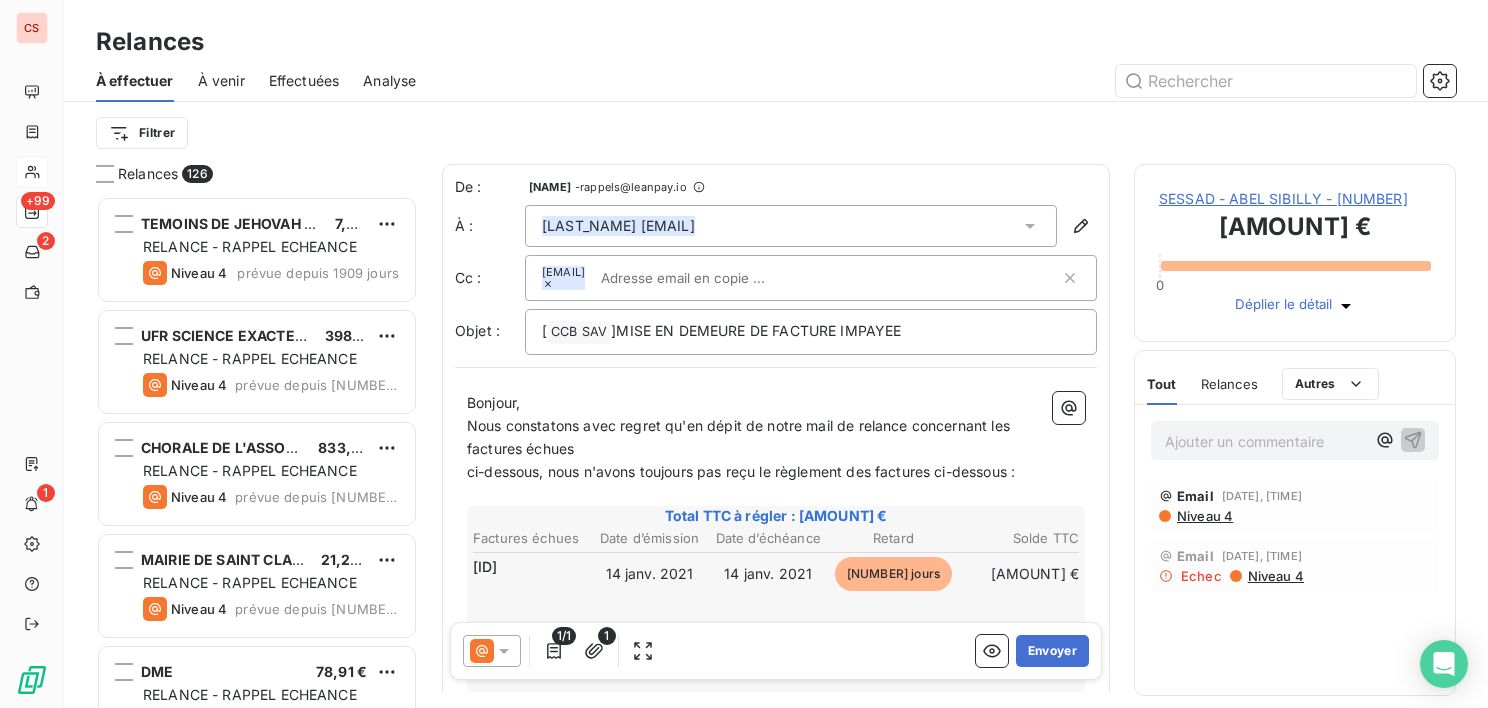 drag, startPoint x: 911, startPoint y: 429, endPoint x: 1159, endPoint y: 402, distance: 249.46542 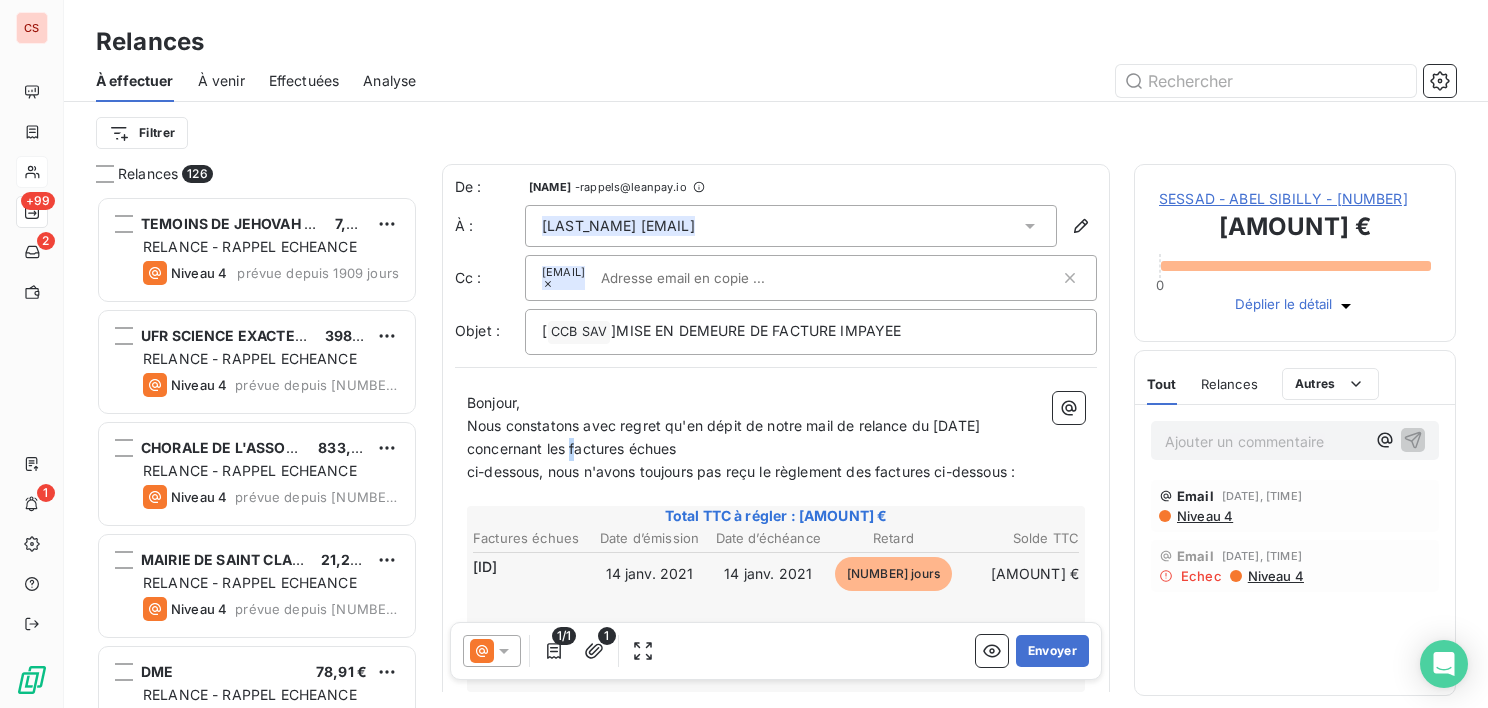 drag, startPoint x: 563, startPoint y: 452, endPoint x: 596, endPoint y: 437, distance: 36.249138 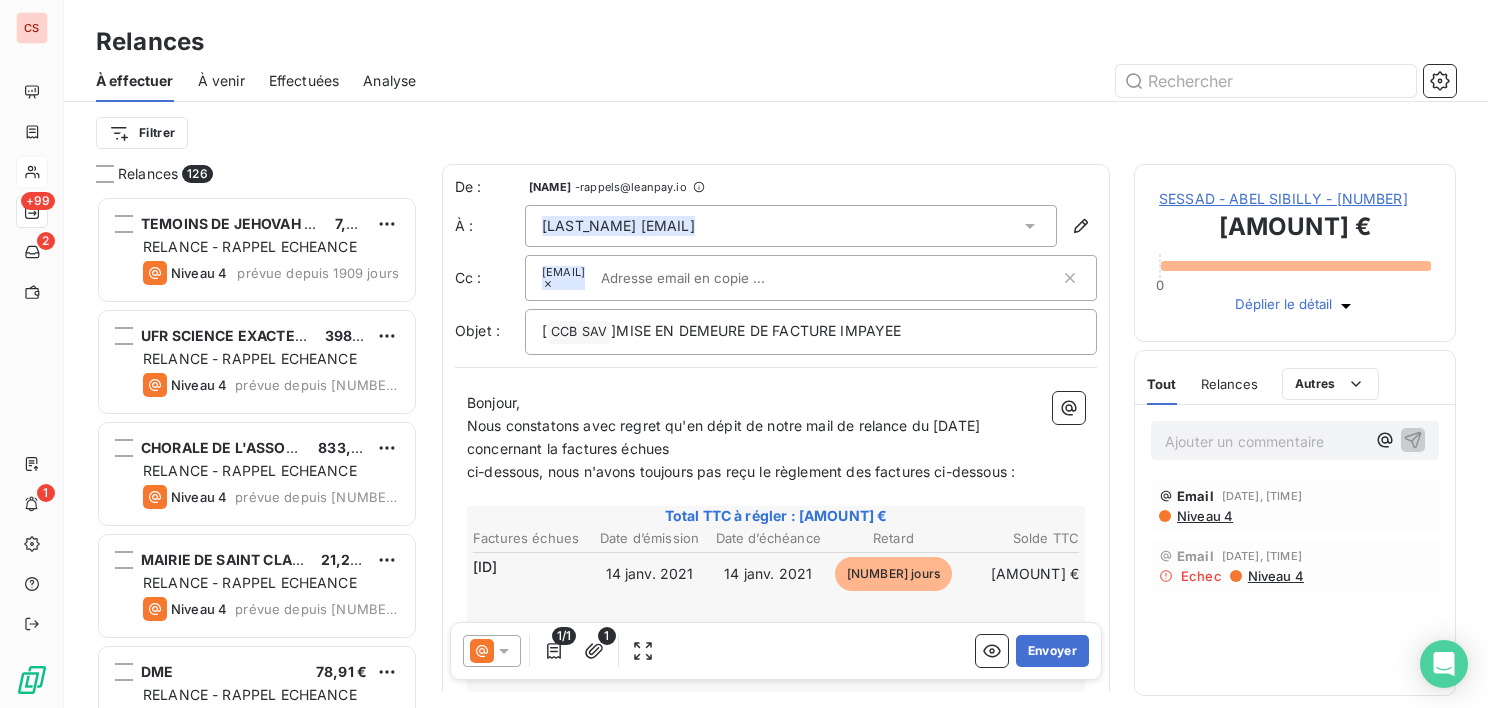 click on "Nous constatons avec regret qu'en dépit de notre mail de relance du [DATE] concernant la factures échues" at bounding box center (725, 437) 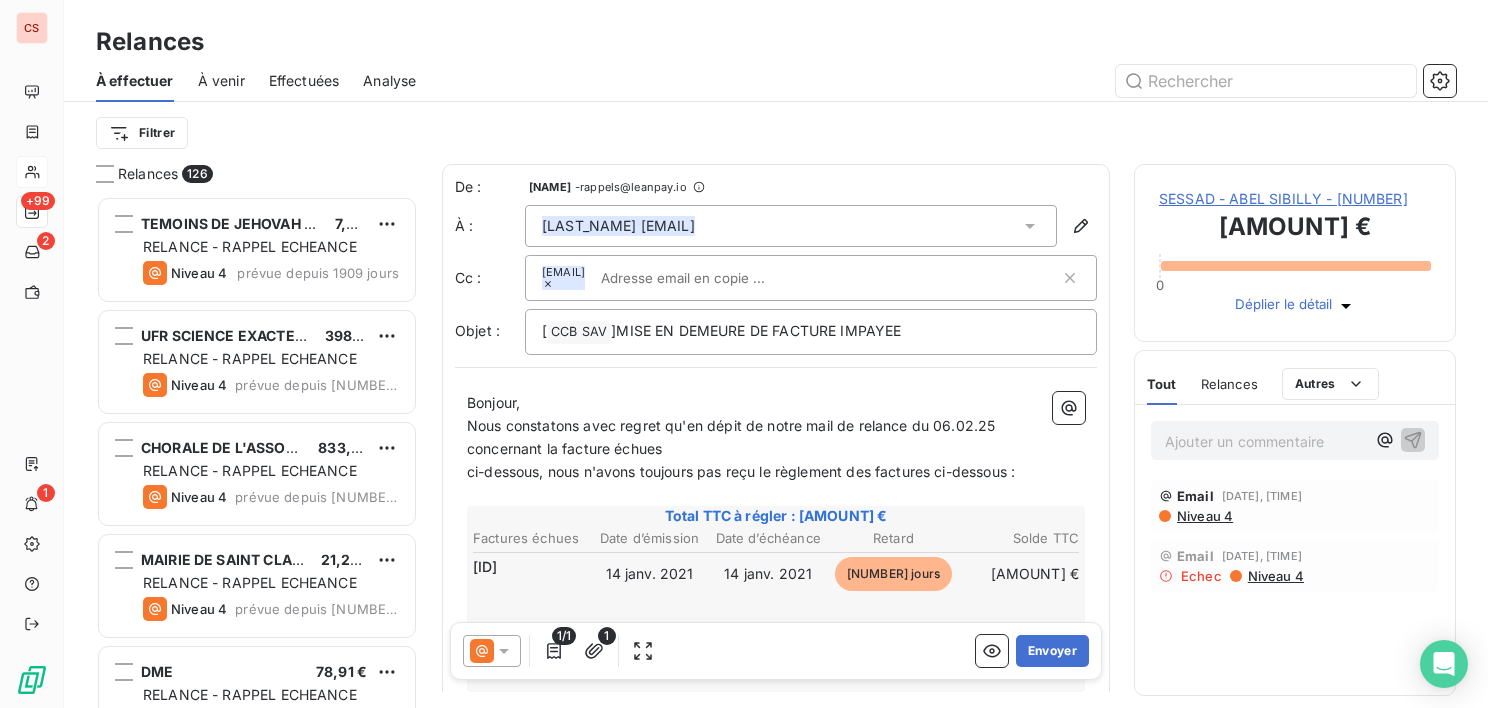 click on "Nous constatons avec regret qu'en dépit de notre mail de relance du 06.02.25 concernant la facture échues" at bounding box center [776, 438] 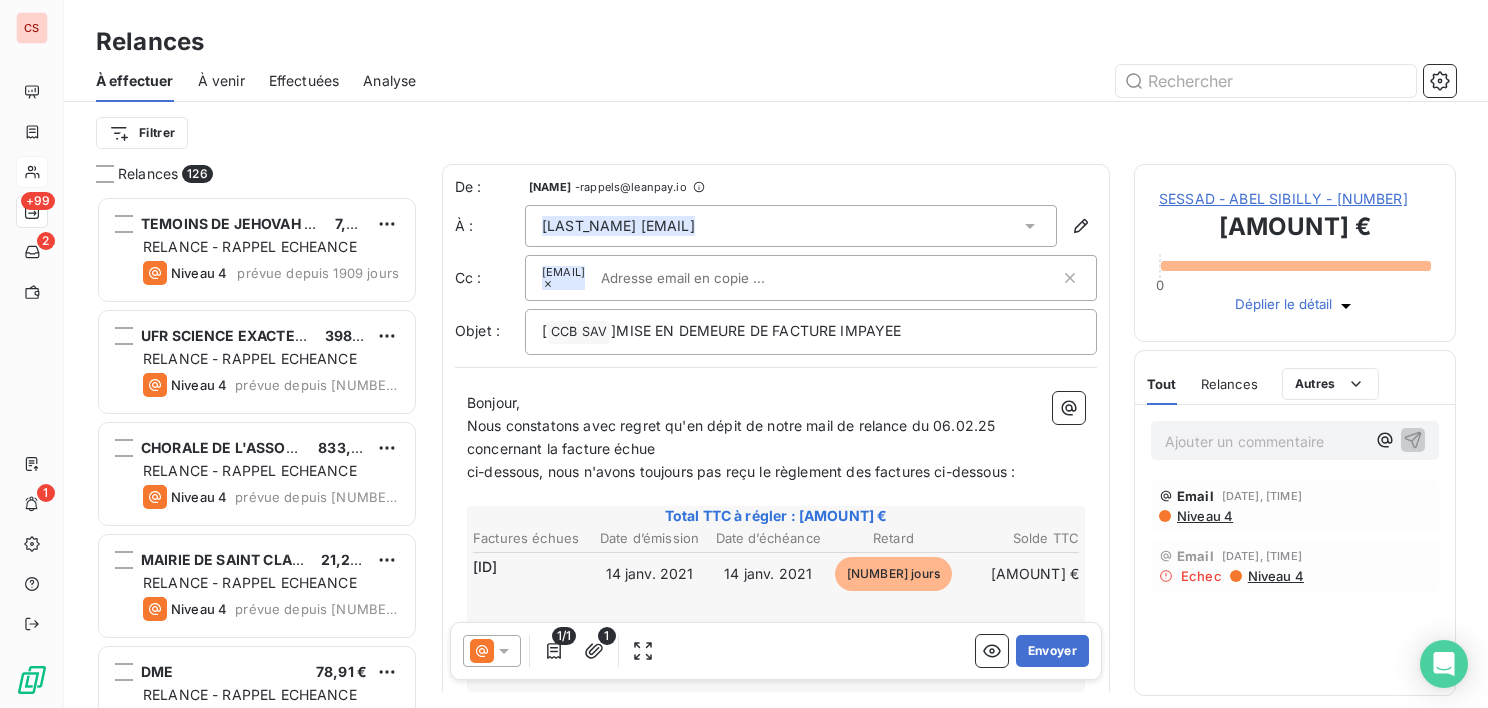 click on "ci-dessous, nous n'avons toujours pas reçu le règlement des factures ci-dessous :" at bounding box center (741, 471) 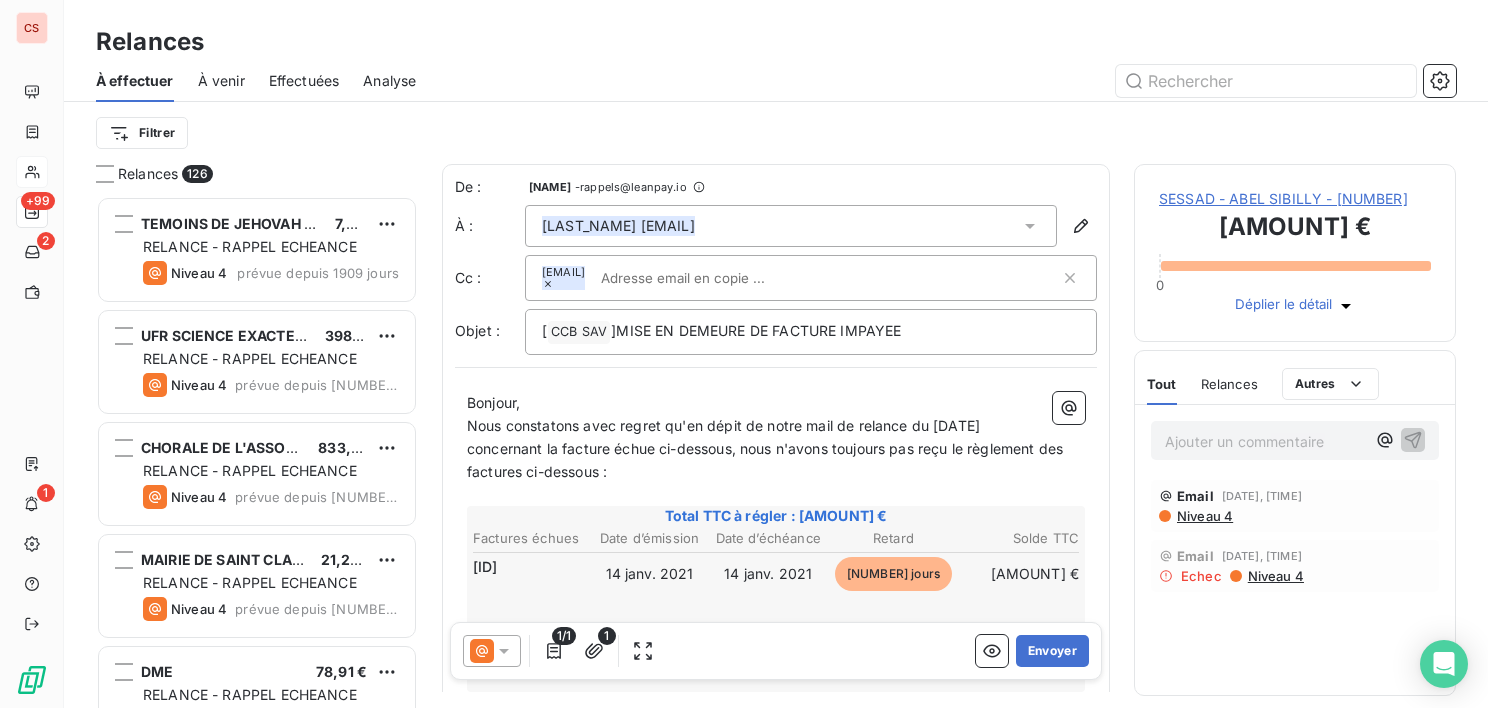 click on "Nous constatons avec regret qu'en dépit de notre mail de relance du [DATE] concernant la facture échue ci-dessous, nous n'avons toujours pas reçu le règlement des factures ci-dessous :" at bounding box center (767, 448) 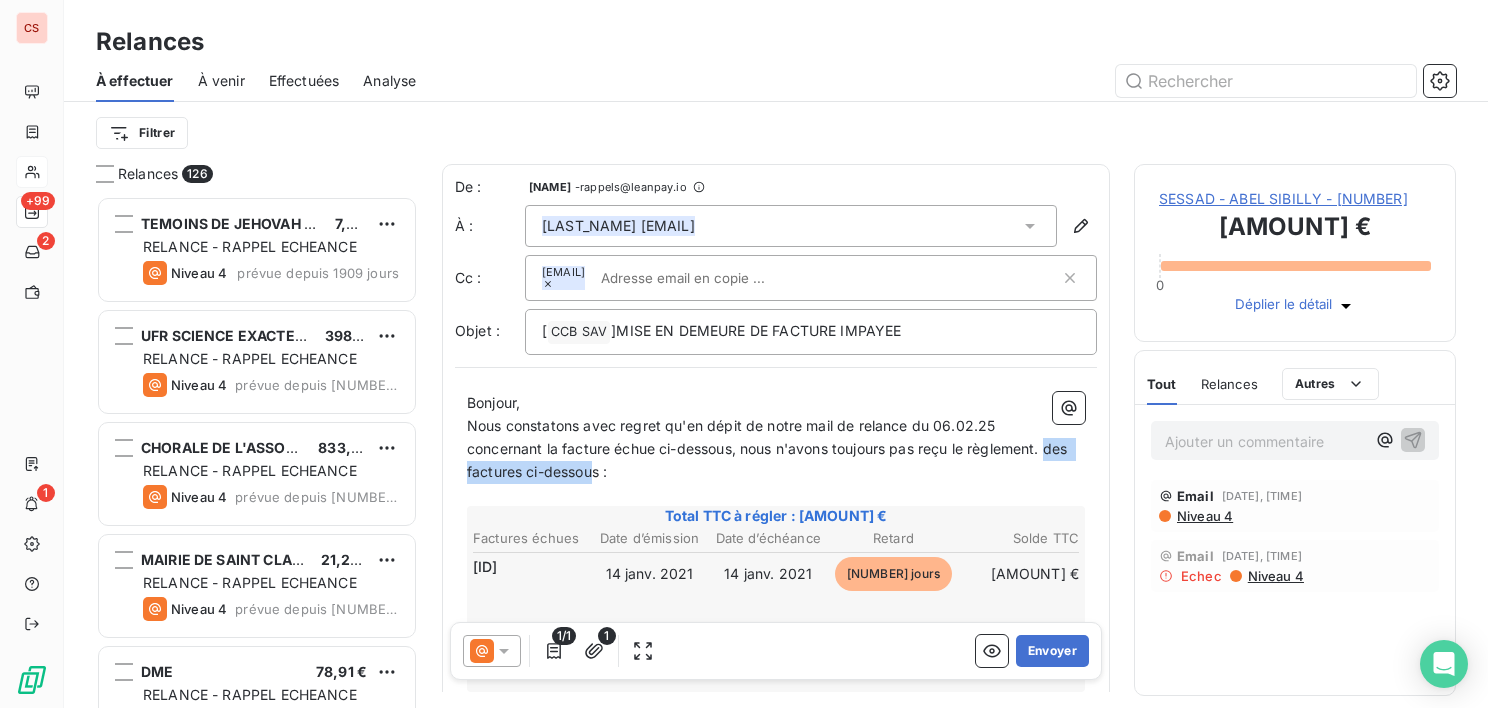 drag, startPoint x: 470, startPoint y: 476, endPoint x: 623, endPoint y: 475, distance: 153.00327 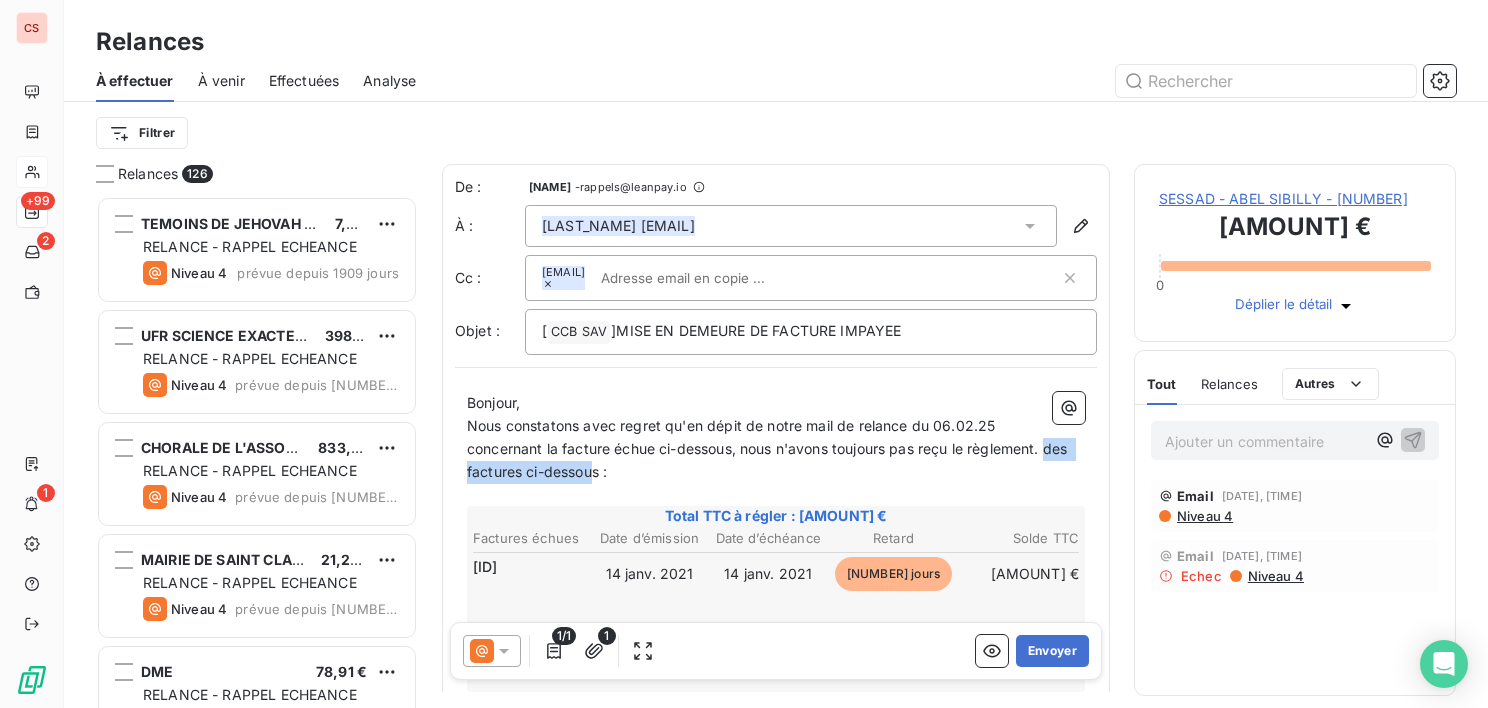 click on "Nous constatons avec regret qu'en dépit de notre mail de relance du 06.02.25 concernant la facture échue ci-dessous, nous n'avons toujours pas reçu le règlement. des factures ci-dessous :" at bounding box center [769, 448] 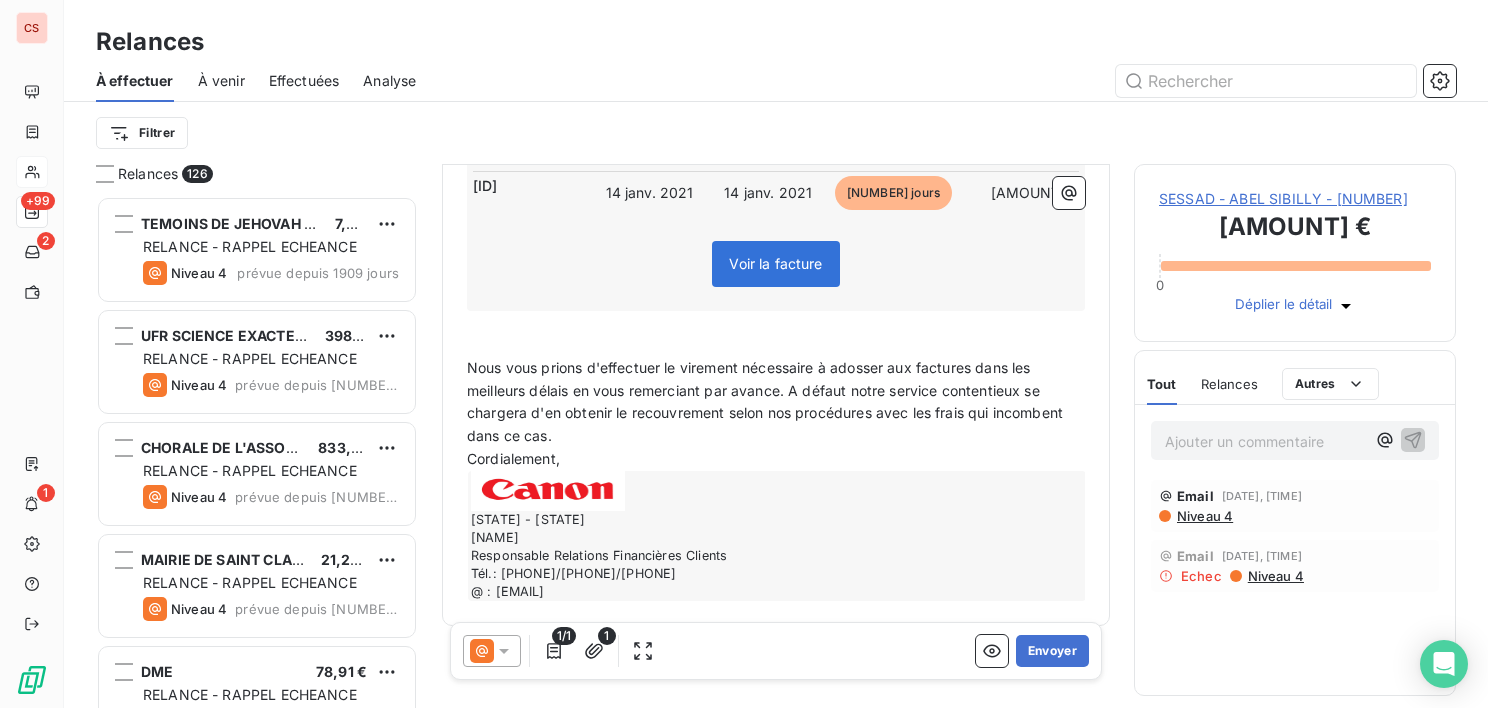 scroll, scrollTop: 361, scrollLeft: 0, axis: vertical 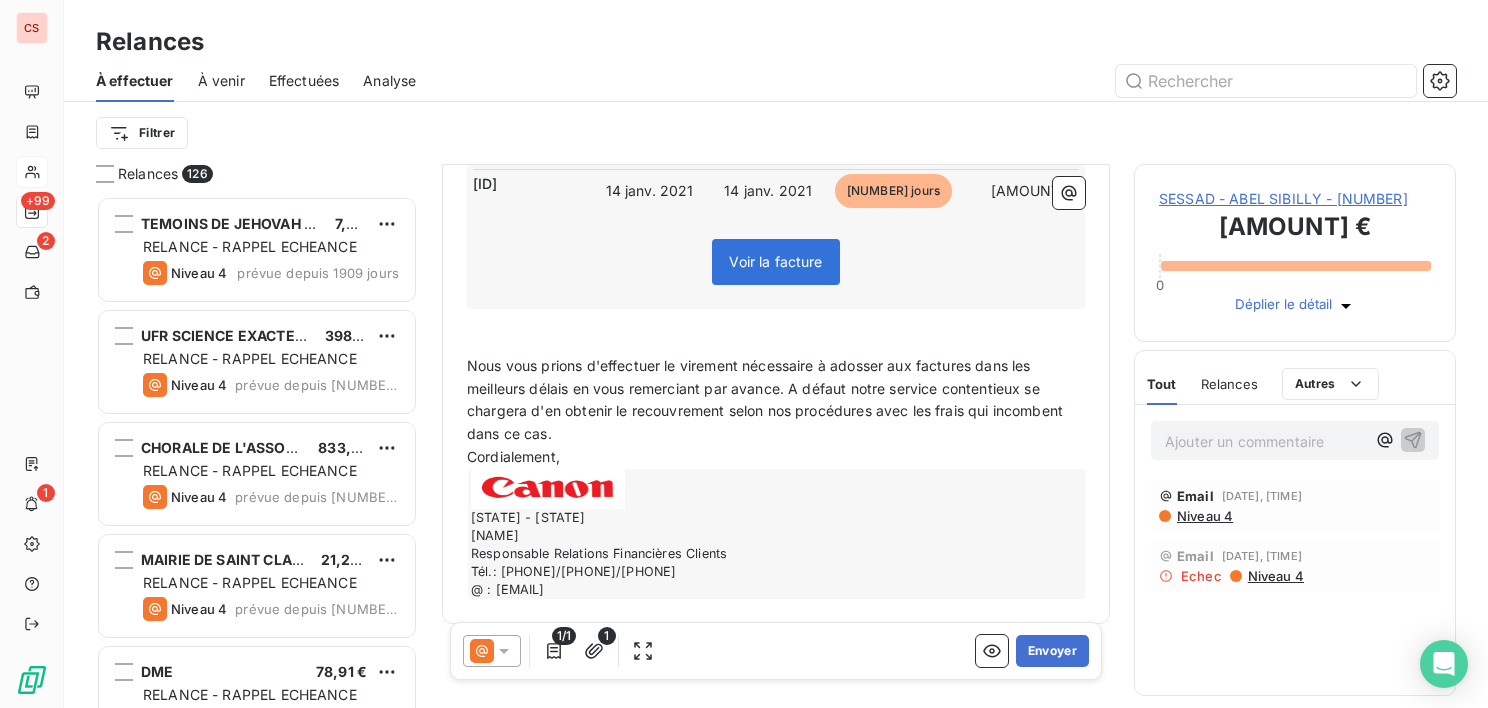 click on "﻿" at bounding box center (776, 343) 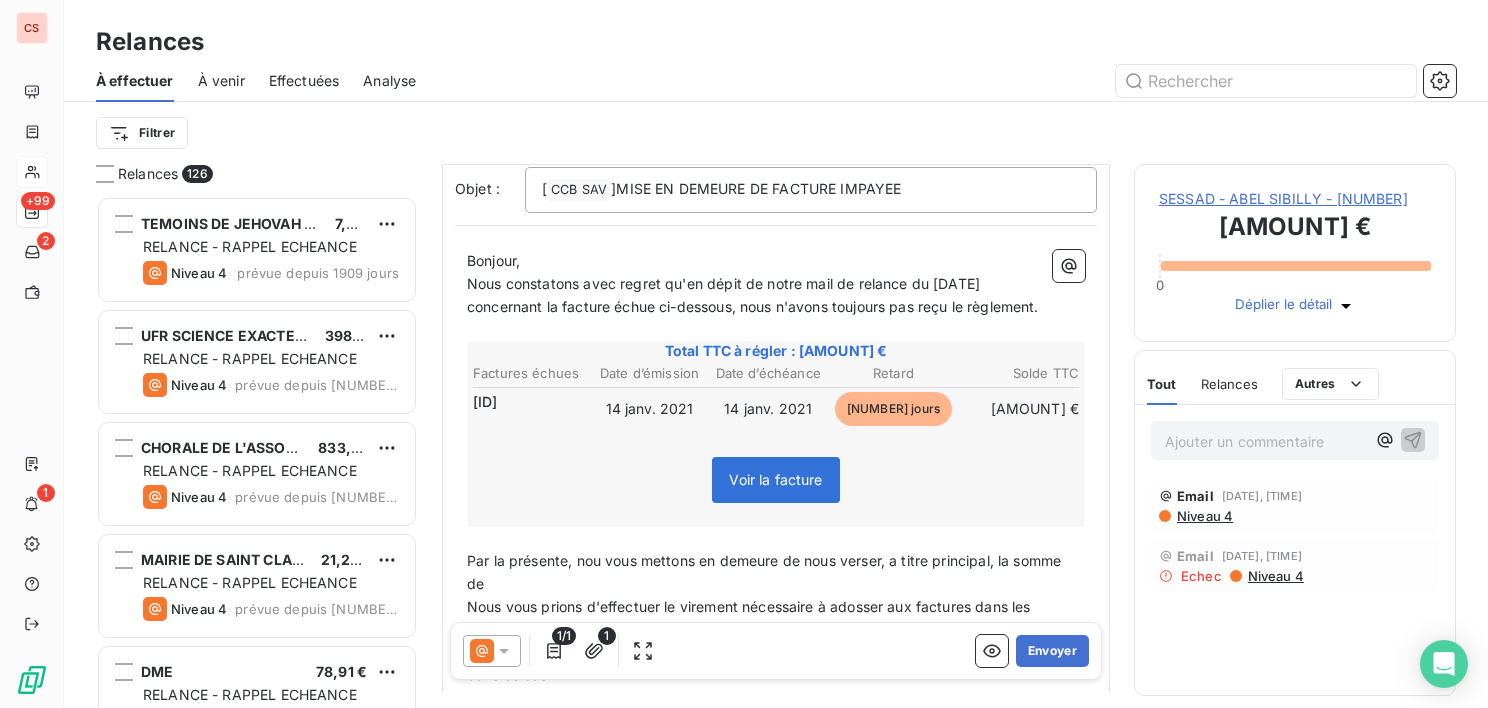 scroll, scrollTop: 384, scrollLeft: 0, axis: vertical 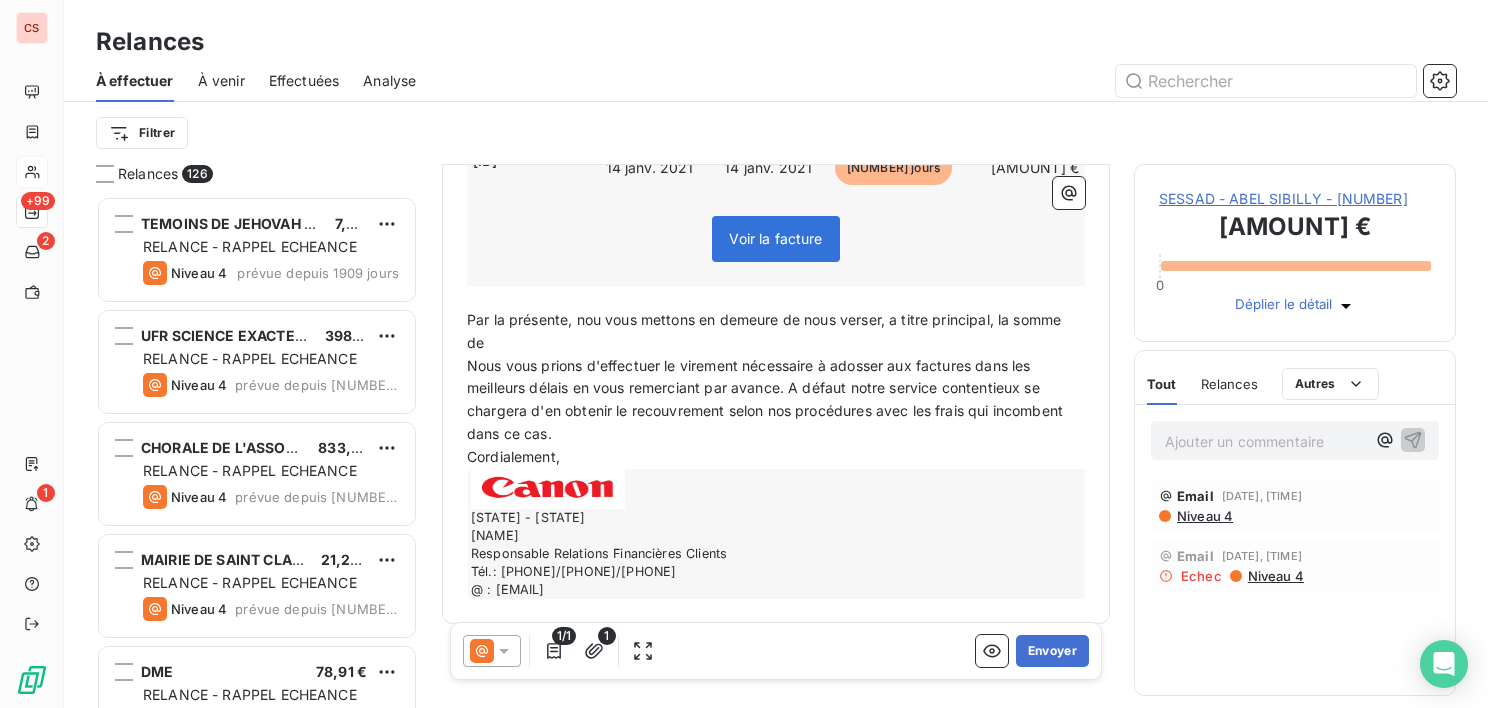 click on "Par la présente, nou vous mettons en demeure de nous verser, a titre principal, la somme" at bounding box center (776, 320) 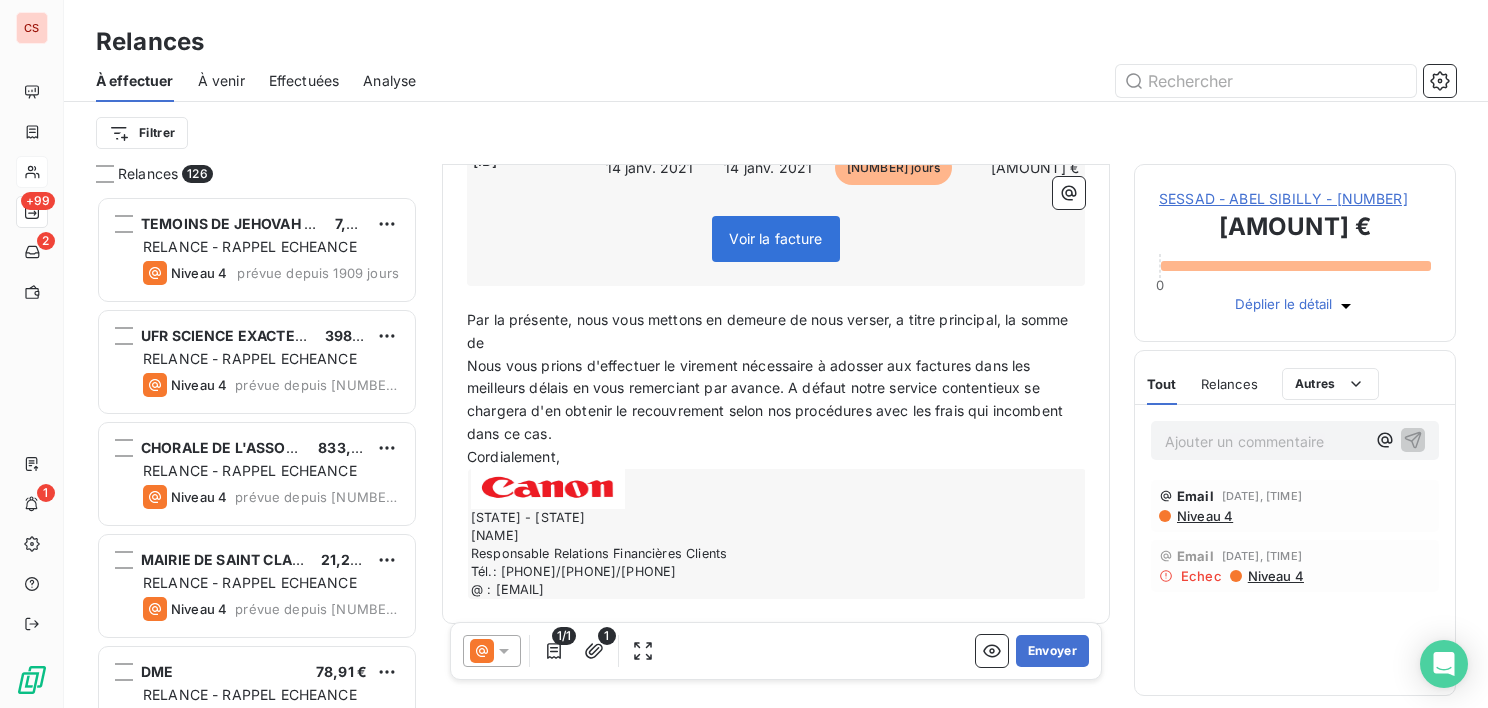 click on "de" at bounding box center [475, 342] 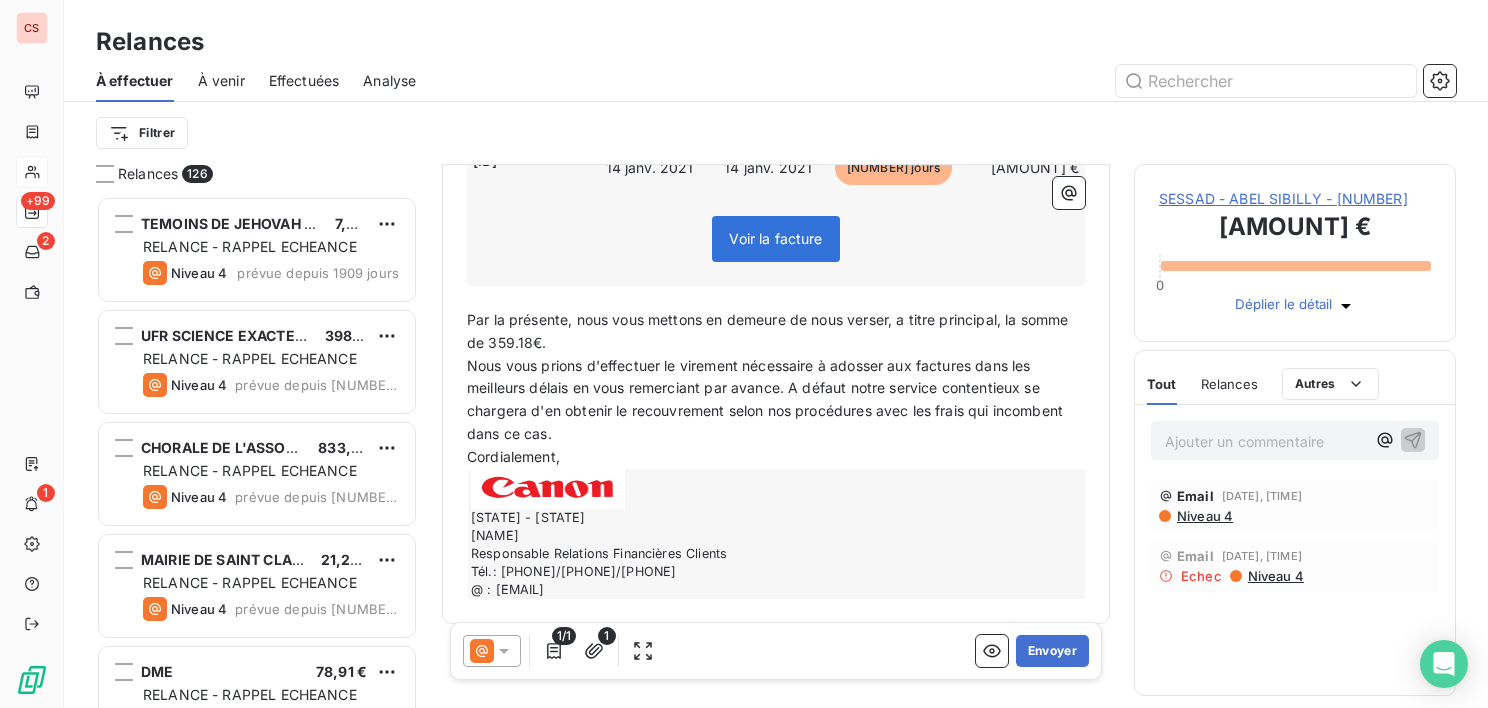 drag, startPoint x: 470, startPoint y: 356, endPoint x: 1028, endPoint y: 418, distance: 561.4339 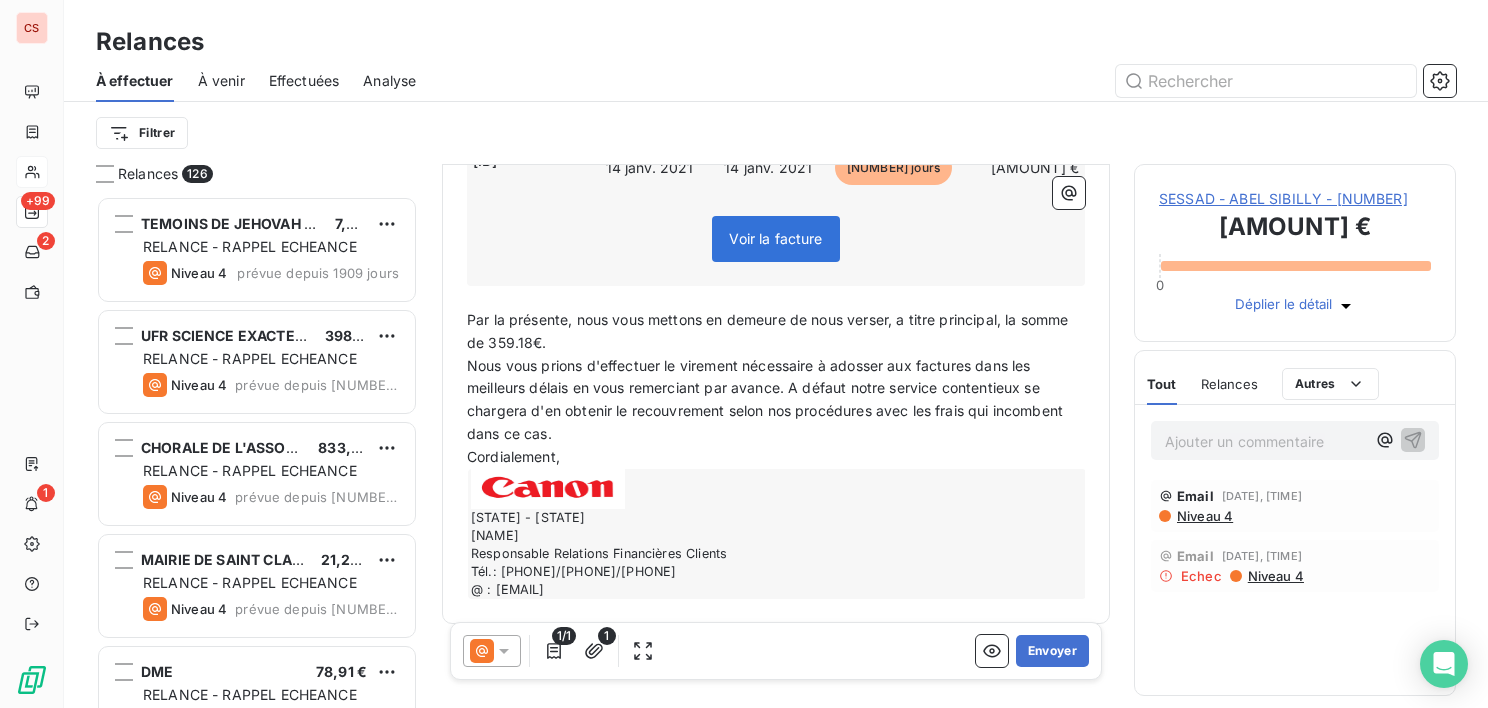 click on "Nous vous prions d'effectuer le virement nécessaire à adosser aux factures dans les meilleurs délais en vous remerciant par avance. A défaut notre service contentieux se chargera d'en obtenir le recouvrement selon nos procédures avec les frais qui incombent dans ce cas." at bounding box center (776, 401) 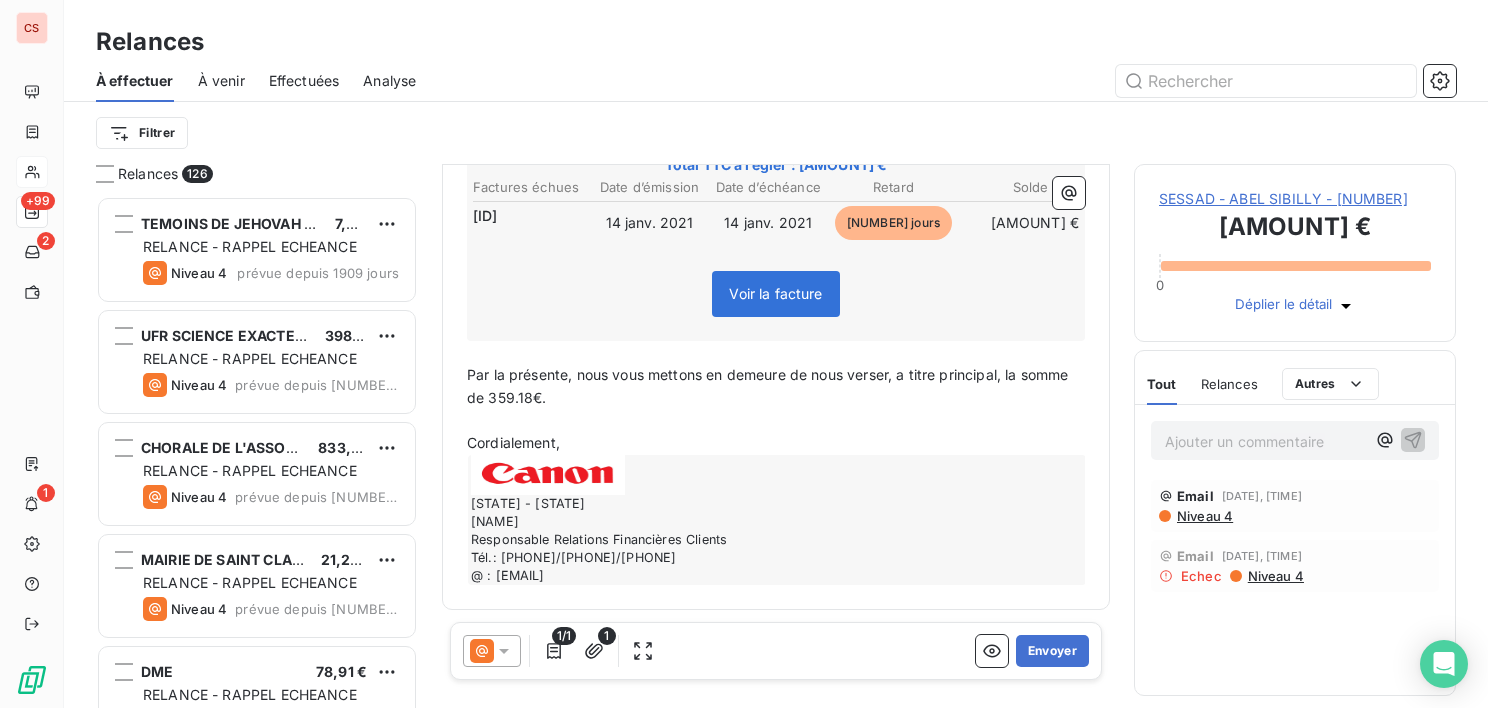 scroll, scrollTop: 315, scrollLeft: 0, axis: vertical 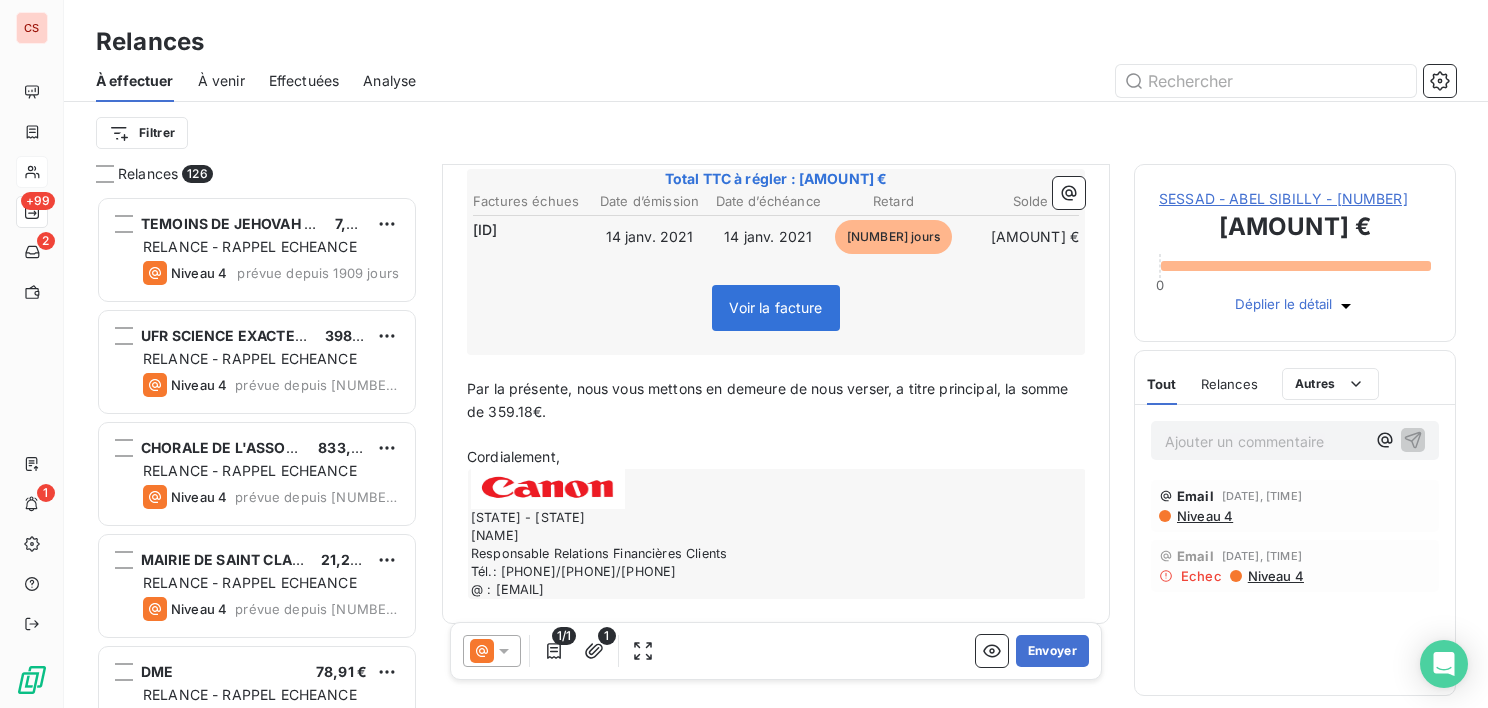 click on "Par la présente, nous vous mettons en demeure de nous verser, a titre principal, la somme de 359.18€." at bounding box center [776, 401] 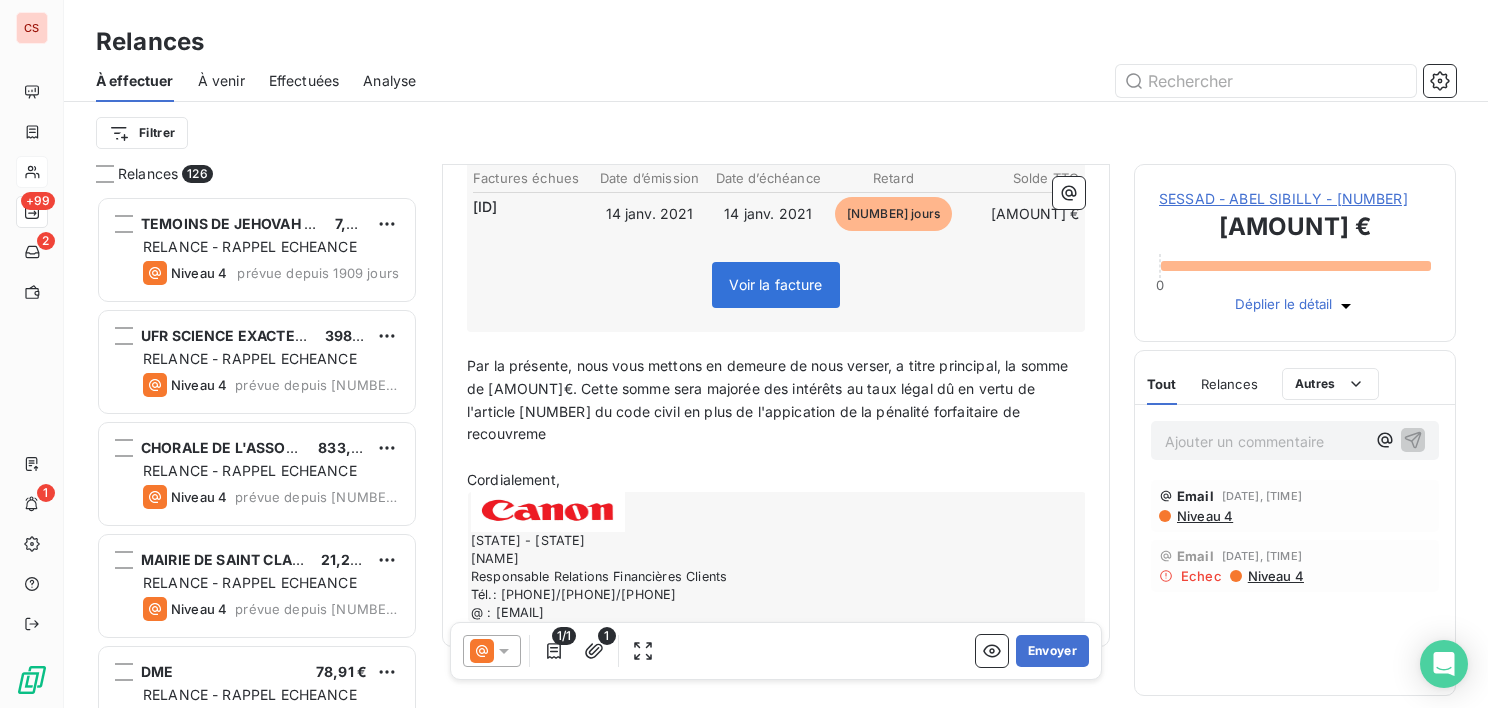 scroll, scrollTop: 361, scrollLeft: 0, axis: vertical 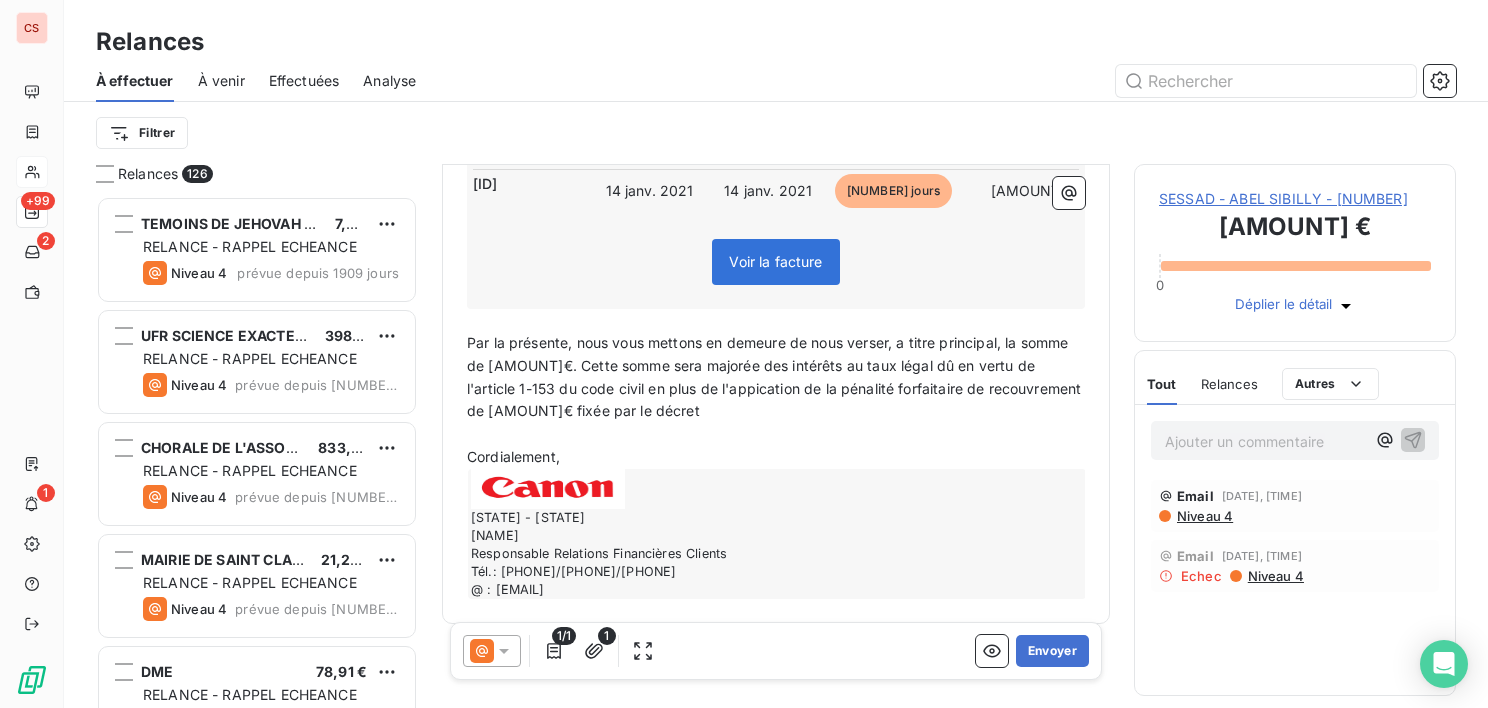 click on "Par la présente, nous vous mettons en demeure de nous verser, a titre principal, la somme de [AMOUNT]€. Cette somme sera majorée des intérêts au taux légal dû en vertu de l'article 1-153 du code civil en plus de l'appication de la pénalité forfaitaire de recouvrement de [AMOUNT]€ fixée par le décret" at bounding box center (776, 377) 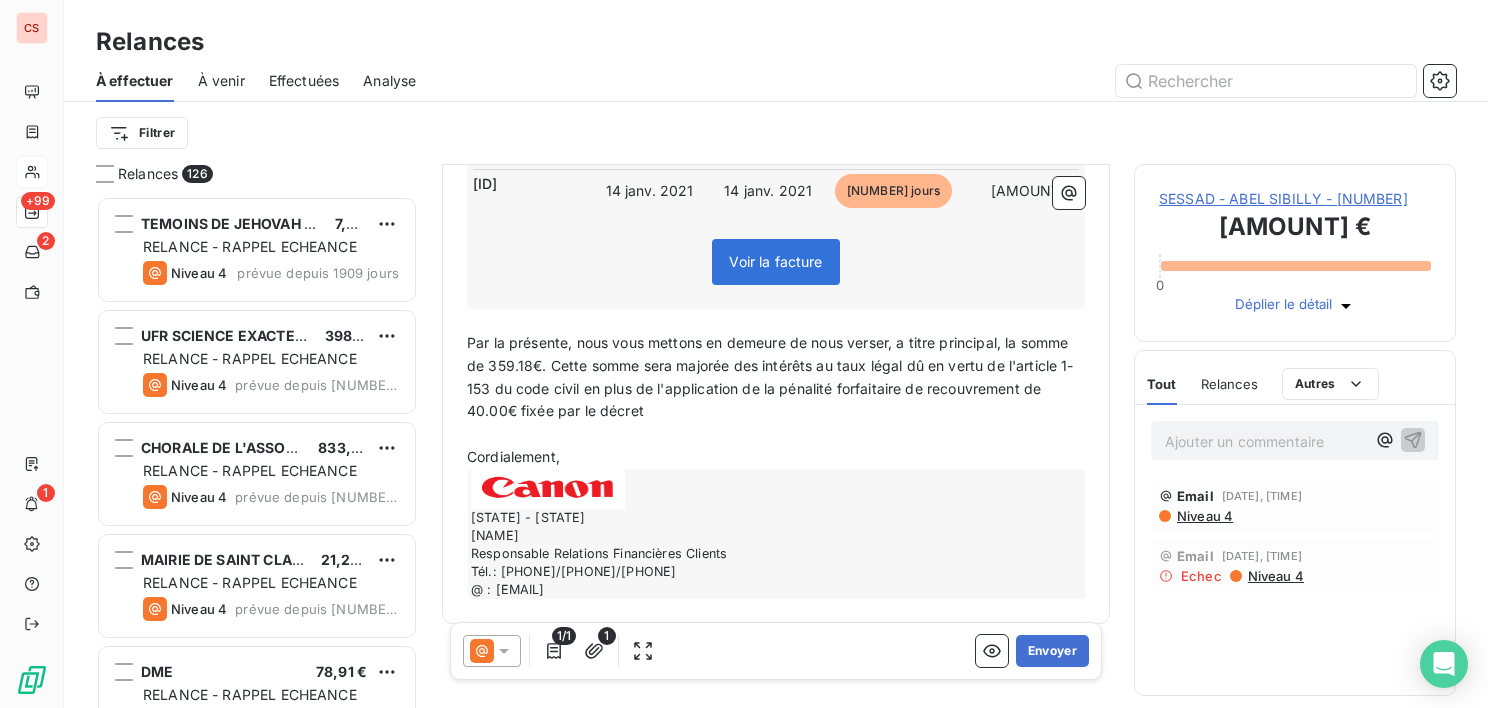 click on "Par la présente, nous vous mettons en demeure de nous verser, a titre principal, la somme de 359.18€. Cette somme sera majorée des intérêts au taux légal dû en vertu de l'article 1-153 du code civil en plus de l'application de la pénalité forfaitaire de recouvrement de 40.00€ fixée par le décret" at bounding box center (776, 378) 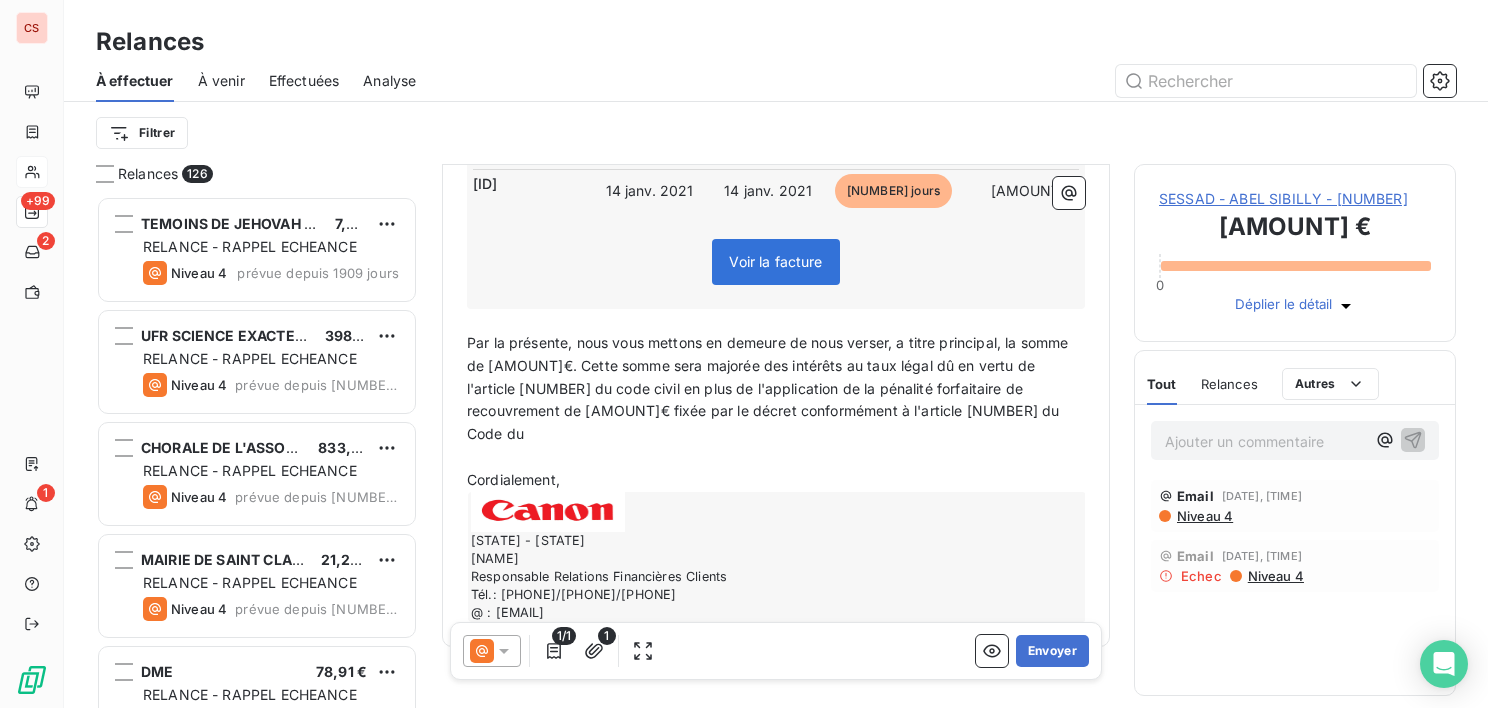 scroll, scrollTop: 384, scrollLeft: 0, axis: vertical 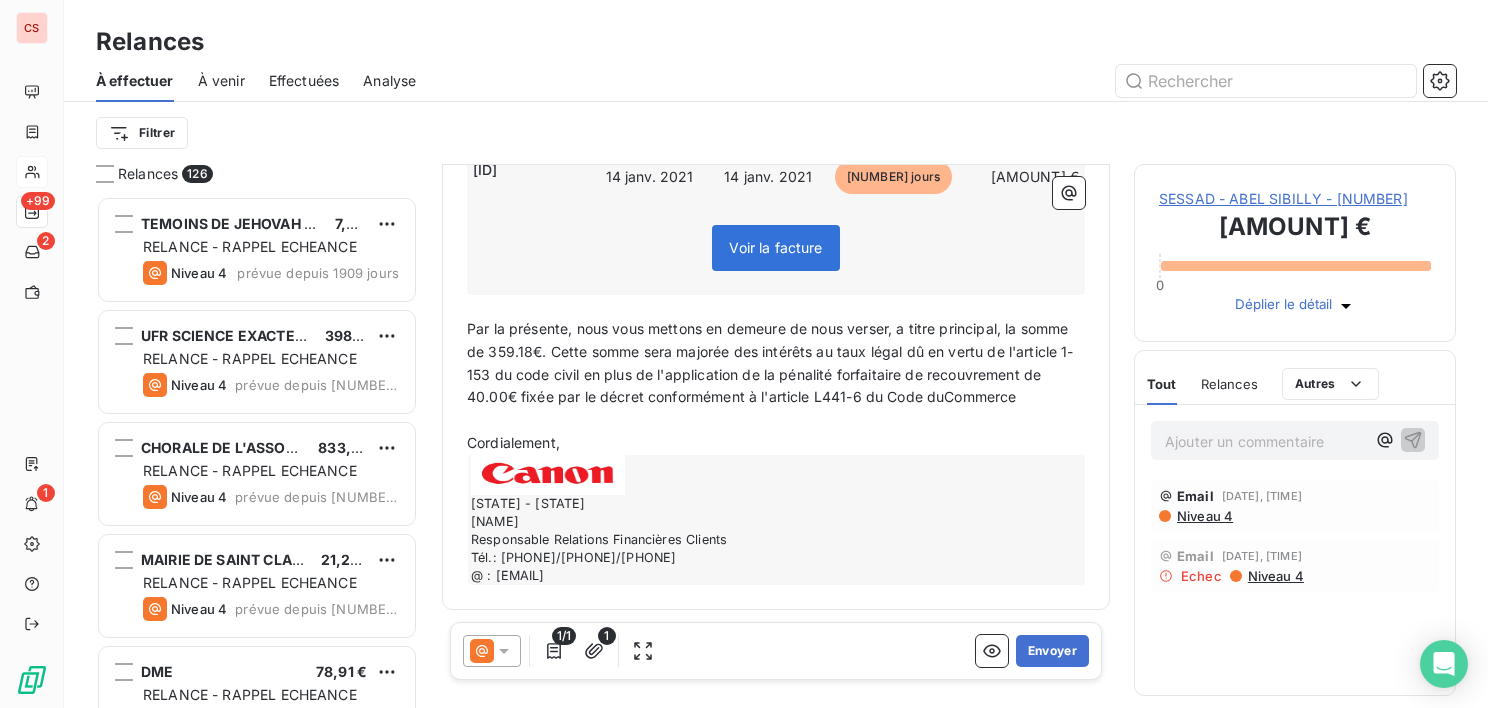click on "Par la présente, nous vous mettons en demeure de nous verser, a titre principal, la somme de 359.18€. Cette somme sera majorée des intérêts au taux légal dû en vertu de l'article 1-153 du code civil en plus de l'application de la pénalité forfaitaire de recouvrement de 40.00€ fixée par le décret conformément à l'article L441-6 du Code duCommerce" at bounding box center [776, 364] 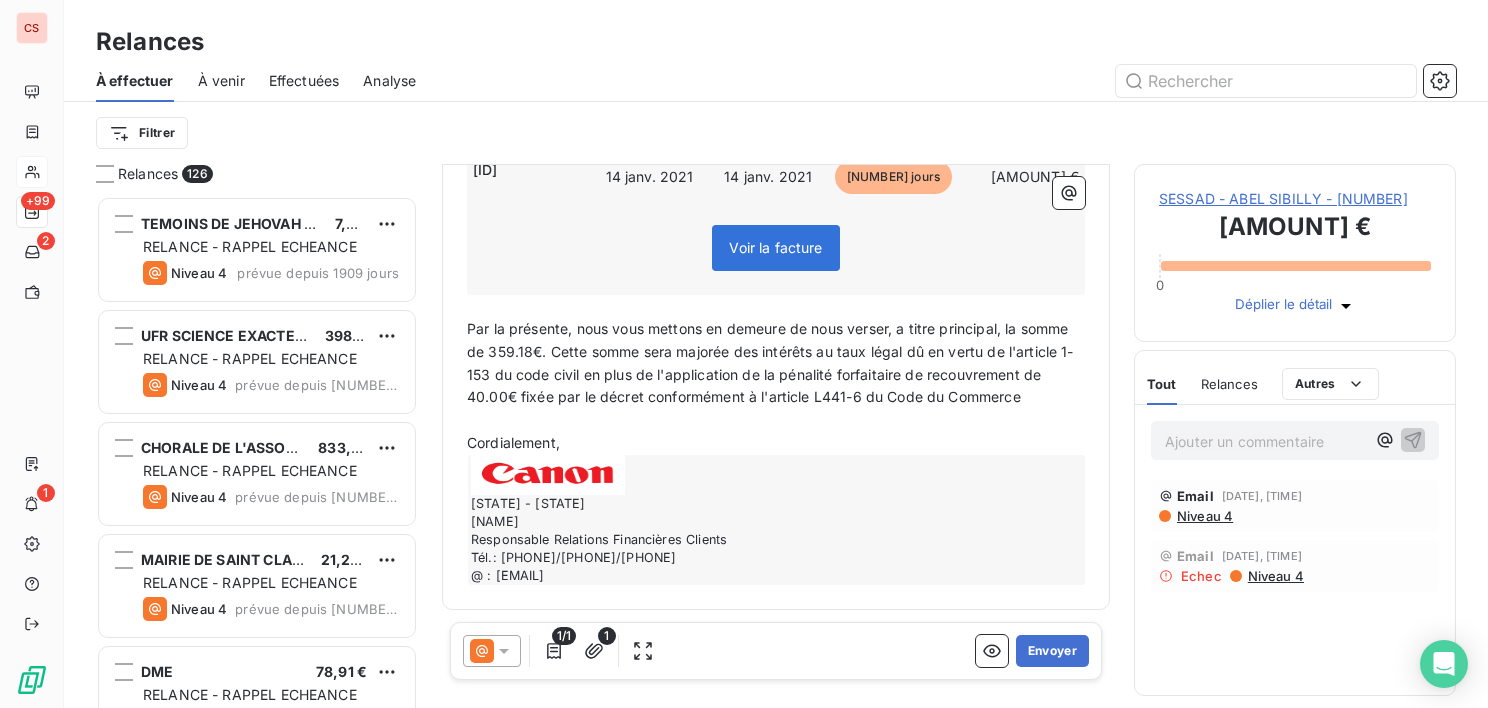 click on "Par la présente, nous vous mettons en demeure de nous verser, a titre principal, la somme de 359.18€. Cette somme sera majorée des intérêts au taux légal dû en vertu de l'article 1-153 du code civil en plus de l'application de la pénalité forfaitaire de recouvrement de 40.00€ fixée par le décret conformément à l'article L441-6 du Code du Commerce" at bounding box center [776, 364] 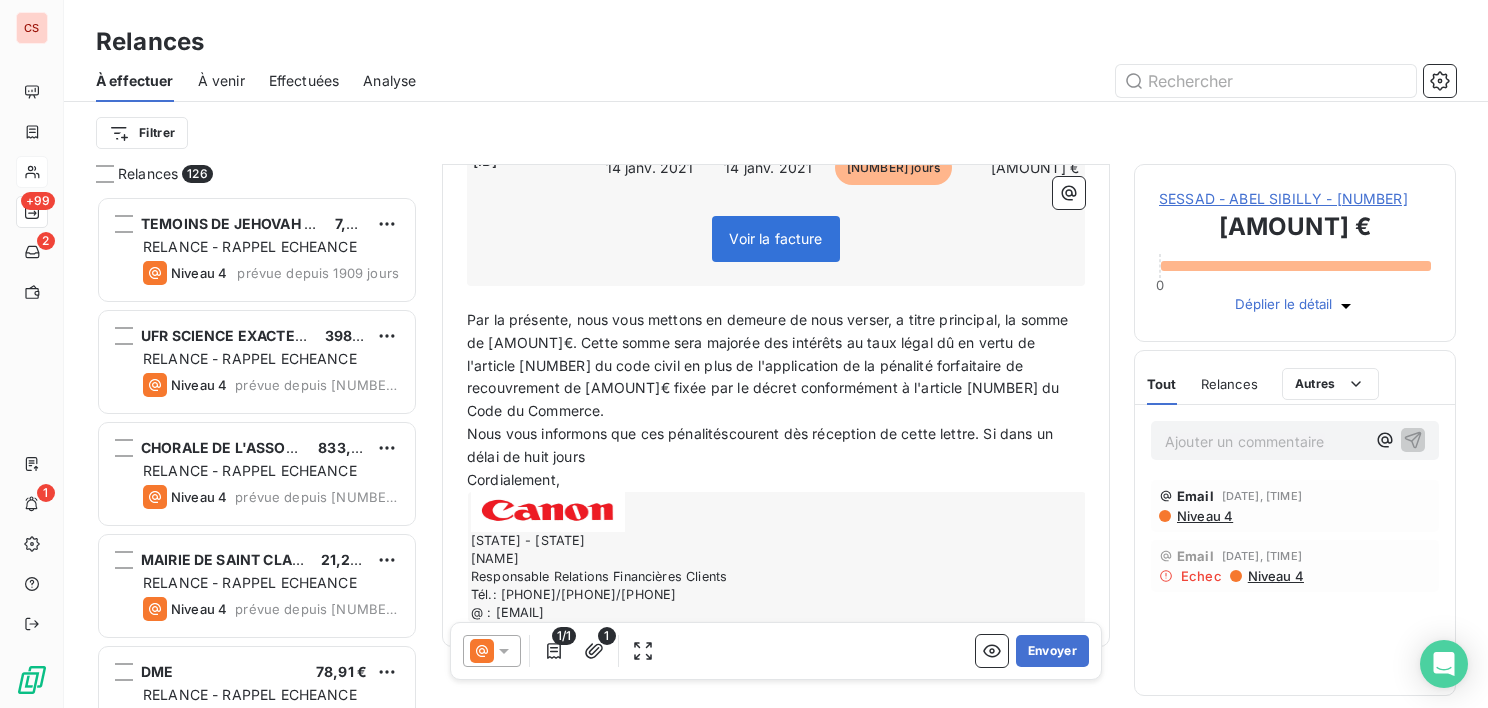 click on "Nous vous informons que ces pénalitéscourent dès réception de cette lettre. Si dans un" at bounding box center (760, 433) 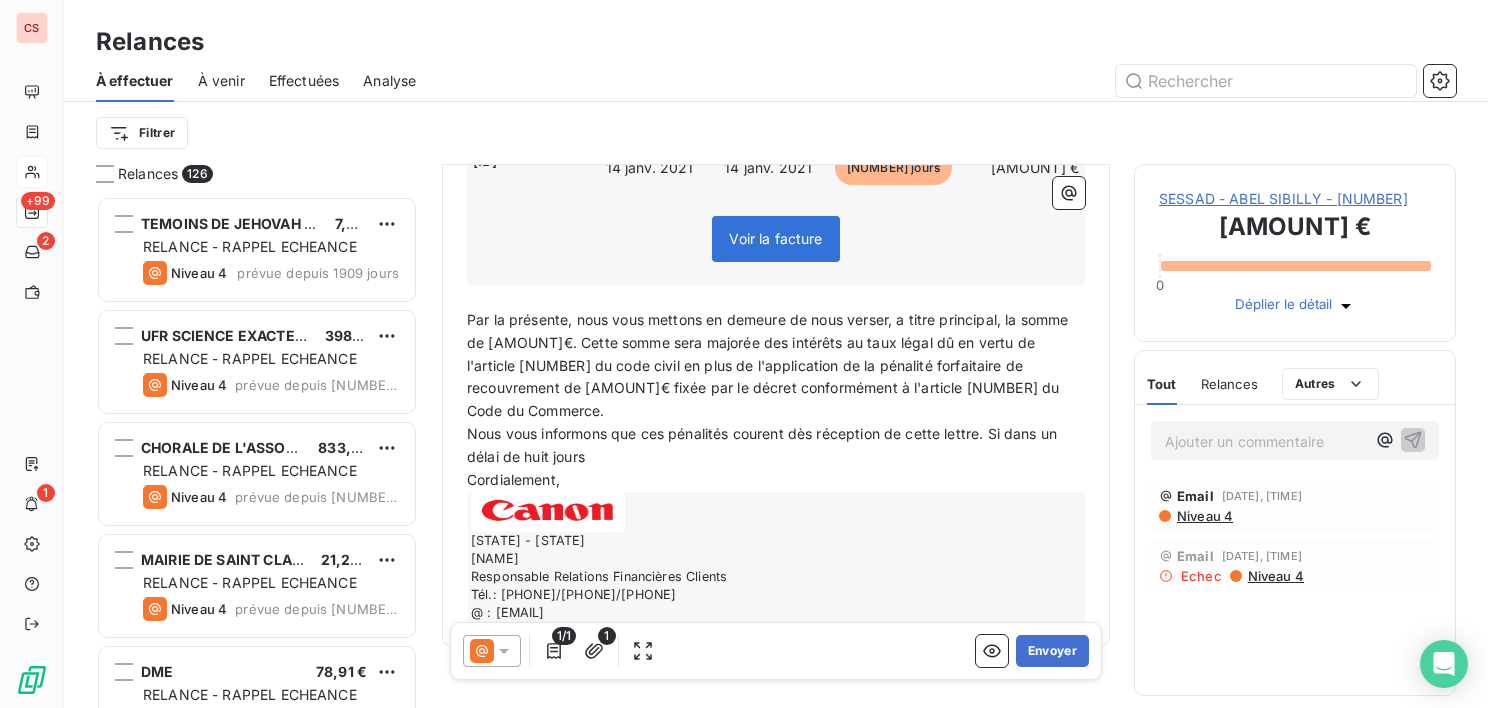 click on "délai de huit jours" at bounding box center [776, 457] 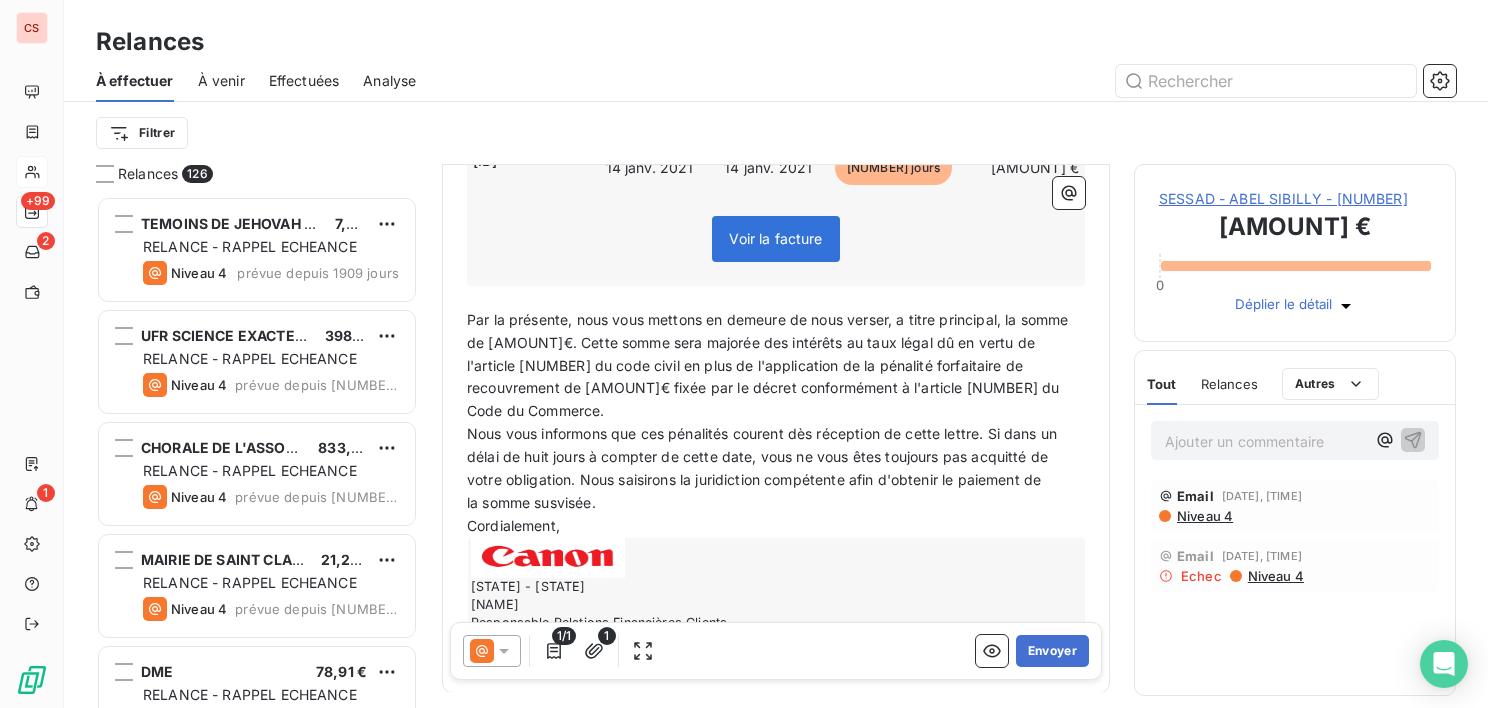 click on "Cordialement," at bounding box center [513, 525] 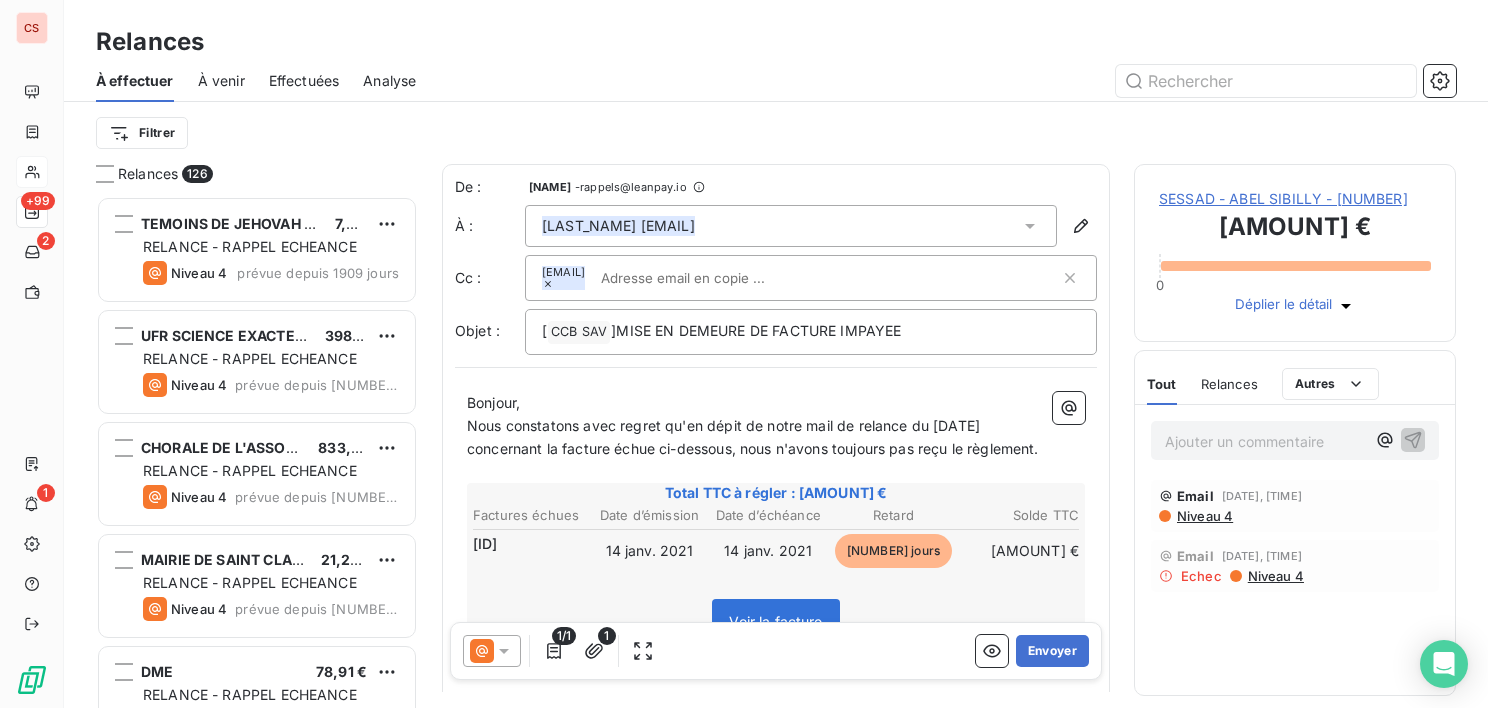 scroll, scrollTop: 453, scrollLeft: 0, axis: vertical 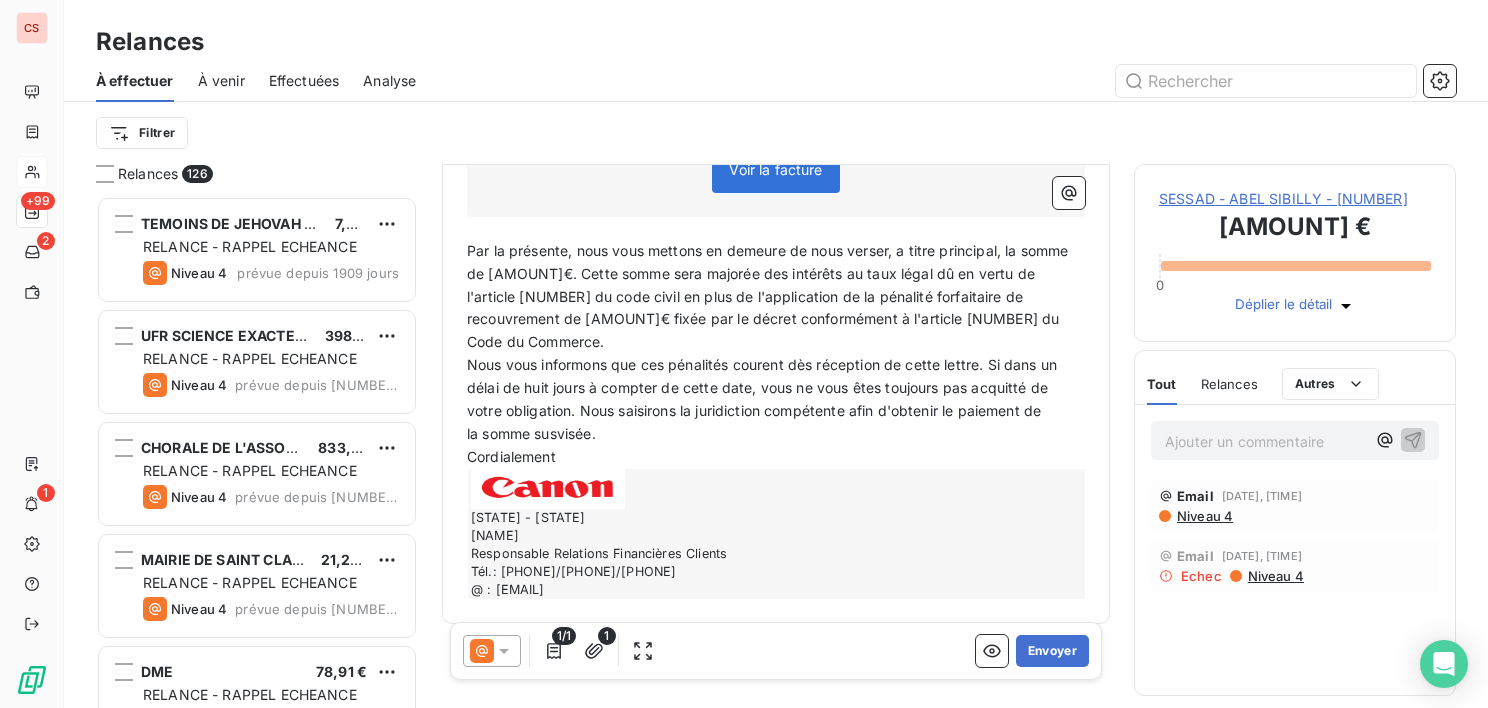 click on "Par la présente, nous vous mettons en demeure de nous verser, a titre principal, la somme de [AMOUNT]€. Cette somme sera majorée des intérêts au taux légal dû en vertu de l'article [NUMBER] du code civil en plus de l'application de la pénalité forfaitaire de recouvrement de [AMOUNT]€ fixée par le décret conformément à l'article [NUMBER] du Code du Commerce." at bounding box center (770, 296) 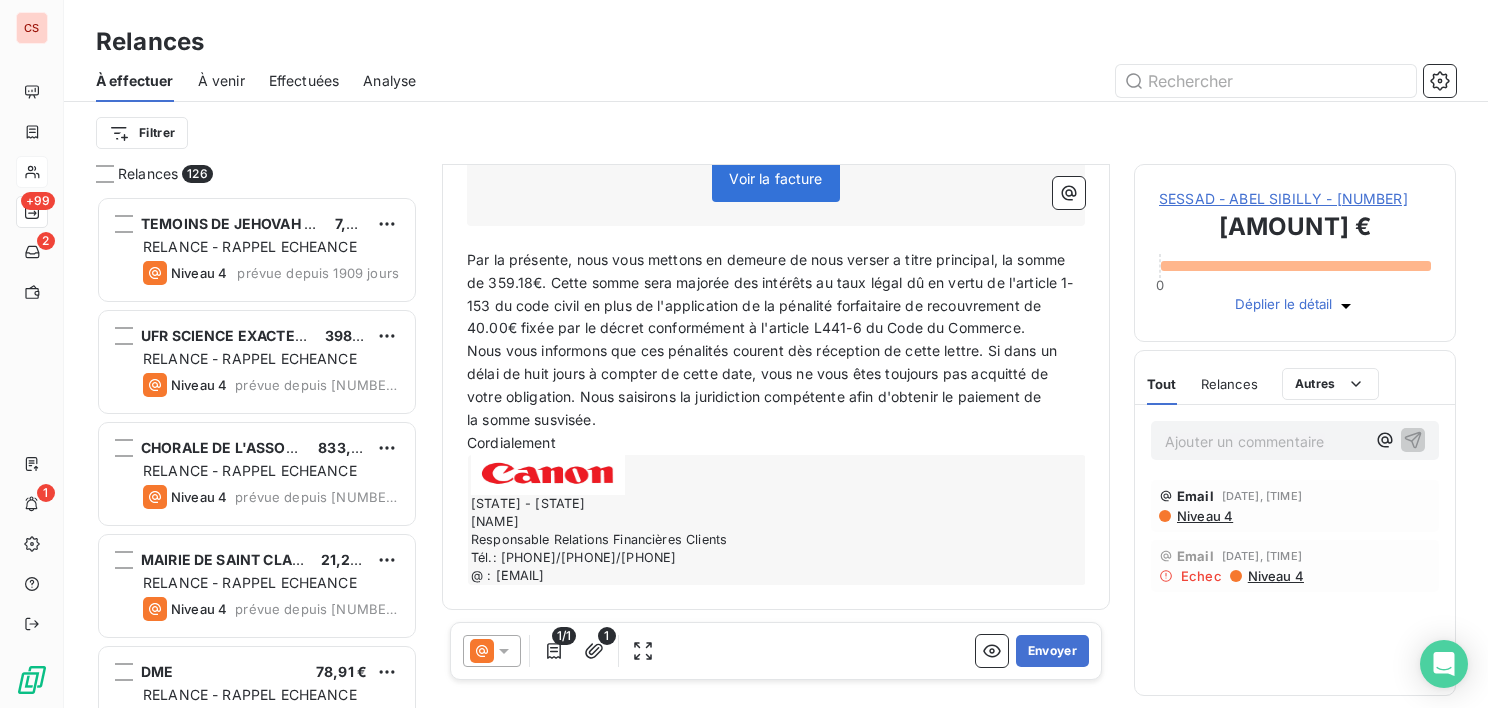 click on "Par la présente, nous vous mettons en demeure de nous verser a titre principal, la somme de 359.18€. Cette somme sera majorée des intérêts au taux légal dû en vertu de l'article 1-153 du code civil en plus de l'application de la pénalité forfaitaire de recouvrement de 40.00€ fixée par le décret conformément à l'article L441-6 du Code du Commerce." at bounding box center (770, 294) 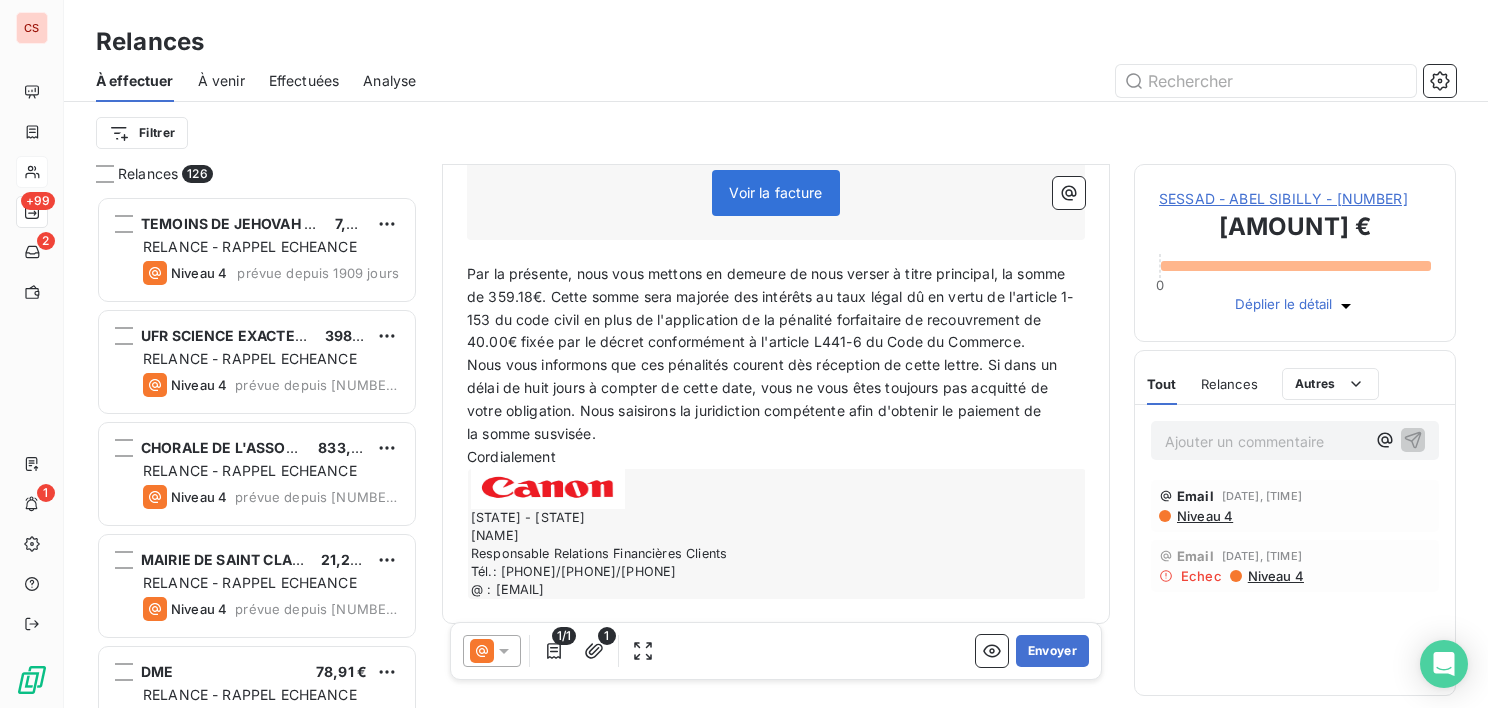 scroll, scrollTop: 453, scrollLeft: 0, axis: vertical 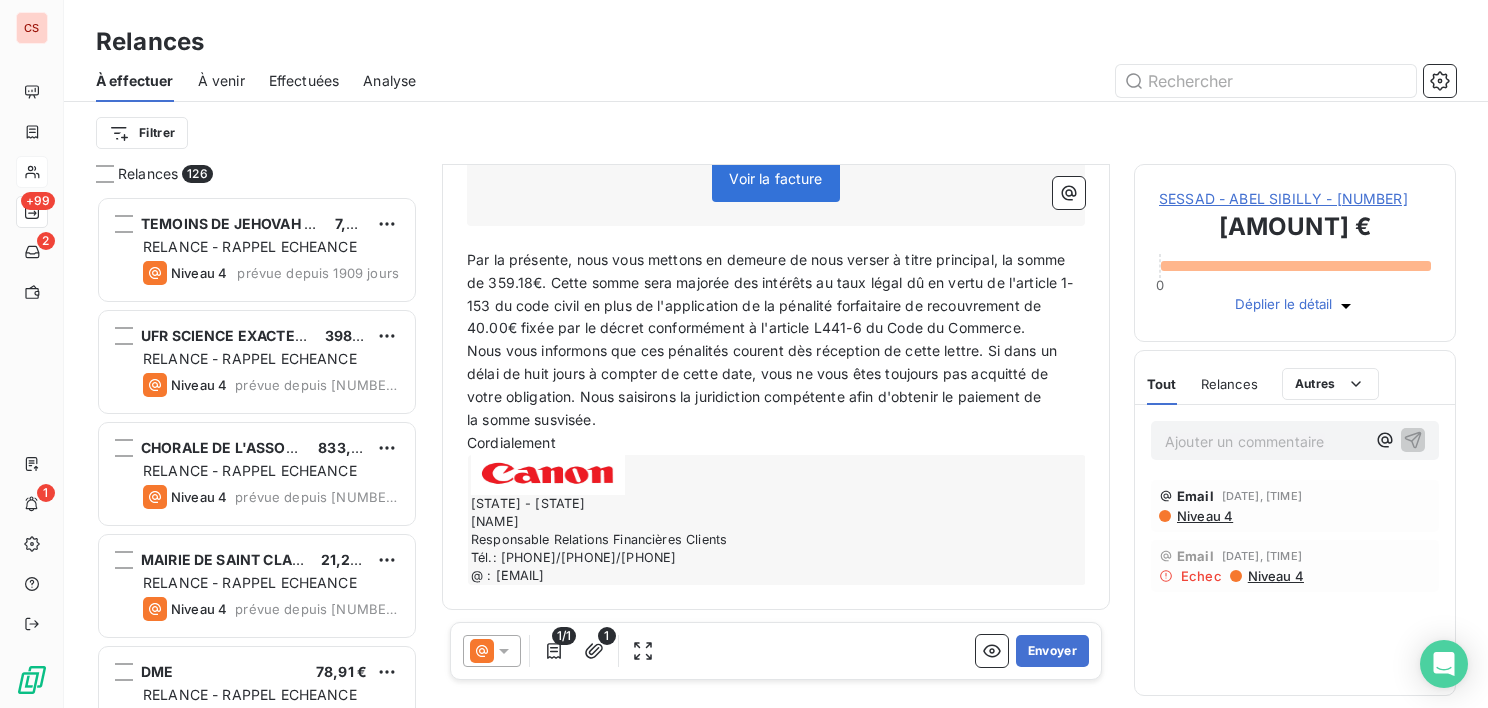 click on "Bonjour,   Nous constatons avec regret qu'en dépit de notre mail de relance du 06.02.25 concernant la facture échue ci-dessous, nous n'avons toujours pas reçu le règlement.  ﻿ Total TTC à régler :   359,18 € Factures échues Date d’émission Date d’échéance Retard Solde TTC 1335414 14 janv. 2021 14 janv. 2021 1664 jours   359,18 € Voir   la facture ﻿ ﻿ Par la présente, nous vous mettons en demeure de nous verser à titre principal, la somme de 359.18€. Cette somme sera majorée des intérêts au taux légal dû en vertu de l'article 1-153 du code civil en plus de l'application de la pénalité forfaitaire de recouvrement de 40.00€ fixée par le décret conformément à l'article L441-6 du Code du Commerce. Nous vous informons que ces pénalités courent dès réception de cette lettre. Si dans un délai de huit jours à compter de cette date, vous ne vous êtes toujours pas acquitté de votre obligation. Nous saisirons la juridiction compétente afin d'obtenir le paiement de  ﻿" at bounding box center [776, 267] 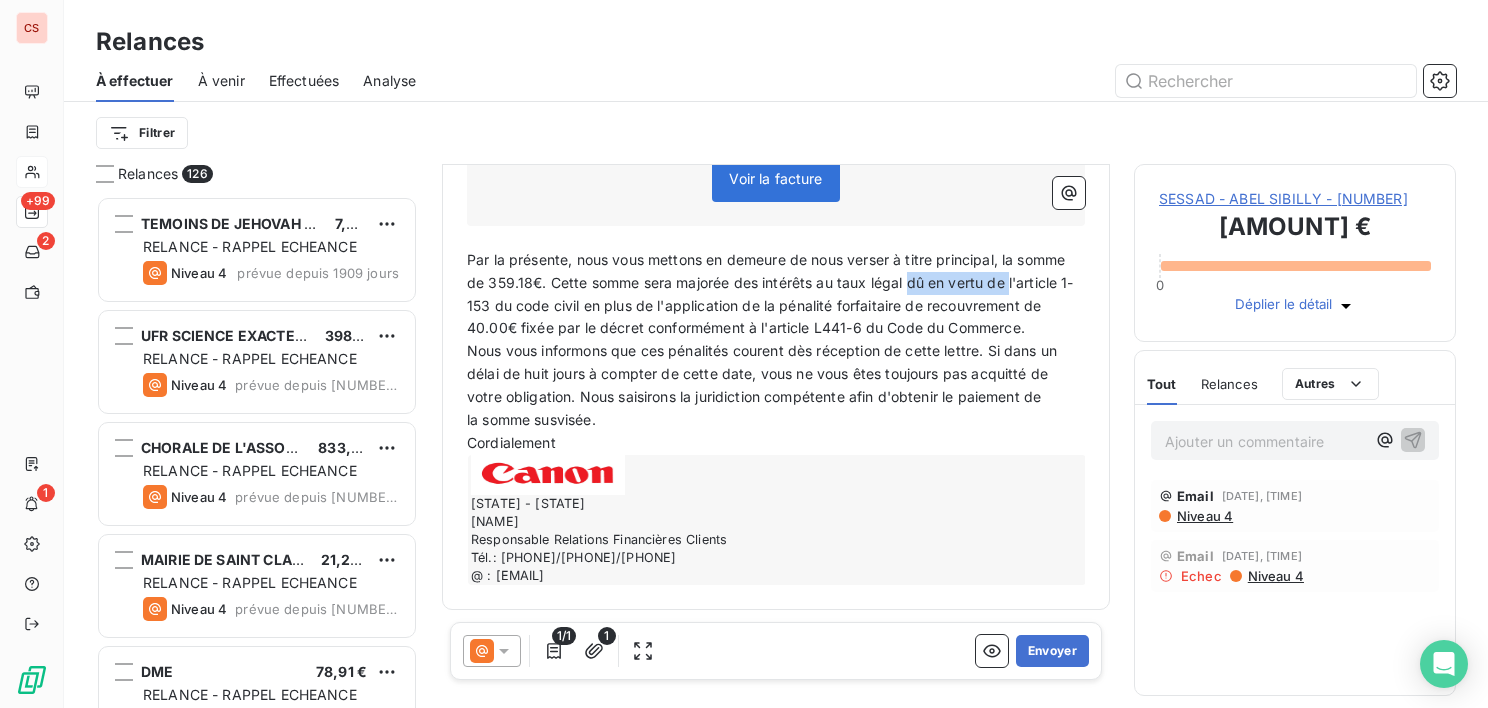 drag, startPoint x: 961, startPoint y: 264, endPoint x: 1074, endPoint y: 258, distance: 113.15918 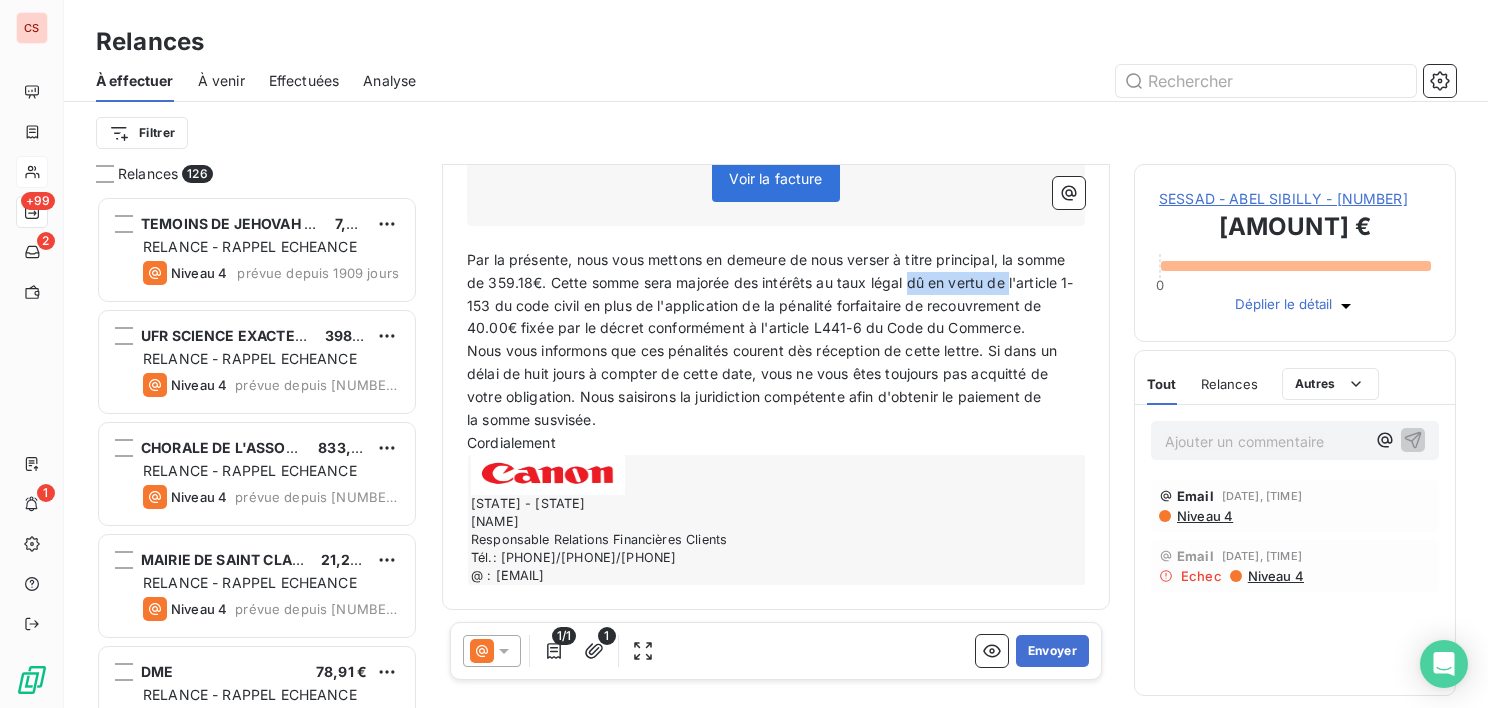 click on "Bonjour,   Nous constatons avec regret qu'en dépit de notre mail de relance du 06.02.25 concernant la facture échue ci-dessous, nous n'avons toujours pas reçu le règlement.  ﻿ Total TTC à régler :   359,18 € Factures échues Date d’émission Date d’échéance Retard Solde TTC 1335414 14 janv. 2021 14 janv. 2021 1664 jours   359,18 € Voir   la facture ﻿ ﻿ Par la présente, nous vous mettons en demeure de nous verser à titre principal, la somme de 359.18€. Cette somme sera majorée des intérêts au taux légal dû en vertu de l'article 1-153 du code civil en plus de l'application de la pénalité forfaitaire de recouvrement de 40.00€ fixée par le décret conformément à l'article L441-6 du Code du Commerce. Nous vous informons que ces pénalités courent dès réception de cette lettre. Si dans un délai de huit jours à compter de cette date, vous ne vous êtes toujours pas acquitté de votre obligation. Nous saisirons la juridiction compétente afin d'obtenir le paiement de  ﻿" at bounding box center (776, 267) 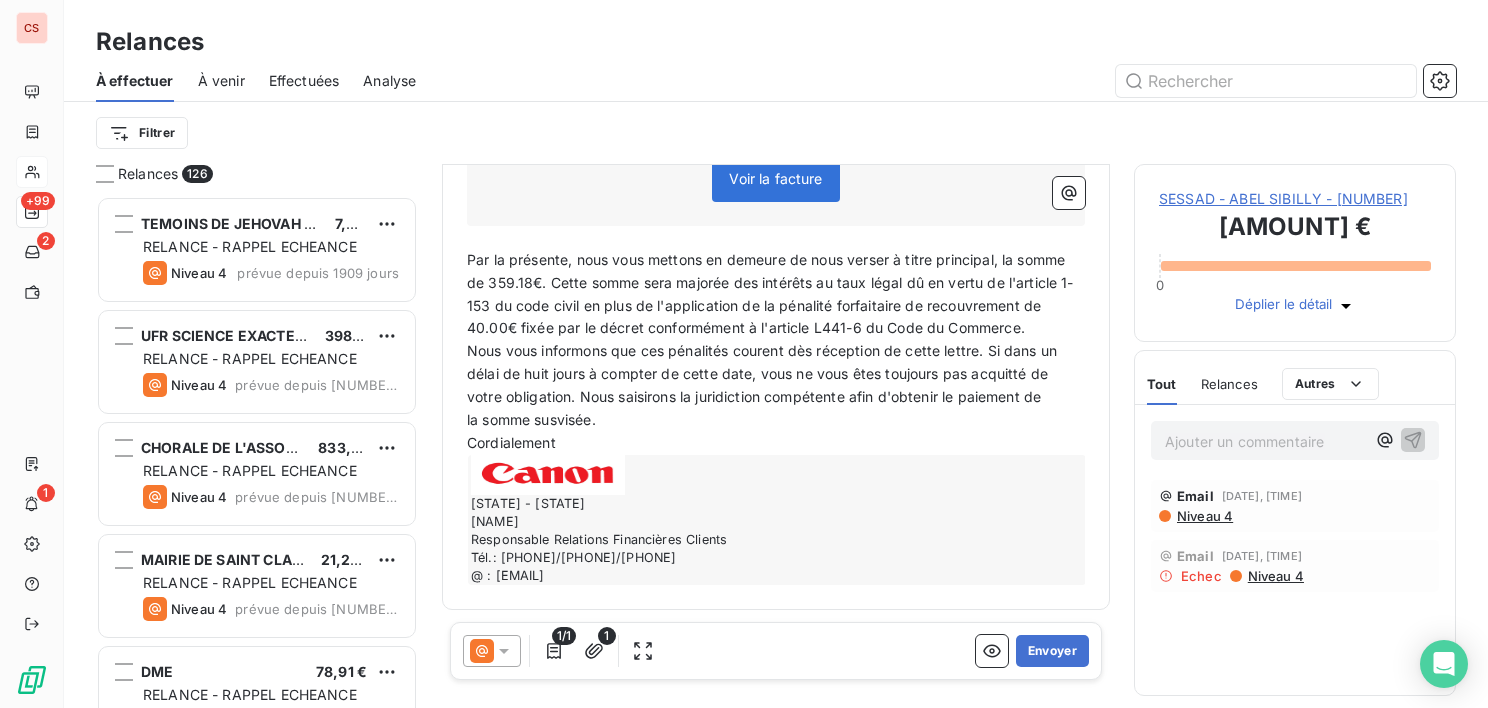 click on "Par la présente, nous vous mettons en demeure de nous verser à titre principal, la somme de 359.18€. Cette somme sera majorée des intérêts au taux légal dû en vertu de l'article 1-153 du code civil en plus de l'application de la pénalité forfaitaire de recouvrement de 40.00€ fixée par le décret conformément à l'article L441-6 du Code du Commerce." at bounding box center [770, 294] 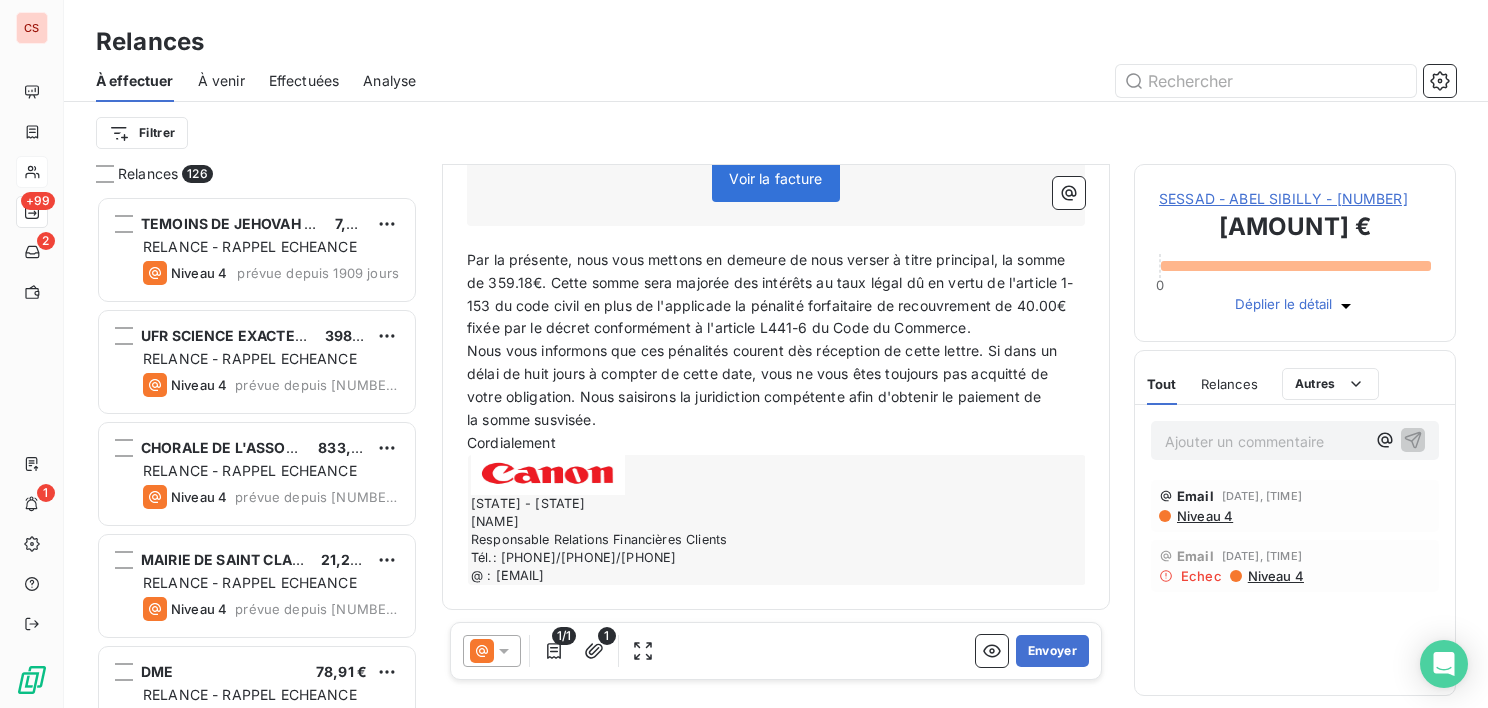 scroll, scrollTop: 430, scrollLeft: 0, axis: vertical 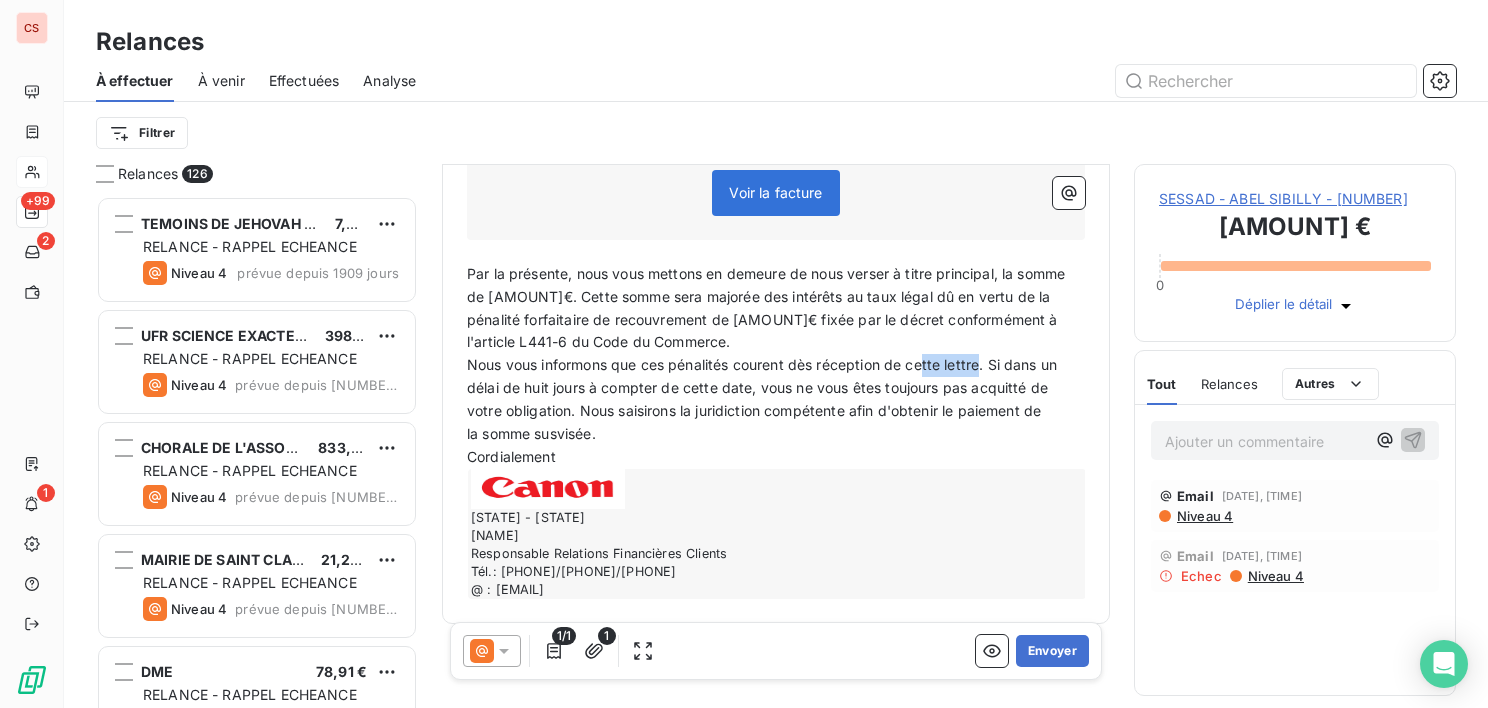 drag, startPoint x: 981, startPoint y: 347, endPoint x: 924, endPoint y: 353, distance: 57.31492 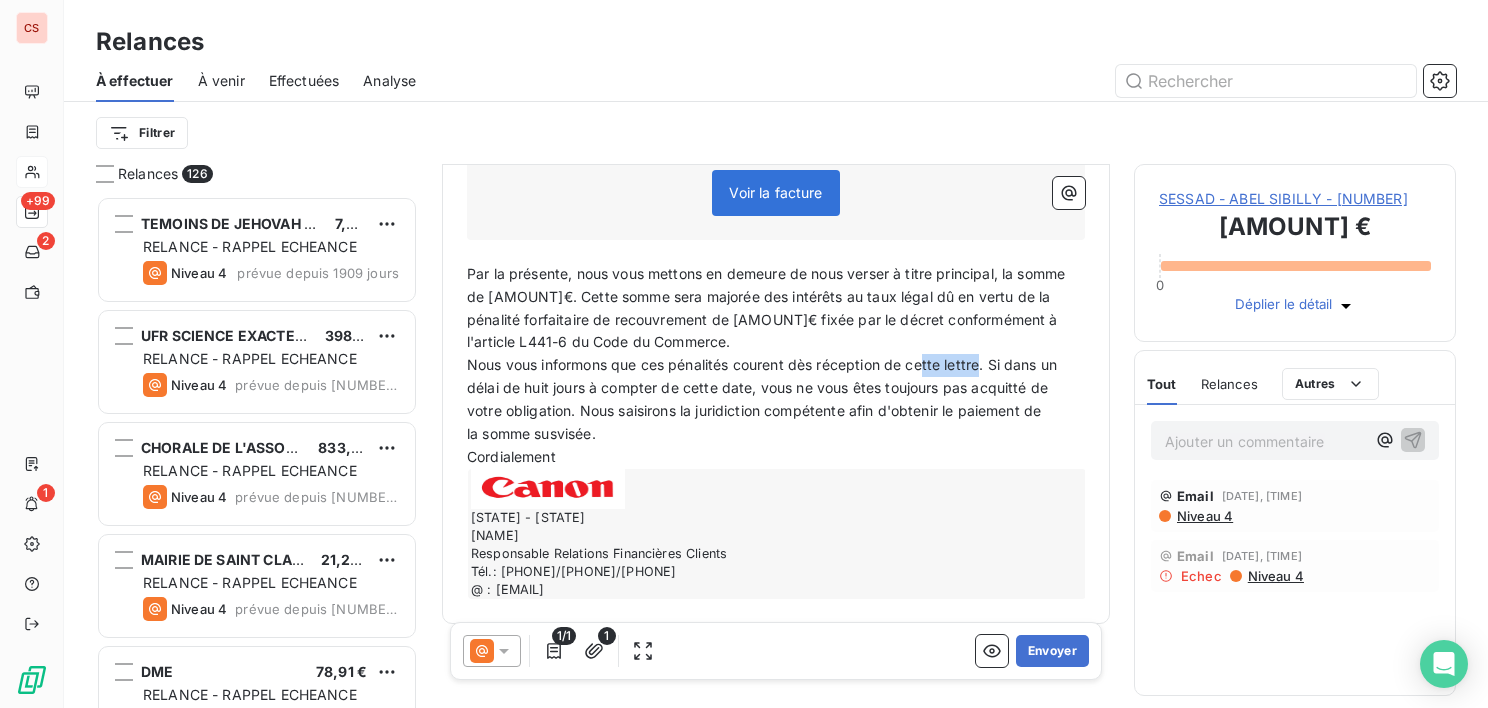 click on "Nous vous informons que ces pénalités courent dès réception de cette lettre. Si dans un" at bounding box center (762, 364) 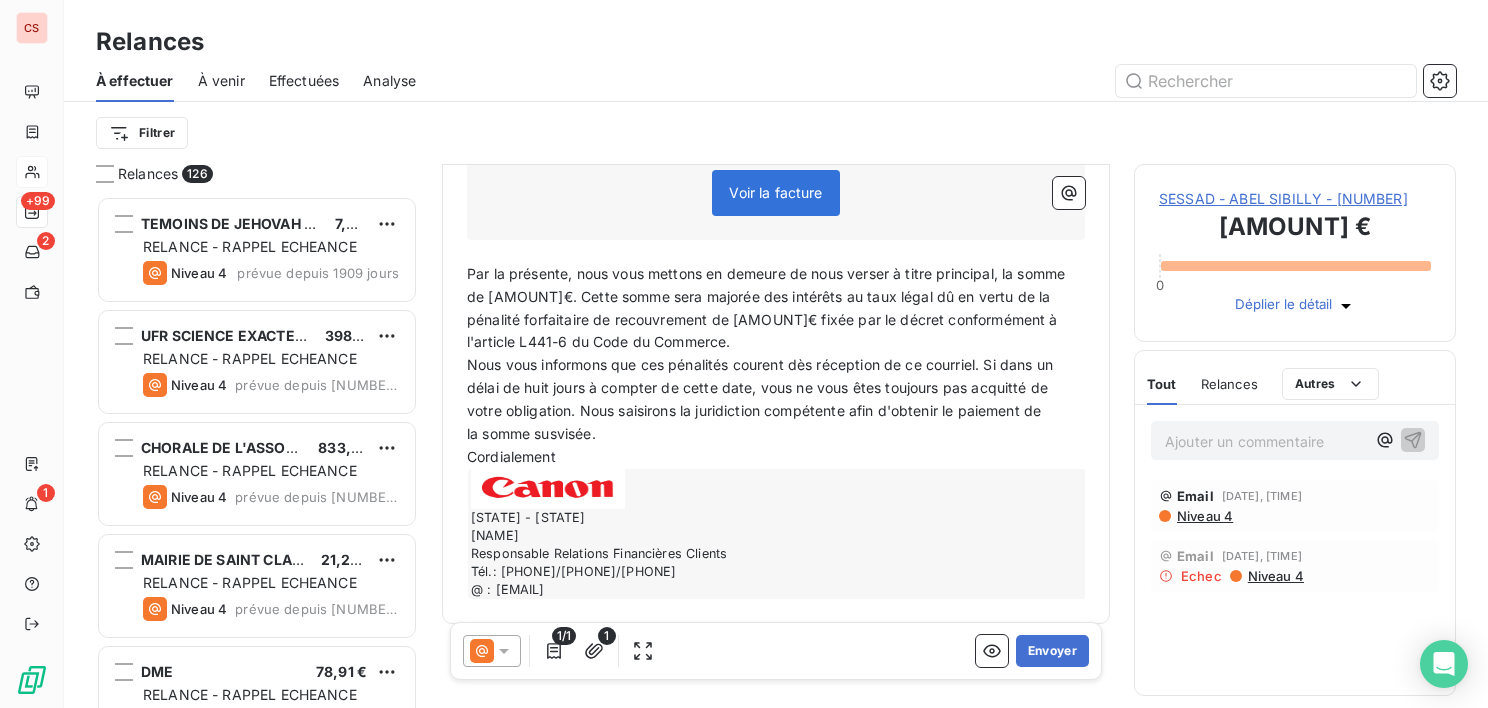scroll, scrollTop: 0, scrollLeft: 0, axis: both 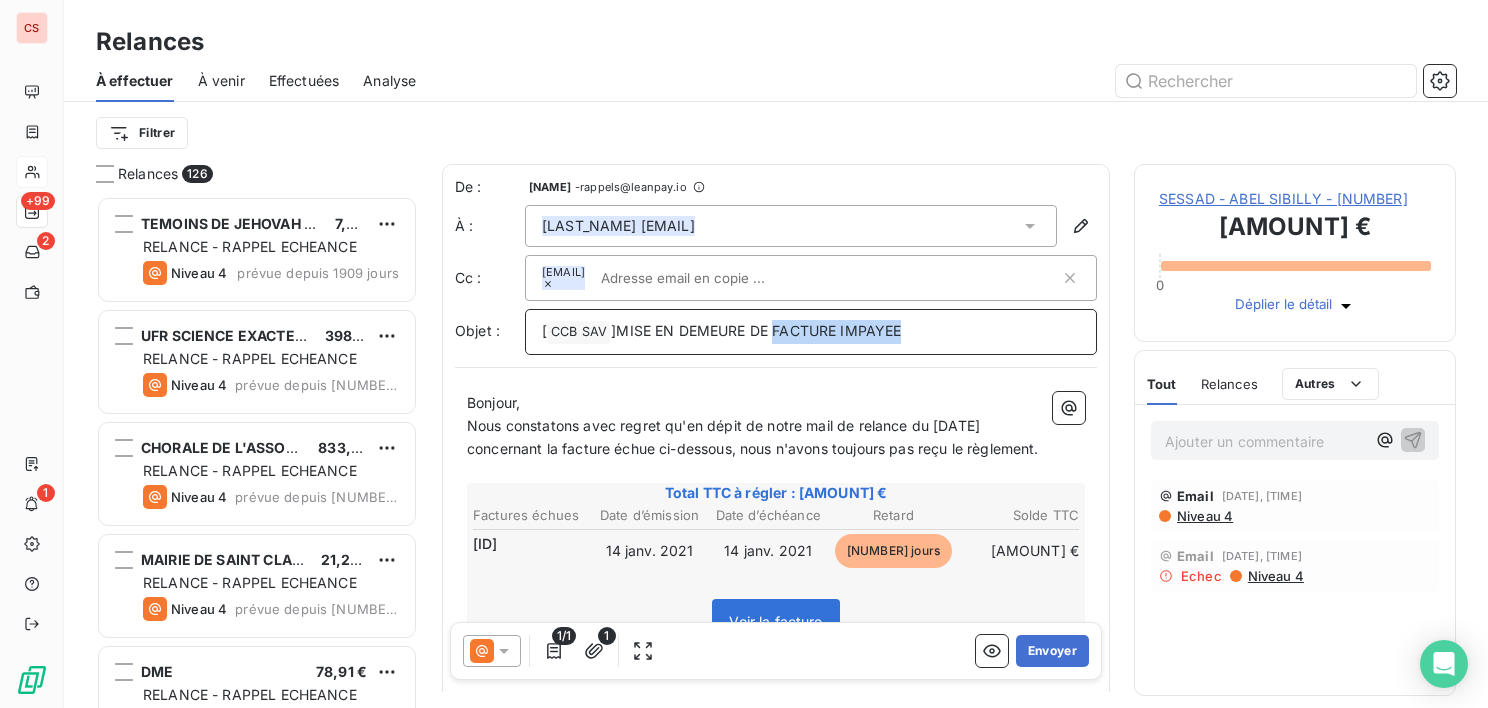 drag, startPoint x: 911, startPoint y: 328, endPoint x: 778, endPoint y: 345, distance: 134.08206 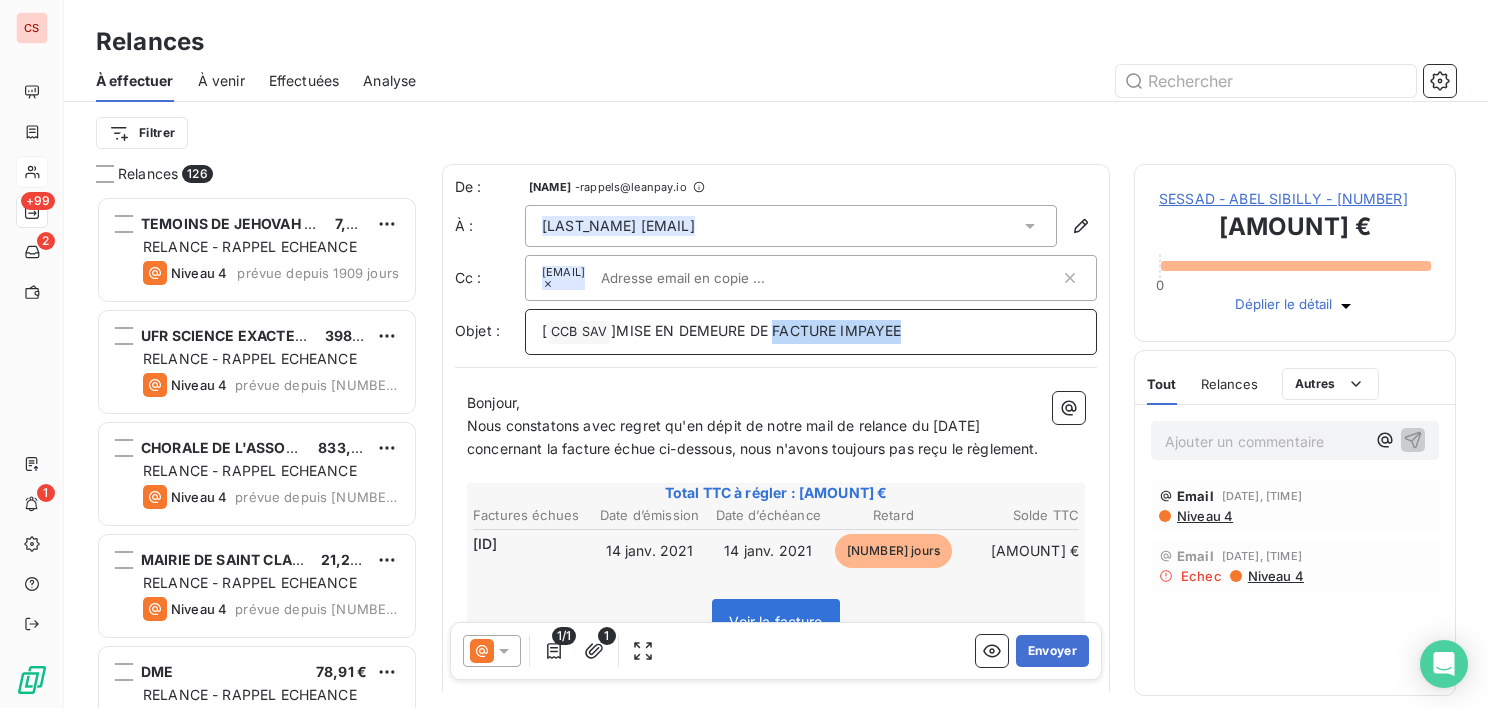 click on "[ CCB SAV ﻿ ]MISE EN DEMEURE DE FACTURE IMPAYEE" at bounding box center [811, 332] 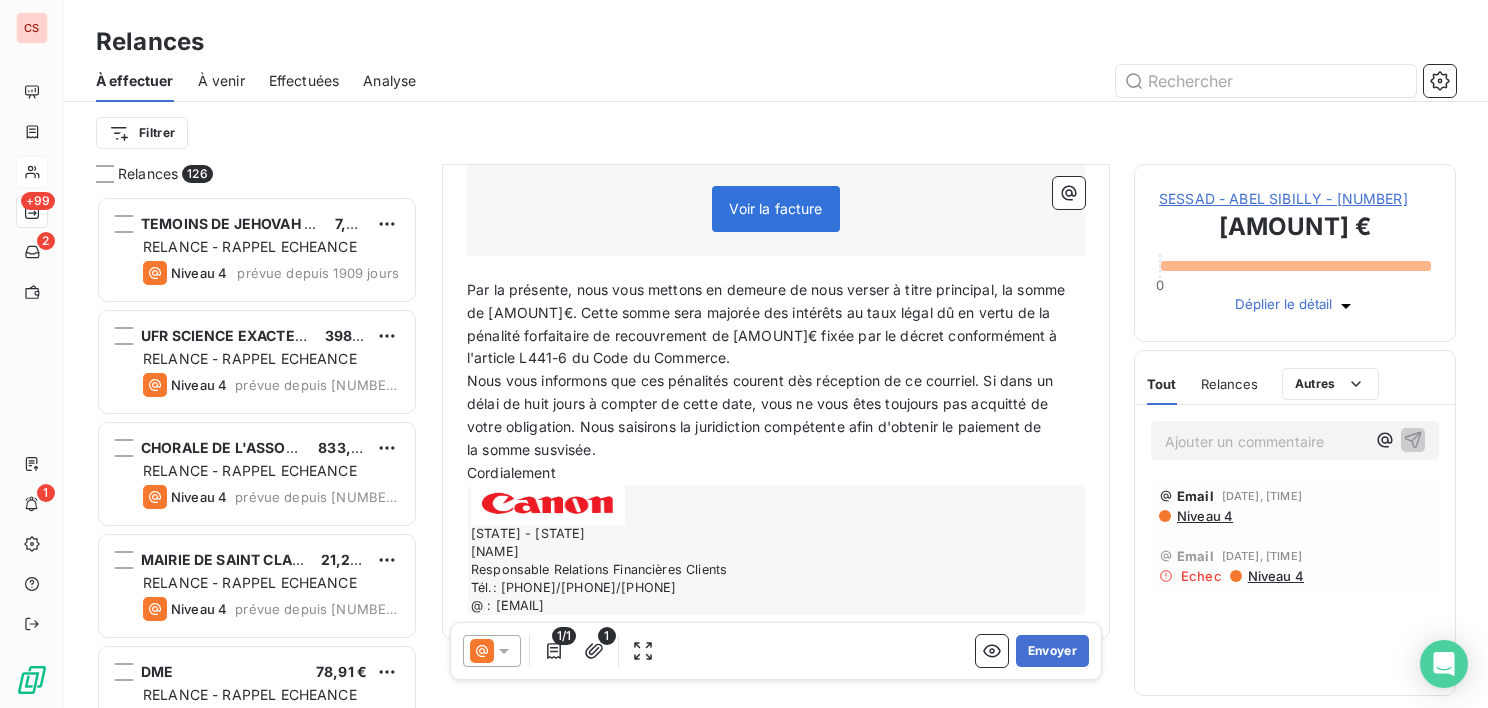 scroll, scrollTop: 430, scrollLeft: 0, axis: vertical 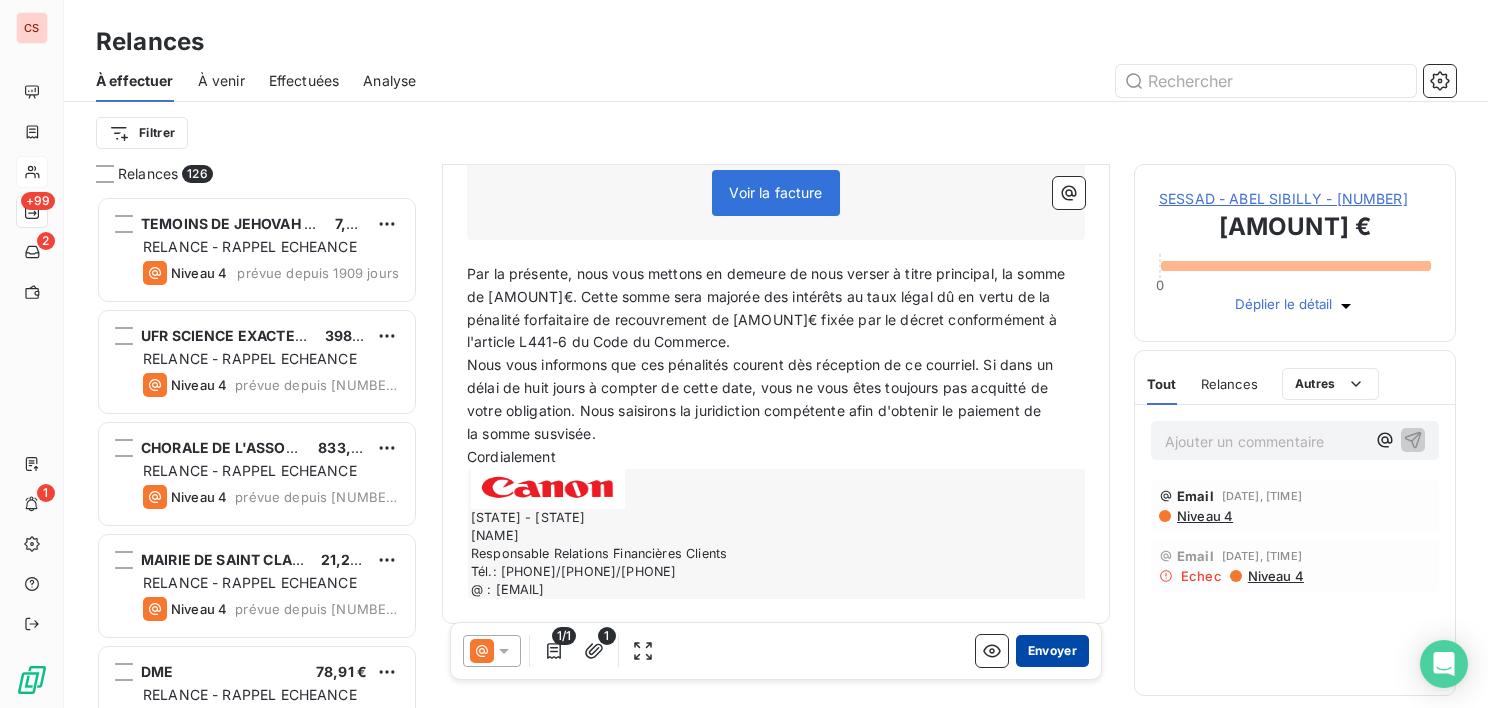 click on "Envoyer" at bounding box center (1052, 651) 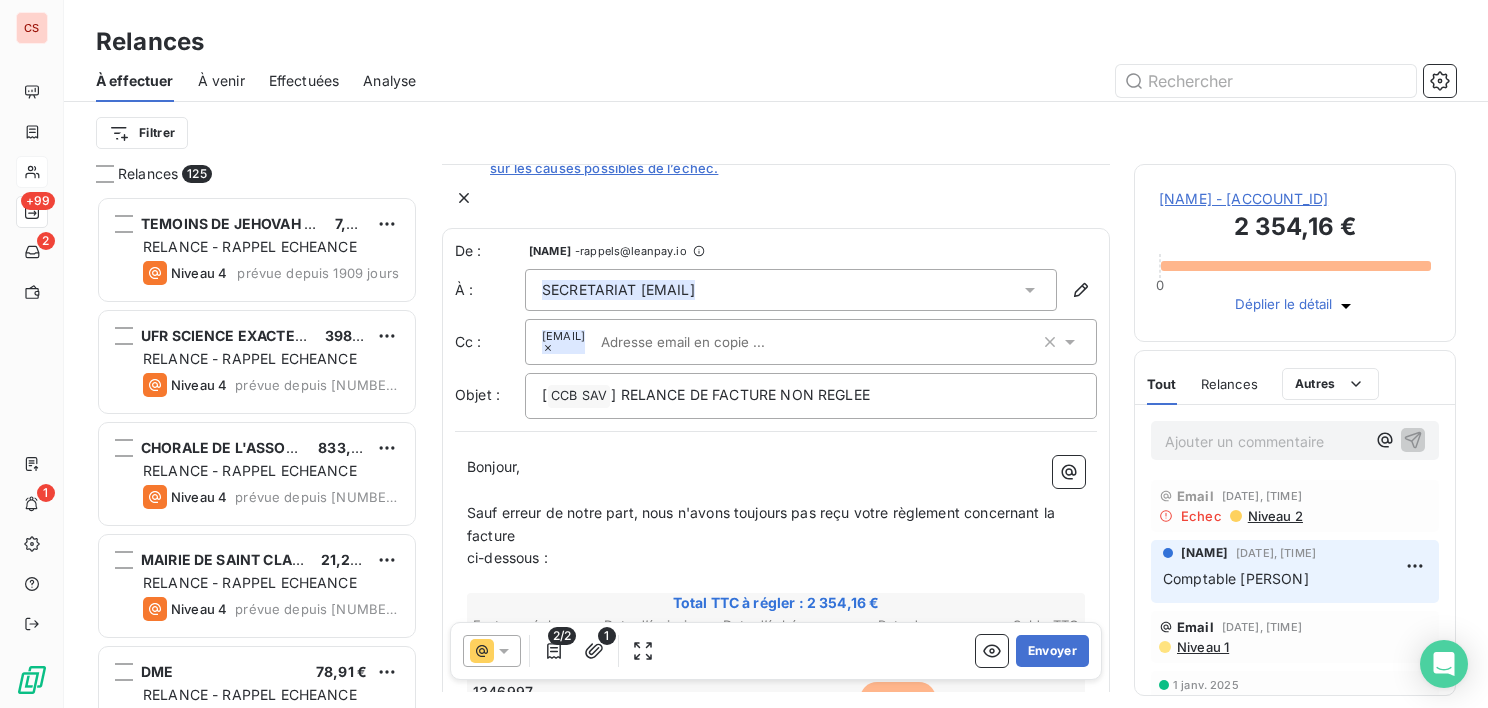 scroll, scrollTop: 0, scrollLeft: 0, axis: both 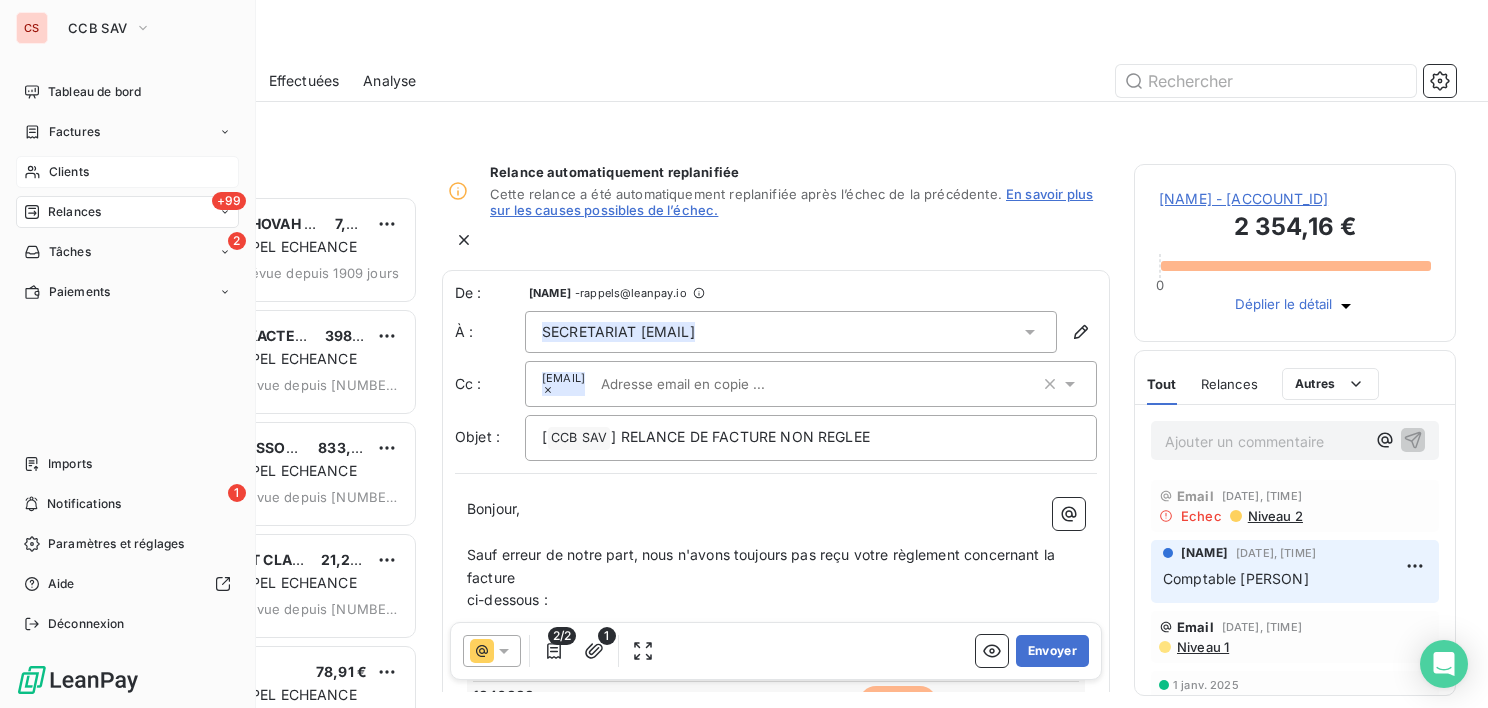 click on "Clients" at bounding box center (69, 172) 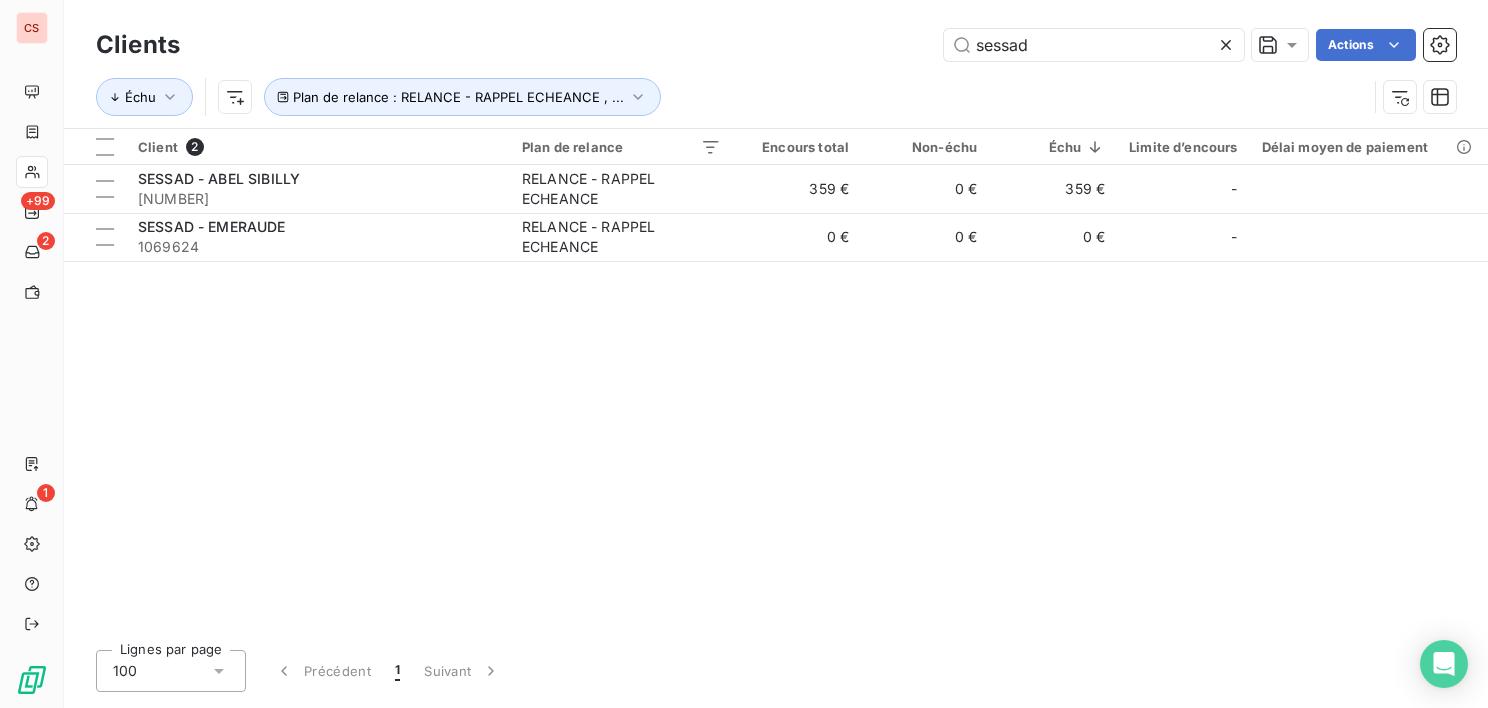 click 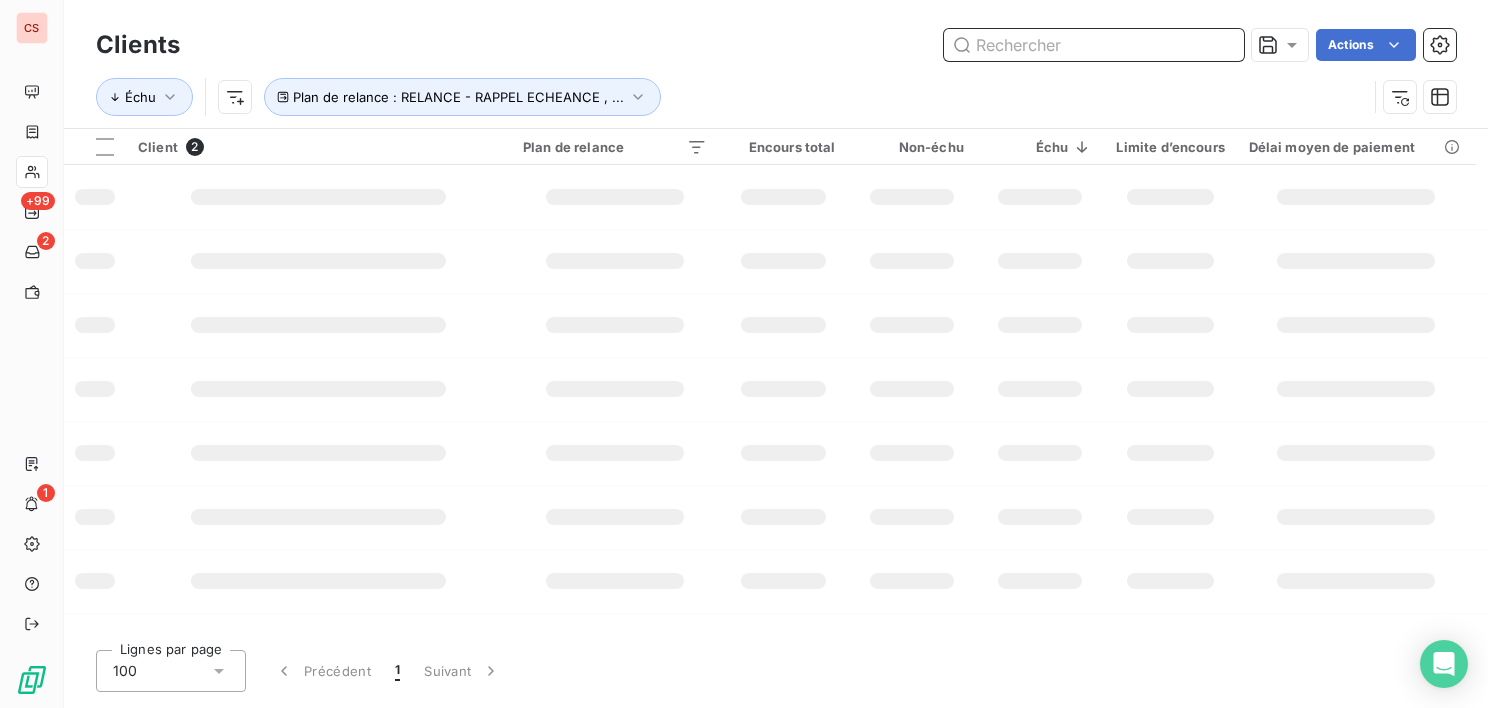 click at bounding box center [1094, 45] 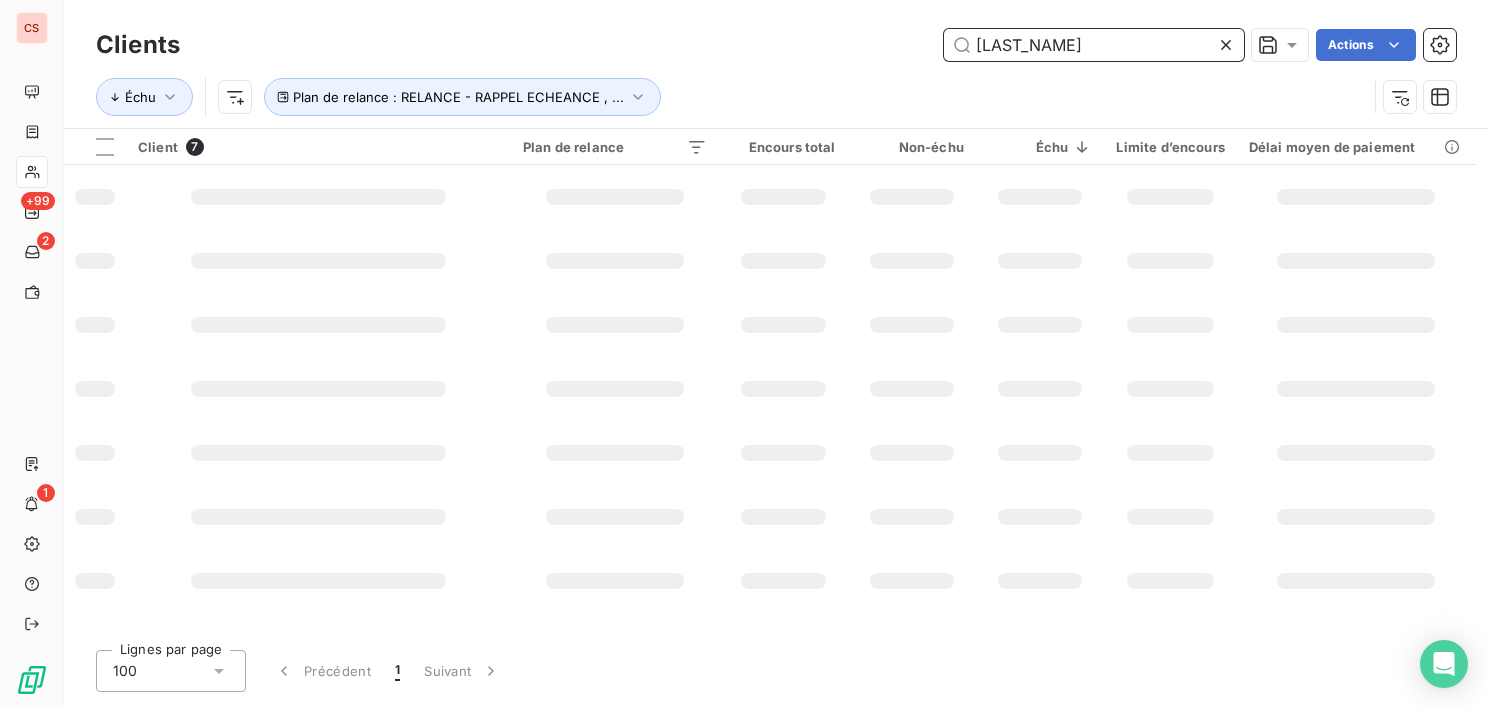 type on "[LAST_NAME]" 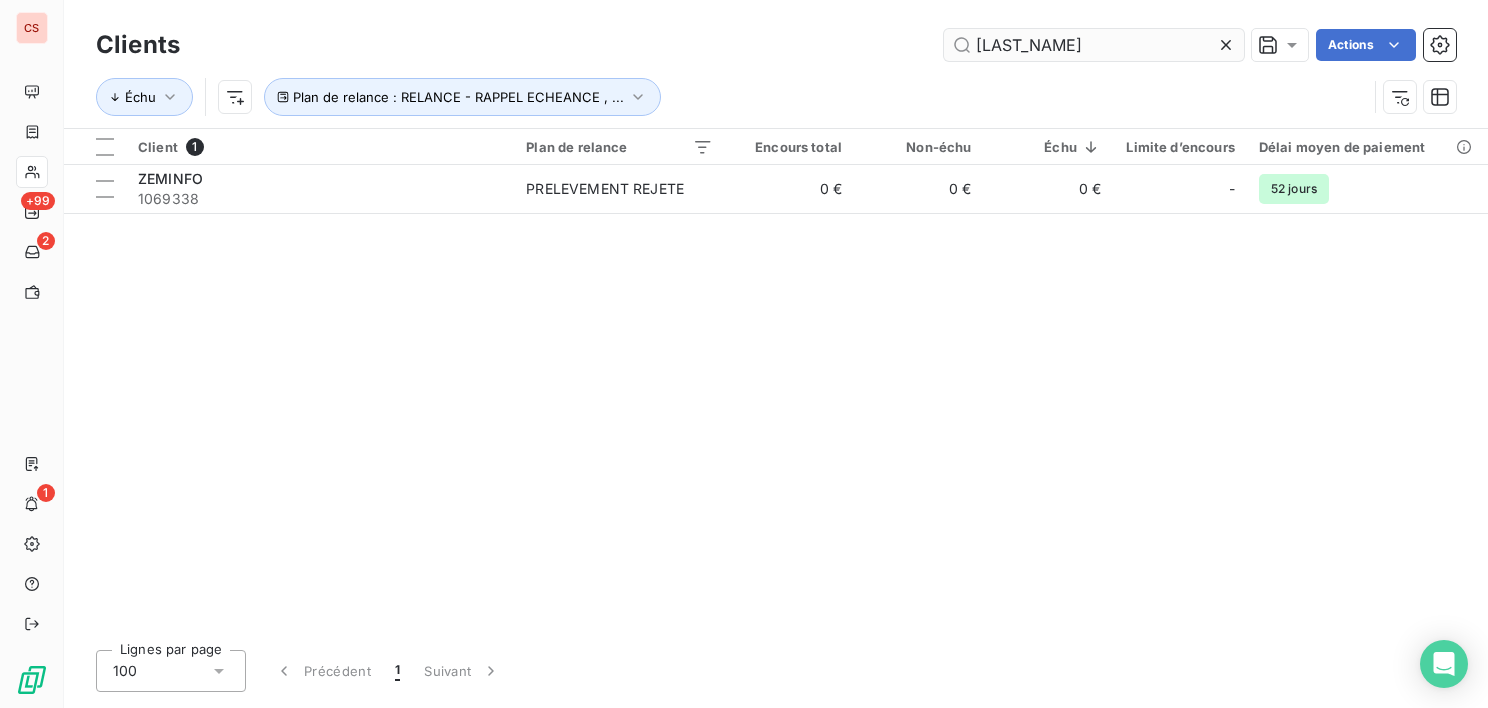 click 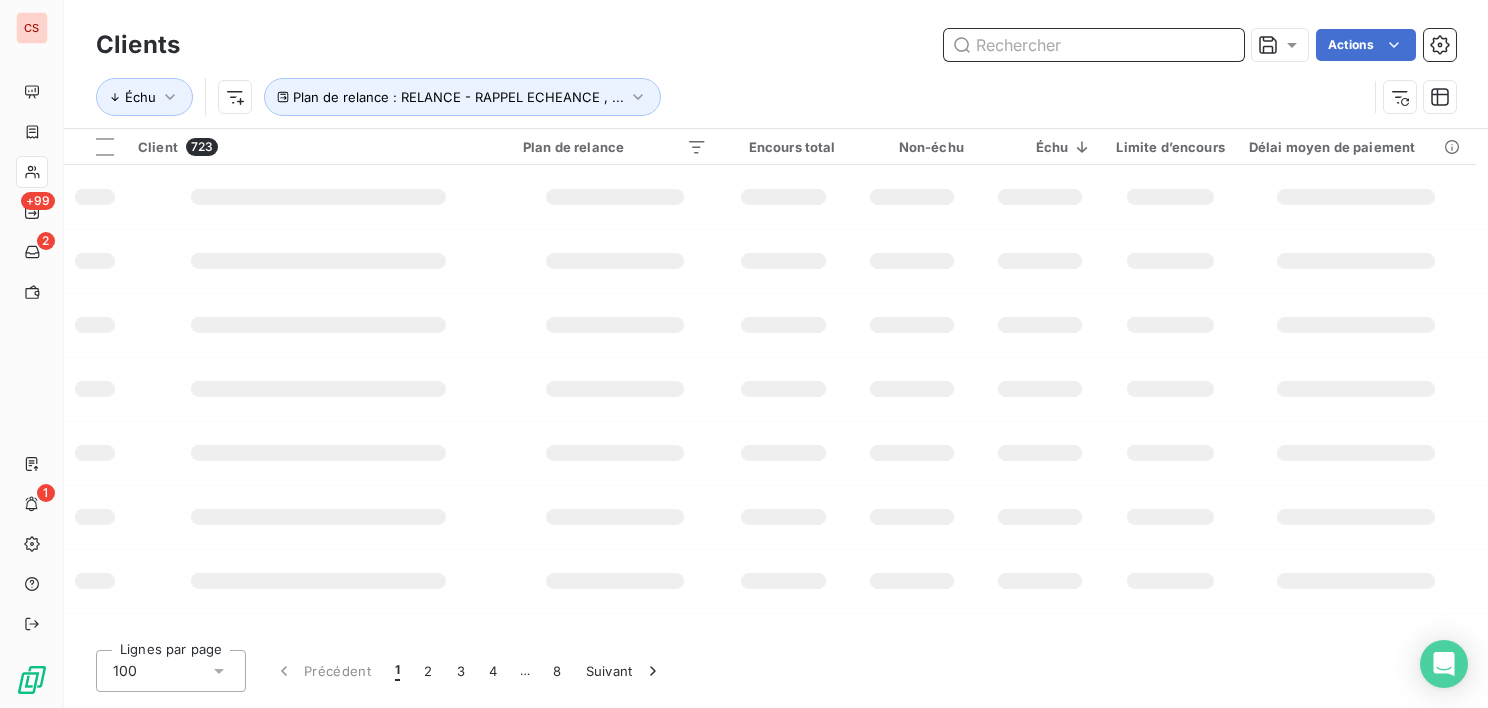 click at bounding box center (1094, 45) 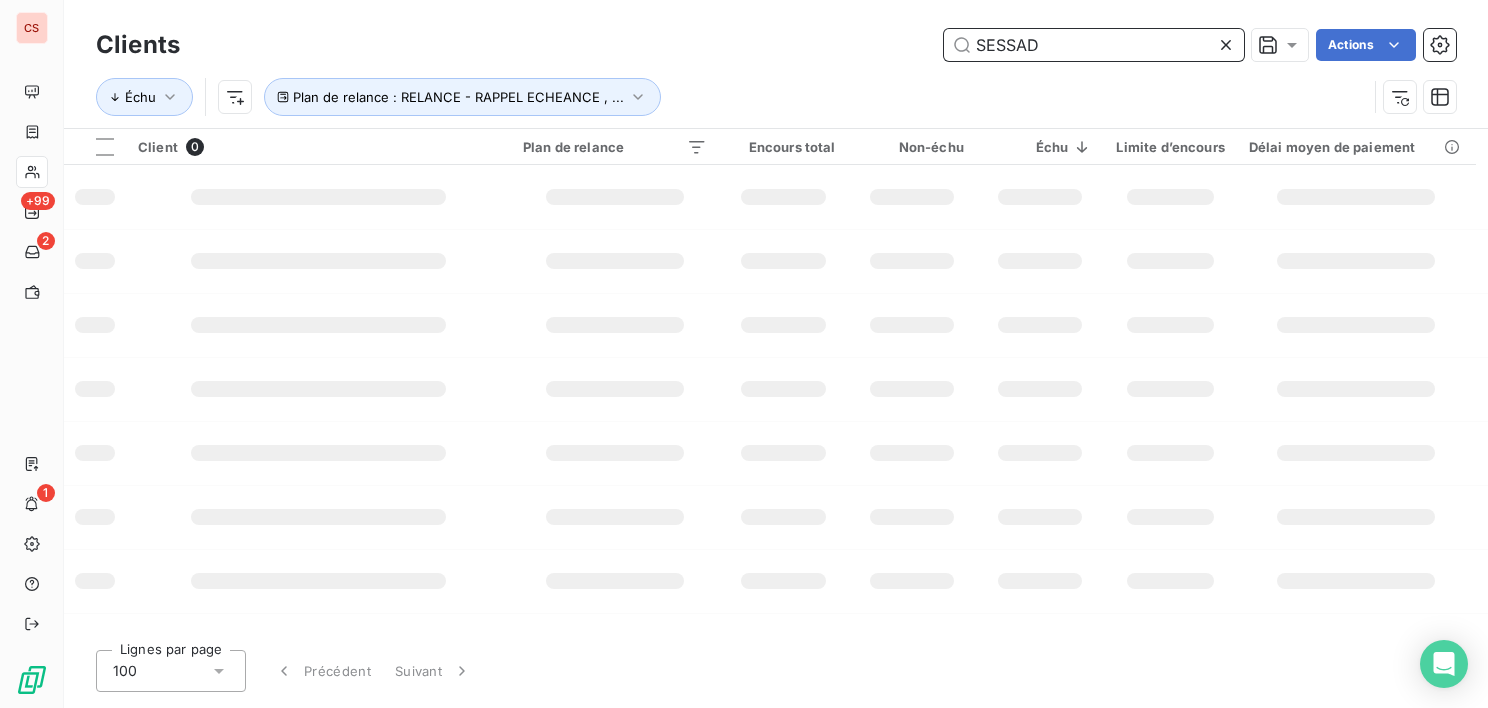 type on "SESSAD" 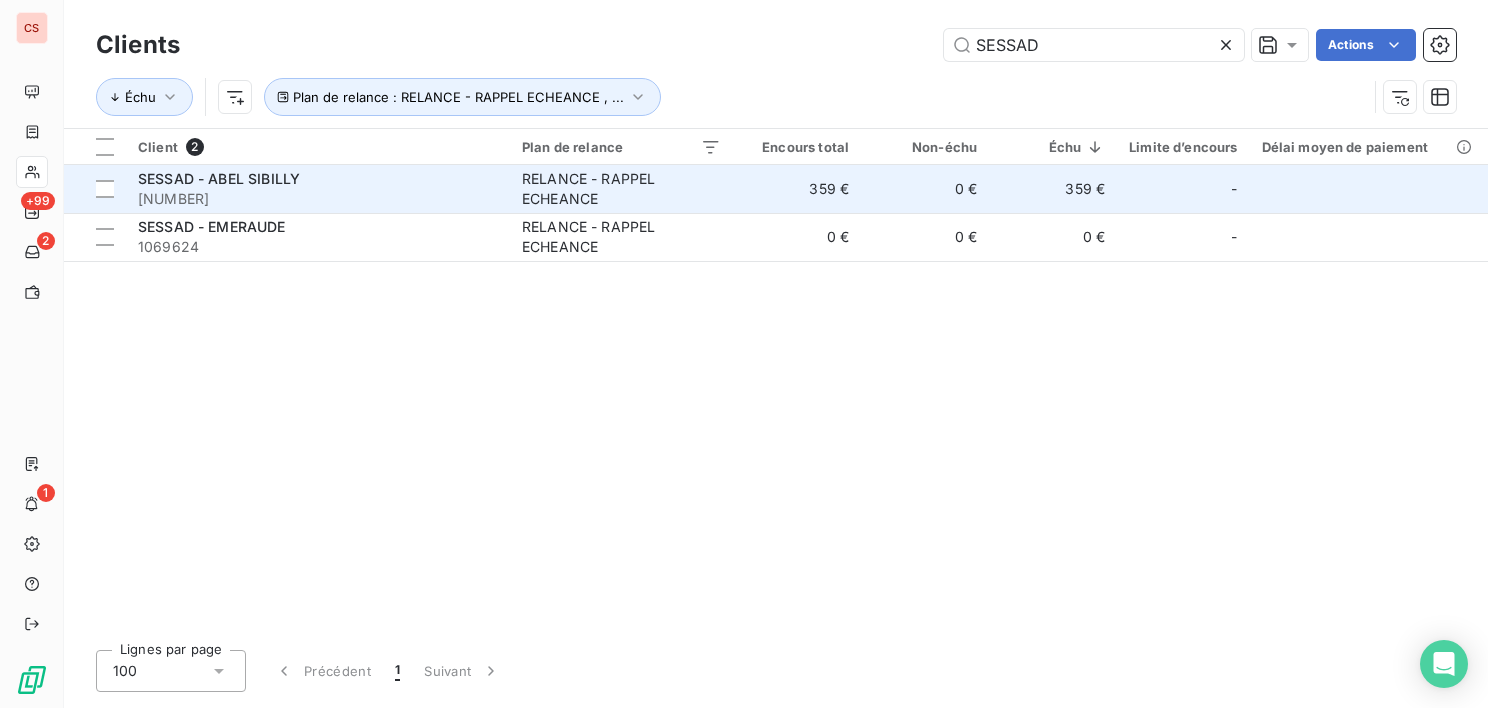 click on "359 €" at bounding box center [797, 189] 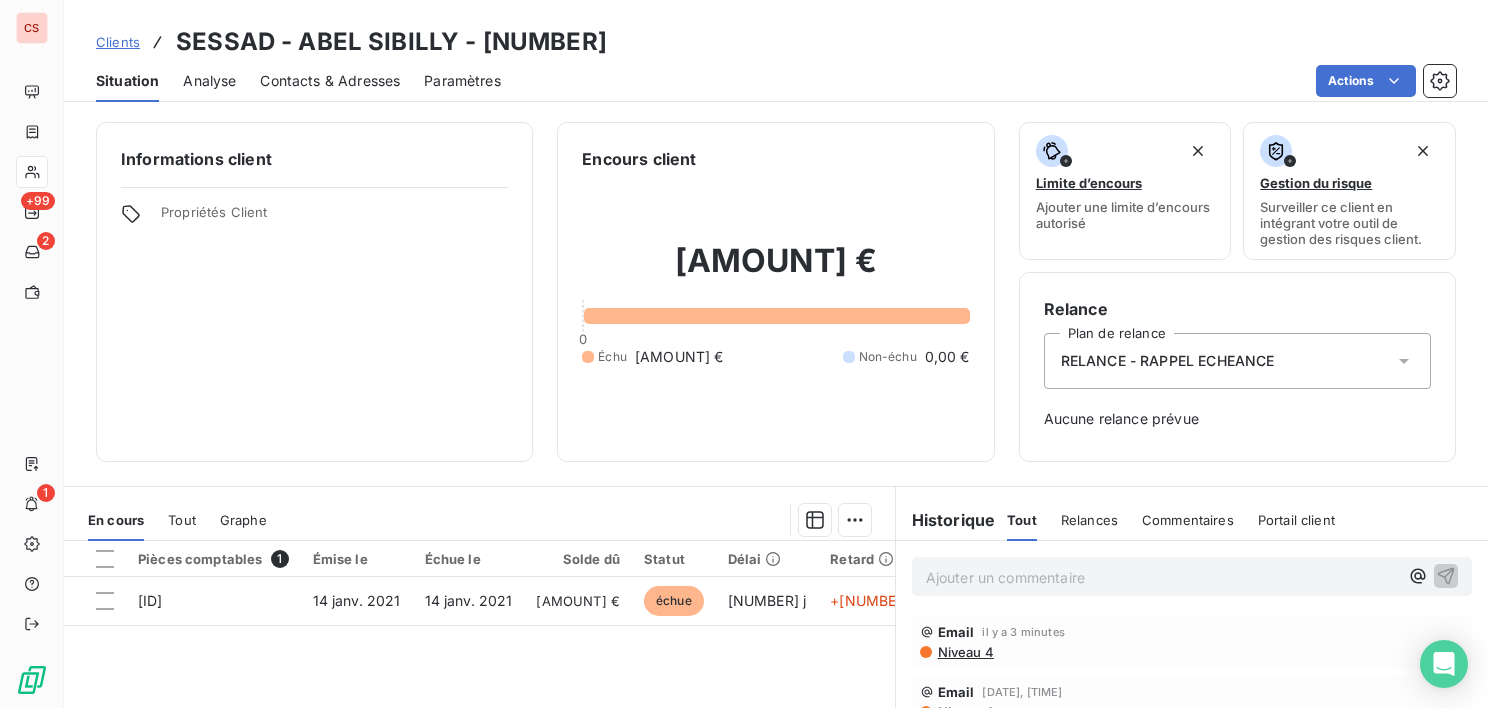 click on "Niveau 4" at bounding box center (965, 652) 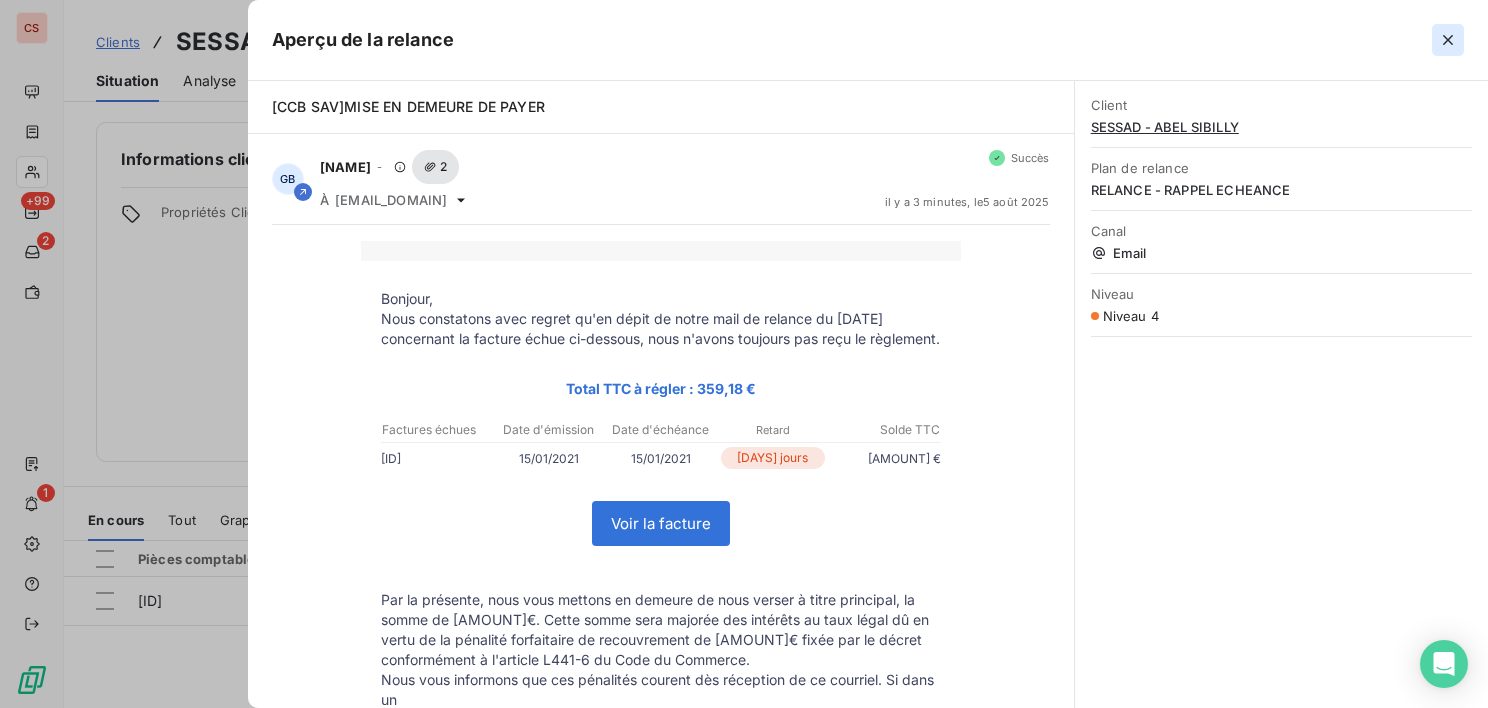 click 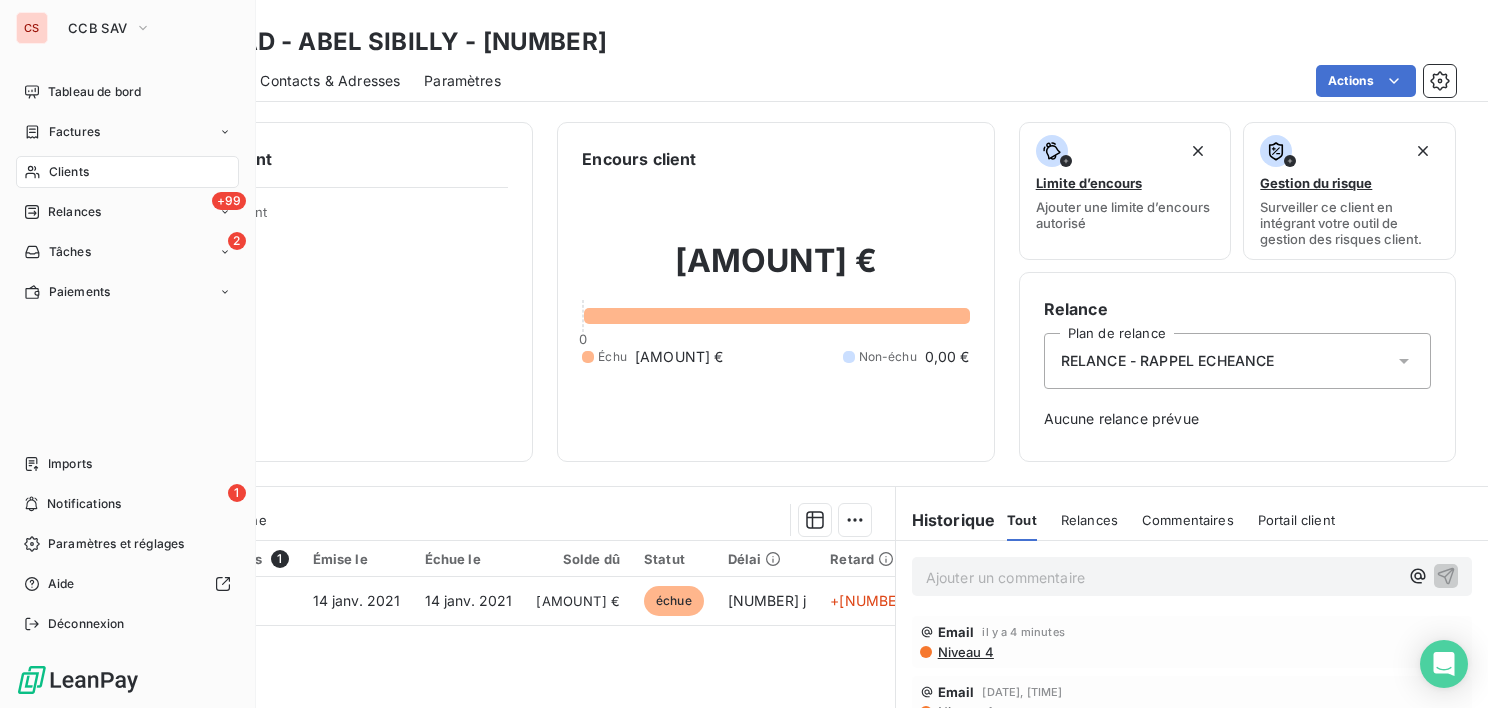 click on "Clients" at bounding box center [69, 172] 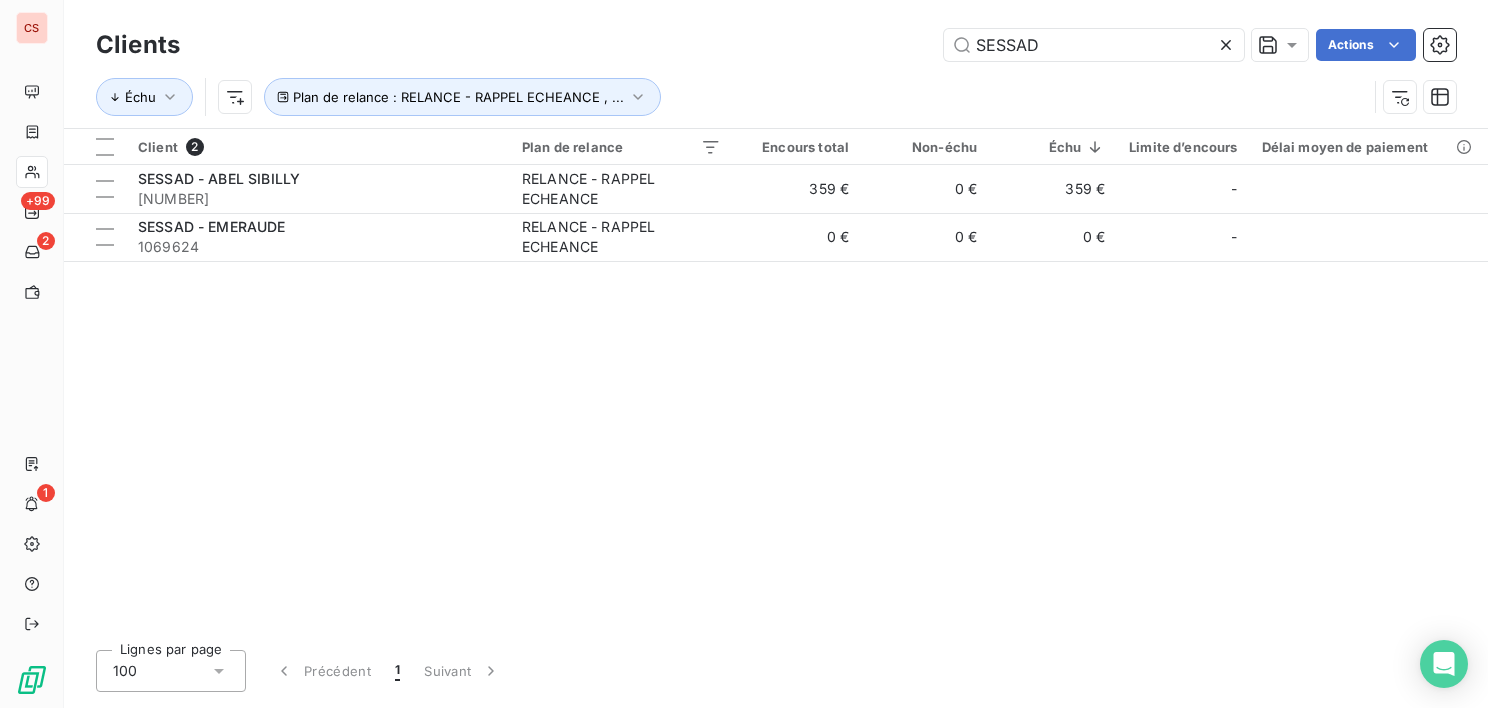 drag, startPoint x: 1056, startPoint y: 47, endPoint x: 524, endPoint y: 49, distance: 532.0038 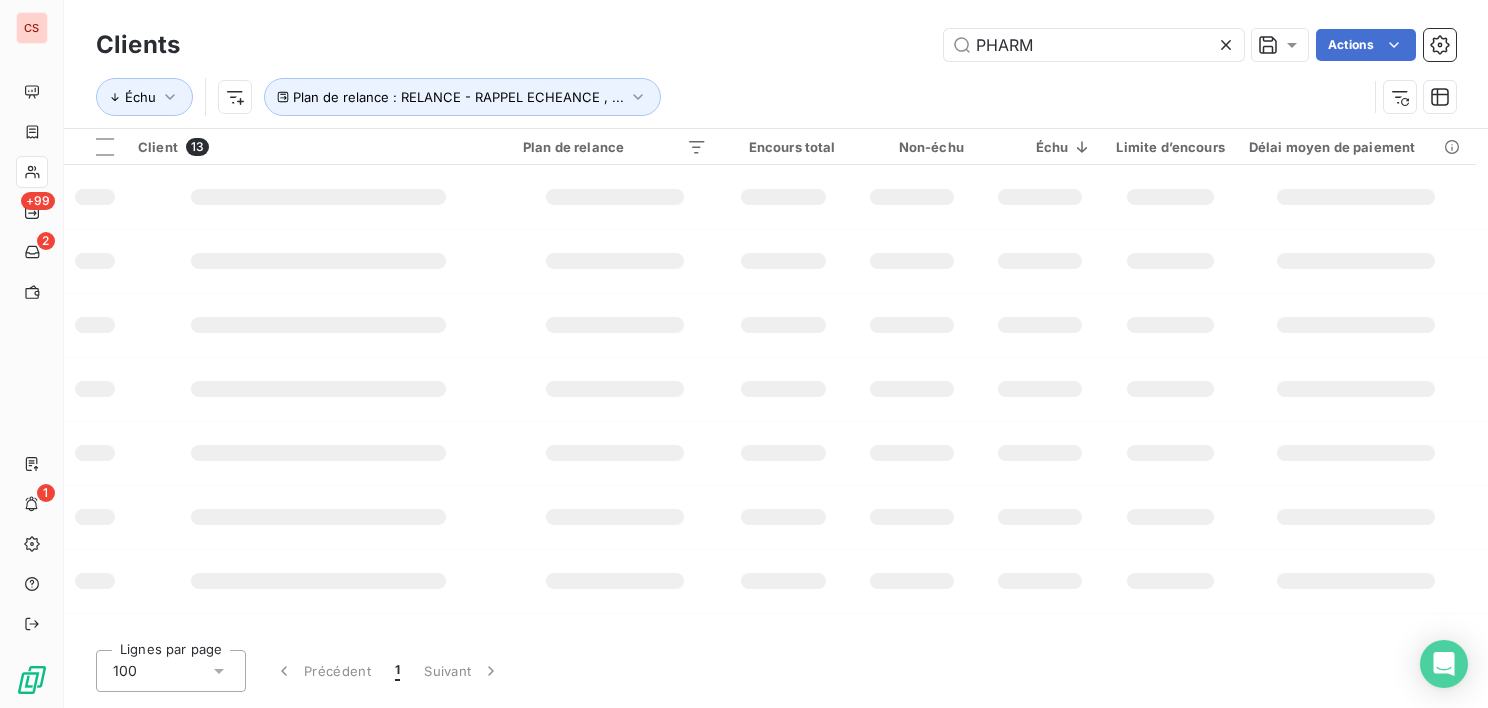 type on "PHARM" 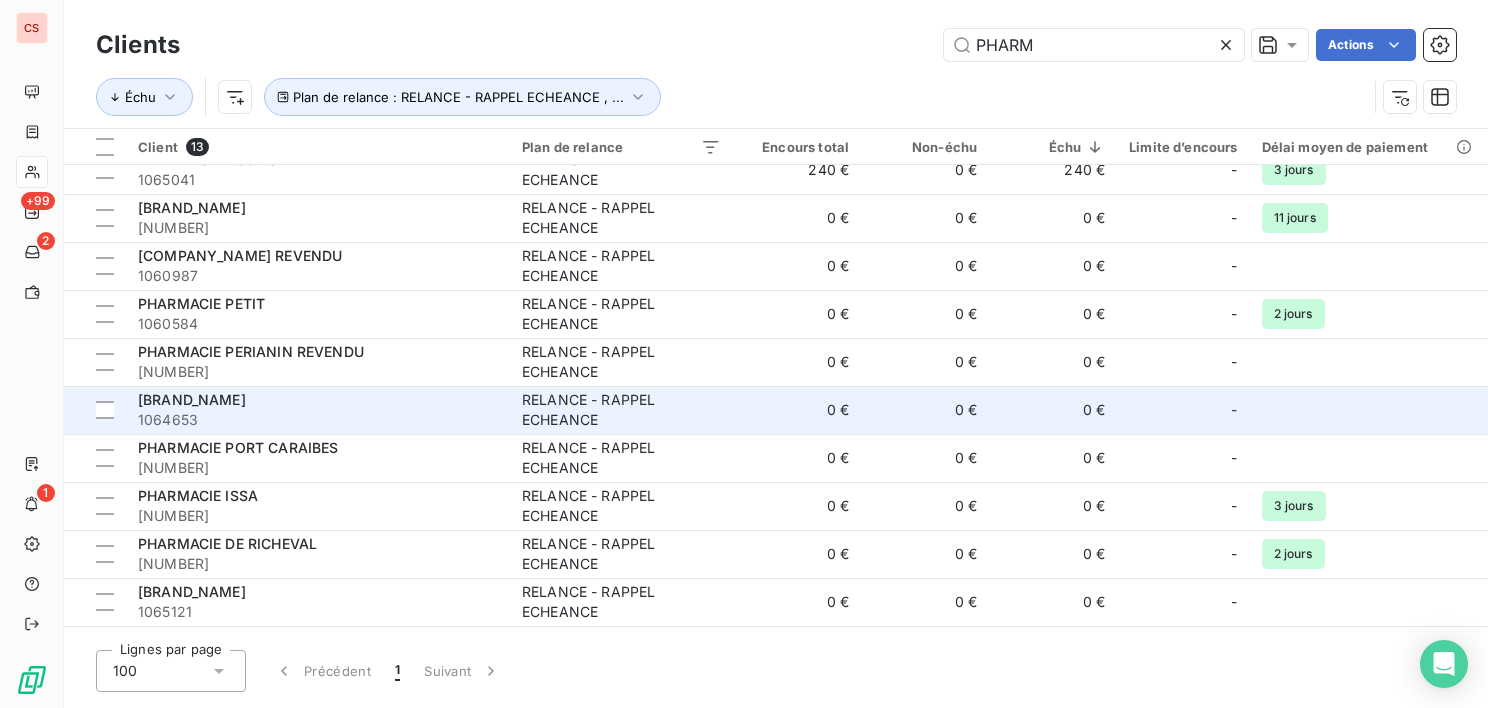 scroll, scrollTop: 0, scrollLeft: 0, axis: both 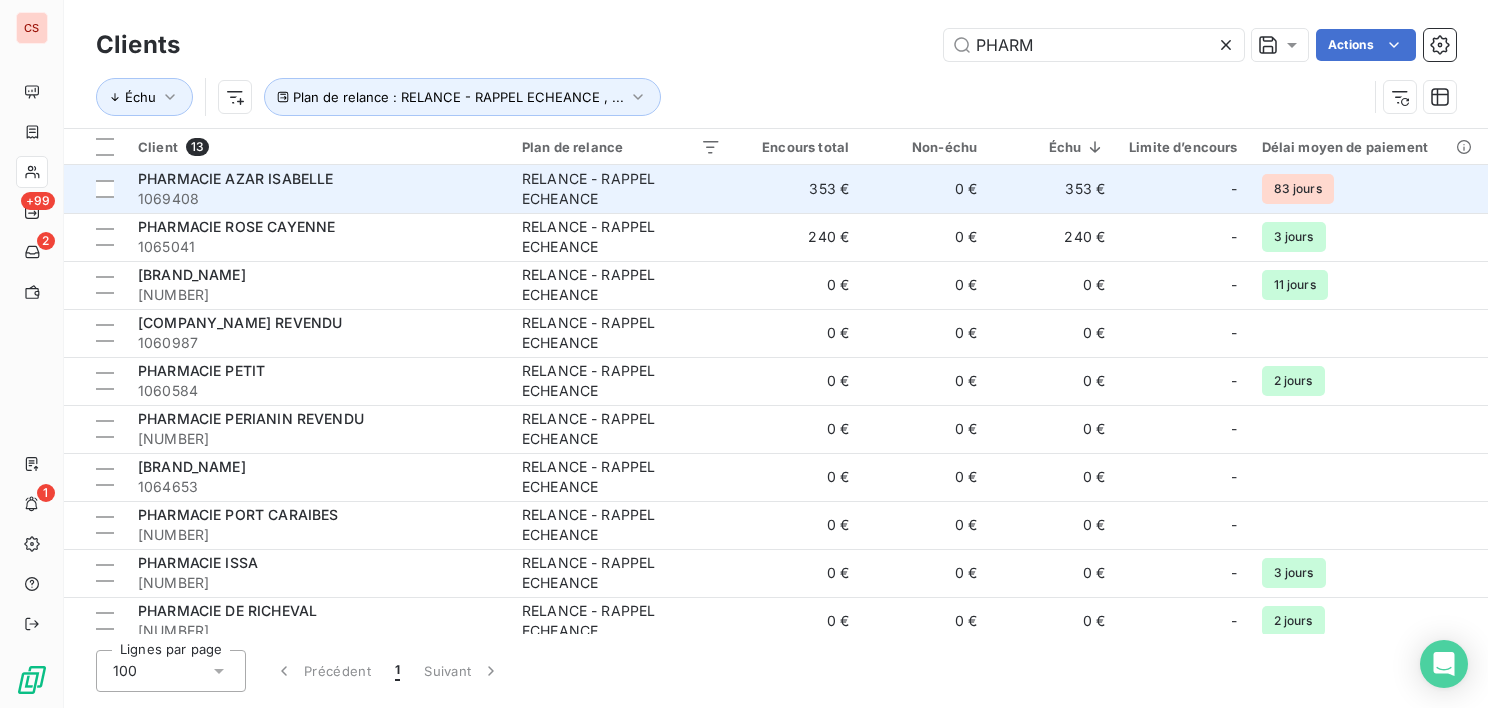 click on "[NAME] [ACCOUNT_ID]" at bounding box center (318, 189) 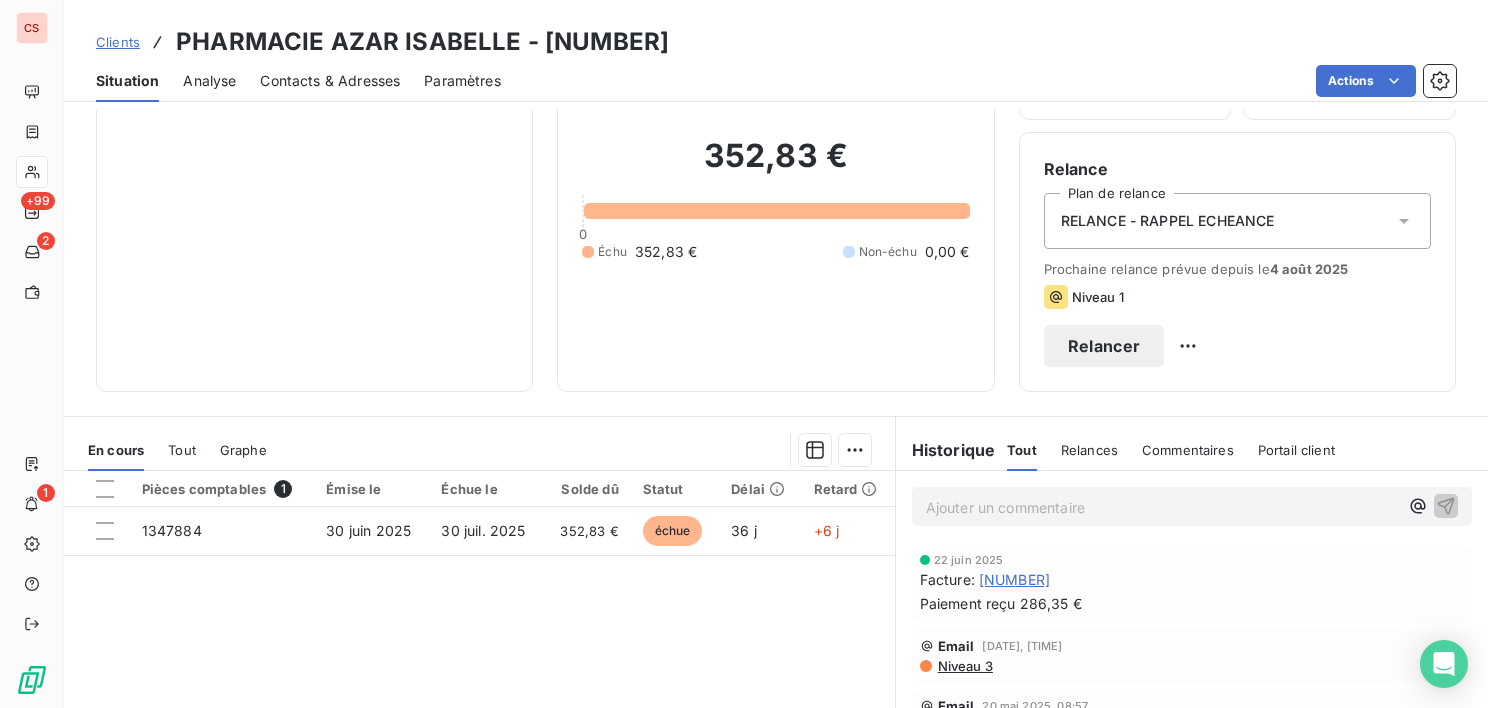 scroll, scrollTop: 156, scrollLeft: 0, axis: vertical 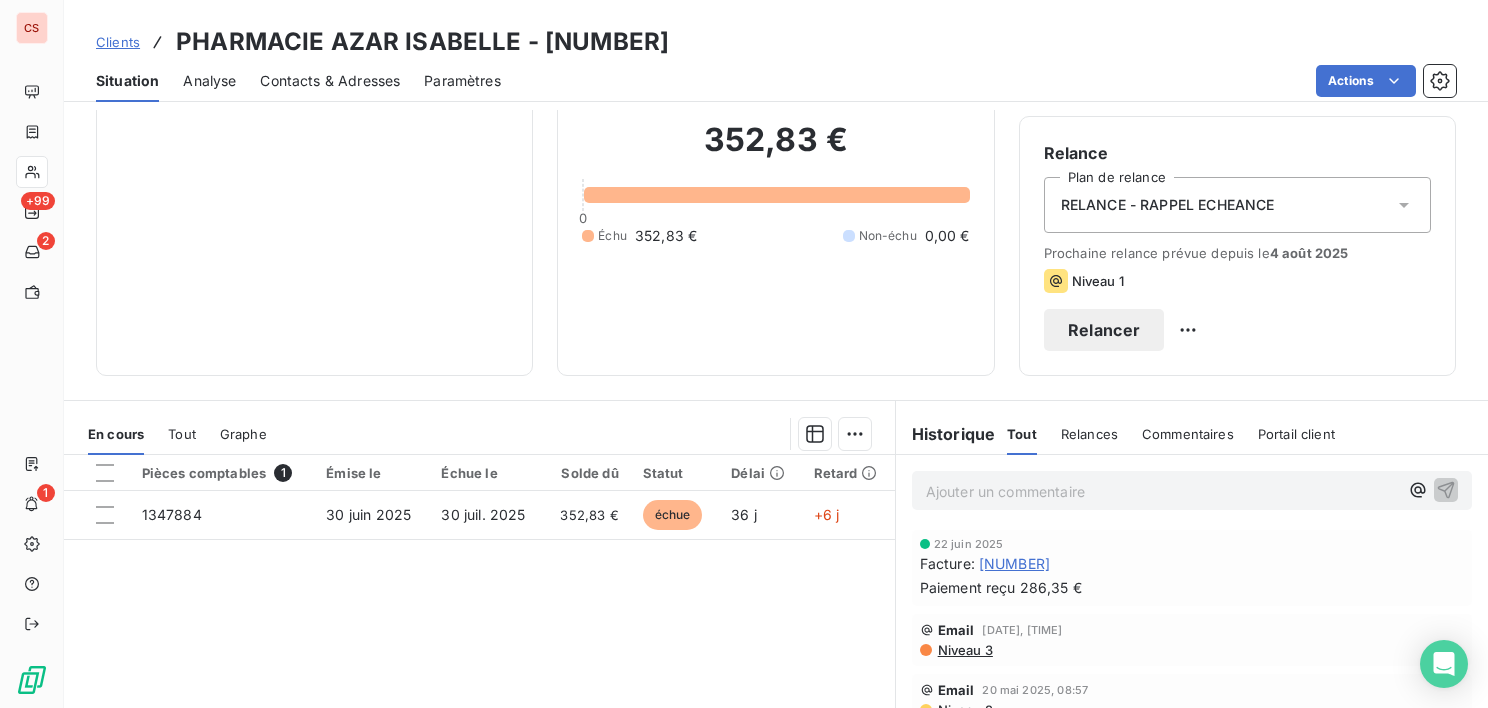 click on "Relancer" at bounding box center (1104, 330) 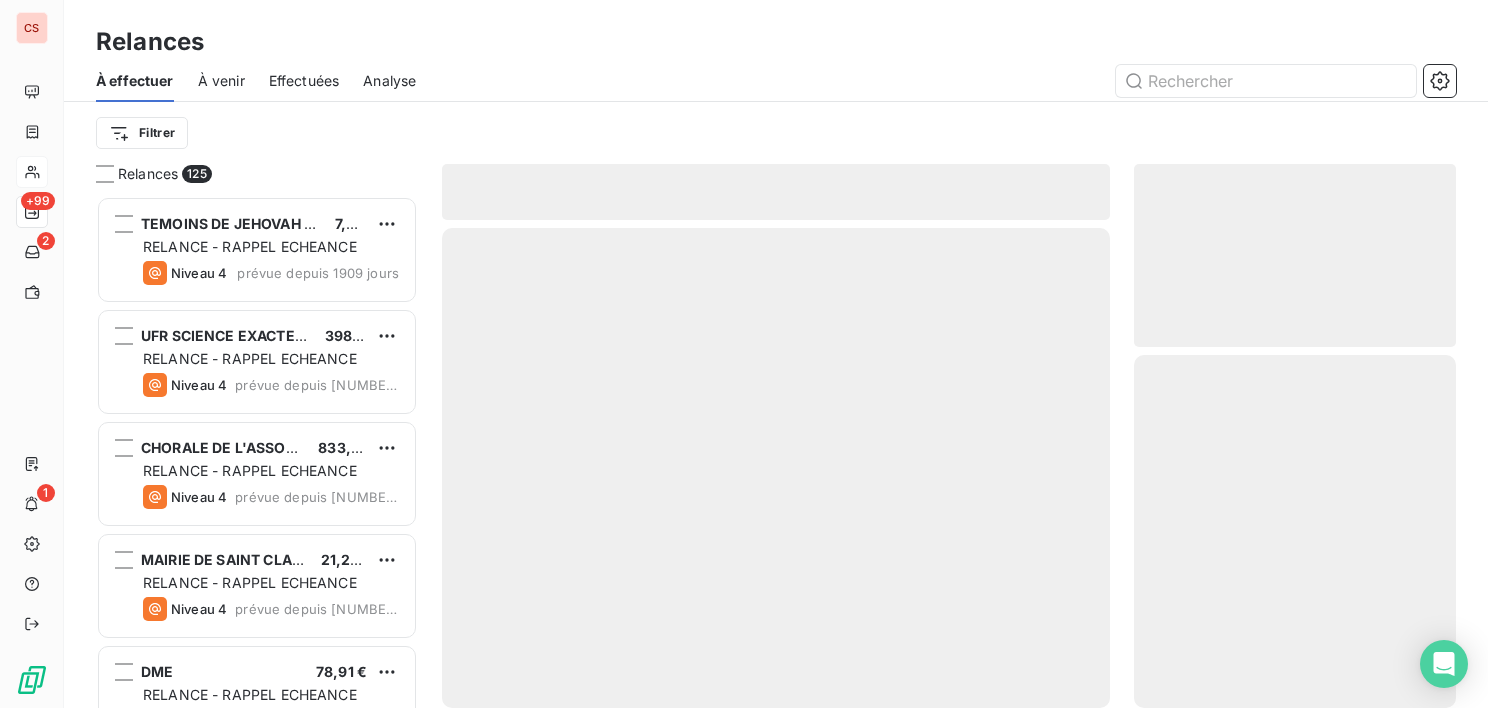 scroll, scrollTop: 16, scrollLeft: 16, axis: both 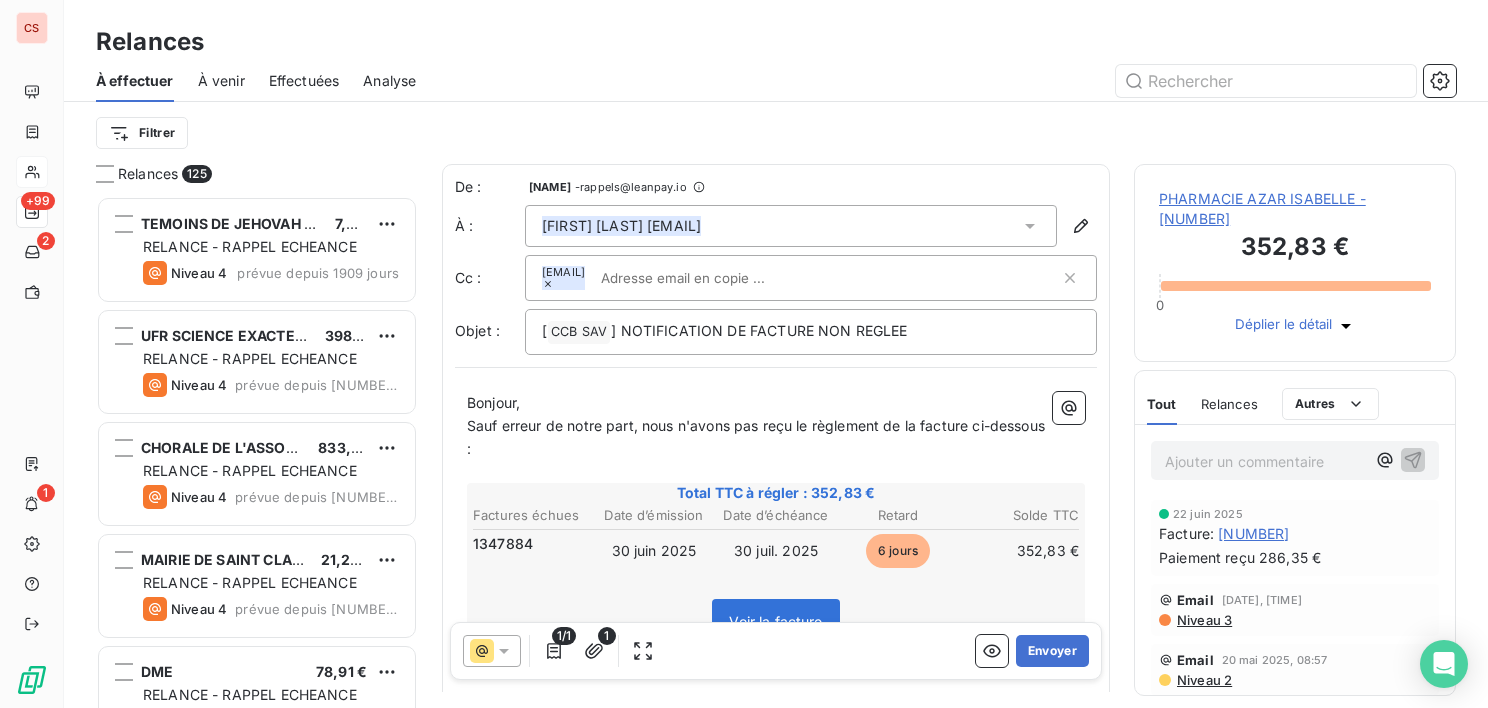 click on "Sauf erreur de notre part, nous n'avons pas reçu le règlement de la facture ci-dessous :" at bounding box center (758, 437) 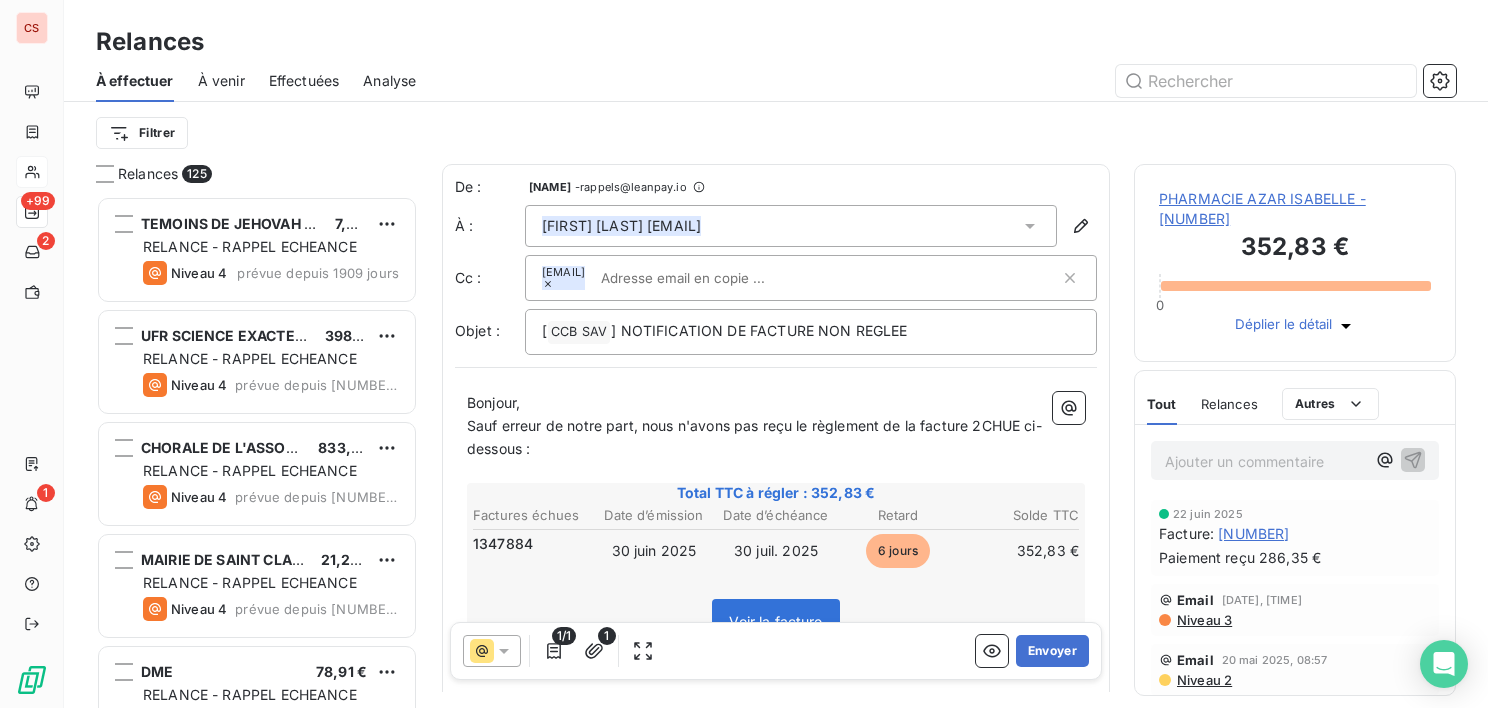 click on "Sauf erreur de notre part, nous n'avons pas reçu le règlement de la facture 2CHUE ci-dessous :" at bounding box center (754, 437) 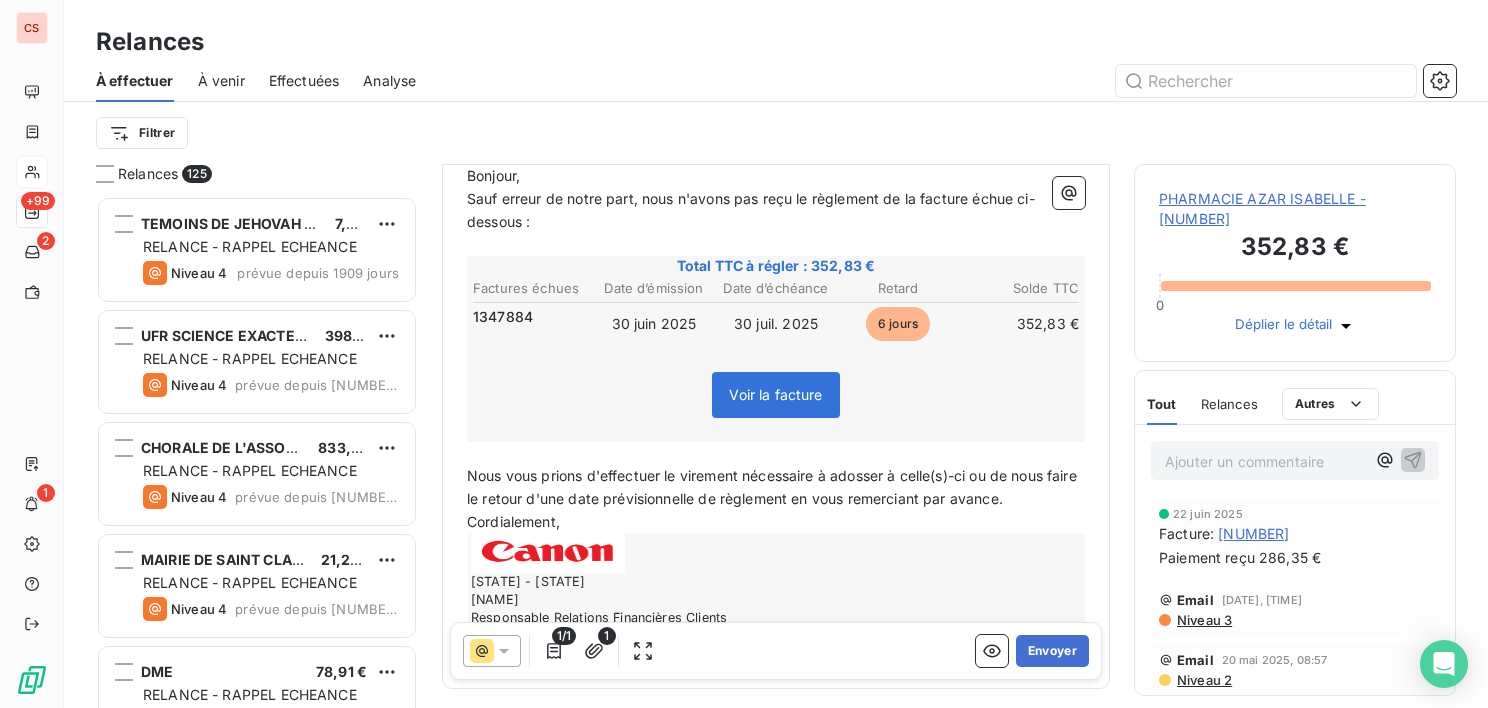 scroll, scrollTop: 243, scrollLeft: 0, axis: vertical 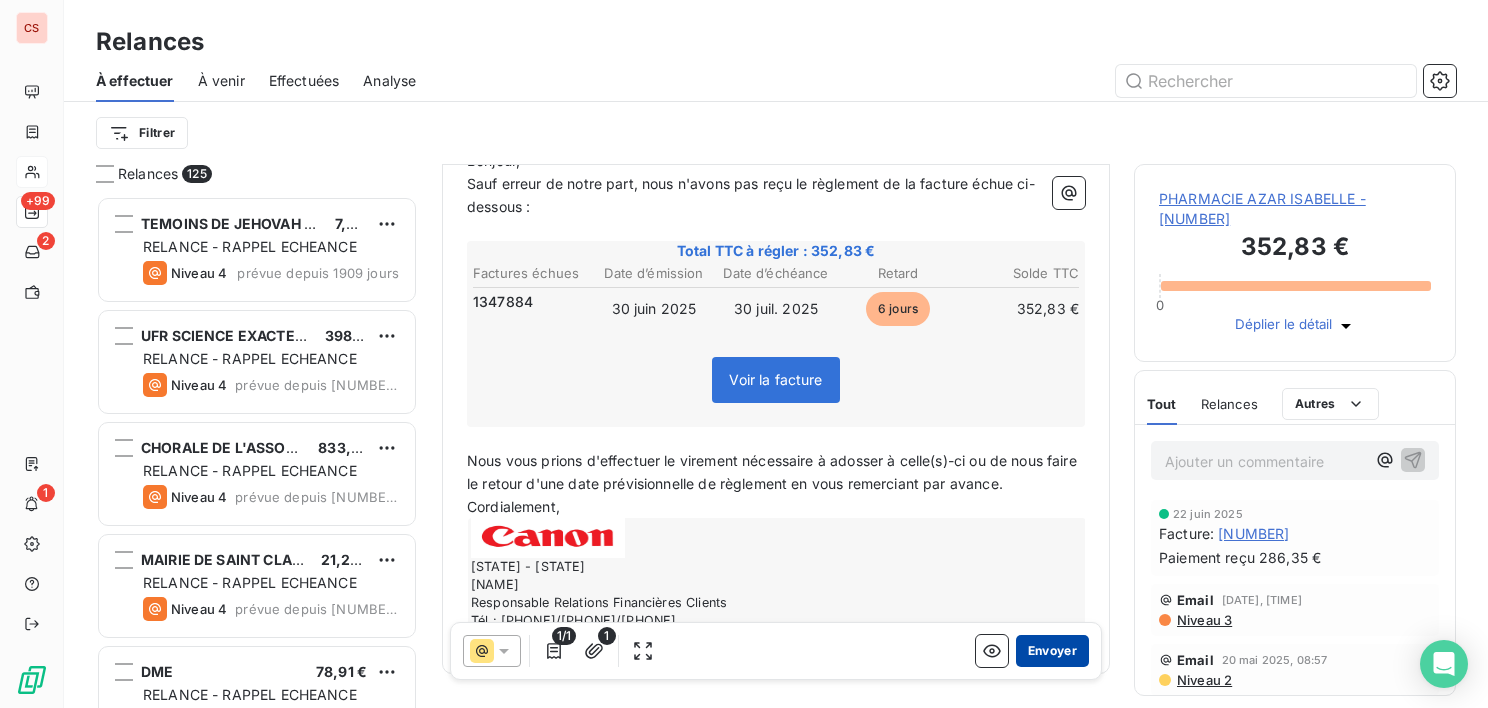 click on "Envoyer" at bounding box center [1052, 651] 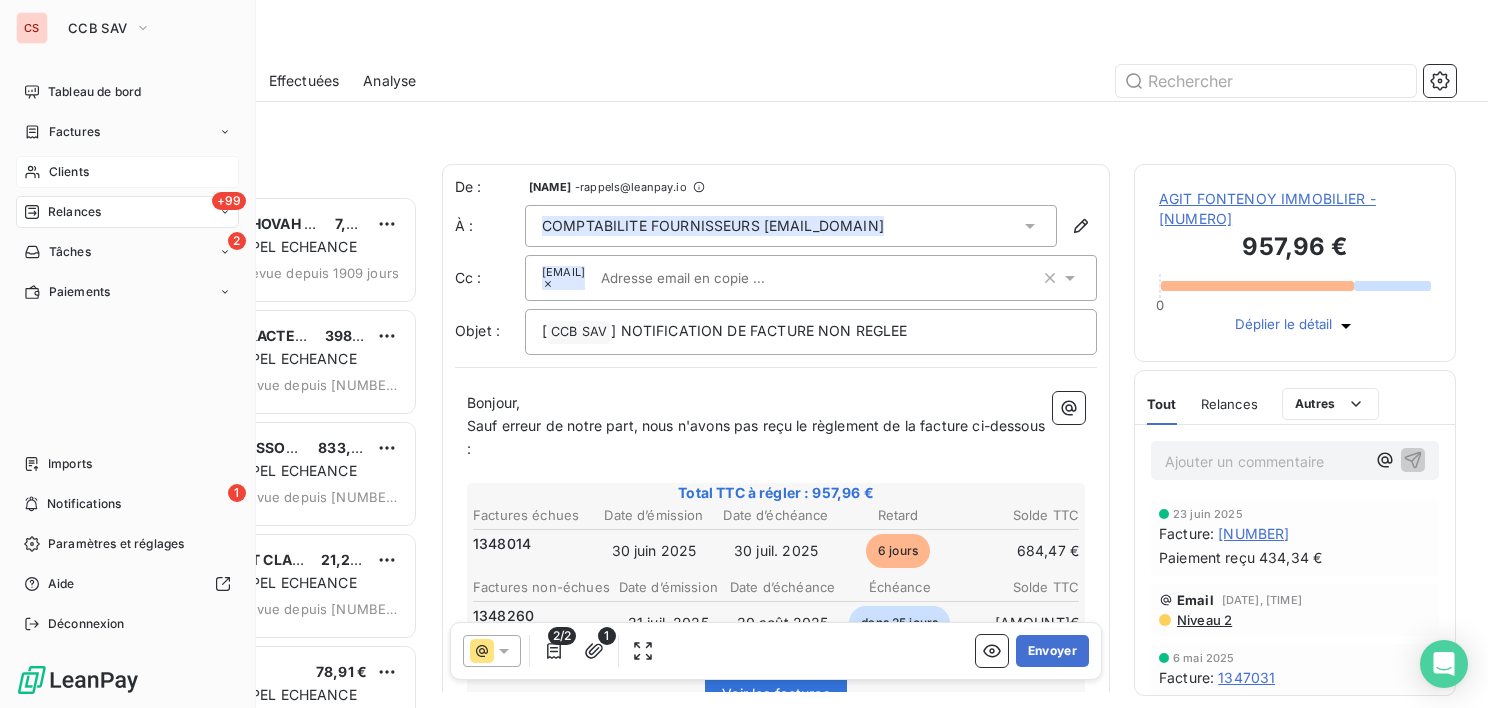 click on "Relances" at bounding box center (74, 212) 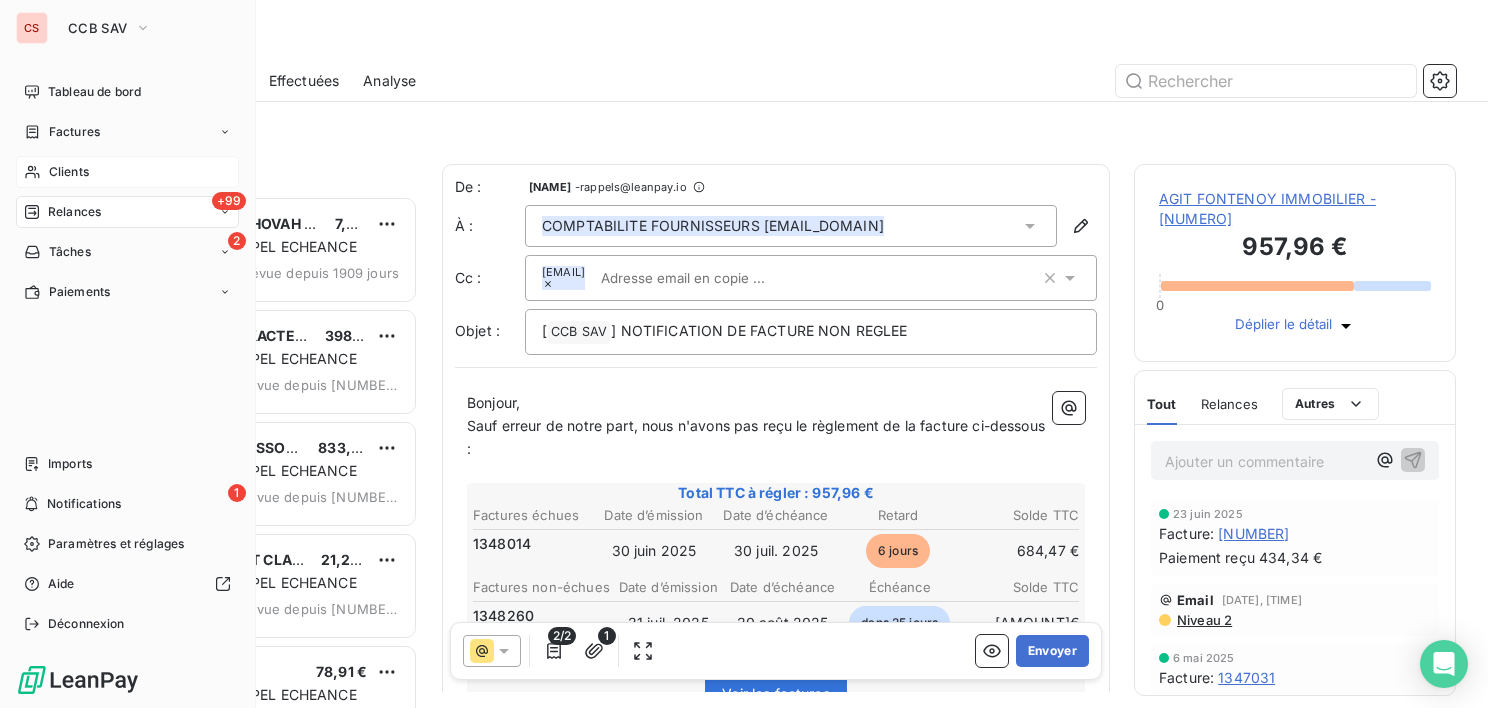 click on "Relances" at bounding box center [74, 212] 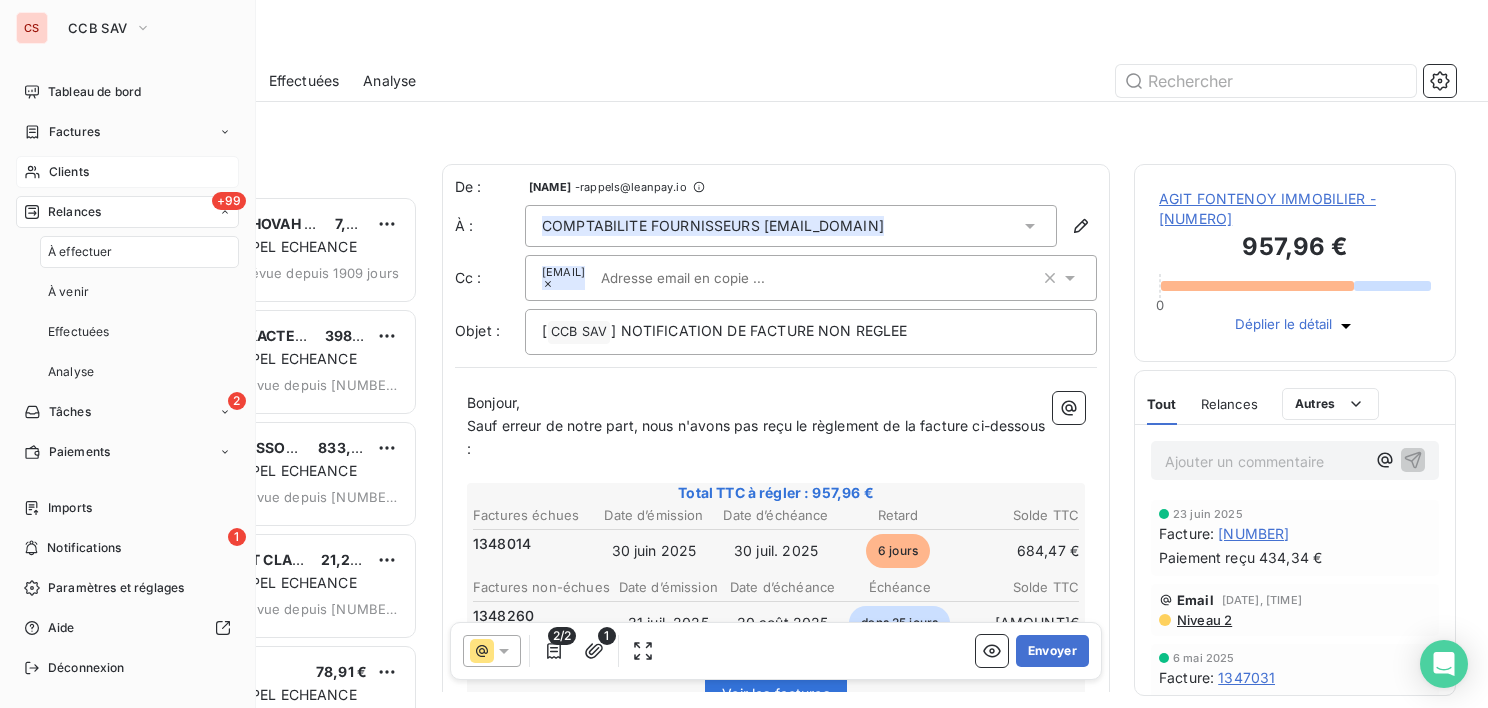 click on "Clients" at bounding box center [69, 172] 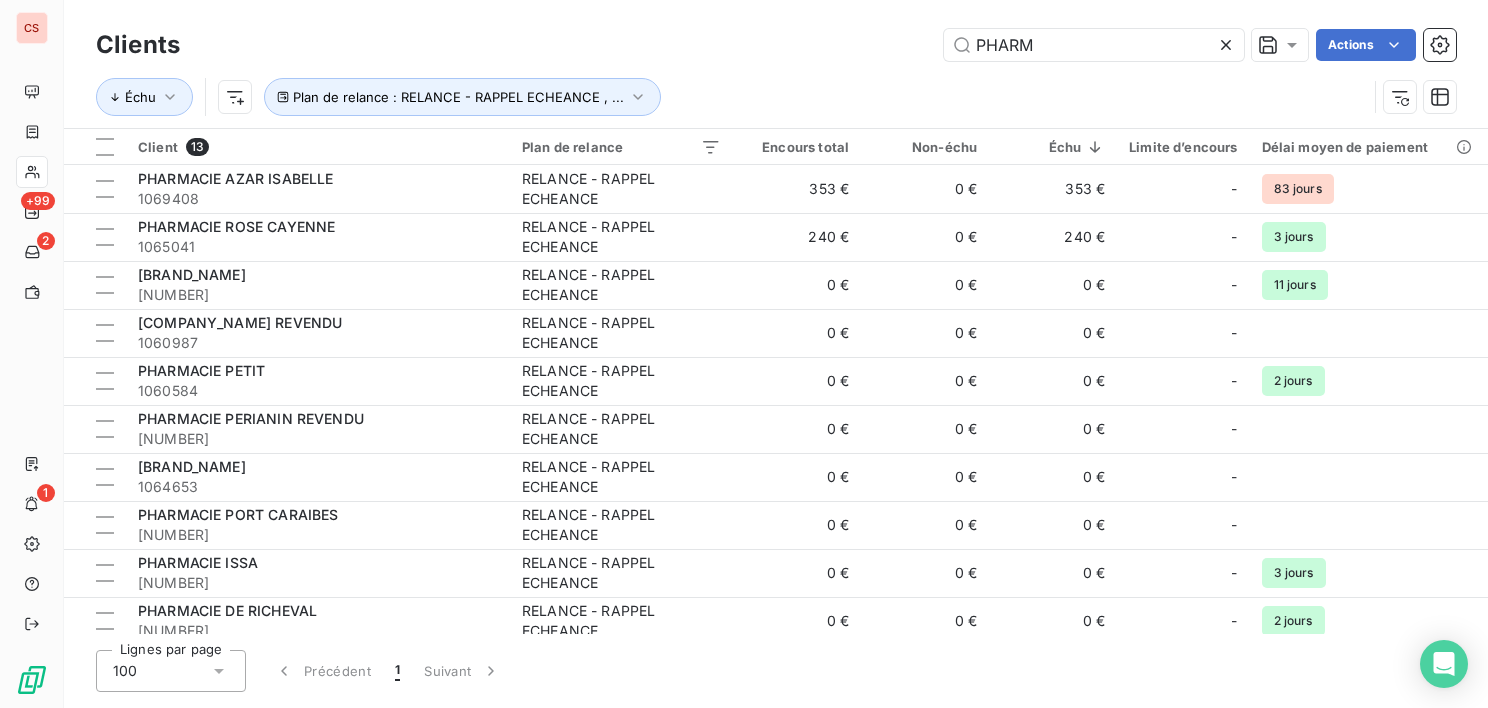 drag, startPoint x: 1050, startPoint y: 47, endPoint x: 159, endPoint y: 55, distance: 891.0359 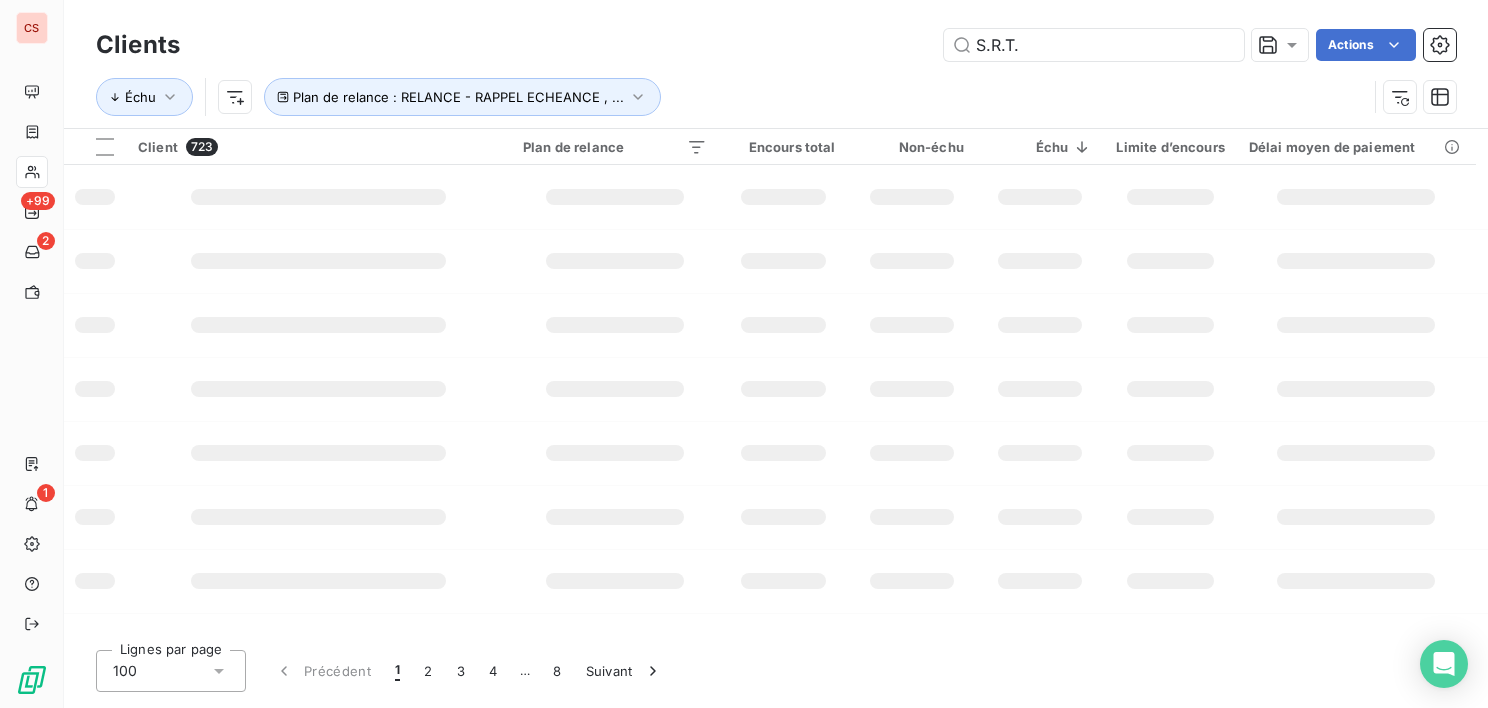 type on "S.R.T." 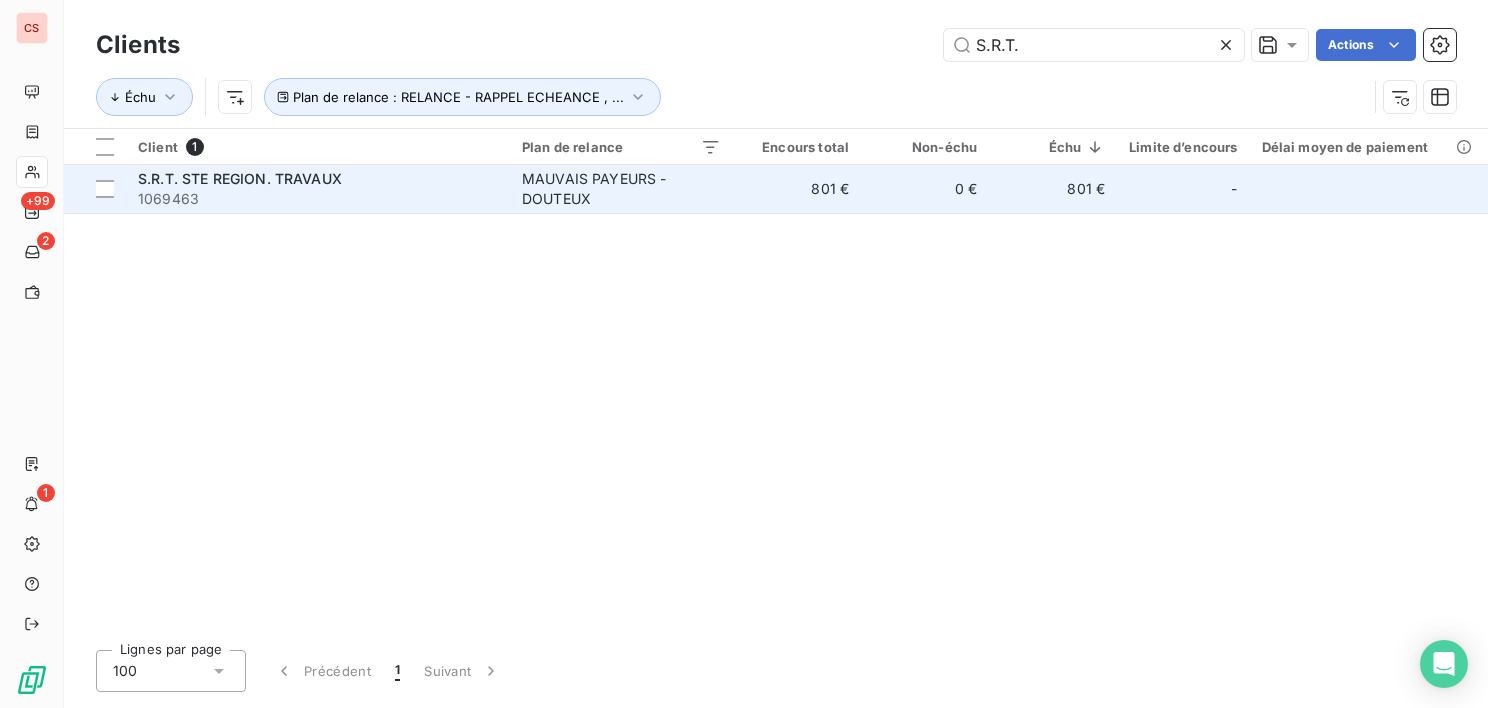click on "MAUVAIS PAYEURS - DOUTEUX" at bounding box center [621, 189] 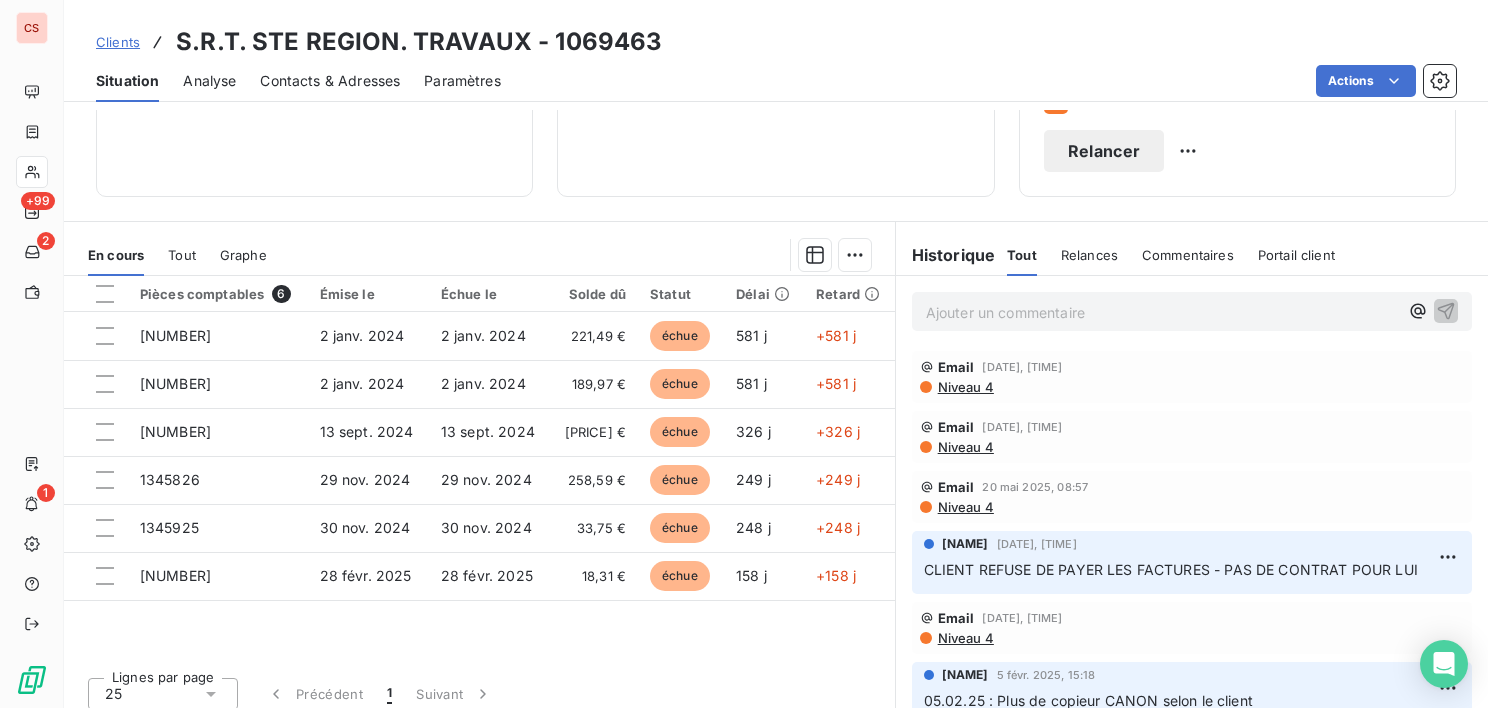 scroll, scrollTop: 348, scrollLeft: 0, axis: vertical 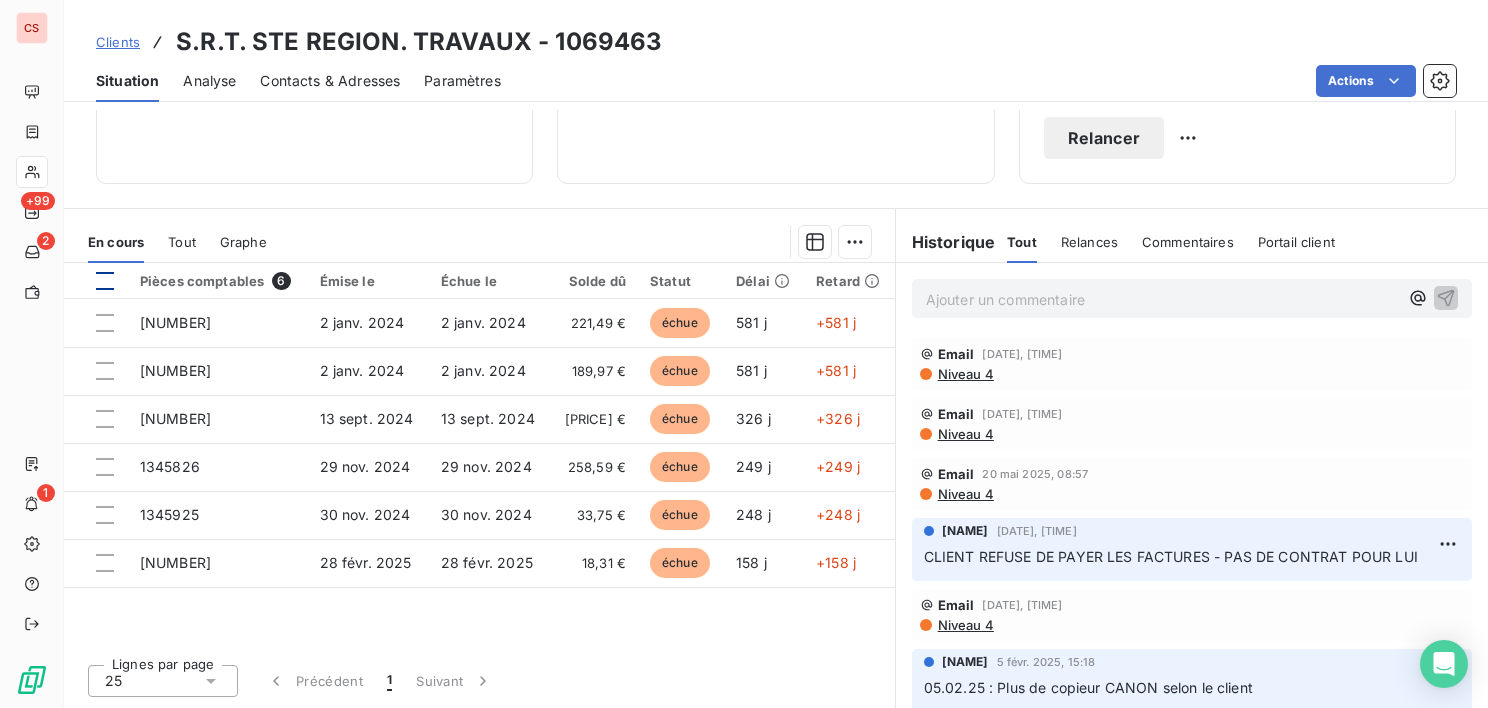 click at bounding box center [105, 281] 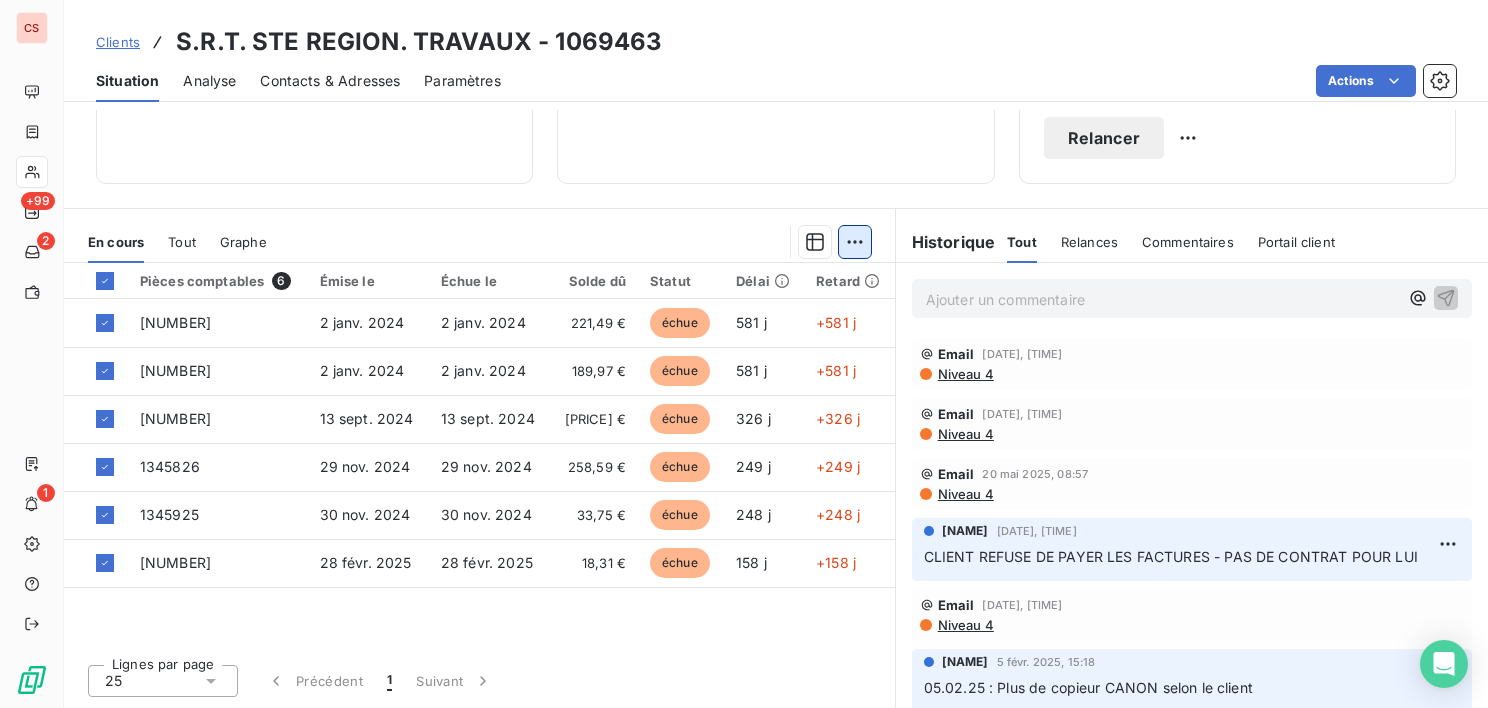 click on "CS +[NUMBER] [NUMBER] Clients S.R.T. STE REGION. TRAVAUX - [ACCOUNT_ID] Situation Analyse Contacts & Adresses Paramètres Actions Informations client Propriétés Client Encours client [AMOUNT]€ 0 Échu [AMOUNT]€ Non-échu [AMOUNT]€ Limite d’encours Ajouter une limite d’encours autorisé Gestion du risque Surveiller ce client en intégrant votre outil de gestion des risques client. Relance Plan de relance MAUVAIS PAYEURS - DOUTEUX Prochaine relance prévue depuis le [DATE] Niveau 4 Relancer En cours Tout Graphe Pièces comptables 6 Émise le Échue le Solde dû Statut Délai Retard [INVOICE_ID] [DATE] [DATE] [AMOUNT]€ échue [DAYS] j +[DAYS] j [INVOICE_ID] [DATE] [DATE] [AMOUNT]€ échue [DAYS] j +[DAYS] j [INVOICE_ID] [DATE] [DATE] [AMOUNT]€ échue [DAYS] j +[DAYS] j [INVOICE_ID] [DATE] [DATE] [AMOUNT]€ échue [DAYS] j +[DAYS] j [INVOICE_ID] [DATE] [DATE] [AMOUNT]€ échue [DAYS] j +[DAYS] j [INVOICE_ID] [DATE] [DATE] [AMOUNT]€ échue [DAYS] j +[DAYS] j 25" at bounding box center [744, 354] 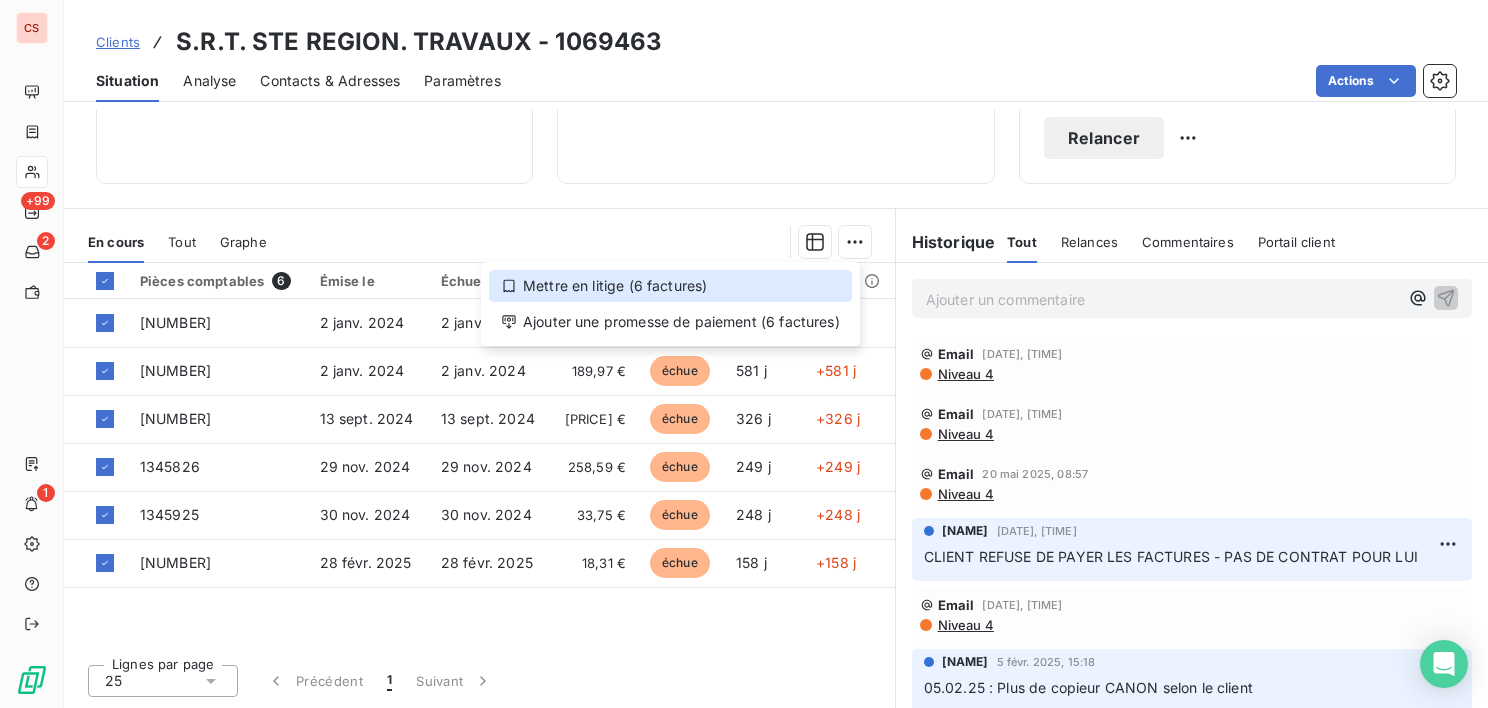 click on "Mettre en litige (6 factures)" at bounding box center [670, 286] 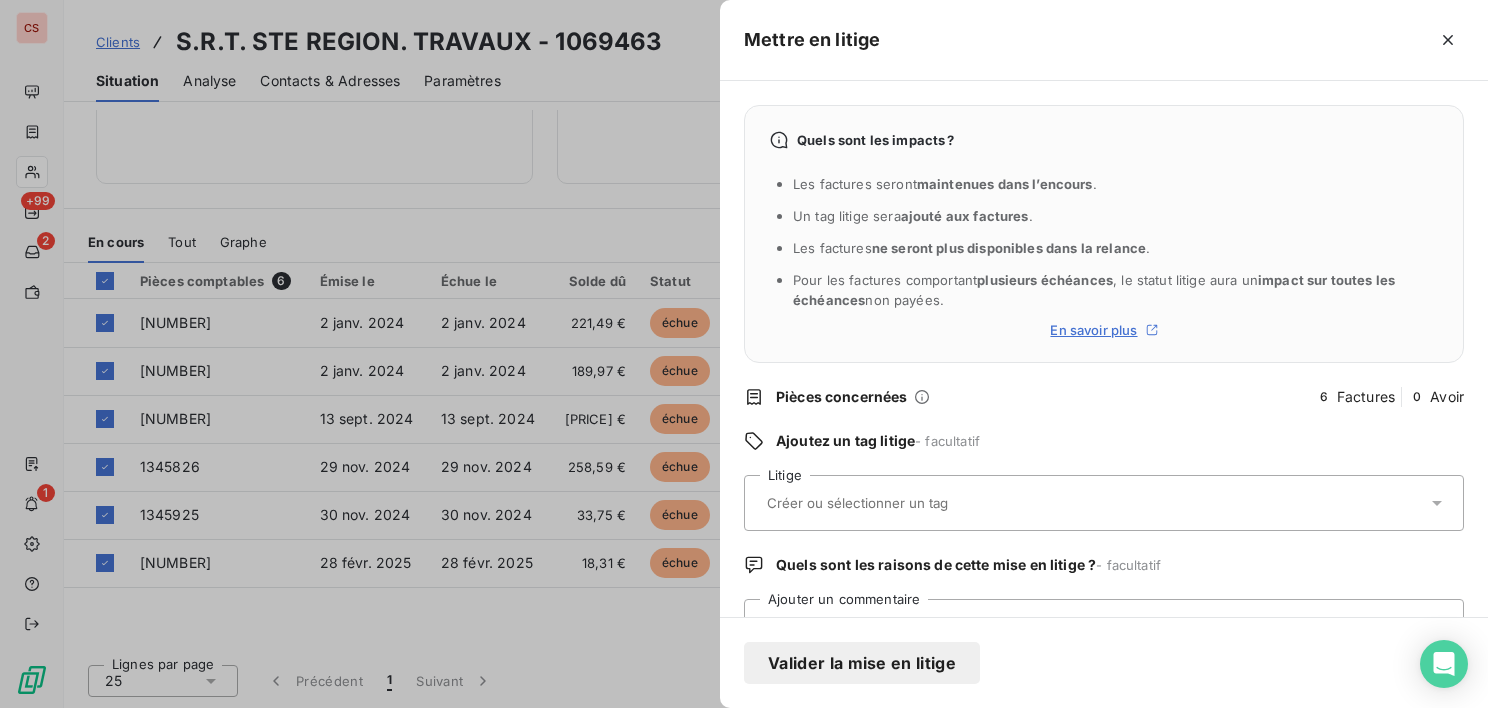 click at bounding box center (910, 503) 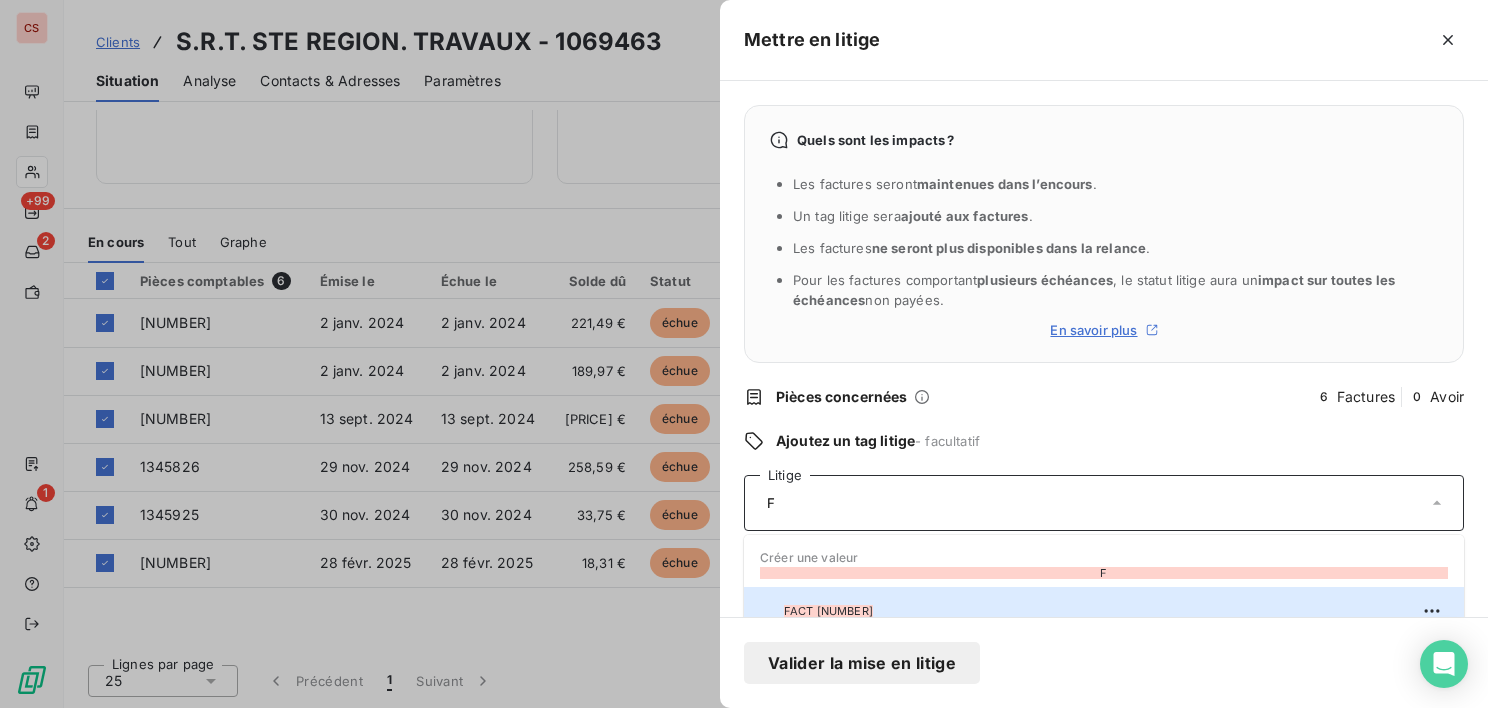 scroll, scrollTop: 10, scrollLeft: 0, axis: vertical 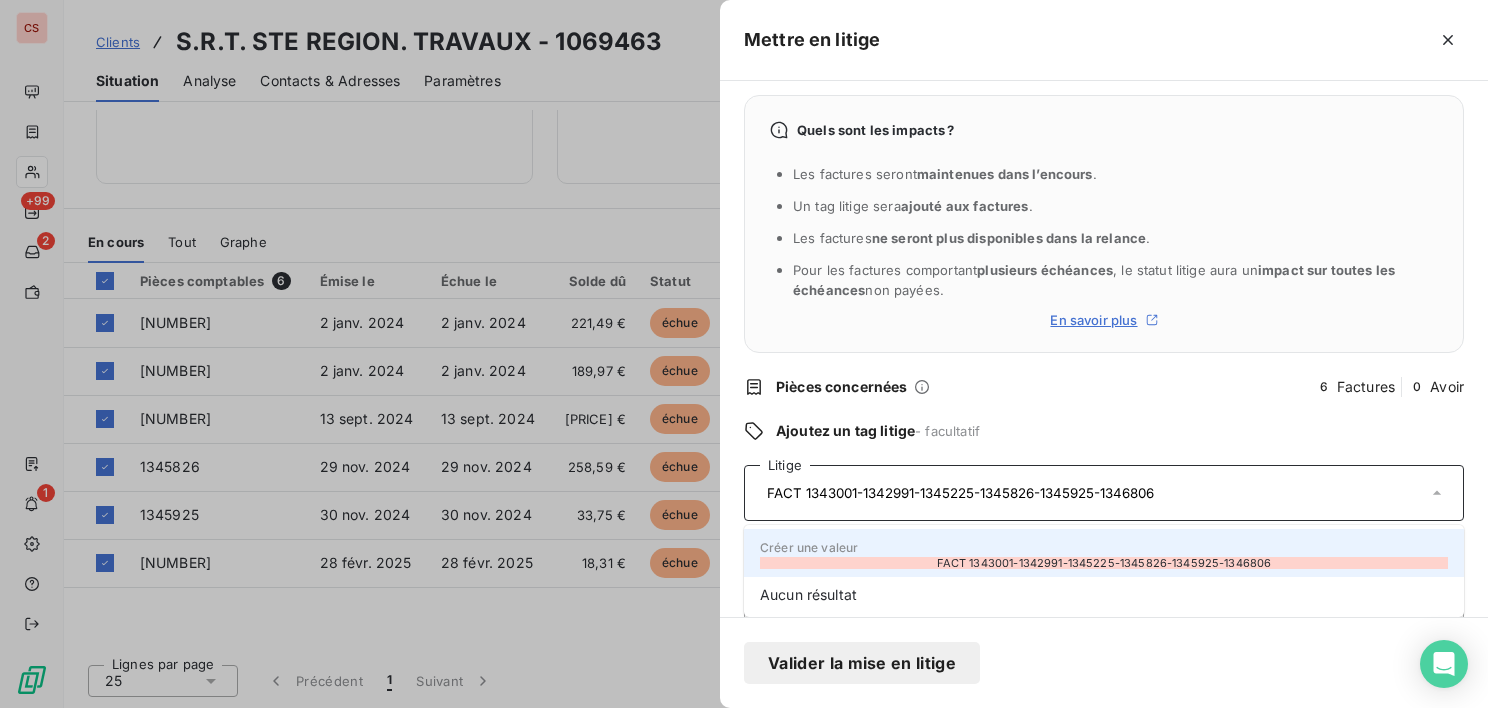 type on "FACT 1343001-1342991-1345225-1345826-1345925-1346806" 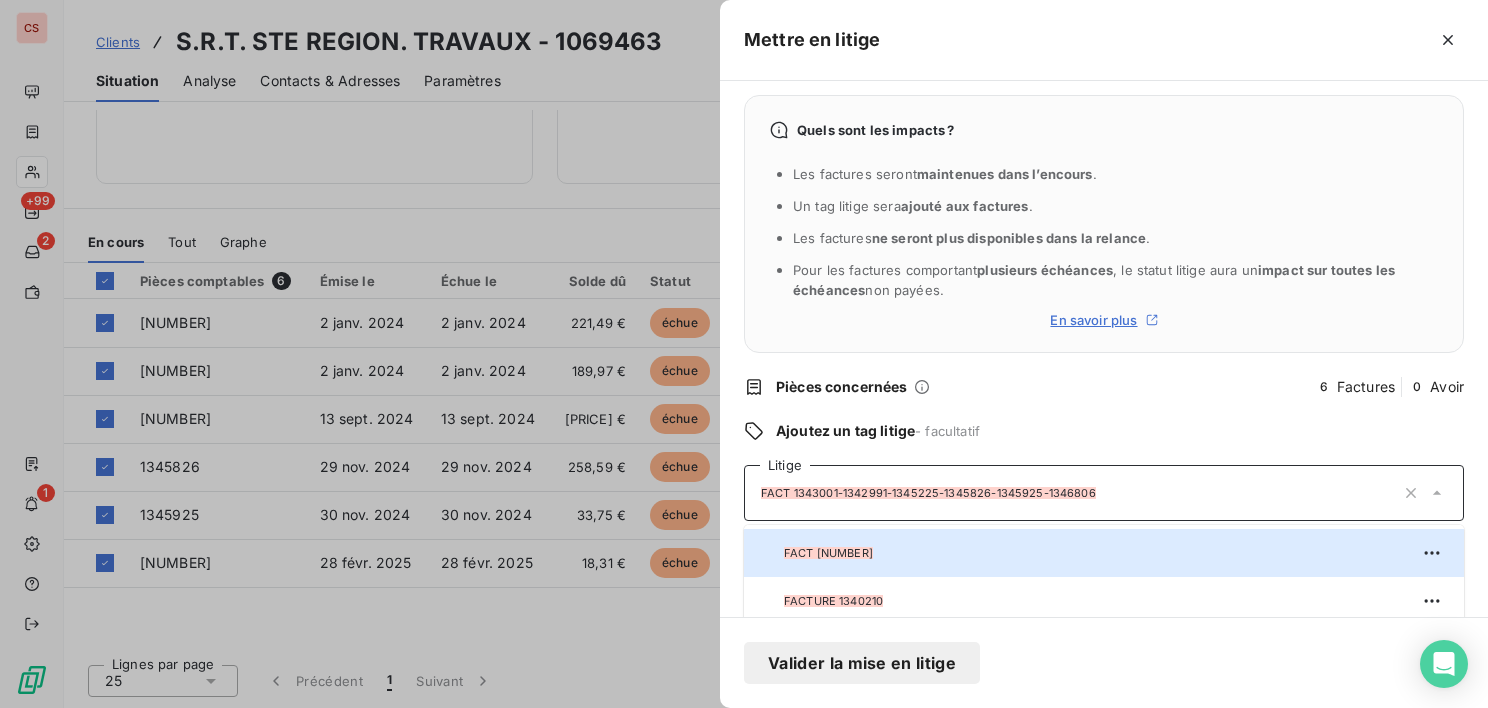 scroll, scrollTop: 824, scrollLeft: 0, axis: vertical 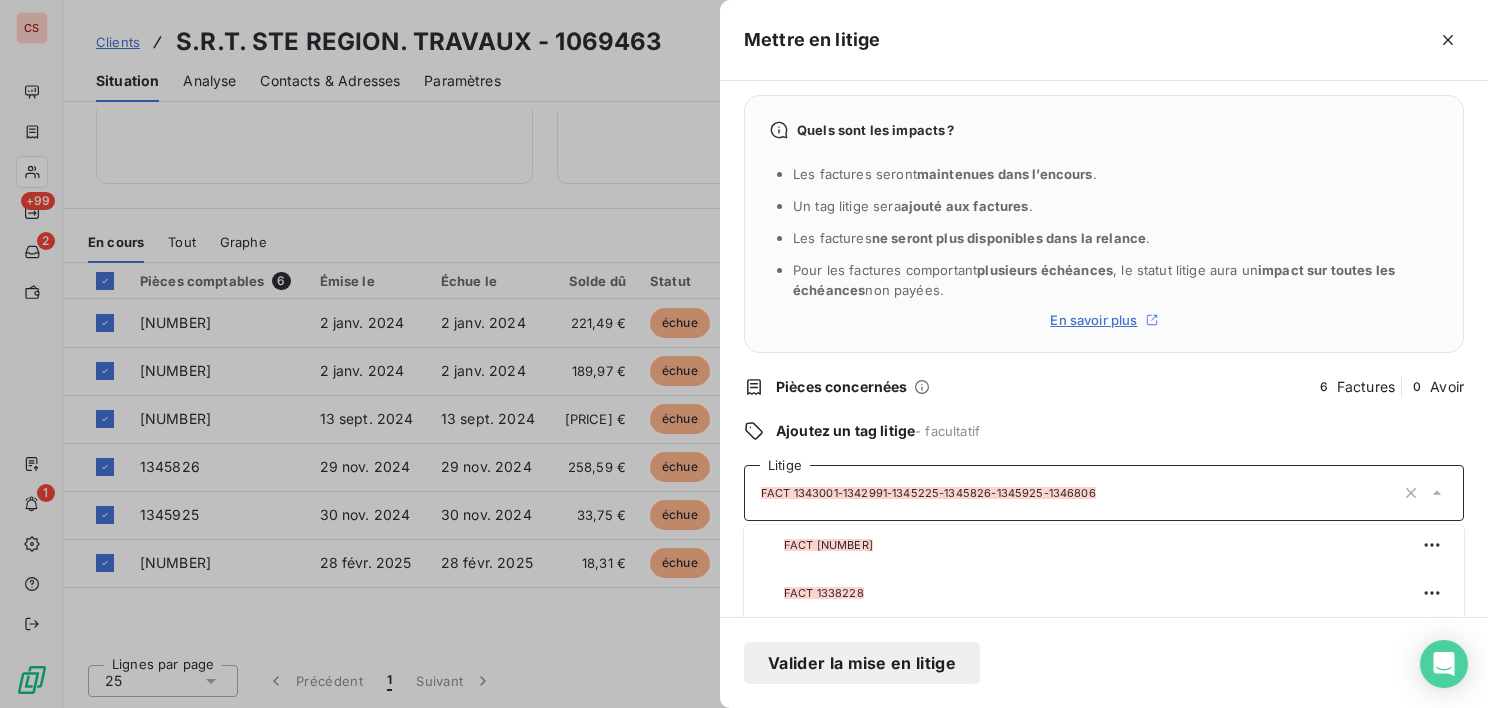 click on "Valider la mise en litige" at bounding box center (1104, 662) 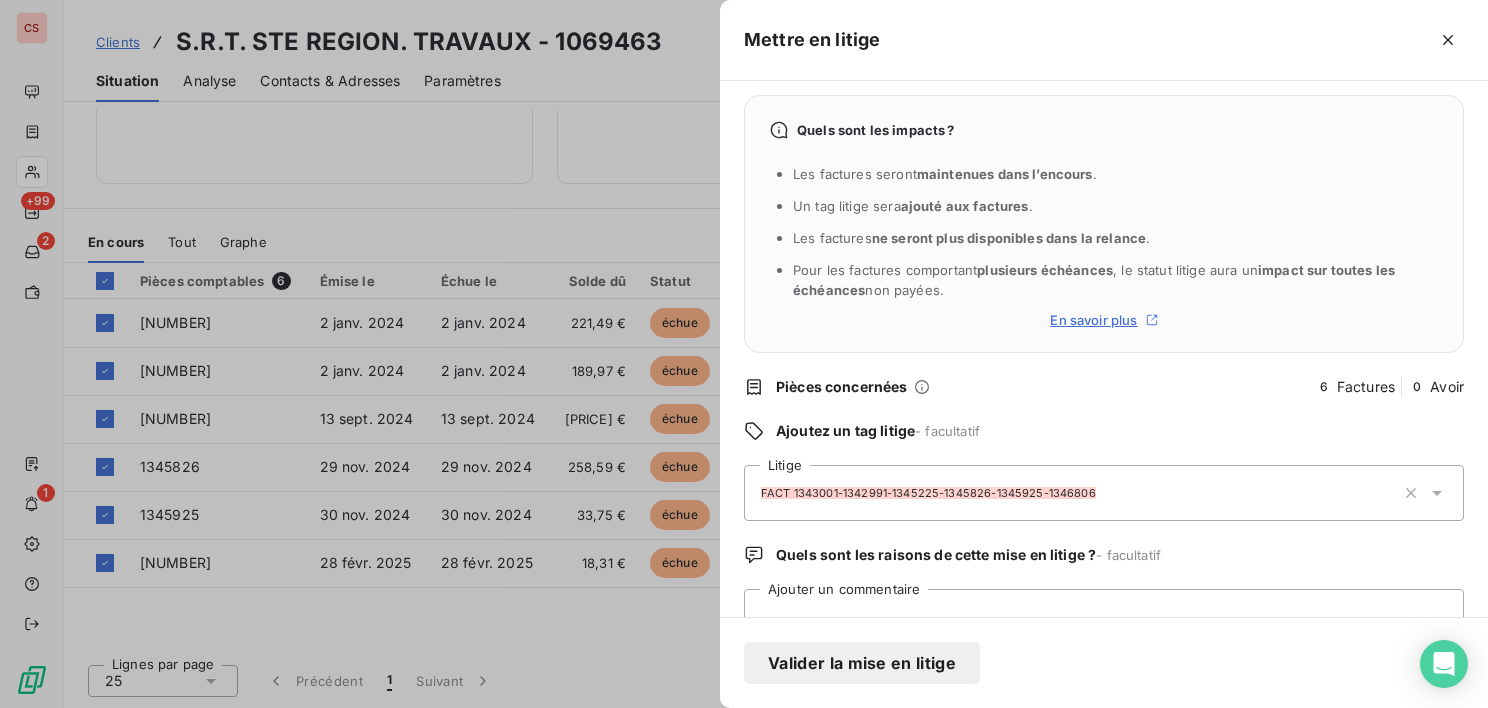 scroll, scrollTop: 82, scrollLeft: 0, axis: vertical 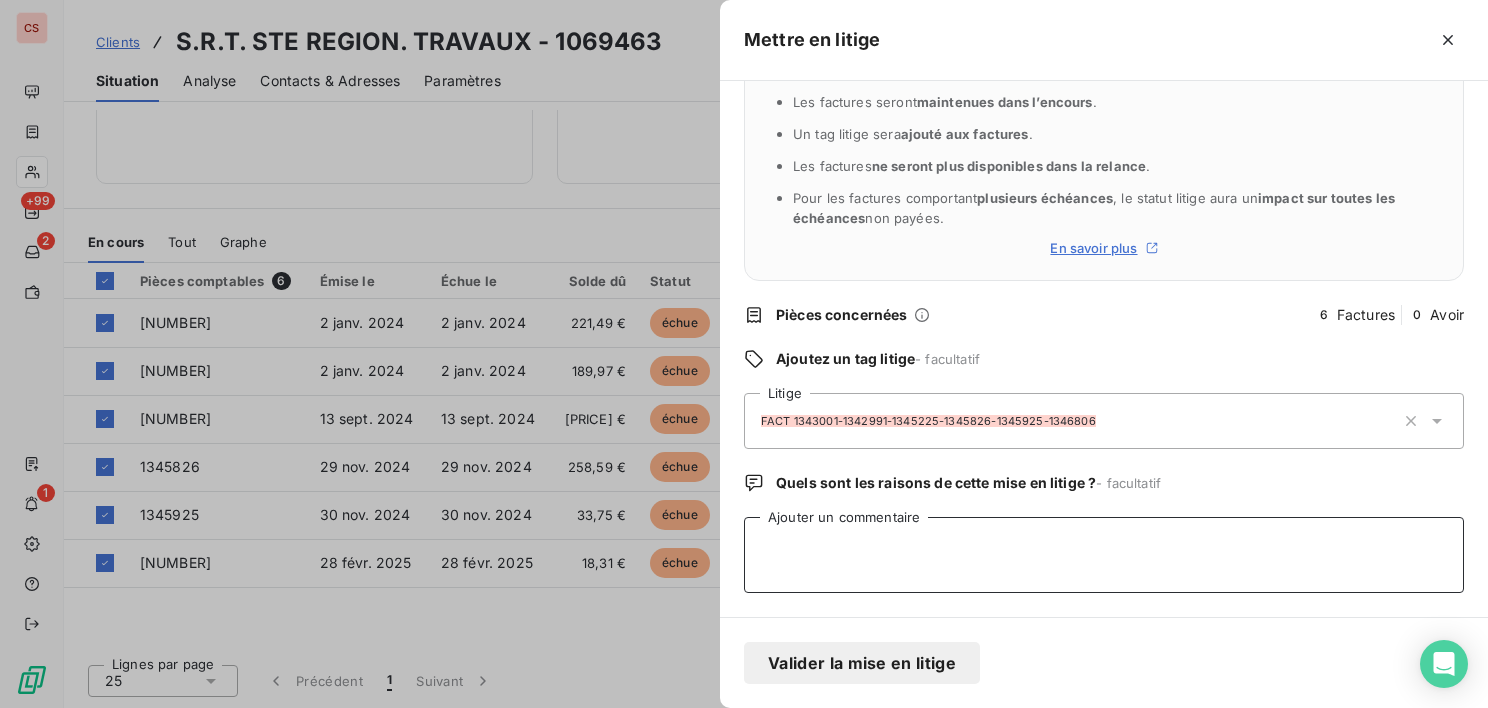 click on "Ajouter un commentaire" at bounding box center (1104, 555) 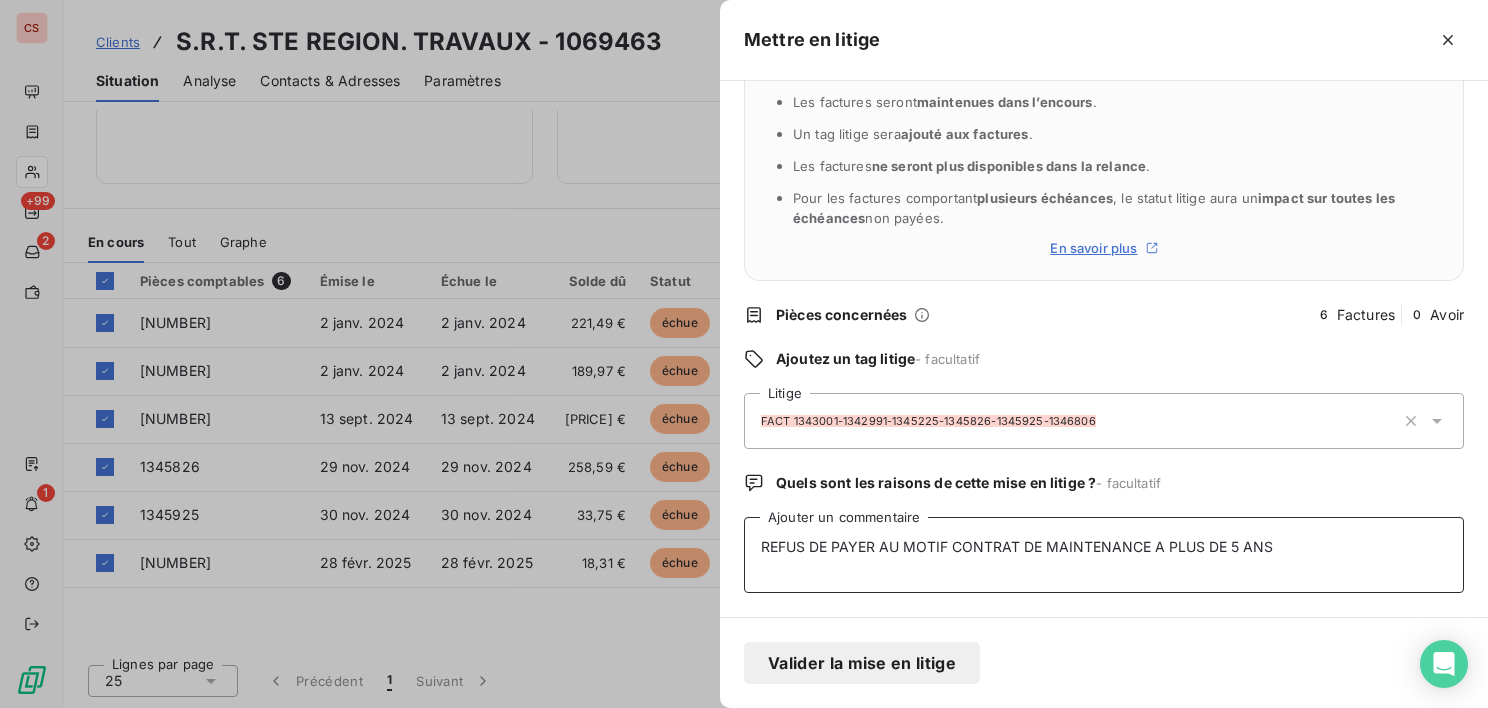 click on "REFUS DE PAYER AU MOTIF CONTRAT DE MAINTENANCE A PLUS DE 5 ANS" at bounding box center (1104, 555) 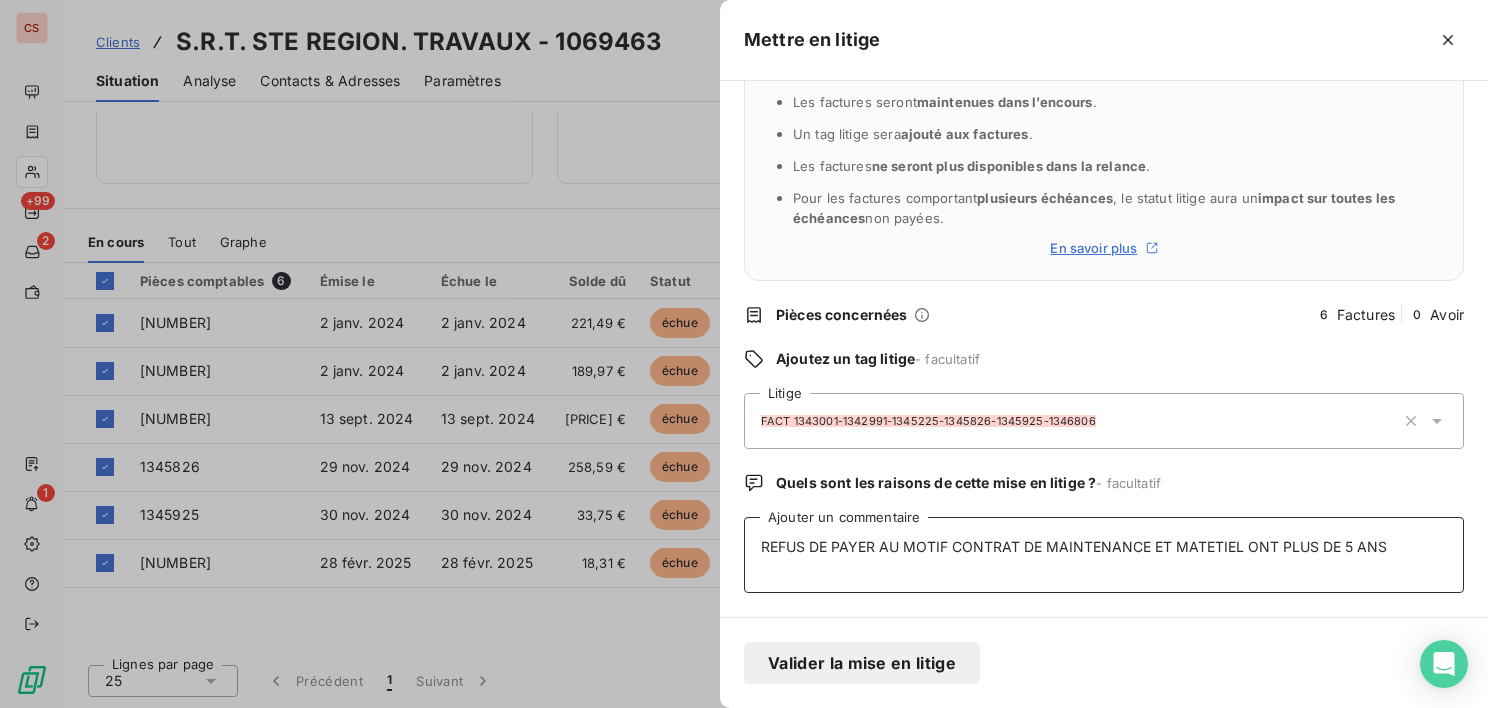 type on "REFUS DE PAYER AU MOTIF CONTRAT DE MAINTENANCE ET MATETIEL ONT PLUS DE 5 ANS" 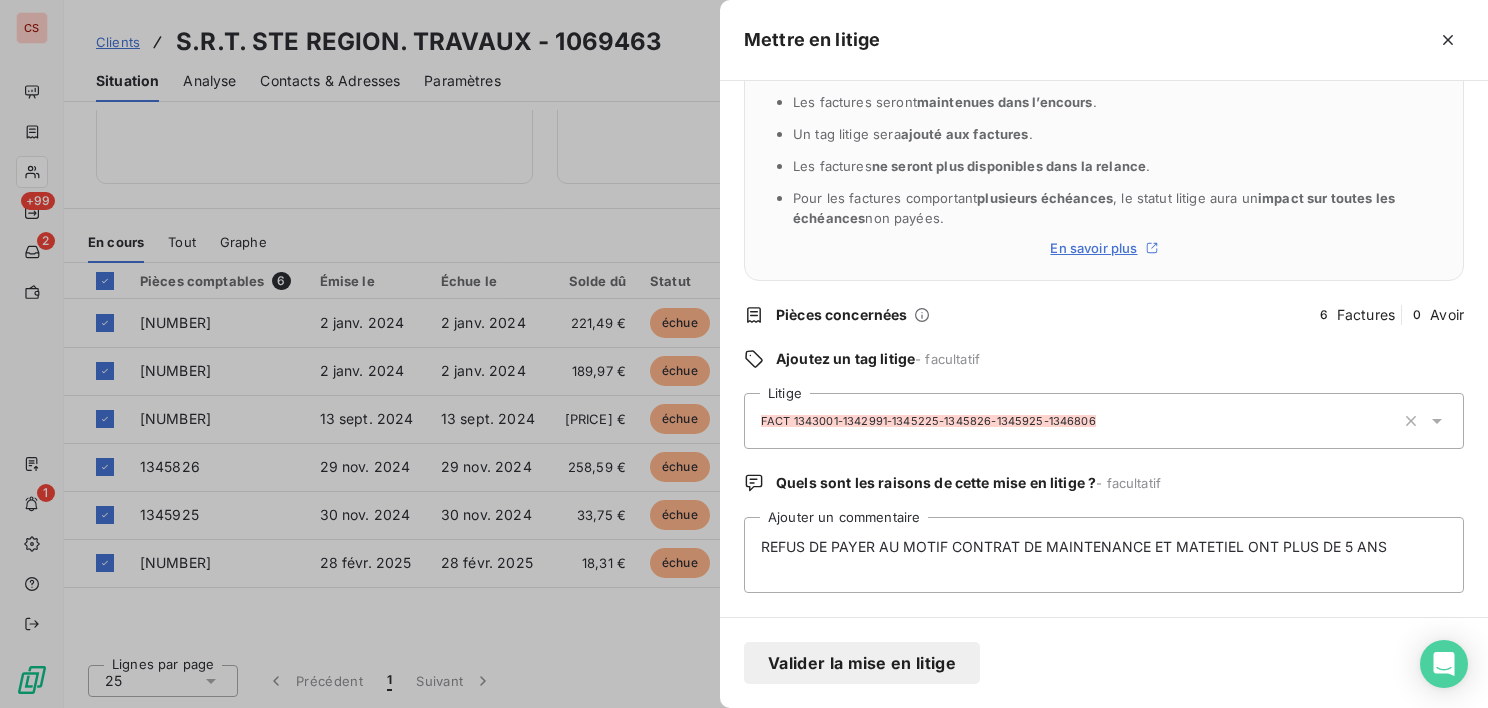 click on "Valider la mise en litige" at bounding box center (862, 663) 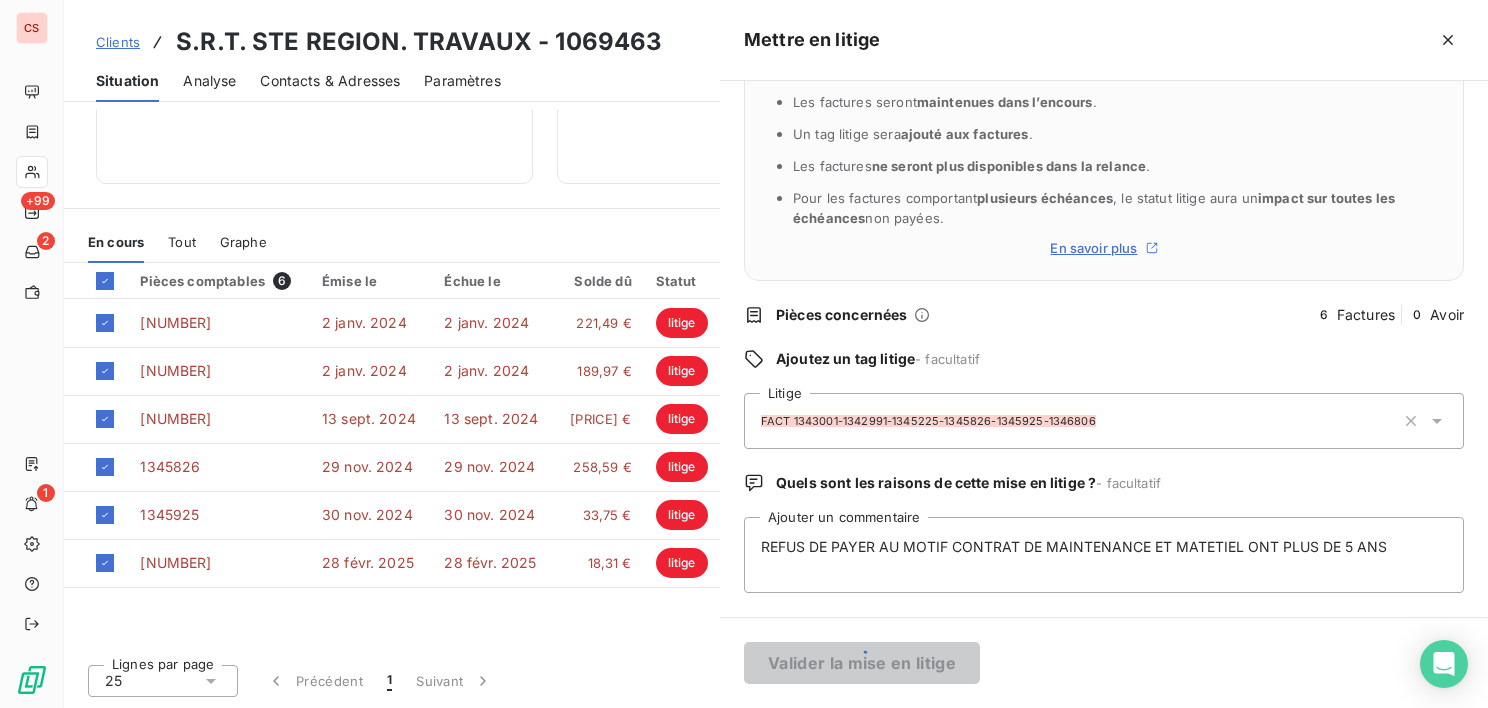 type 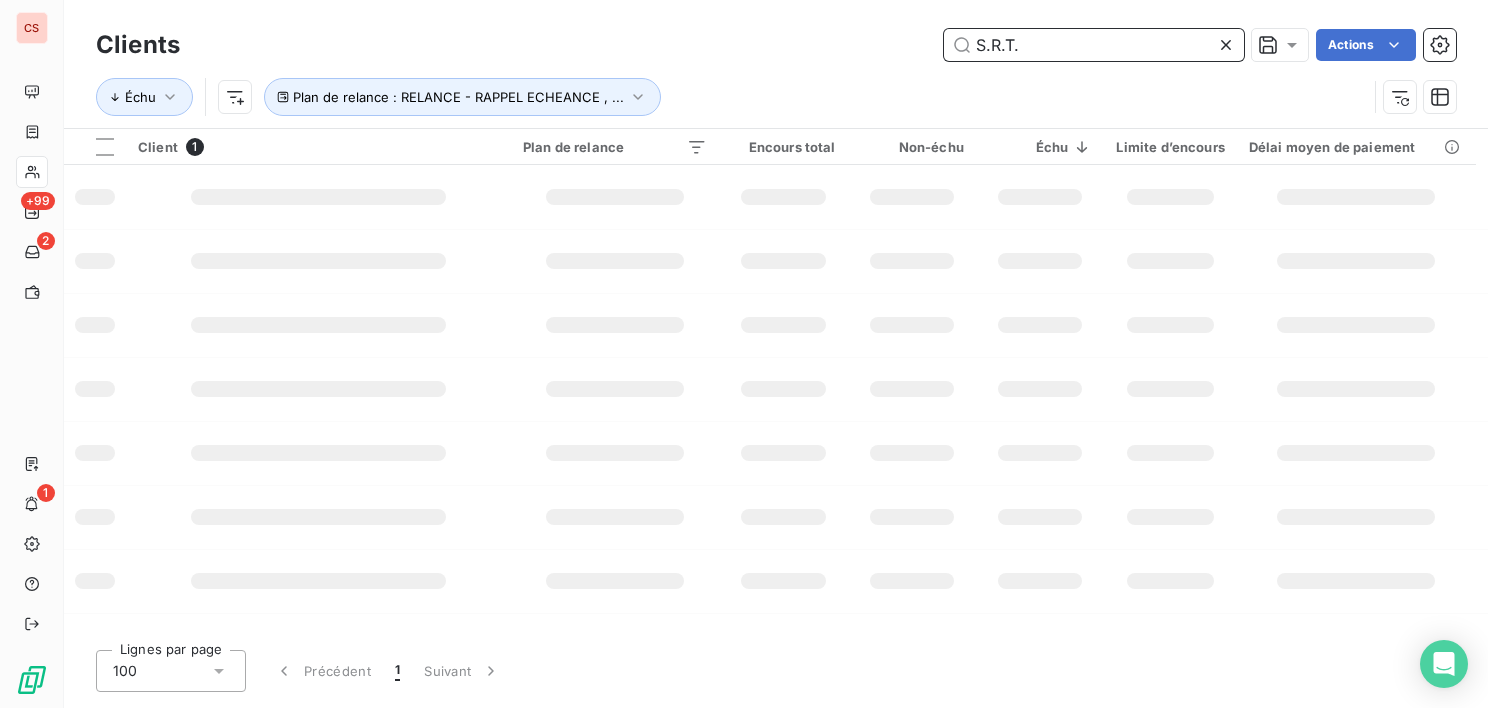 drag, startPoint x: 1034, startPoint y: 49, endPoint x: 986, endPoint y: 55, distance: 48.373547 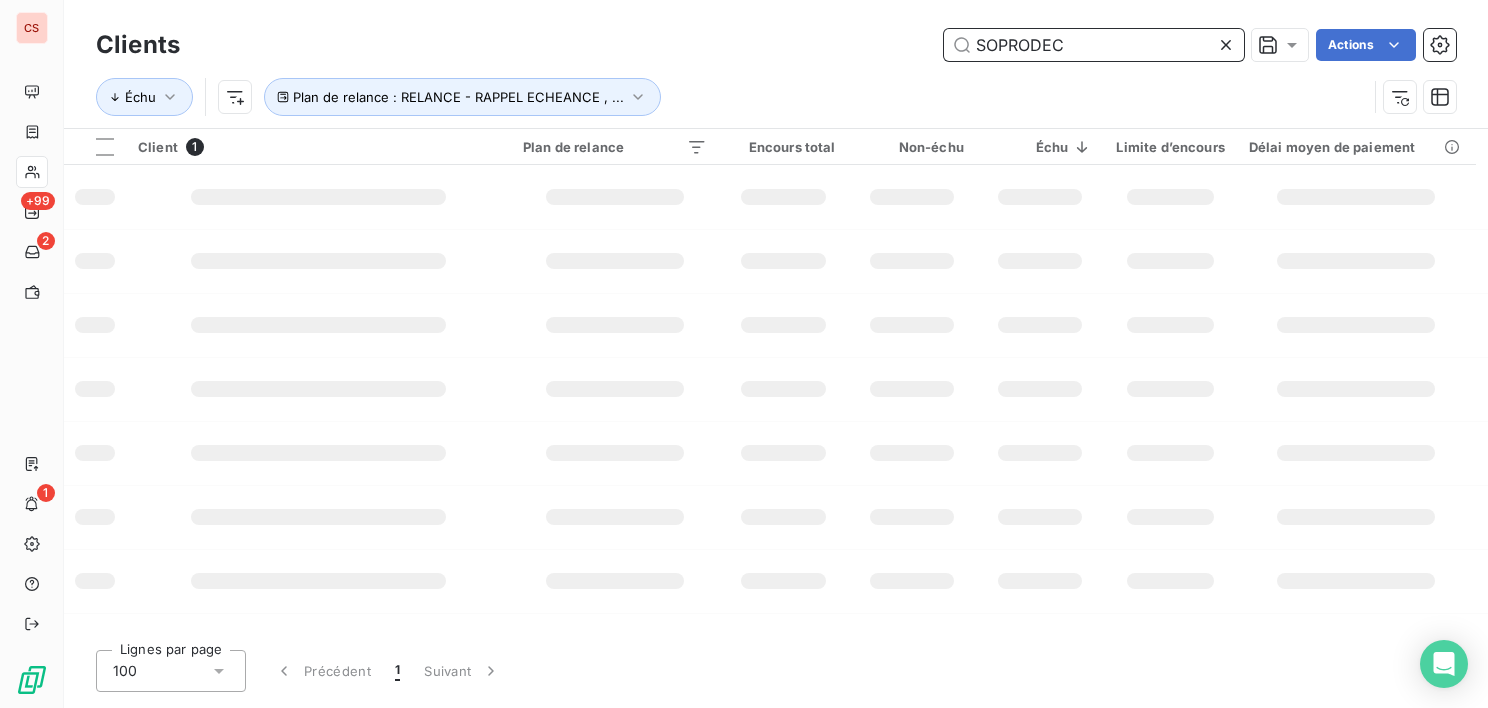 type on "SOPRODEC" 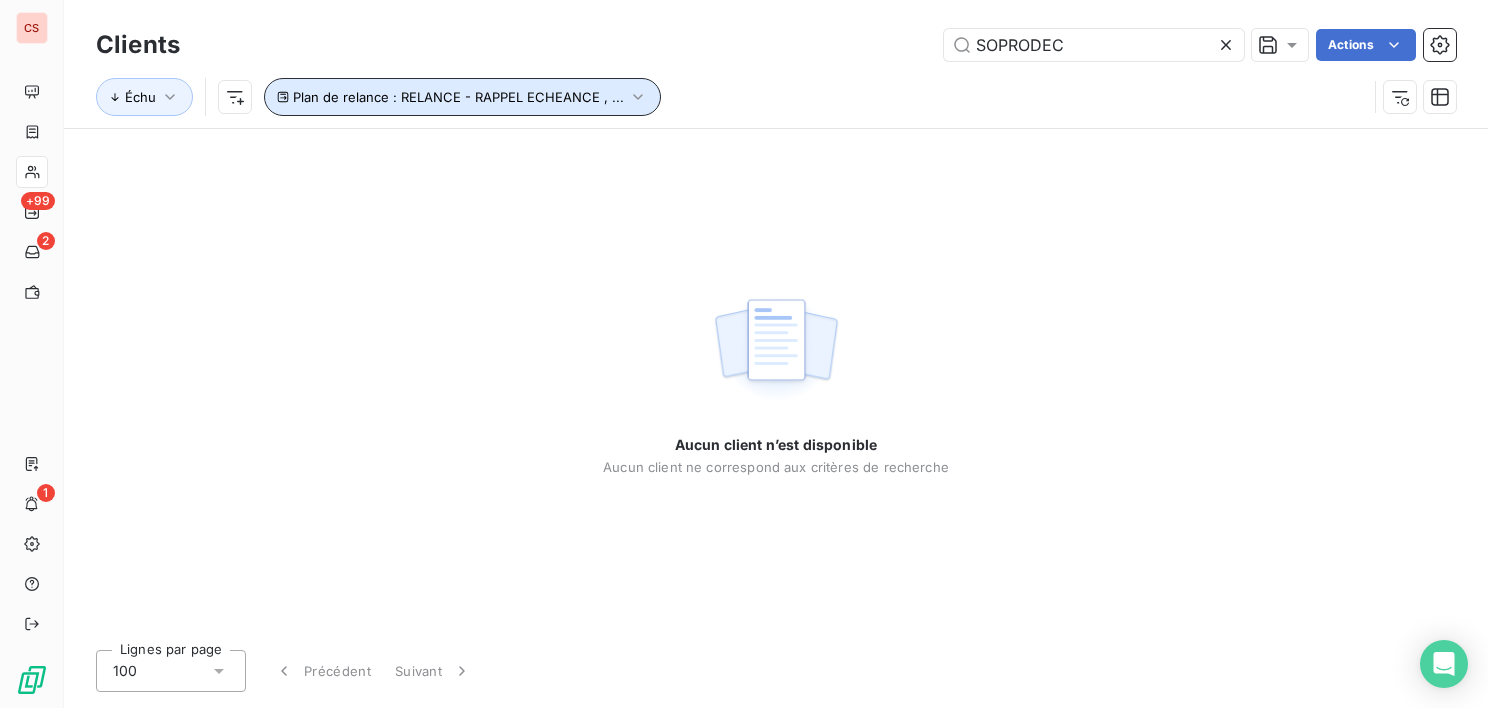 click 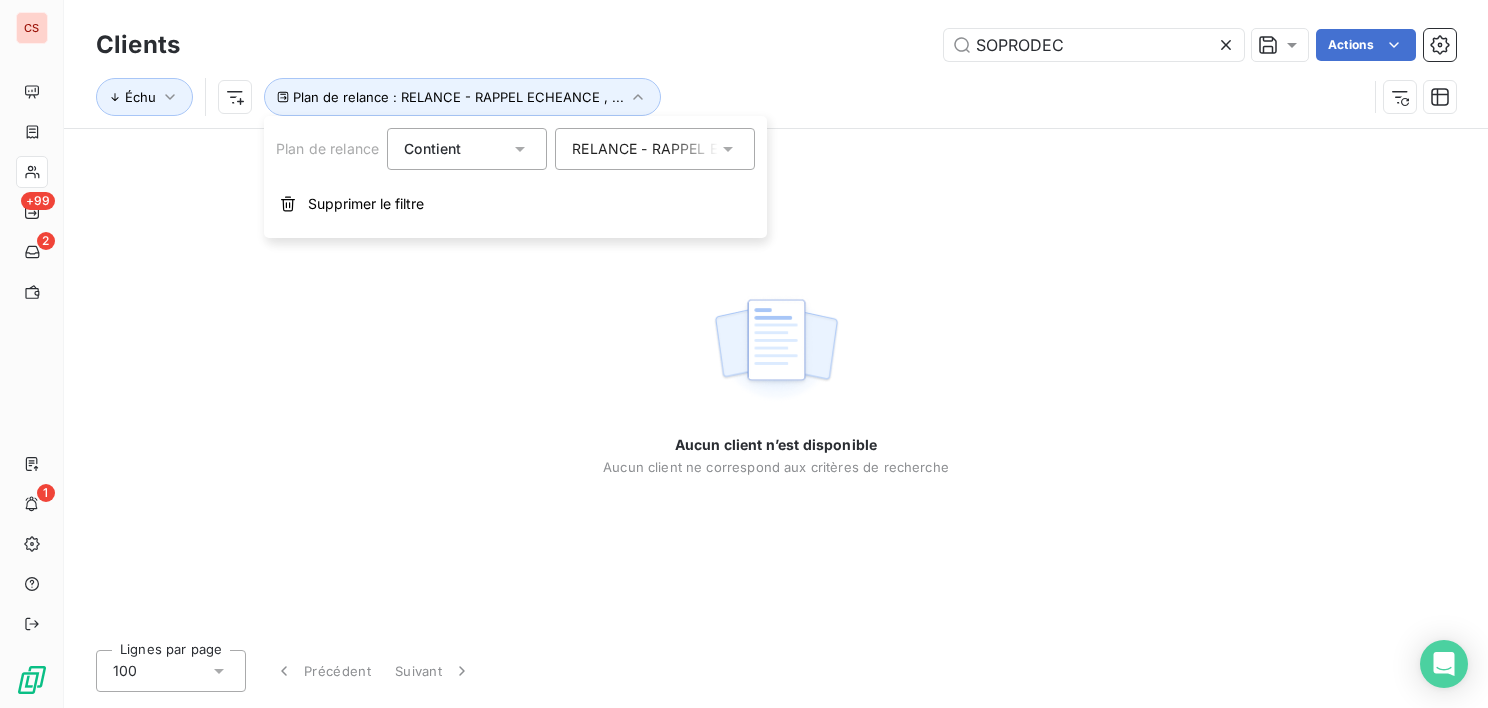 click on "RELANCE - RAPPEL ECHEANCE , PROCEDURE COLLECTIVE , PRELEVEMENT REJETE , ETAT DES COMPTES , MAUVAIS PAYEURS - DOUTEUX" at bounding box center [655, 149] 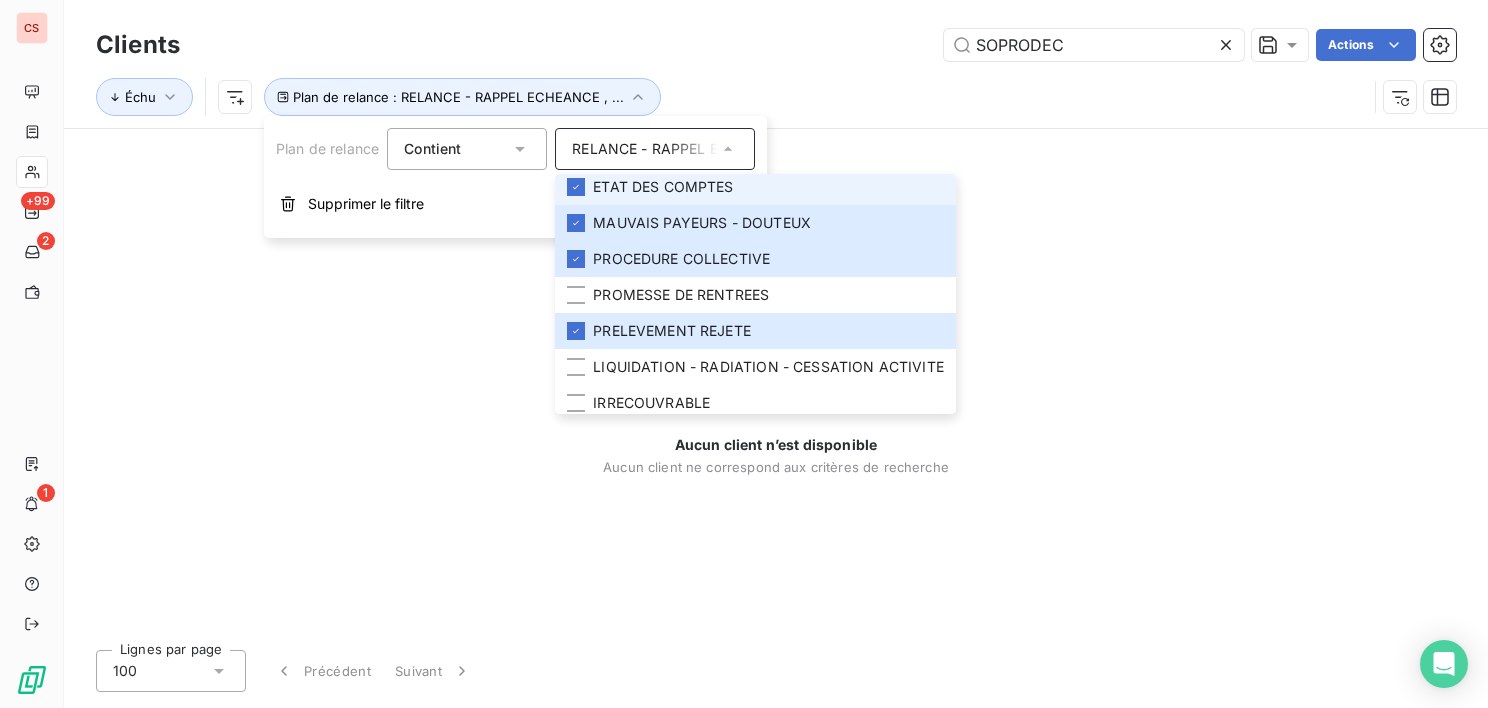 scroll, scrollTop: 135, scrollLeft: 0, axis: vertical 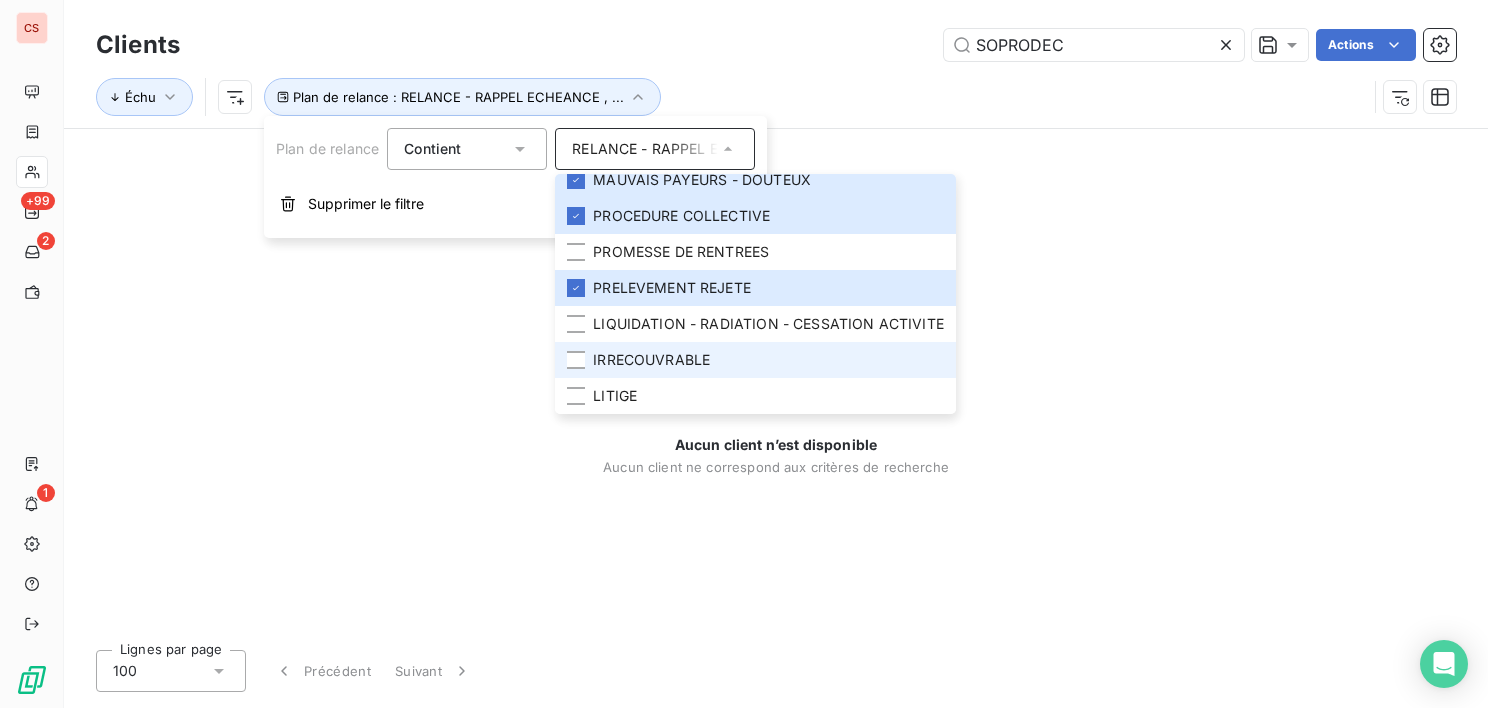 click at bounding box center (576, 360) 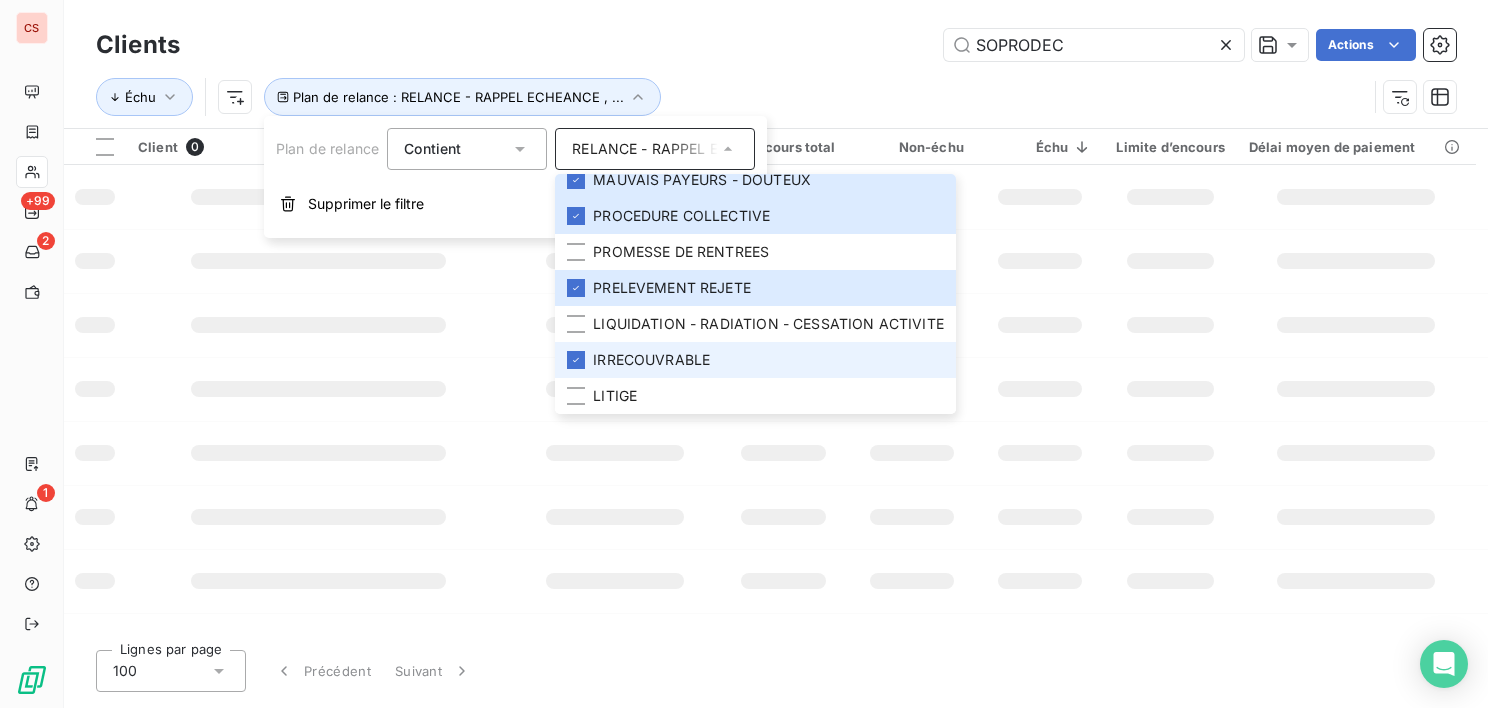 scroll, scrollTop: 120, scrollLeft: 0, axis: vertical 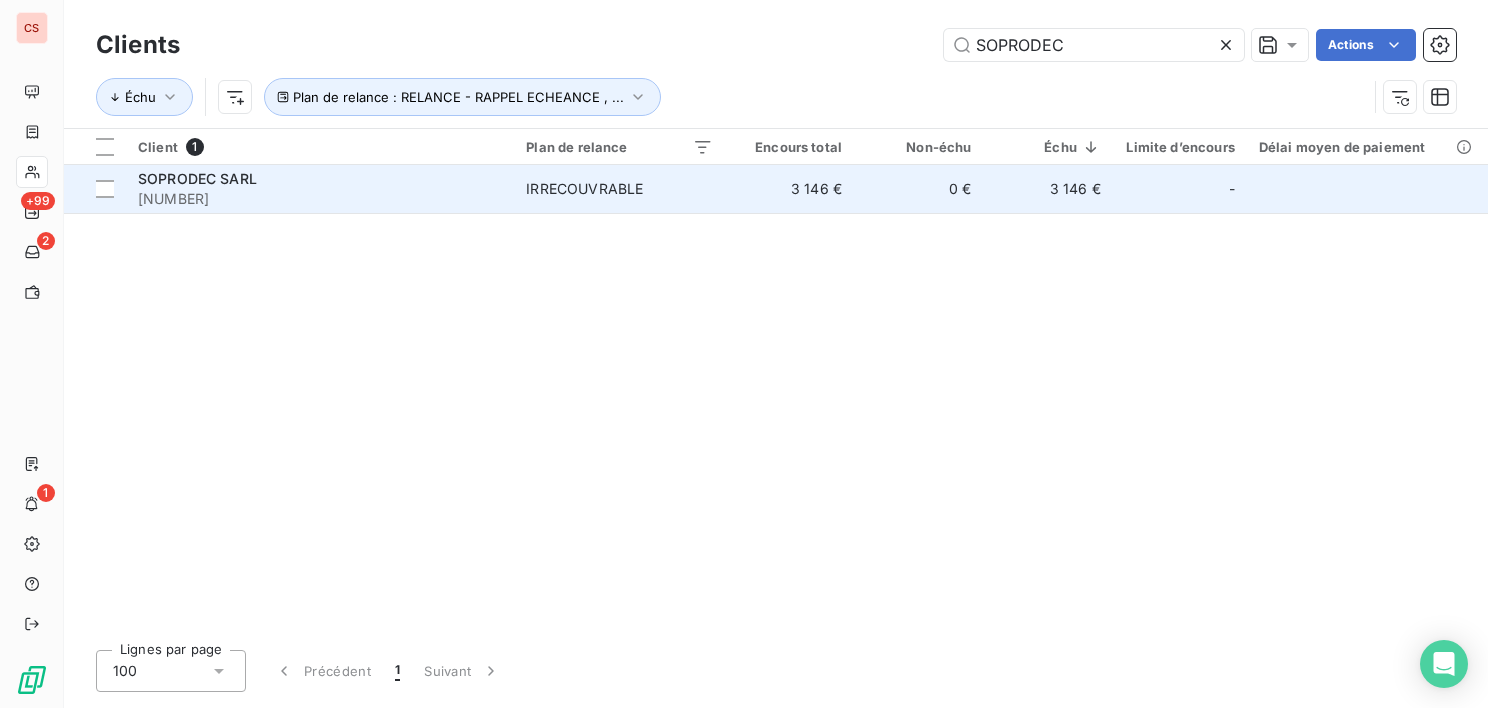 click on "SOPRODEC SARL" at bounding box center [320, 179] 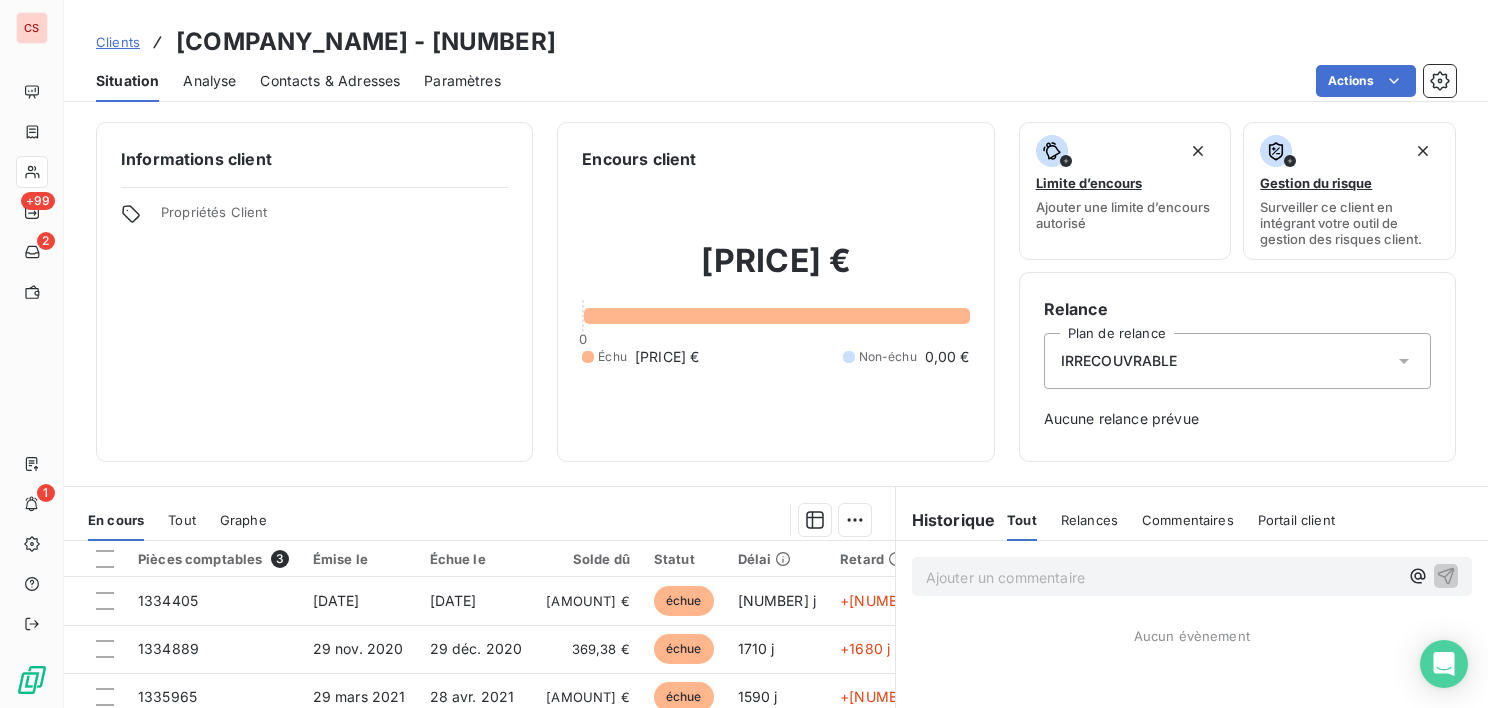 scroll, scrollTop: 278, scrollLeft: 0, axis: vertical 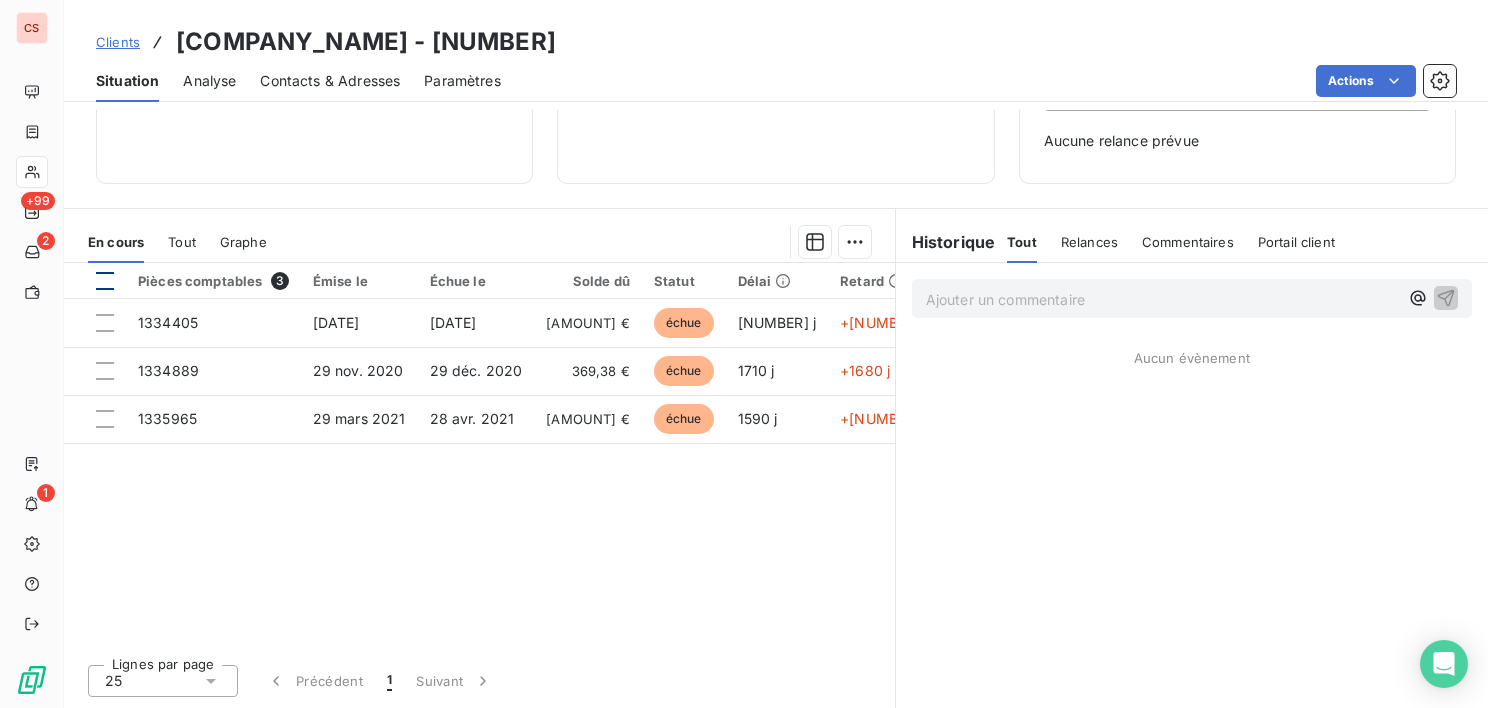 click at bounding box center [105, 281] 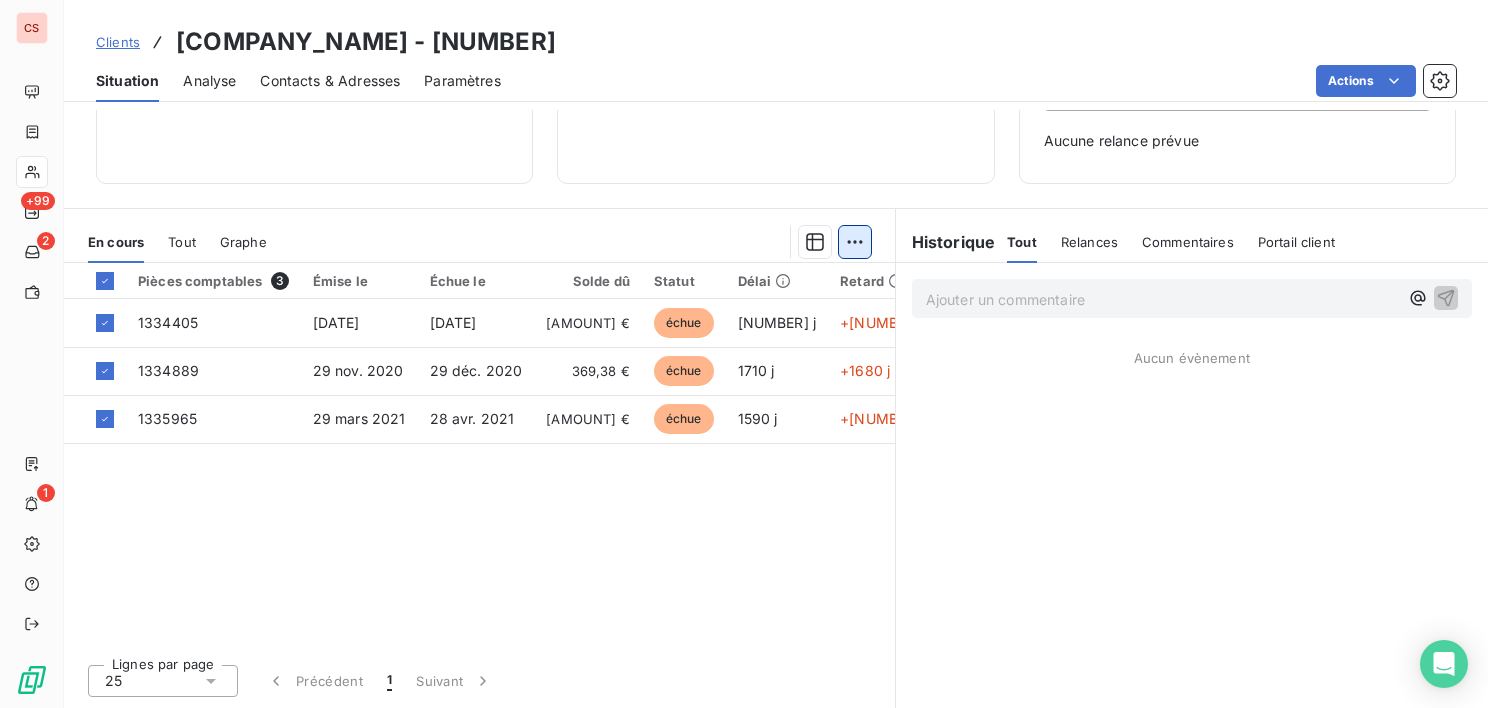 click on "CS +99 2 1 Clients [COMPANY_NAME]                  - 1069473 Situation Analyse Contacts & Adresses Paramètres Actions Informations client Propriétés Client Encours client   3 146,44 € 0 Échu 3 146,44 € Non-échu 0,00 €     Limite d’encours Ajouter une limite d’encours autorisé Gestion du risque Surveiller ce client en intégrant votre outil de gestion des risques client. Relance Plan de relance IRRECOUVRABLE Aucune relance prévue En cours Tout Graphe Pièces comptables 3 Émise le Échue le Solde dû Statut Délai   Retard   1334405 2 sept. 2020 2 oct. 2020 1 946,88 € échue 1798 j +1768 j 1334889 29 nov. 2020 29 déc. 2020 369,38 € échue 1710 j +1680 j 1335965 29 mars 2021 28 avr. 2021 830,18 € échue 1590 j +1560 j Lignes par page 25 Précédent 1 Suivant Historique Tout Relances Commentaires Portail client Tout Relances Commentaires Portail client Ajouter un commentaire ﻿ Aucun évènement" at bounding box center (744, 354) 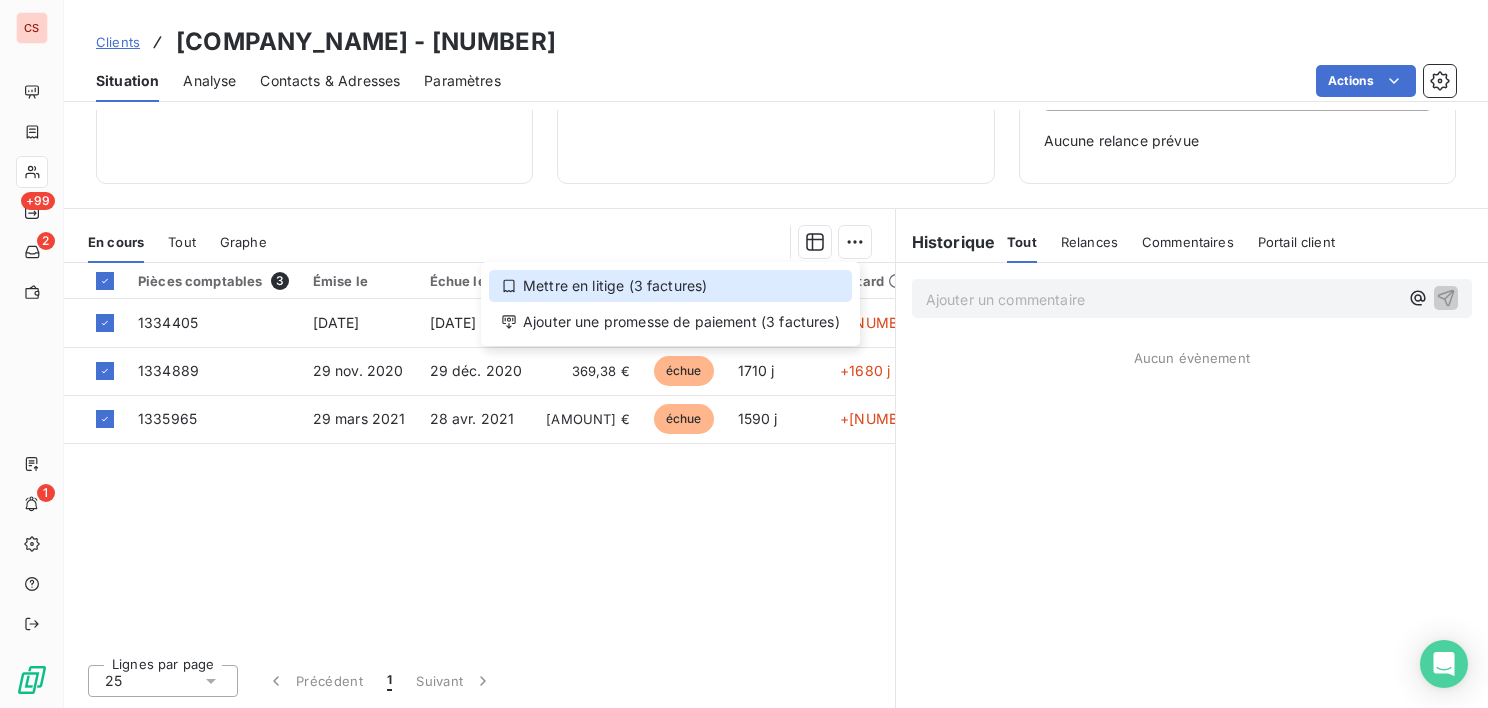 click on "Mettre en litige (3 factures)" at bounding box center [670, 286] 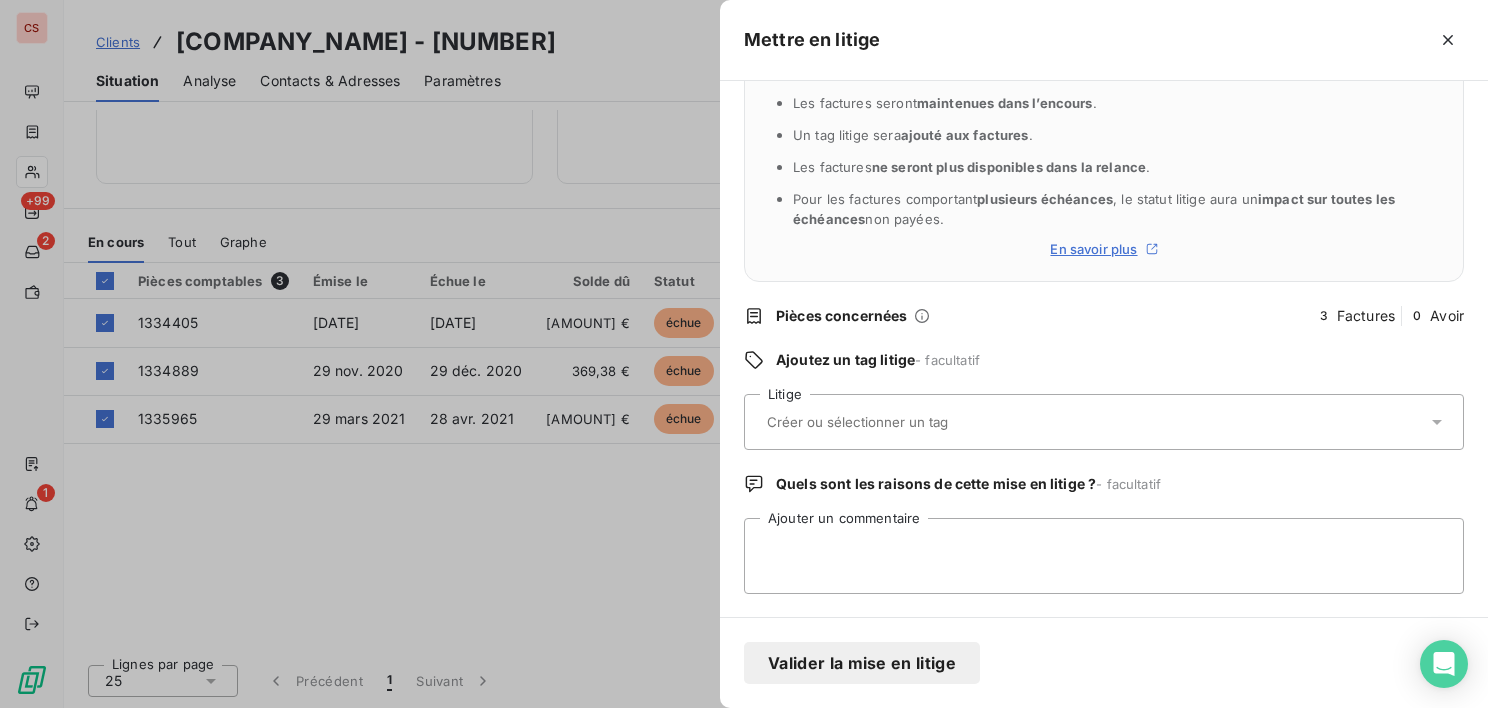 scroll, scrollTop: 82, scrollLeft: 0, axis: vertical 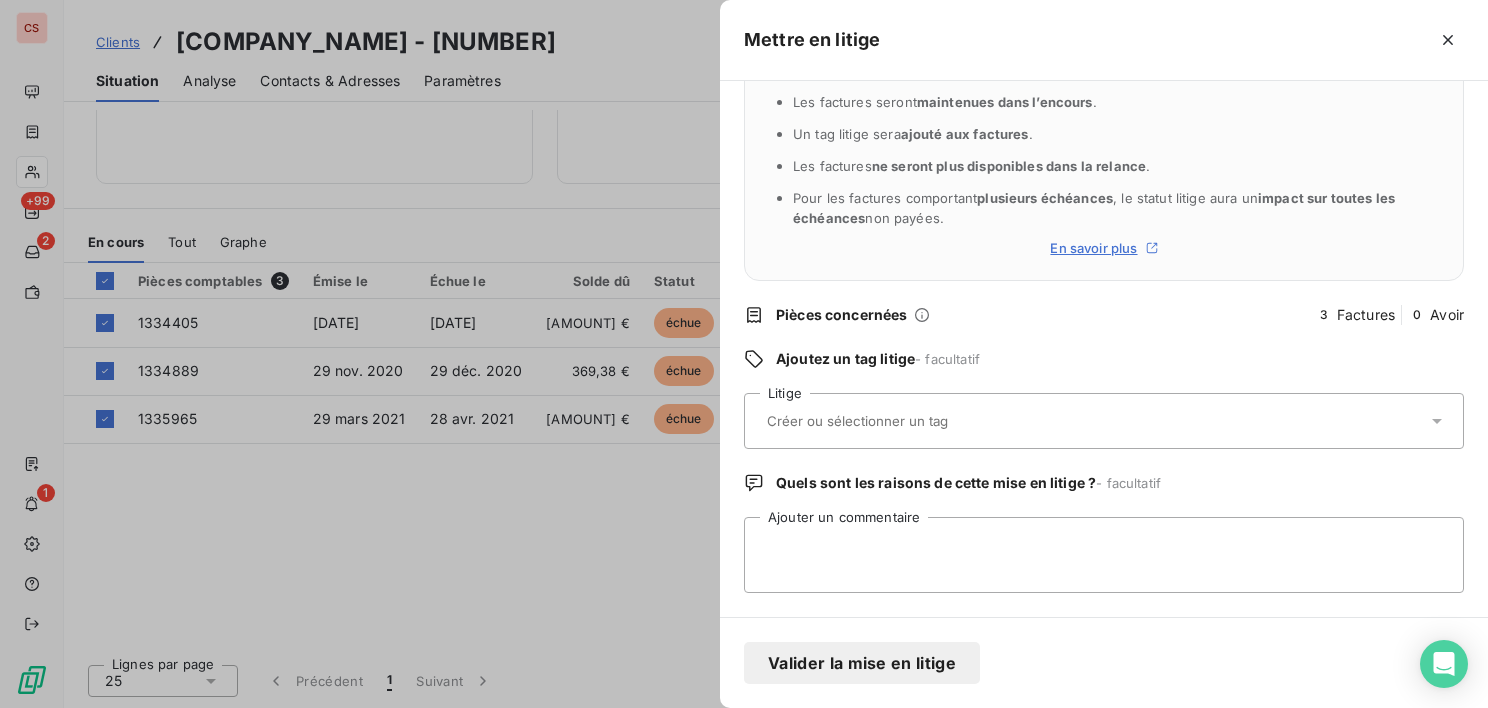 click at bounding box center (1094, 421) 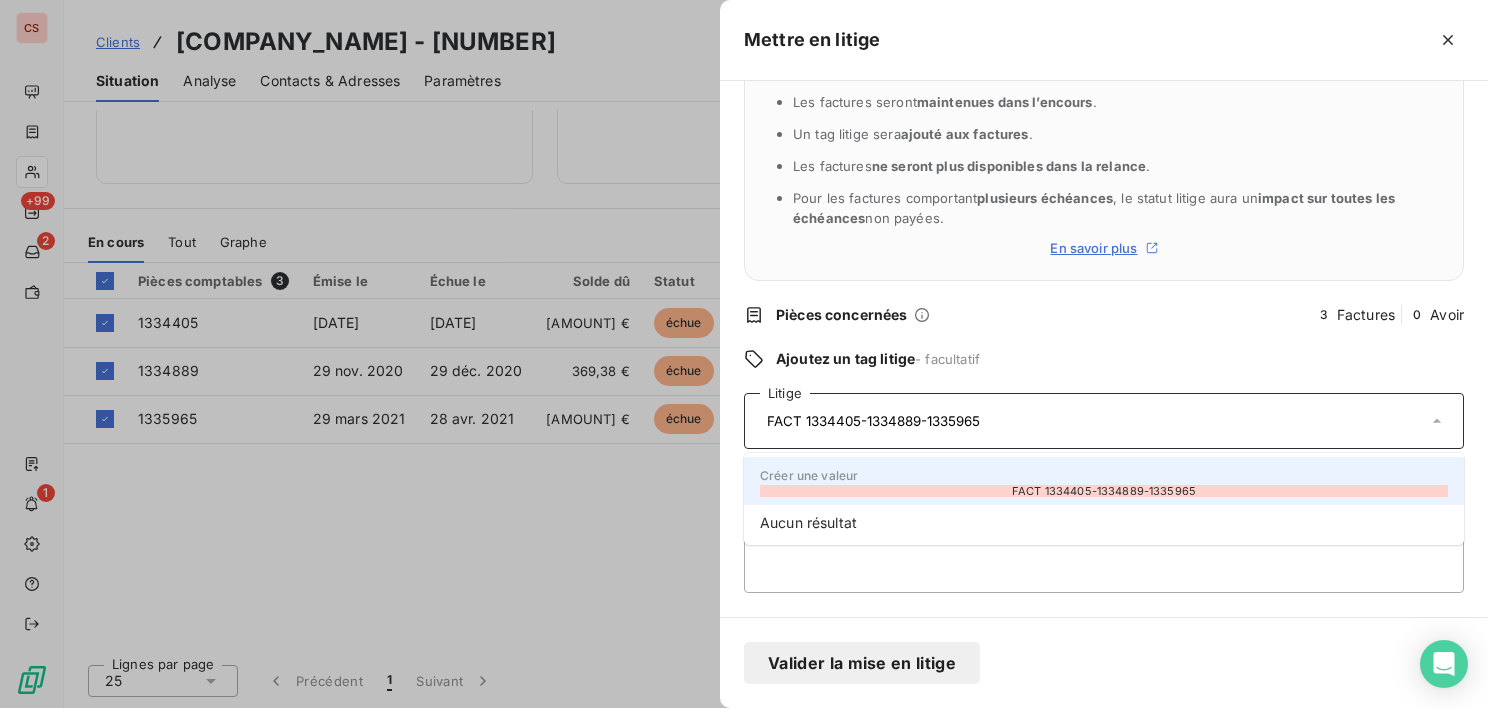type on "FACT 1334405-1334889-1335965" 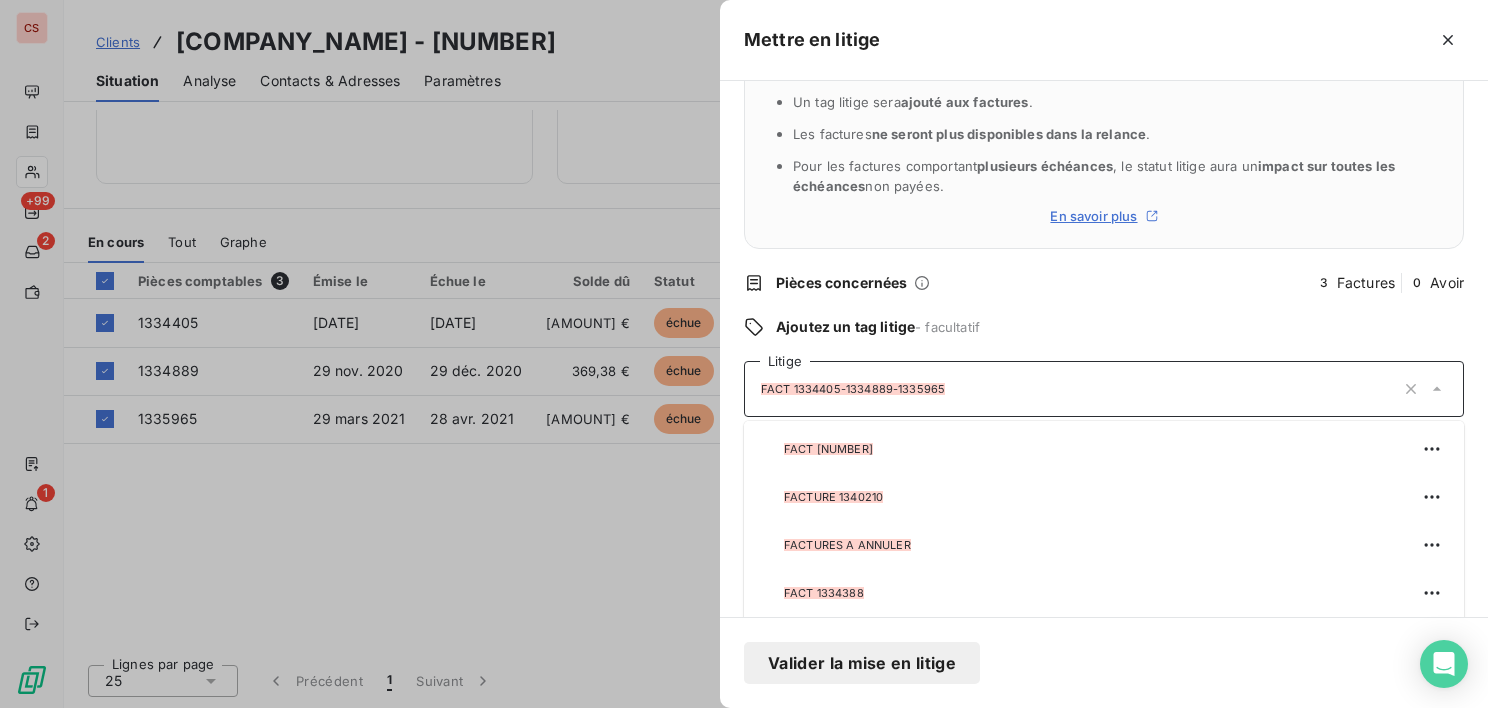 click on "FACT 1334388" at bounding box center [1104, 593] 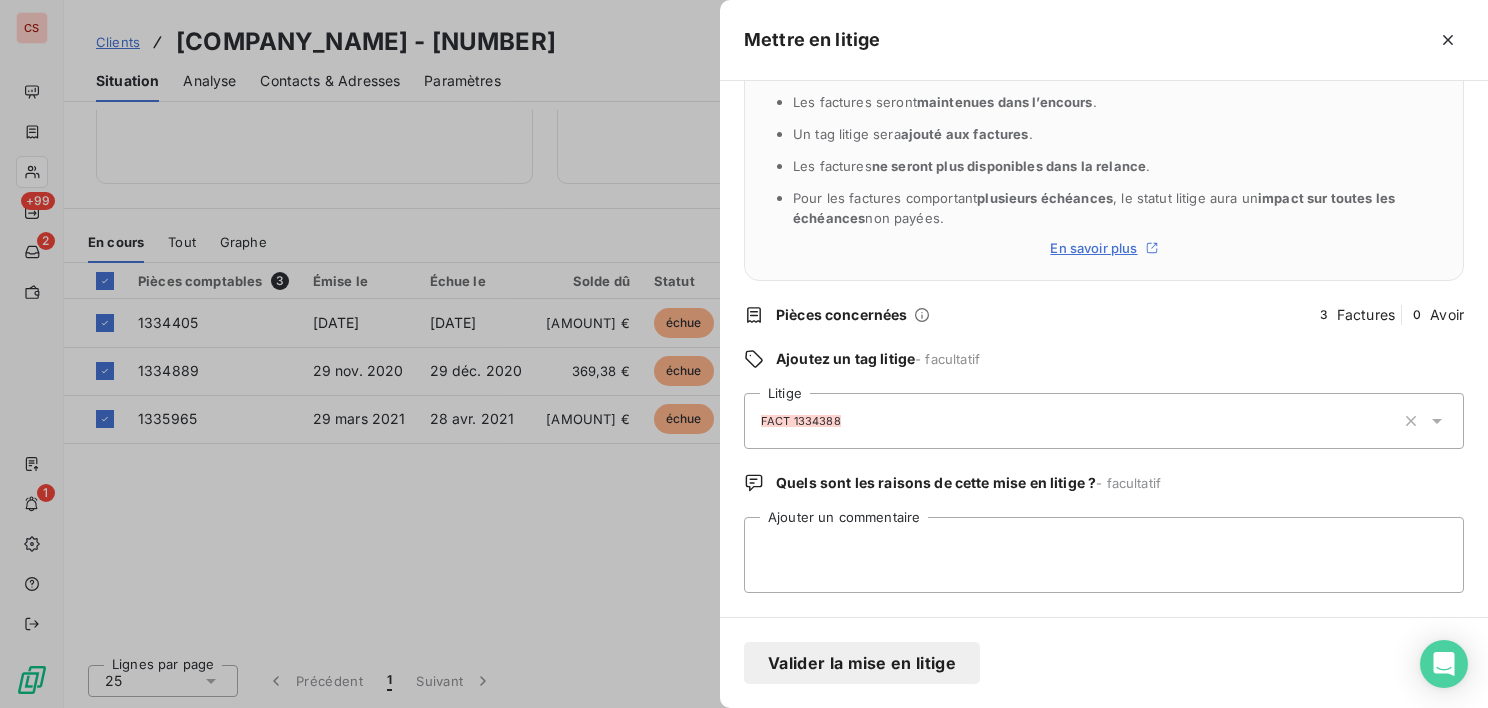 scroll, scrollTop: 82, scrollLeft: 0, axis: vertical 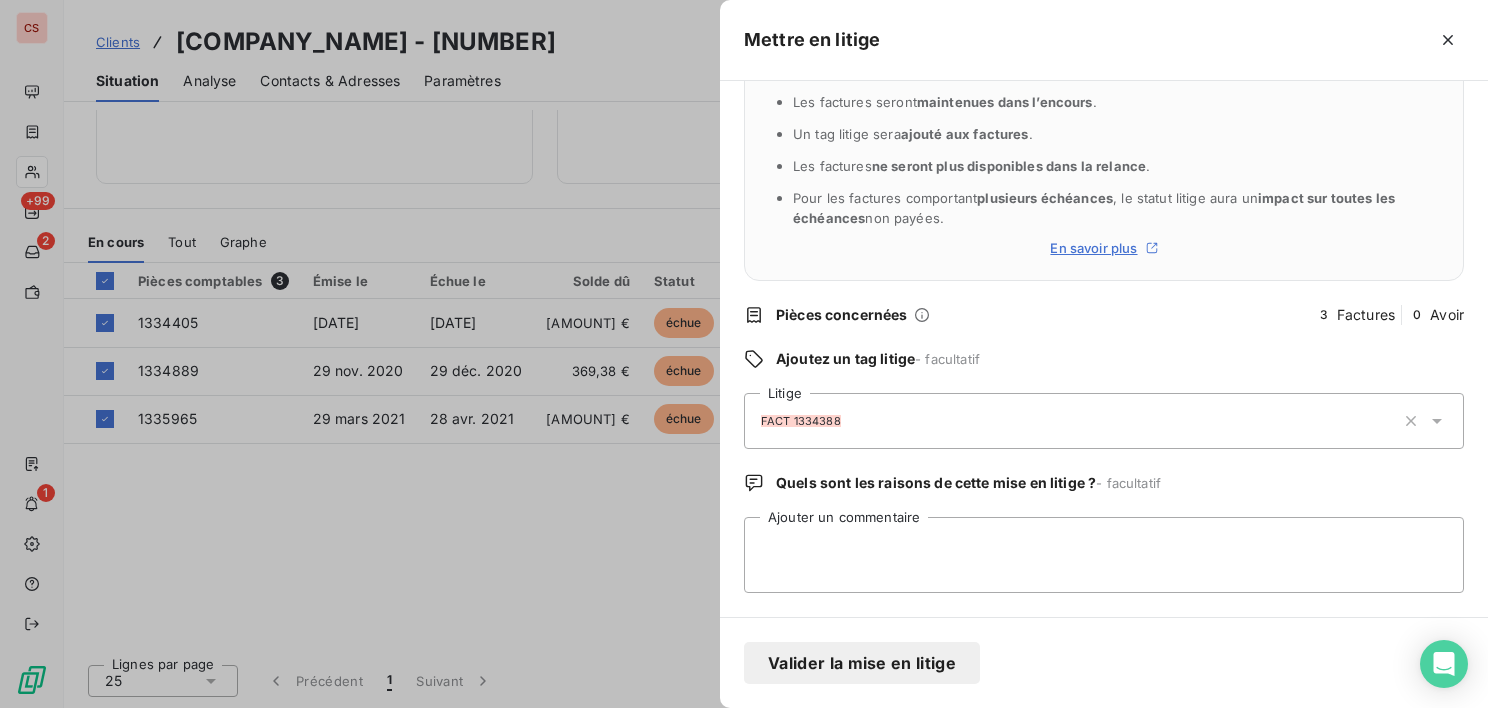 click on "FACT 1334388" at bounding box center (1078, 421) 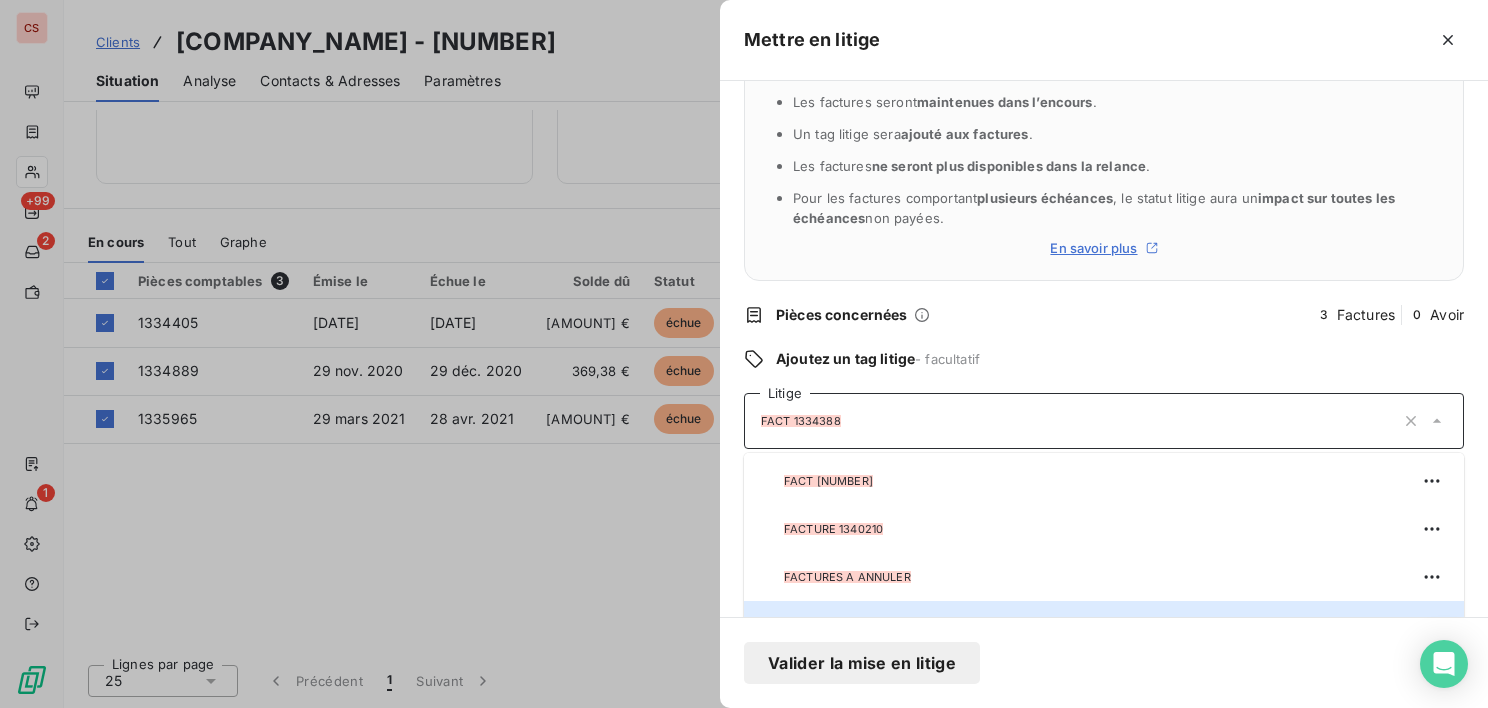 scroll, scrollTop: 114, scrollLeft: 0, axis: vertical 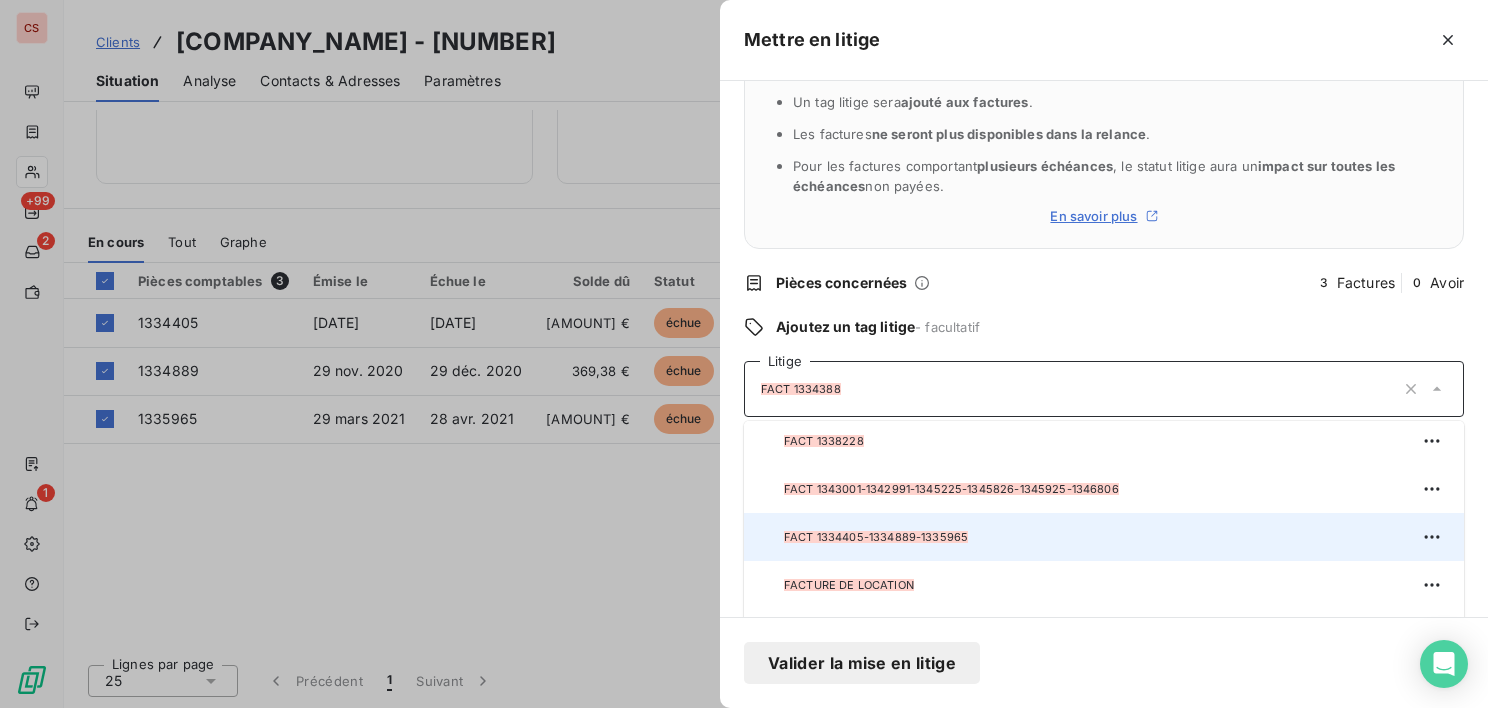 click on "FACT 1334405-1334889-1335965" at bounding box center (876, 537) 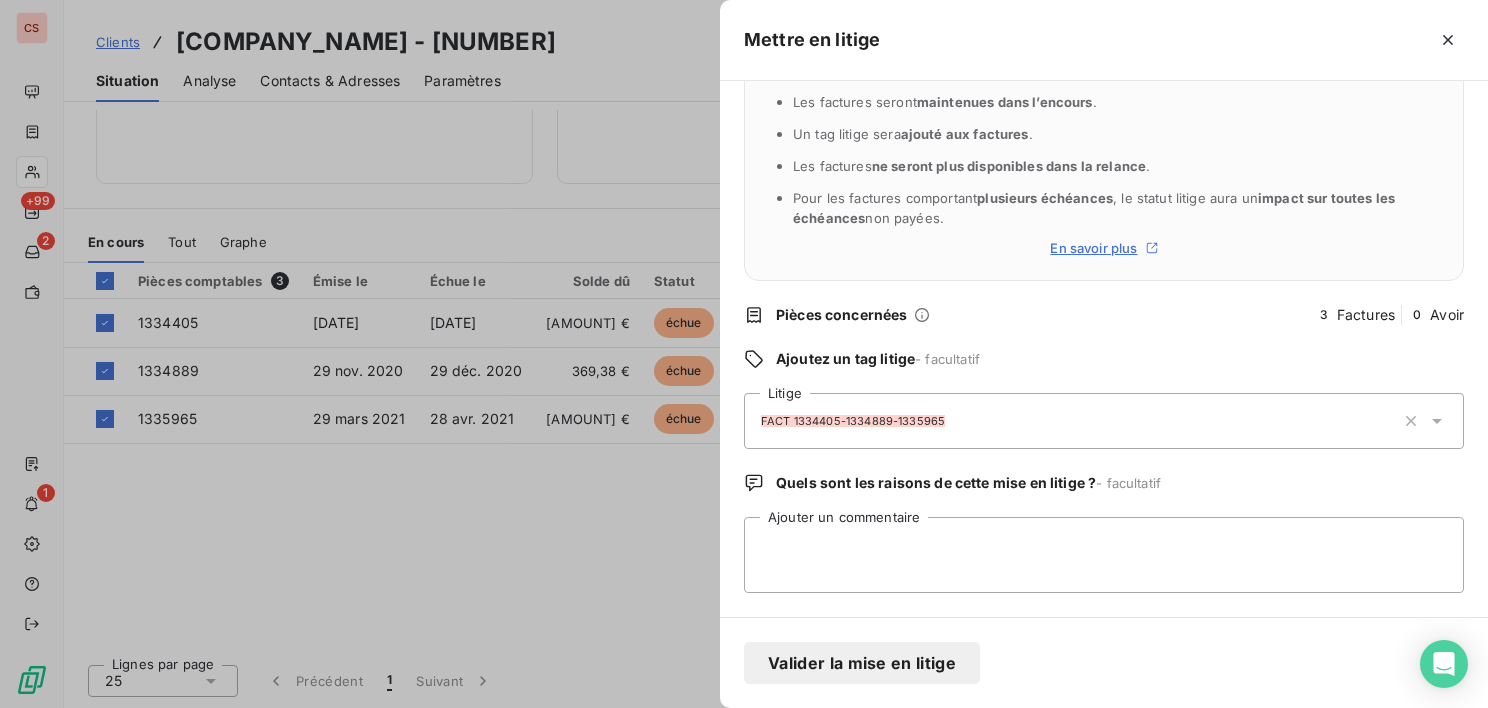 scroll, scrollTop: 82, scrollLeft: 0, axis: vertical 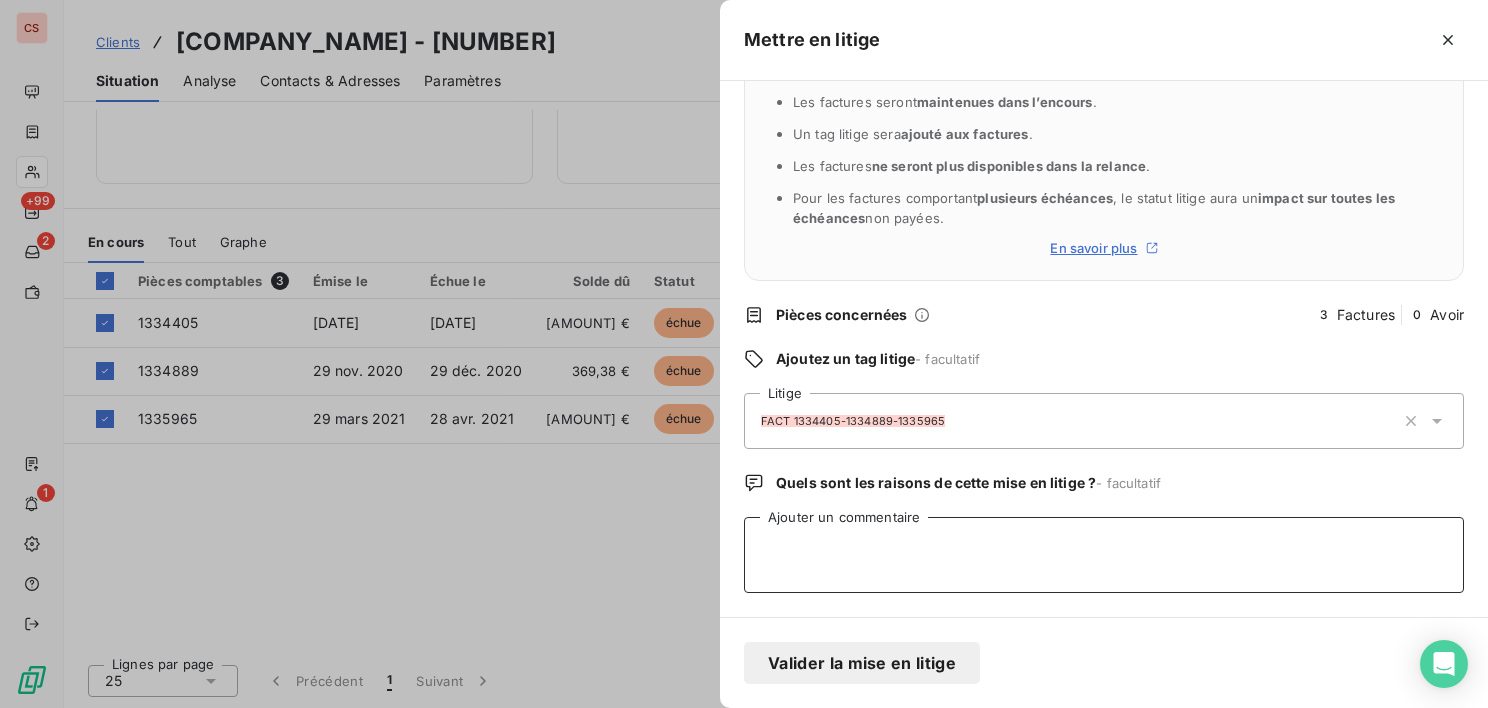 click on "Ajouter un commentaire" at bounding box center [1104, 555] 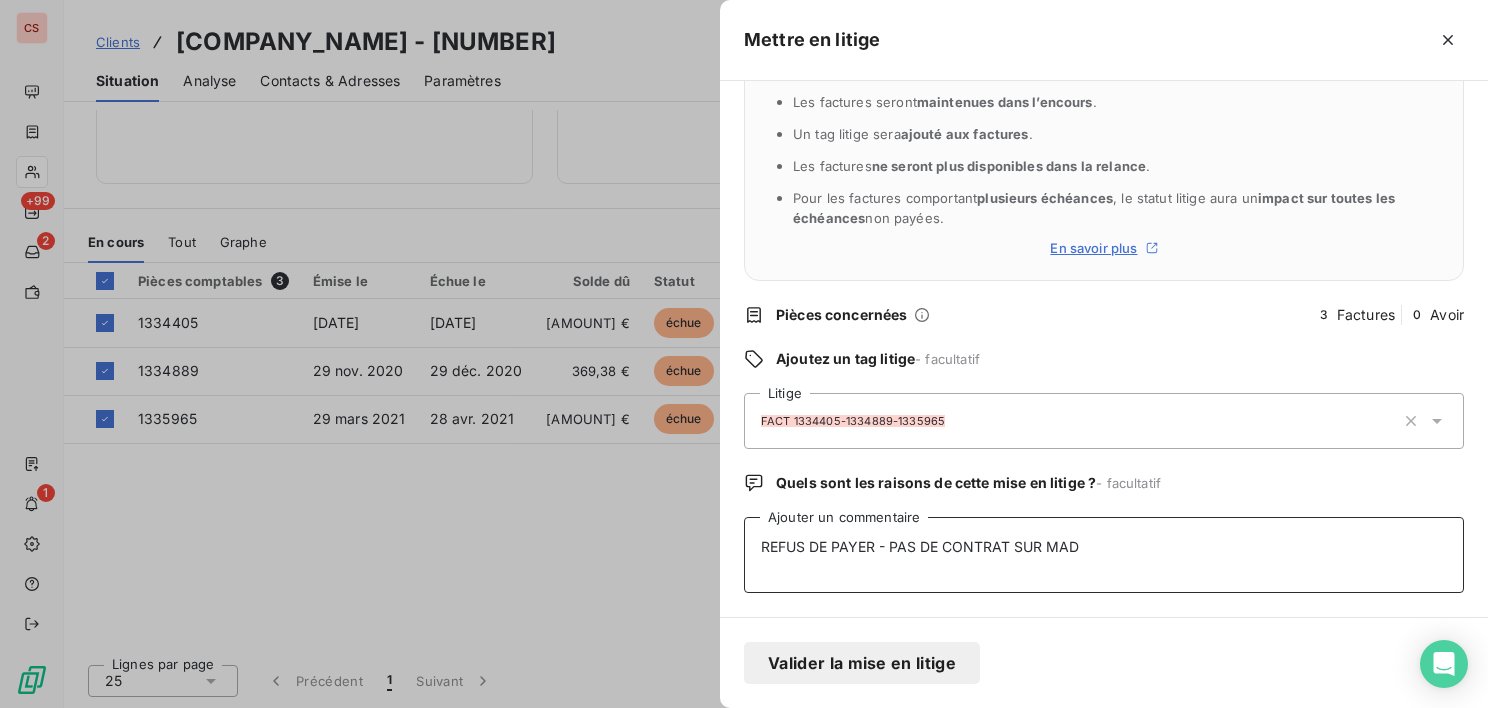 type on "REFUS DE PAYER - PAS DE CONTRAT SUR MAD" 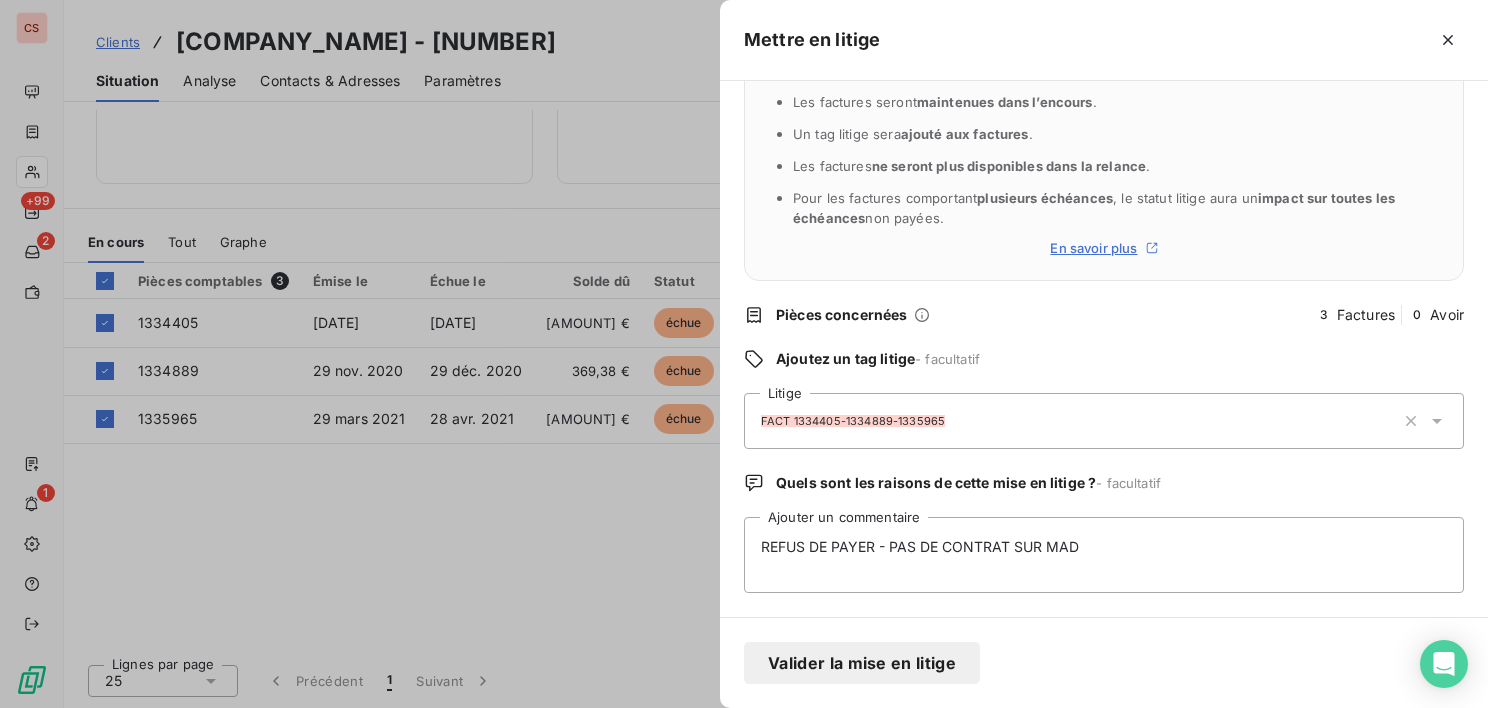 click on "Valider la mise en litige" at bounding box center [862, 663] 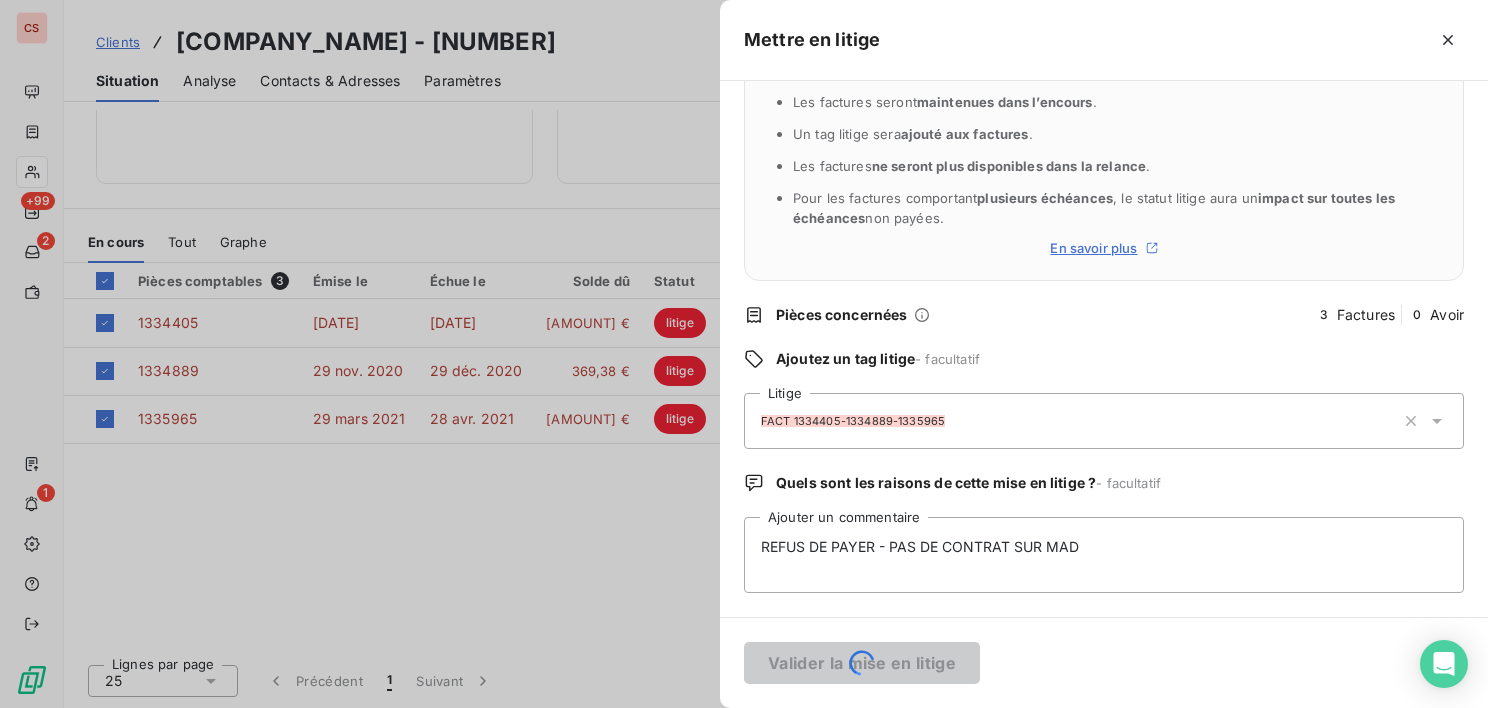 type 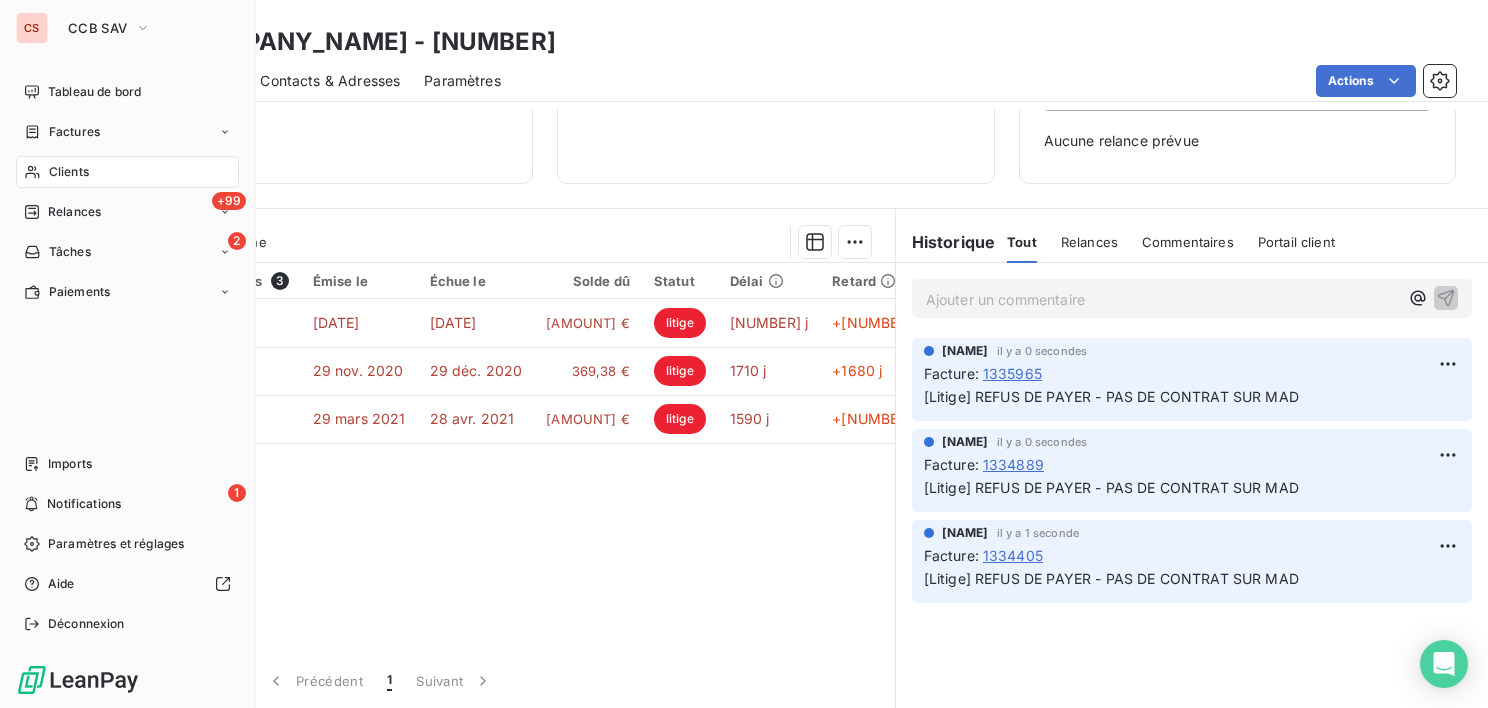 click on "Clients" at bounding box center (127, 172) 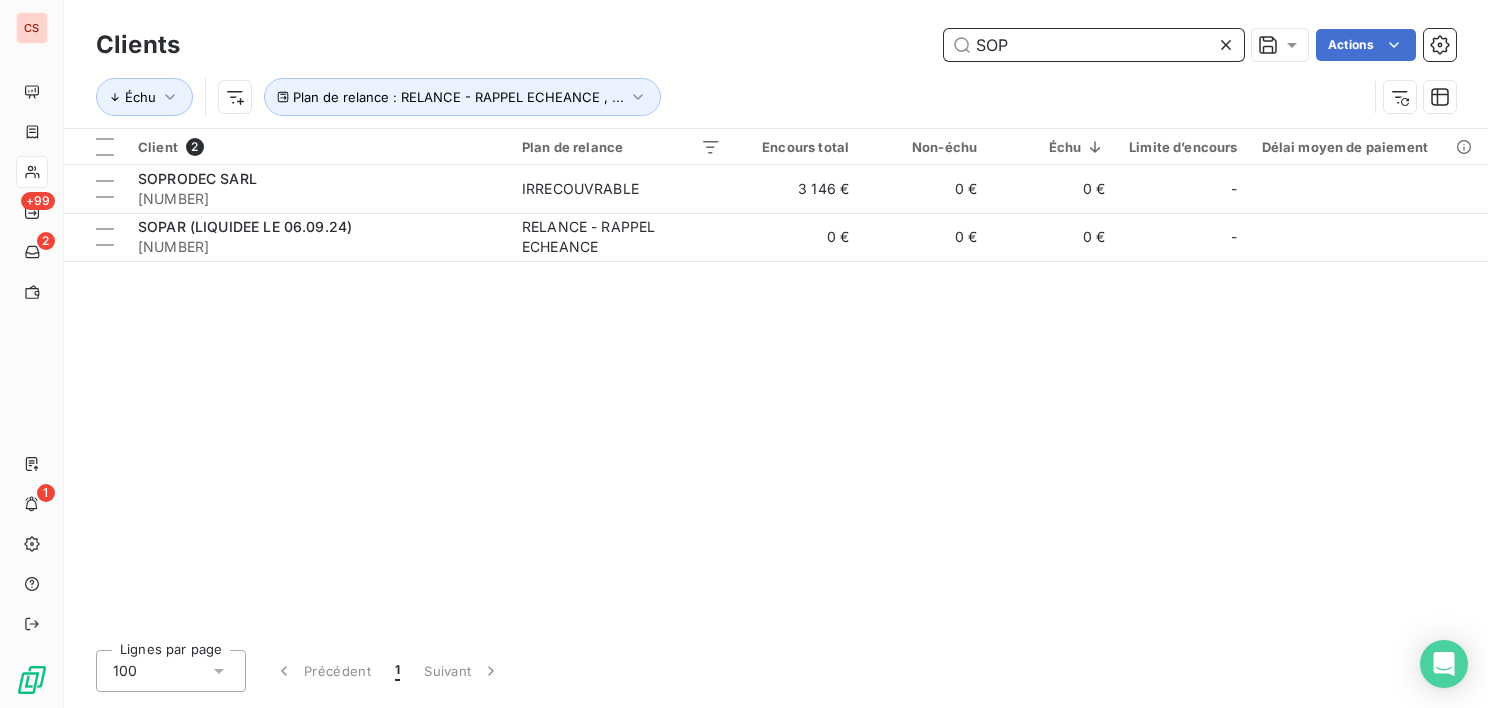 drag, startPoint x: 1069, startPoint y: 48, endPoint x: 895, endPoint y: 39, distance: 174.2326 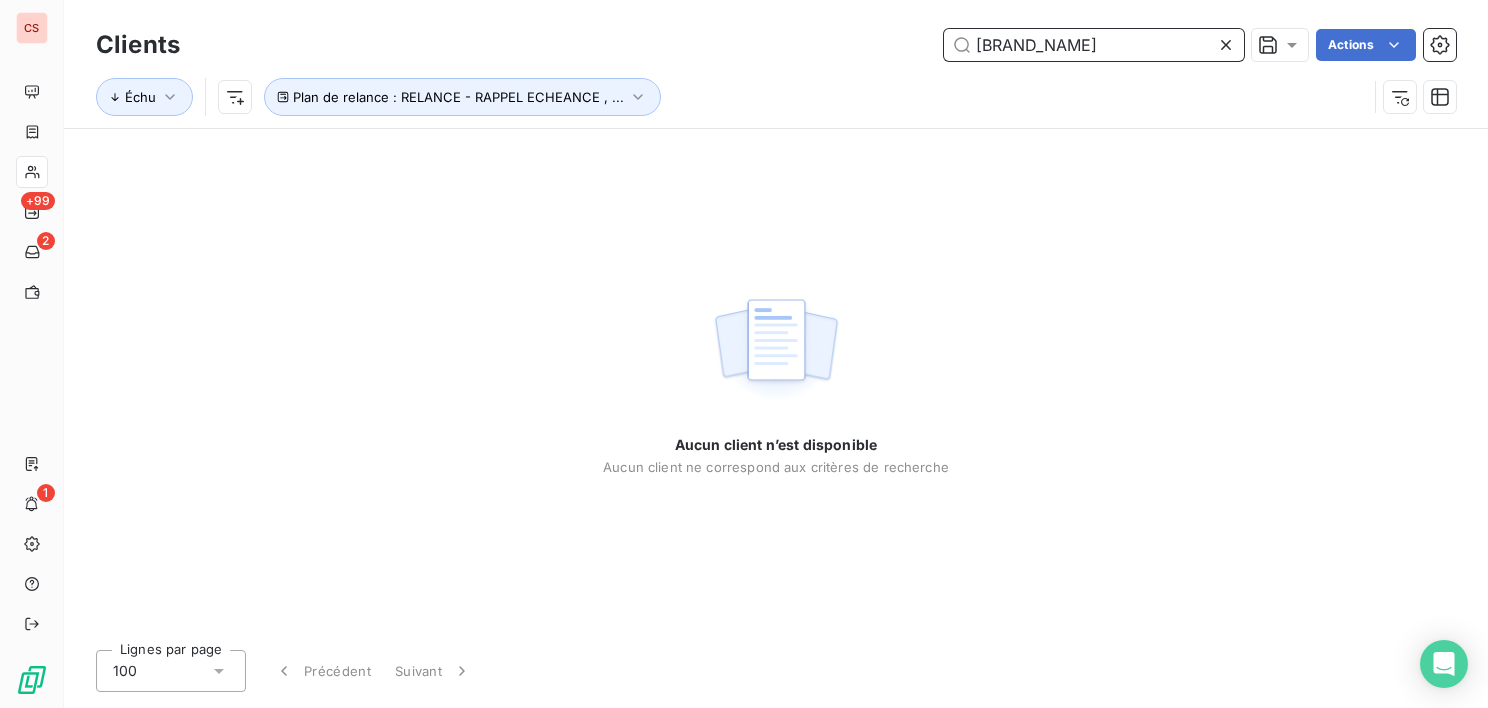 type on "[BRAND_NAME]" 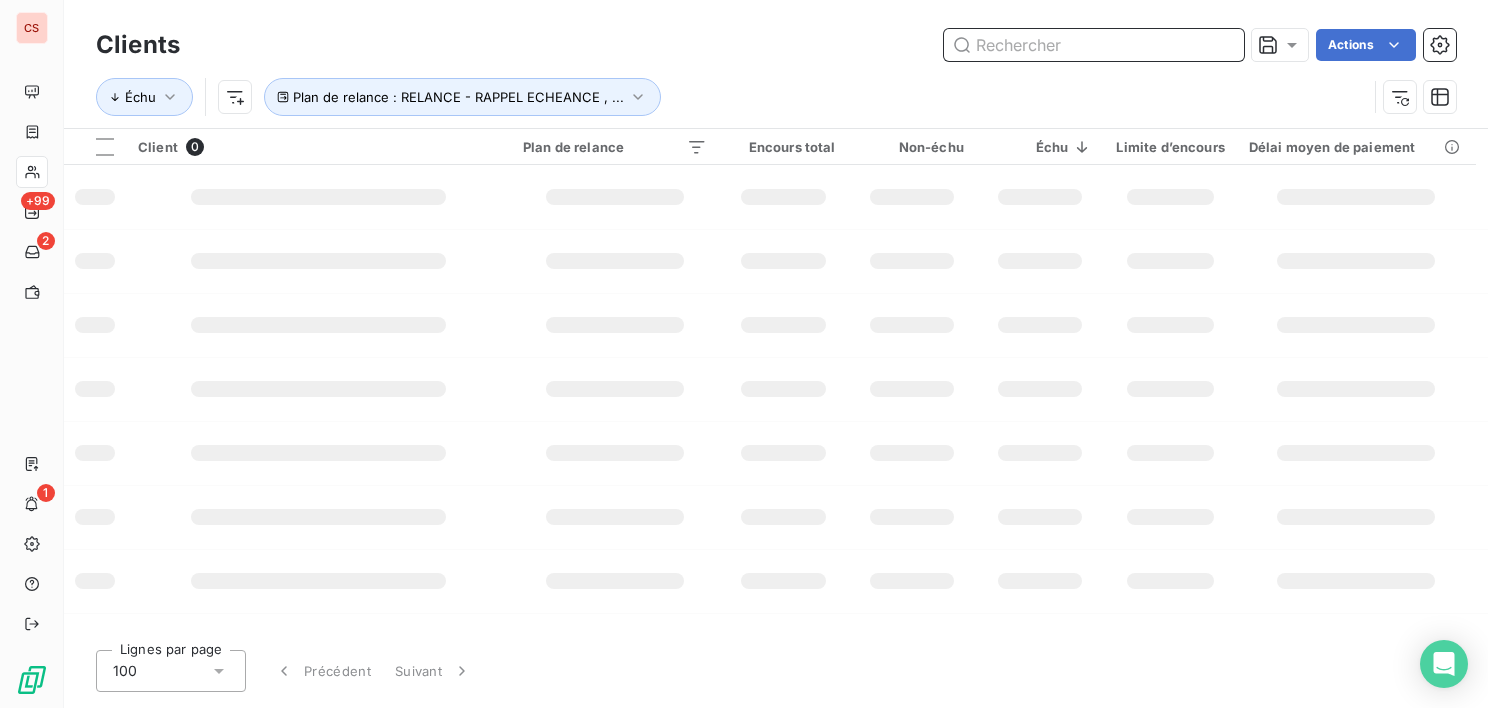 click at bounding box center [1094, 45] 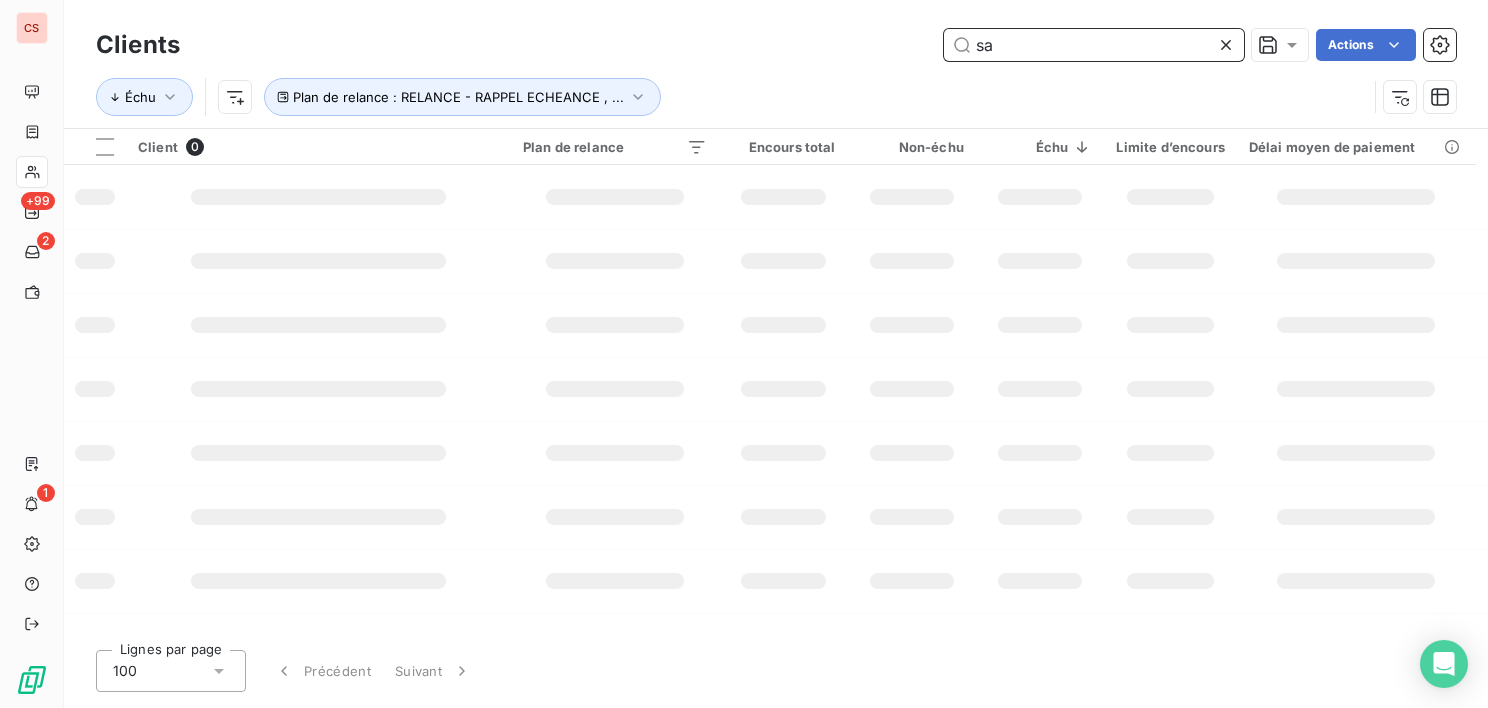 type on "s" 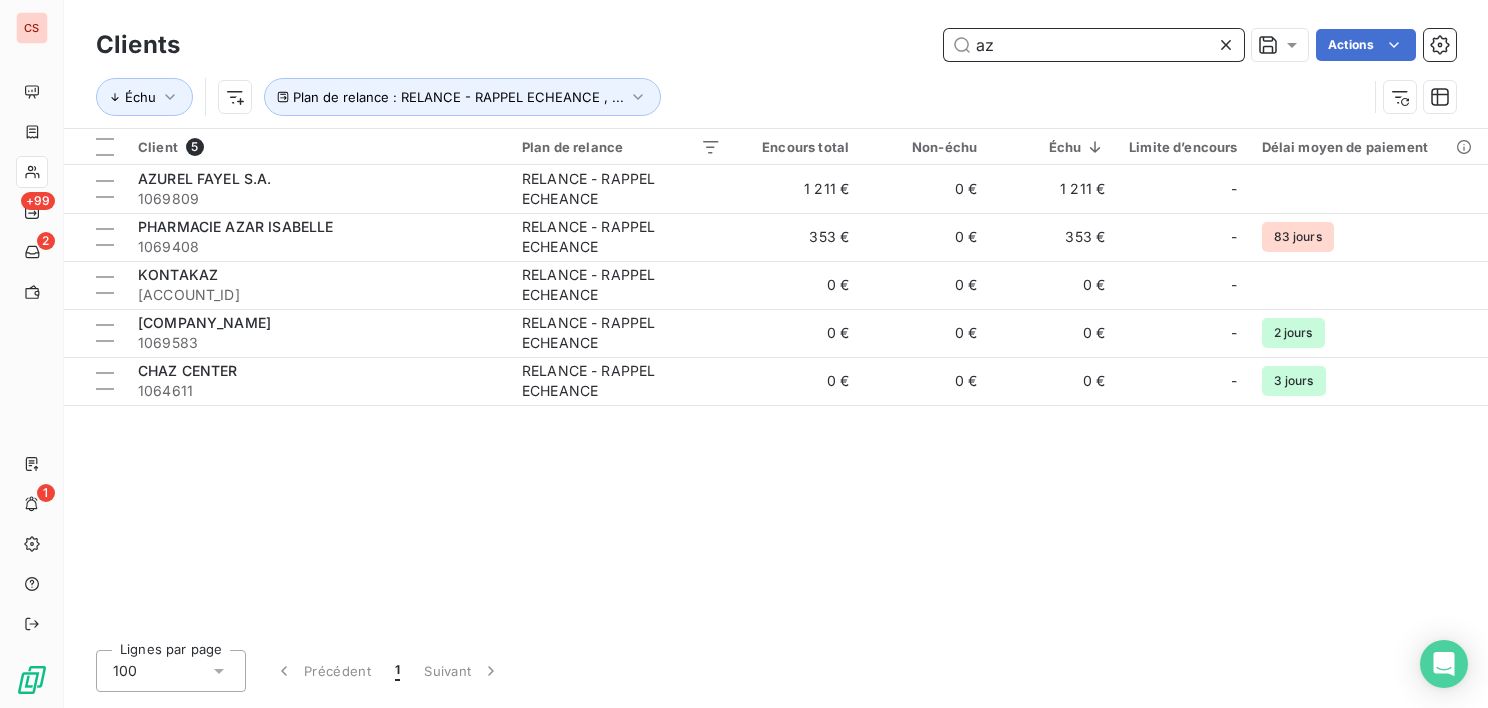 type on "a" 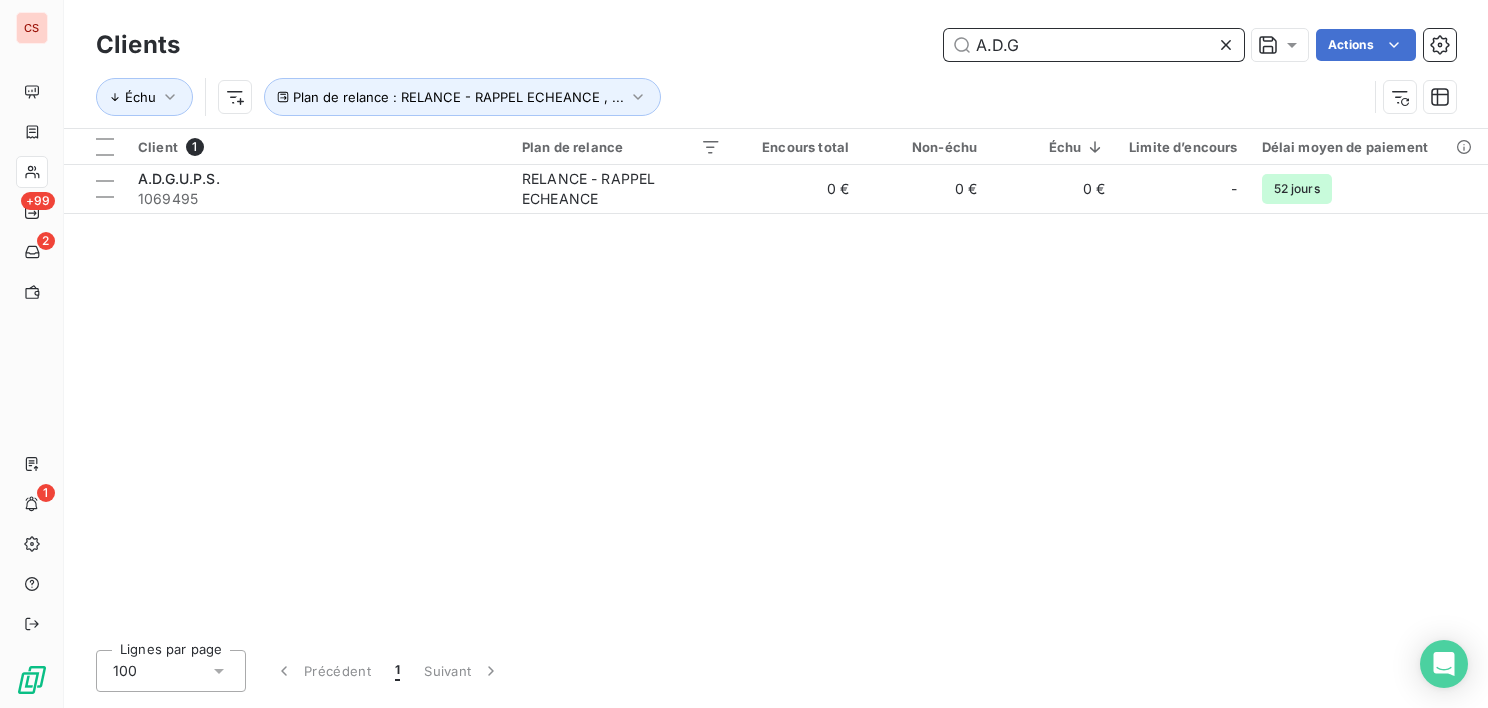 type on "[INITIALS]." 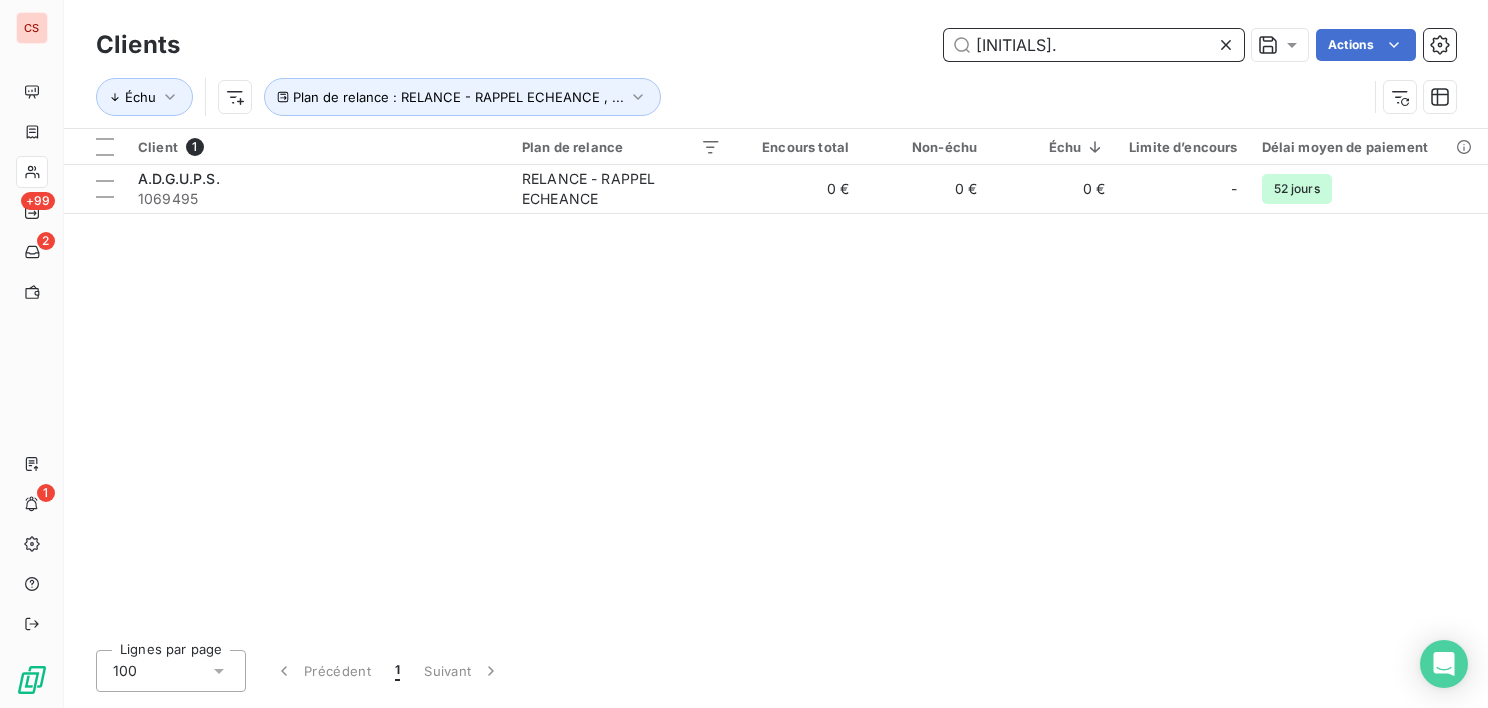 drag, startPoint x: 1030, startPoint y: 46, endPoint x: 796, endPoint y: 68, distance: 235.0319 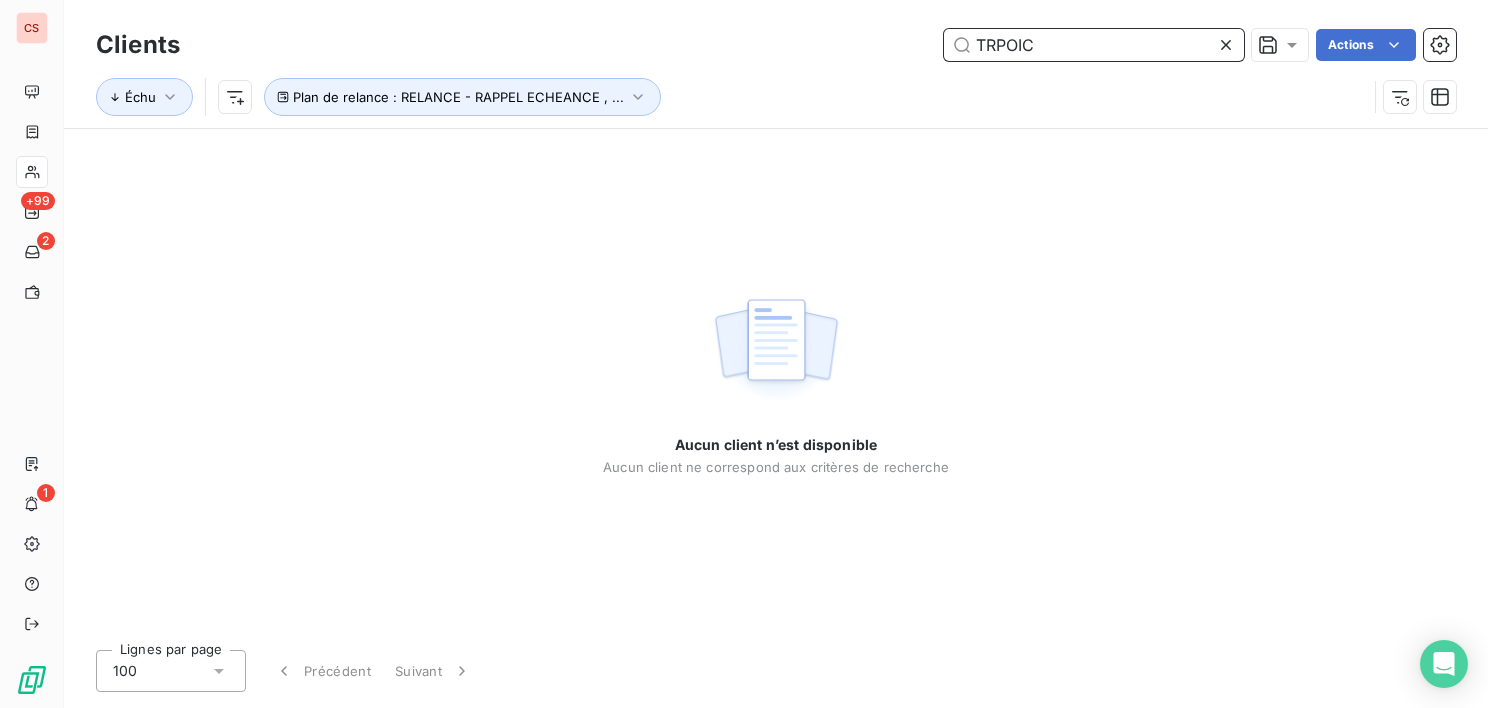 click on "TRPOIC" at bounding box center [1094, 45] 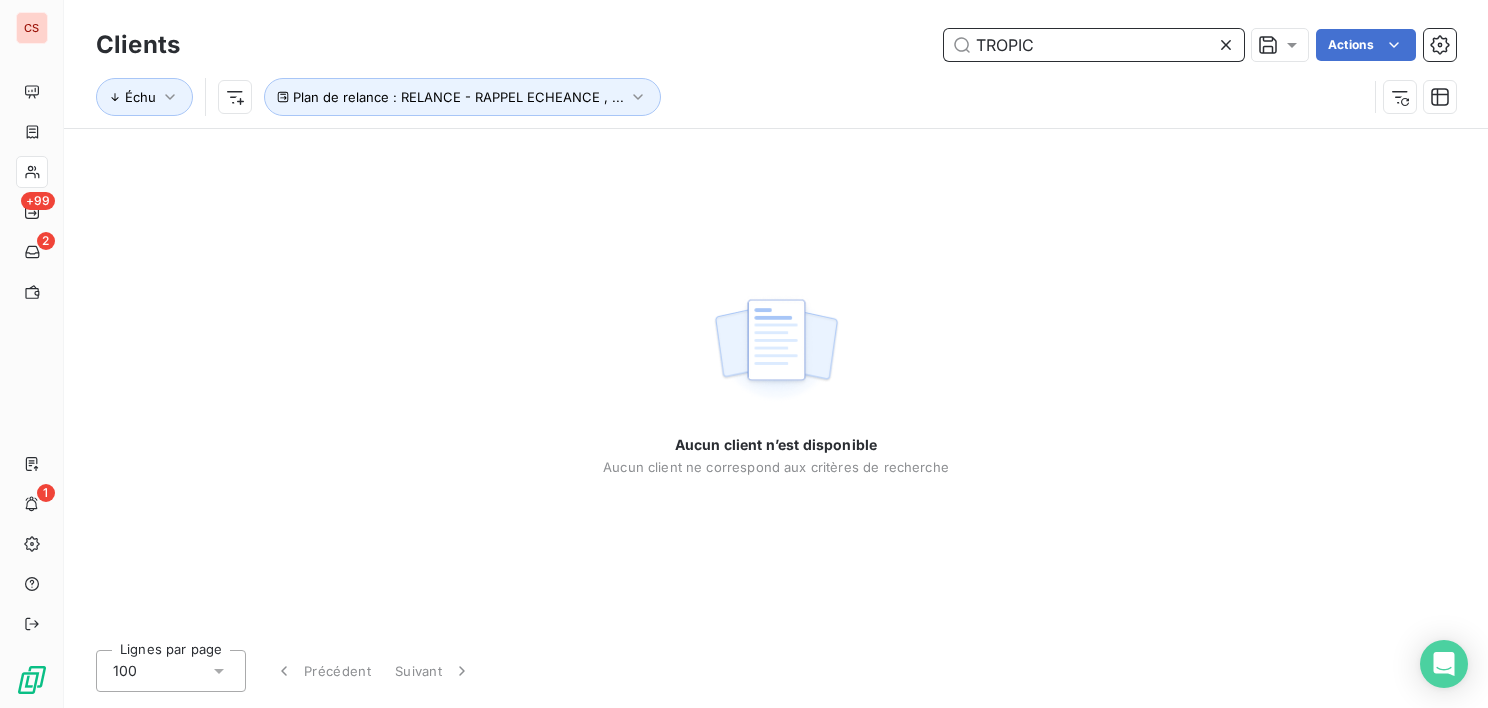 type on "TROPIC" 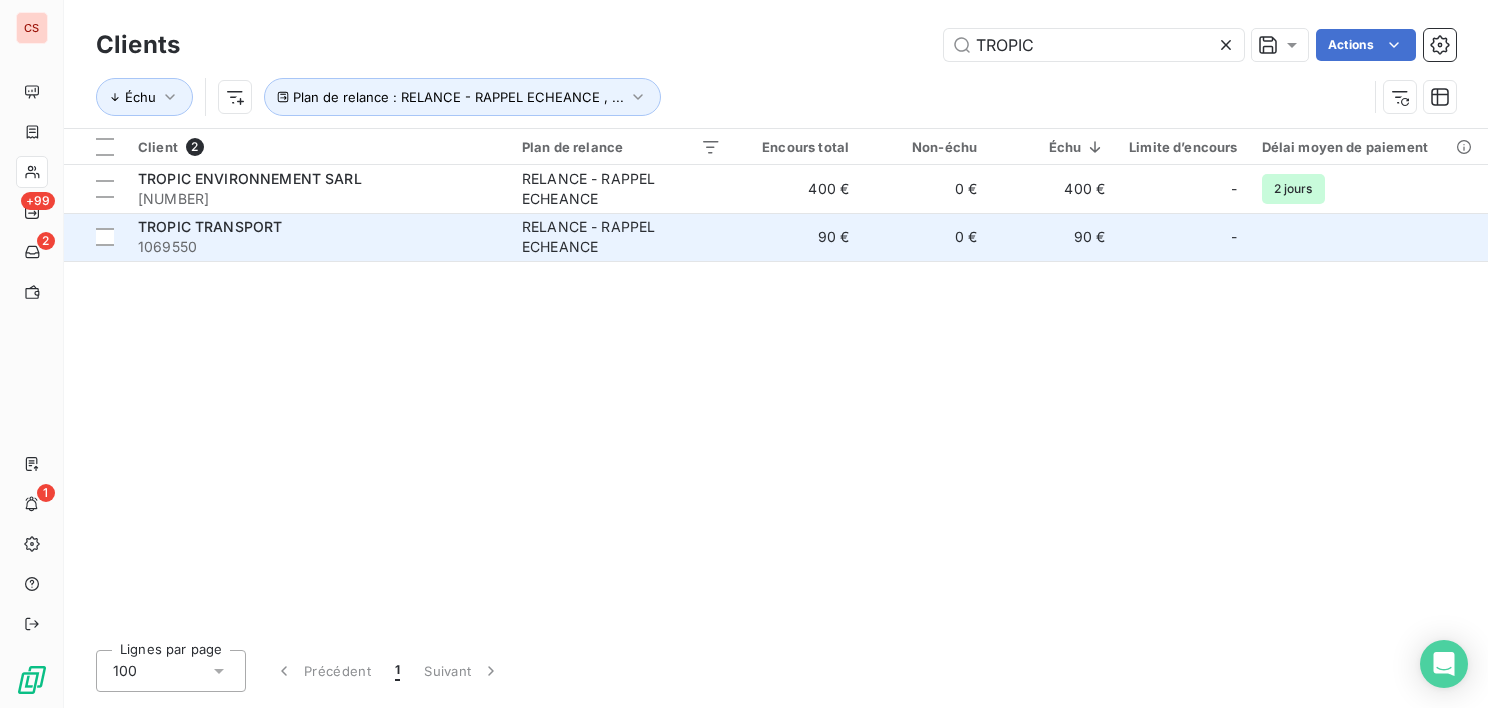 click on "RELANCE - RAPPEL ECHEANCE" at bounding box center (621, 237) 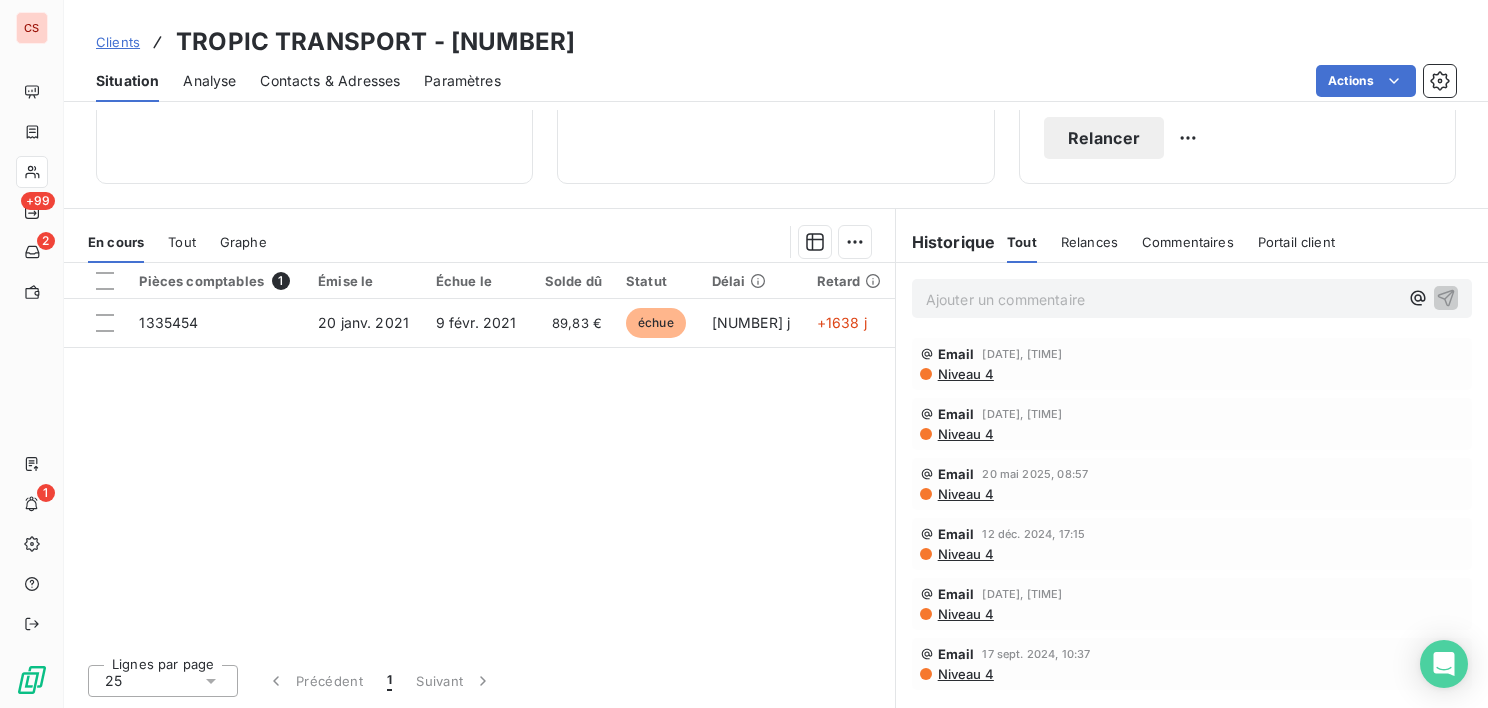 scroll, scrollTop: 0, scrollLeft: 0, axis: both 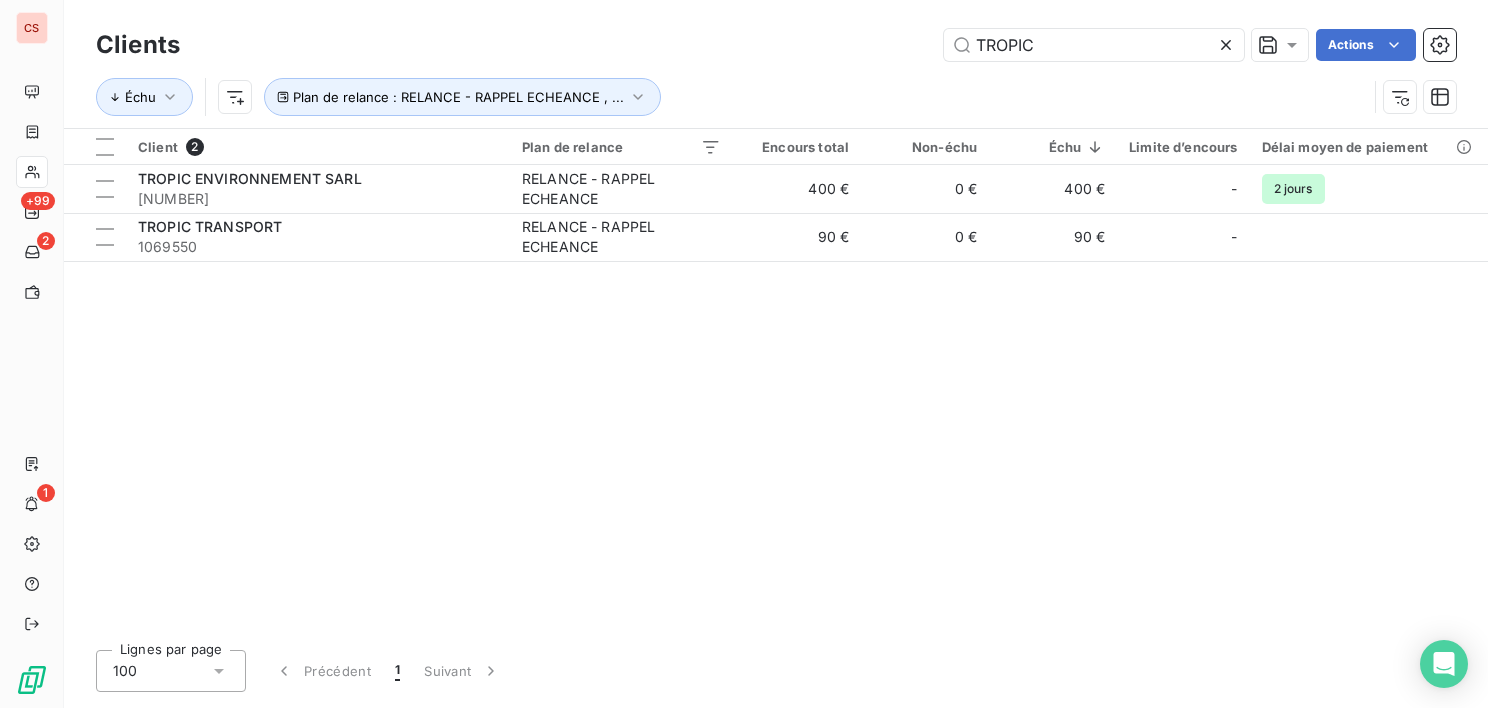 drag, startPoint x: 1052, startPoint y: 38, endPoint x: 715, endPoint y: 36, distance: 337.00592 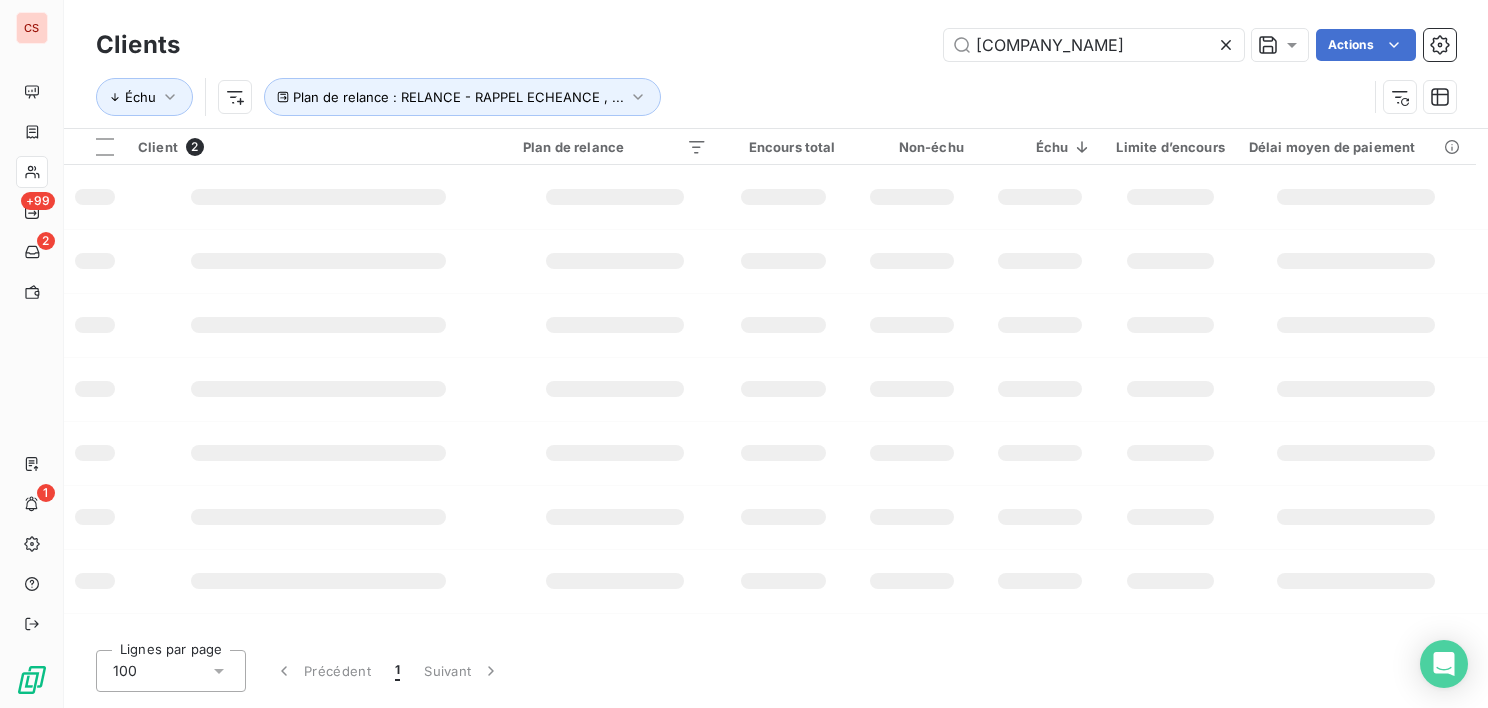 type on "[COMPANY_NAME]" 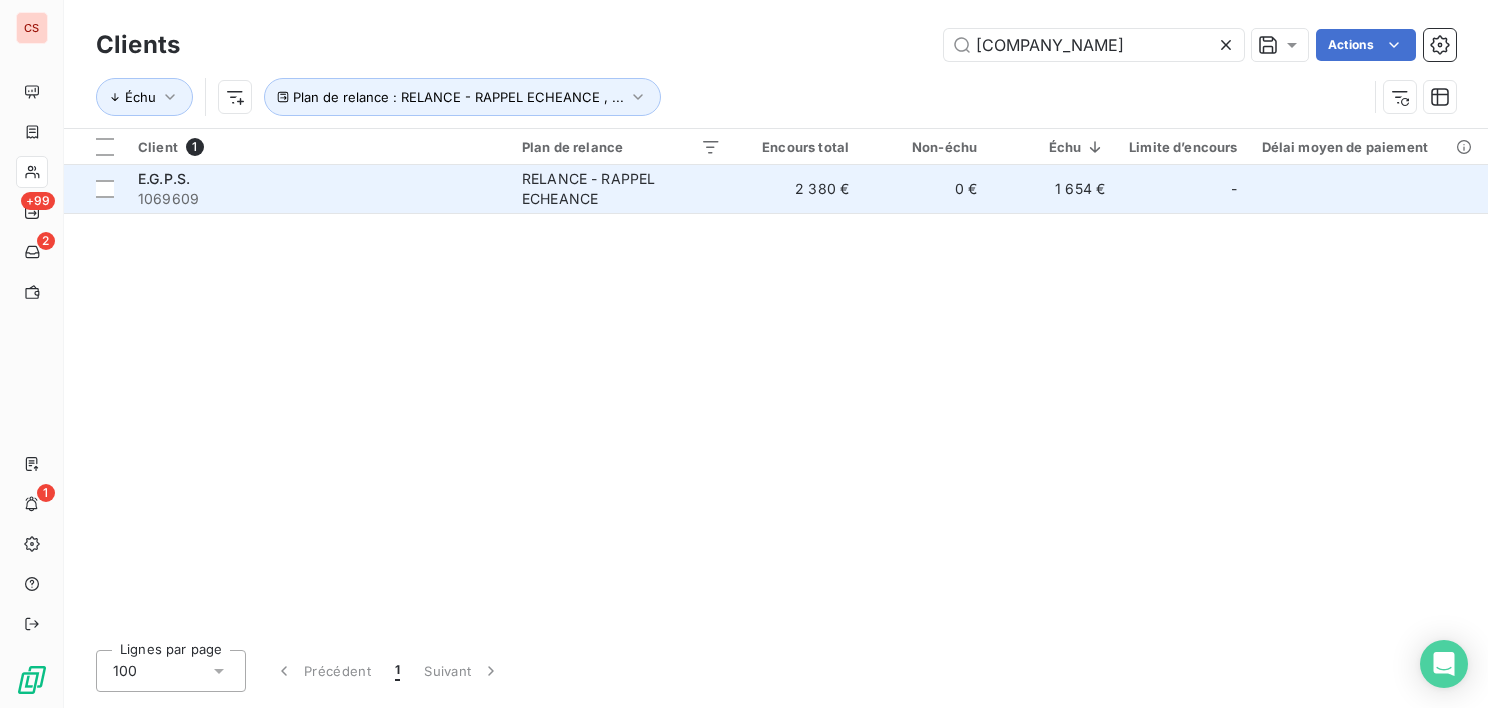 click on "0 €" at bounding box center [925, 189] 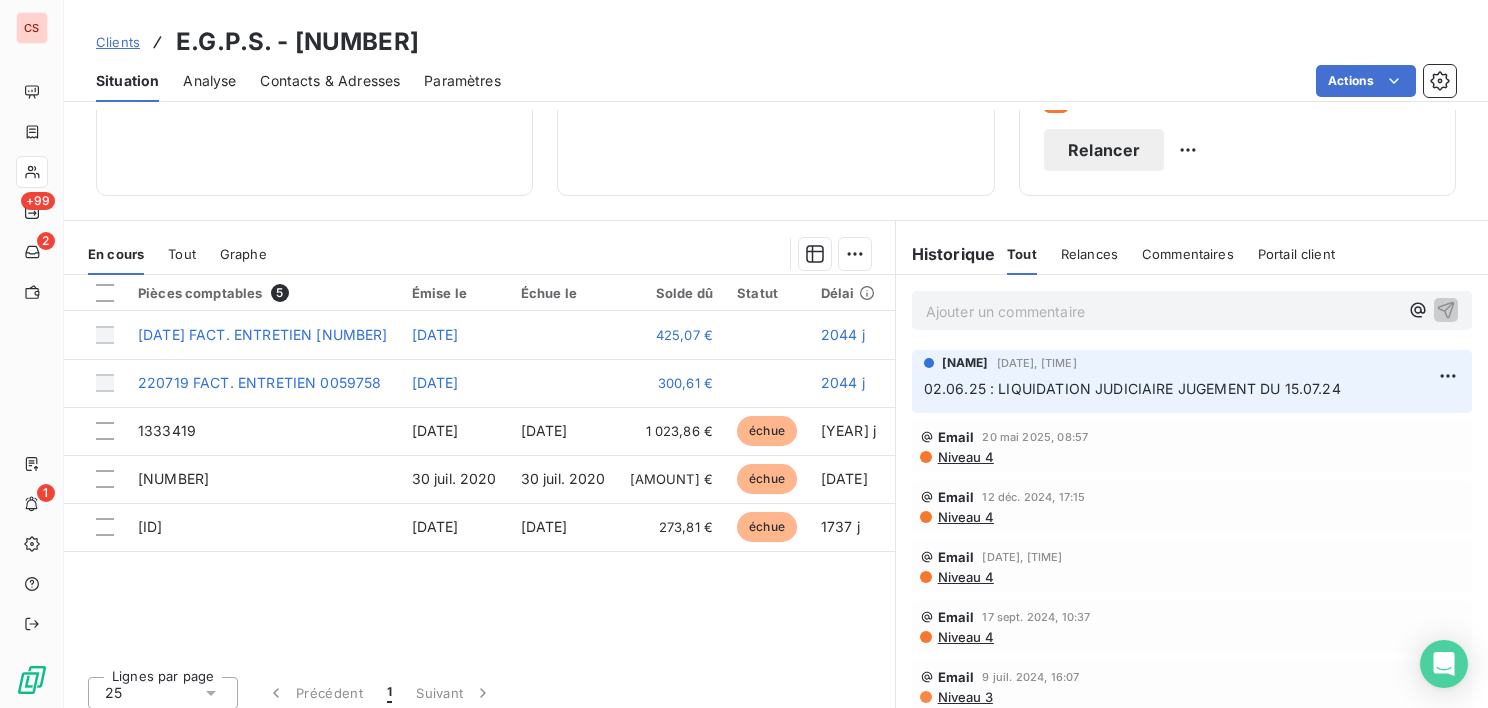 scroll, scrollTop: 348, scrollLeft: 0, axis: vertical 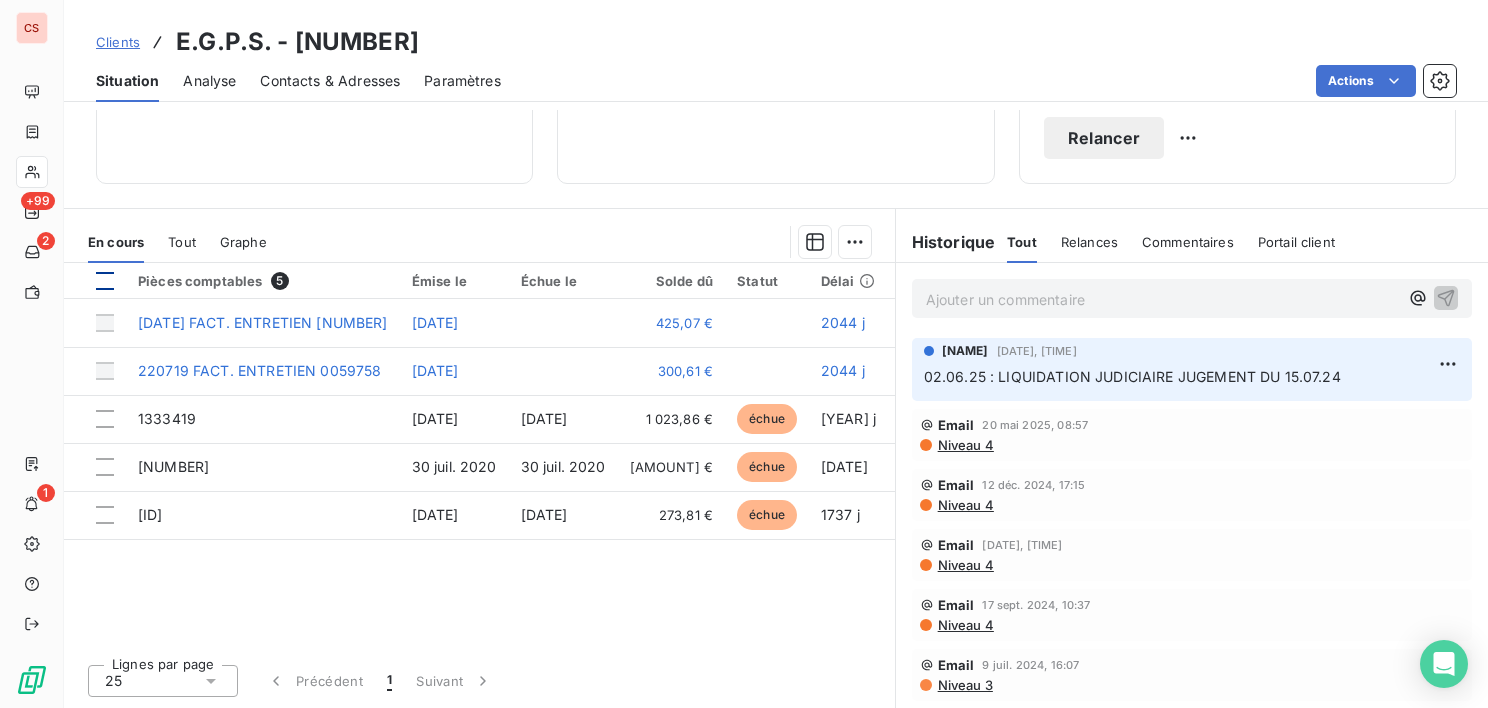 click at bounding box center (105, 281) 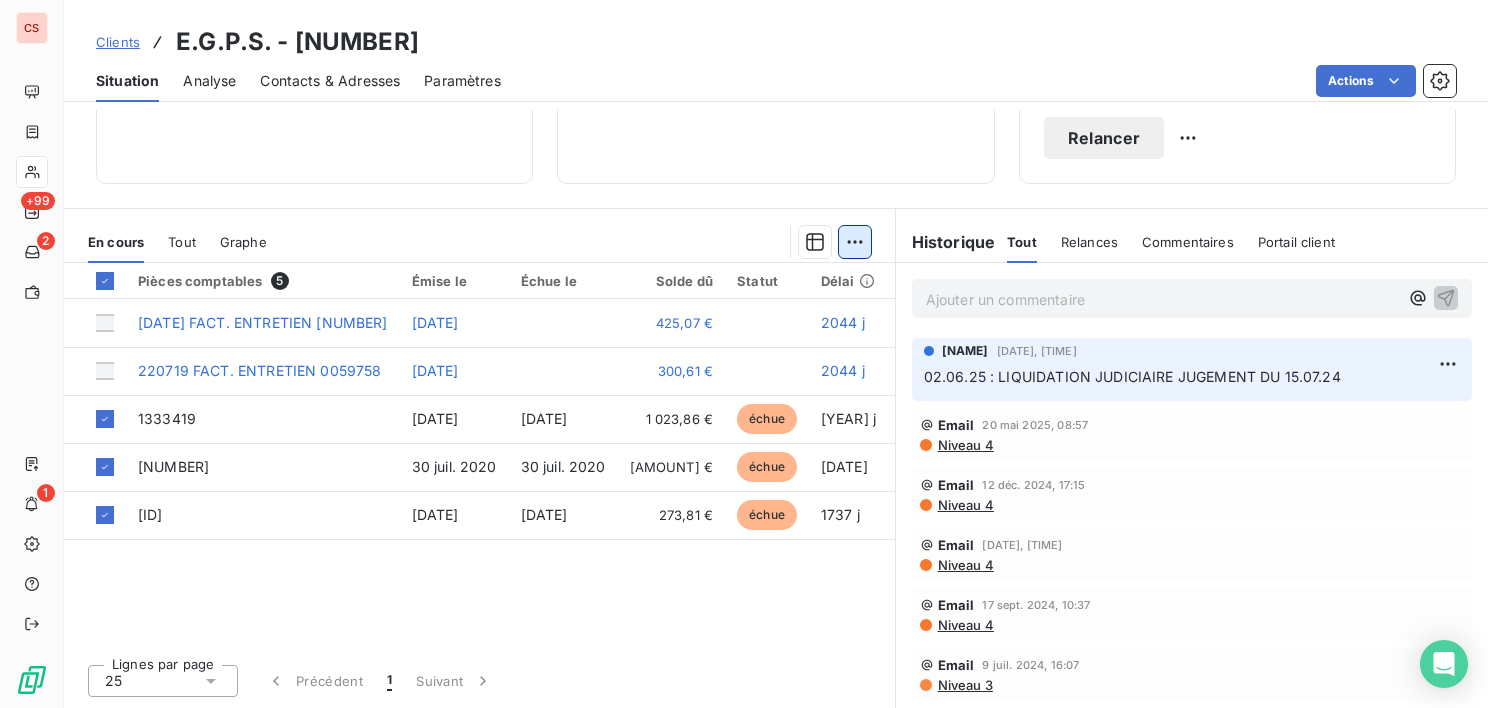 click on "CS +99 2 1 Clients E.G.P.S.                       - [ID] Situation Analyse Contacts & Adresses Paramètres Actions Informations client Propriétés Client Encours client   2 379,97 € 0 Échu 1 654,29 € Non-échu 0,00 €   Débit divers 725,68 €   Limite d’encours Ajouter une limite d’encours autorisé Gestion du risque Surveiller ce client en intégrant votre outil de gestion des risques client. Relance Plan de relance RELANCE - RAPPEL ECHEANCE Prochaine relance prévue depuis le  15 juil. 2025 Niveau 4 Relancer En cours Tout Graphe Pièces comptables 5 Émise le Échue le Solde dû Statut Délai   Retard   301019 FACT. ENTRETIEN      0059758 31 déc. 2019 425,07 € 2044 j 220719 FACT. ENTRETIEN      0059758 31 déc. 2019 300,61 € 2044 j [ID] 31 mars 2020 31 mars 2020 1 023,86 € échue 1953 j +1953 j [ID] 30 juil. 2020 30 juil. 2020 356,62 € échue 1832 j +1832 j [ID] 2 nov. 2020 2 nov. 2020 273,81 € échue 1737 j +1737 j Lignes par page 25 1 Tout" at bounding box center [744, 354] 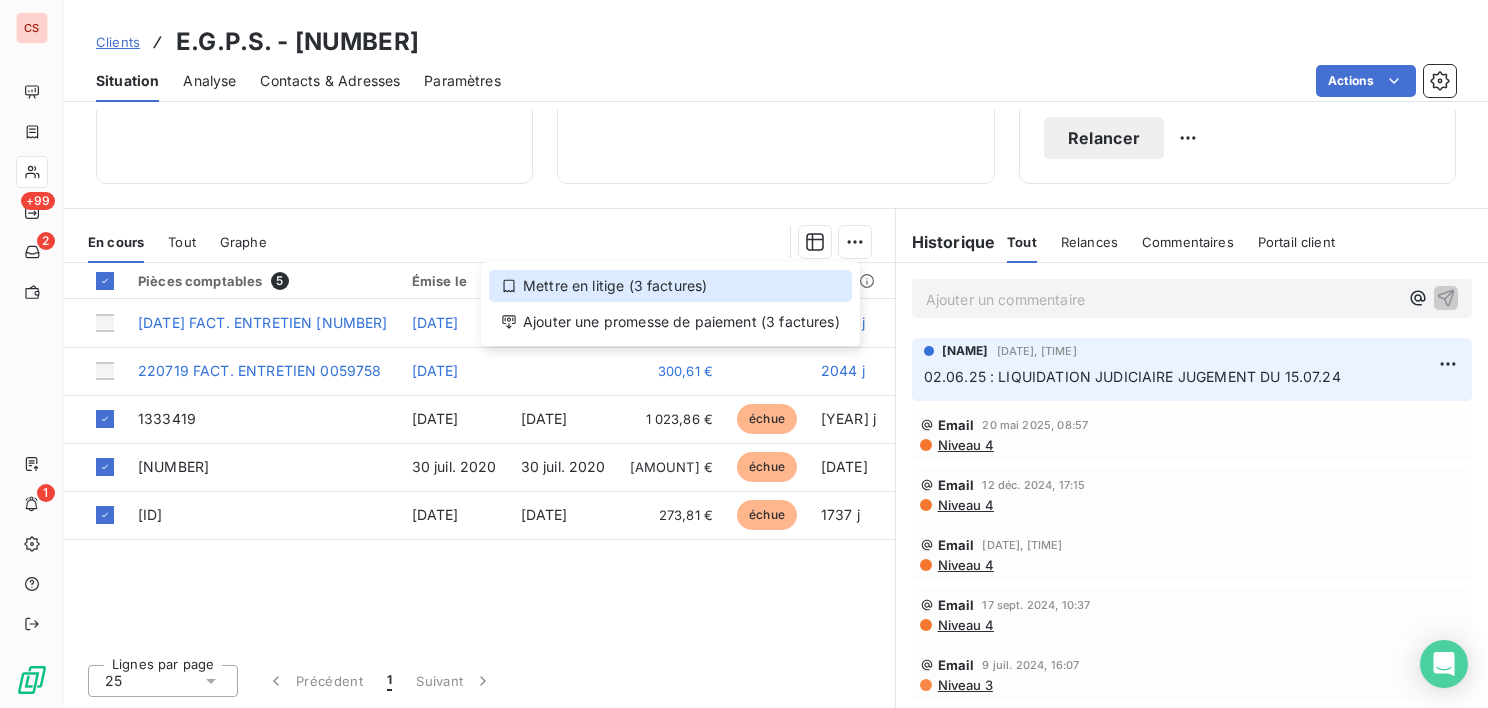 click on "Mettre en litige (3 factures)" at bounding box center [670, 286] 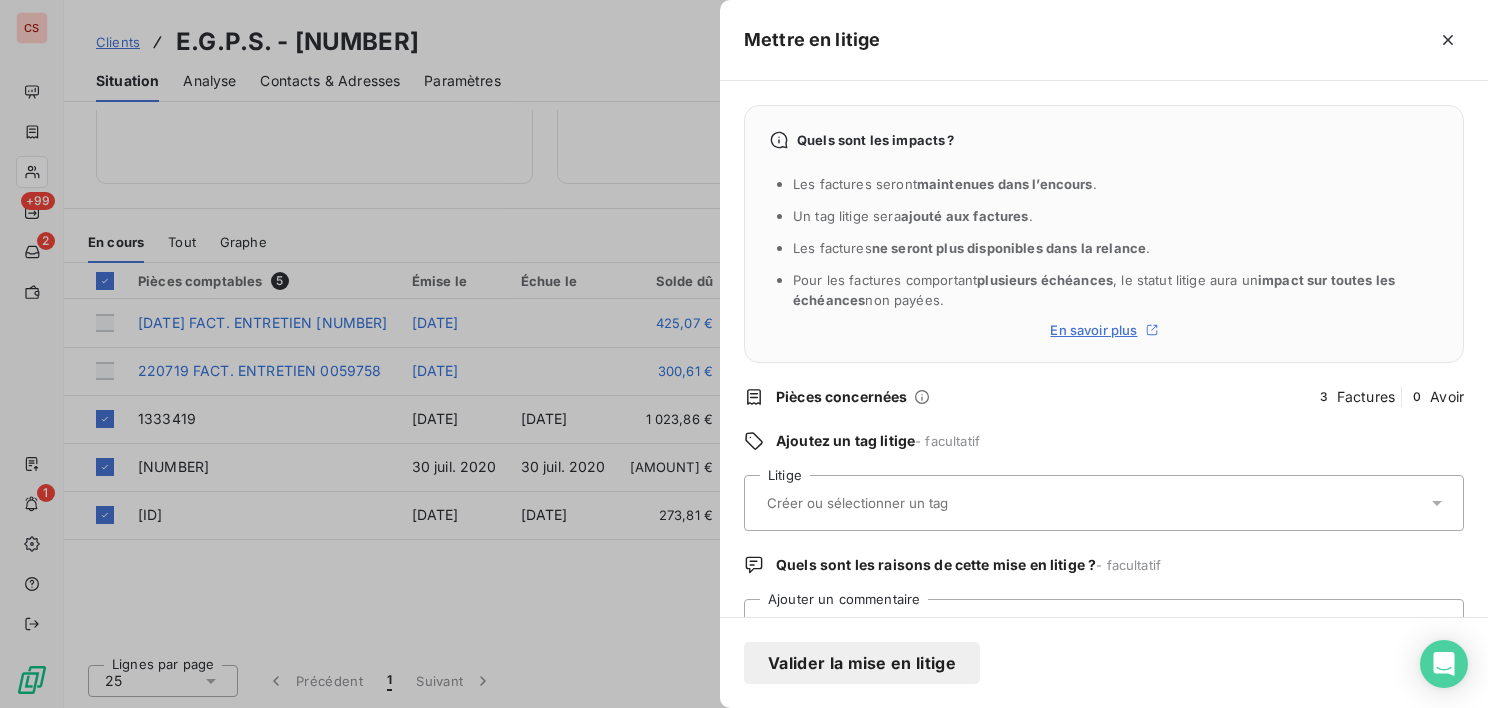 click at bounding box center [910, 503] 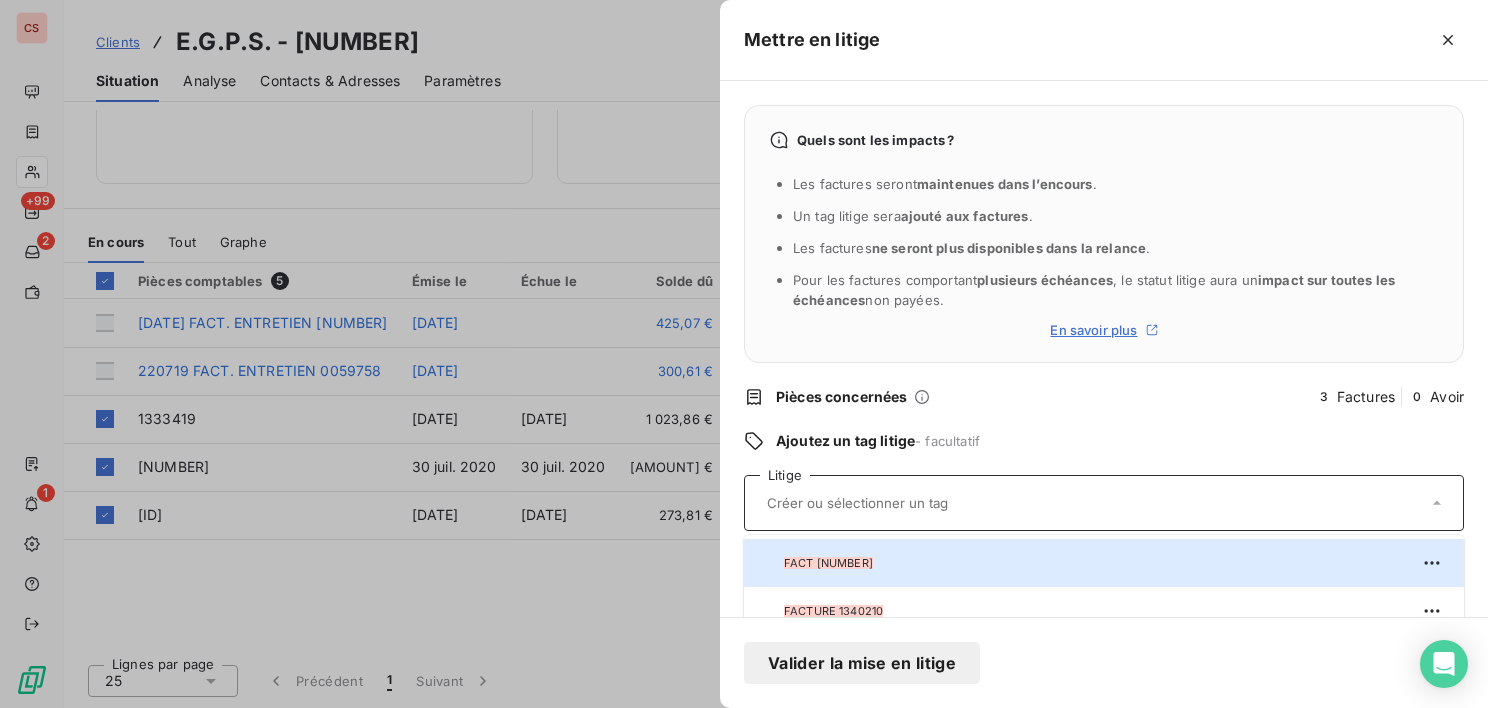 type on "A" 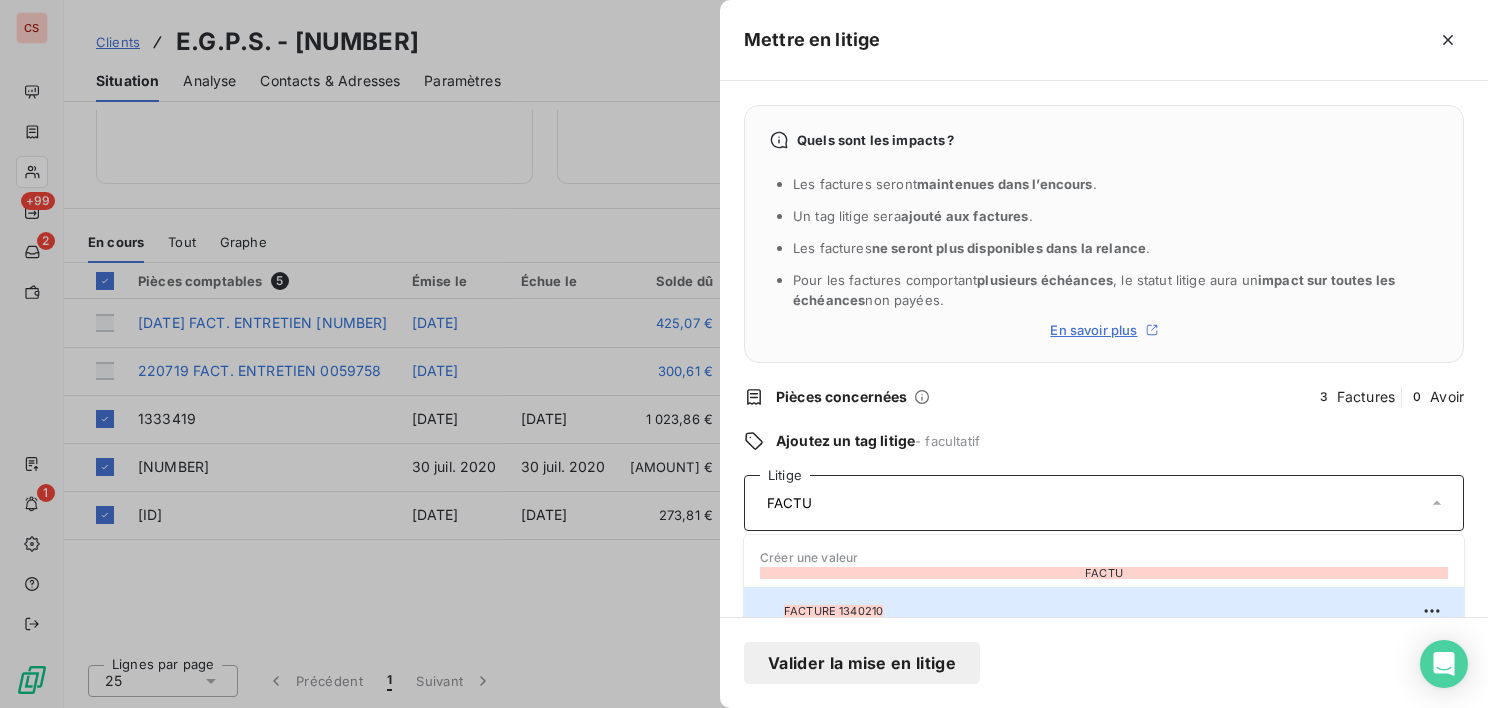 scroll, scrollTop: 10, scrollLeft: 0, axis: vertical 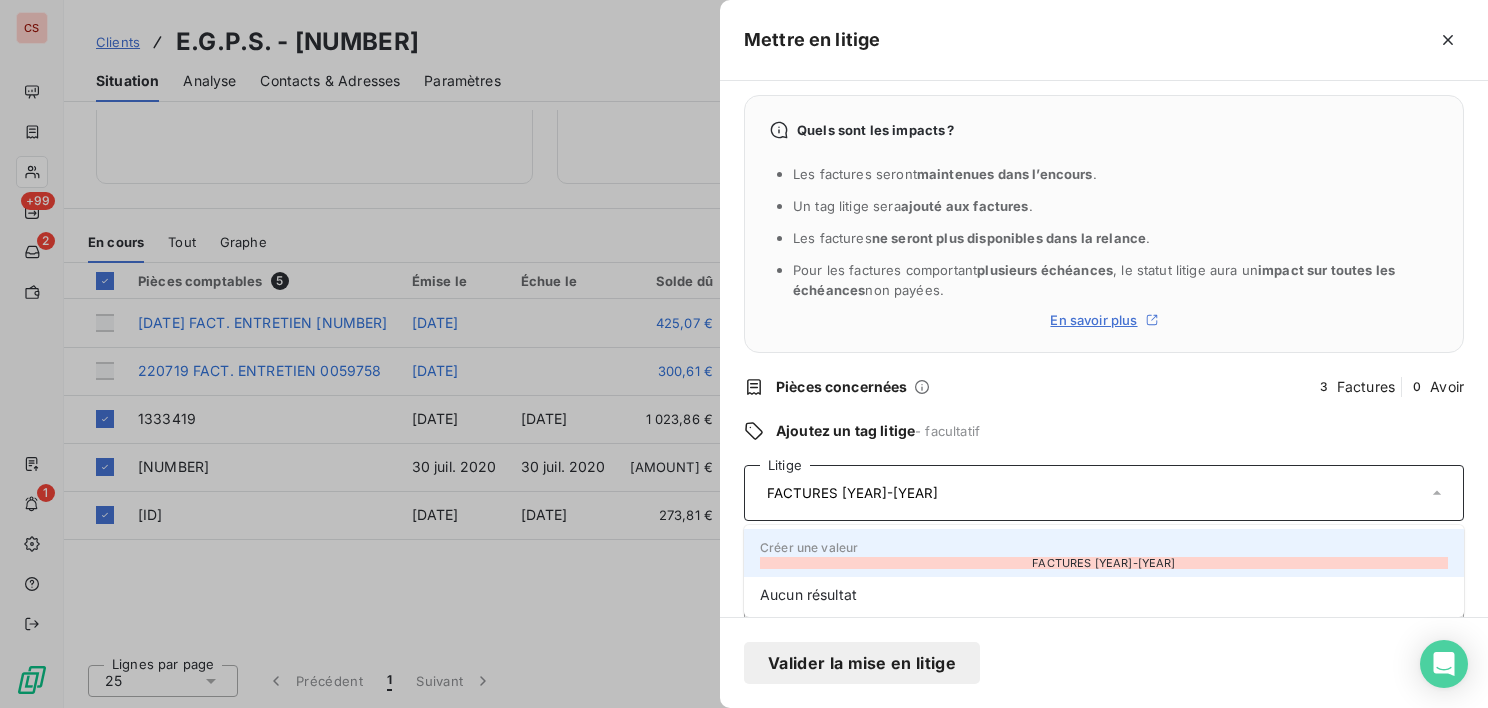 type on "FACTURES [YEAR]-[YEAR]" 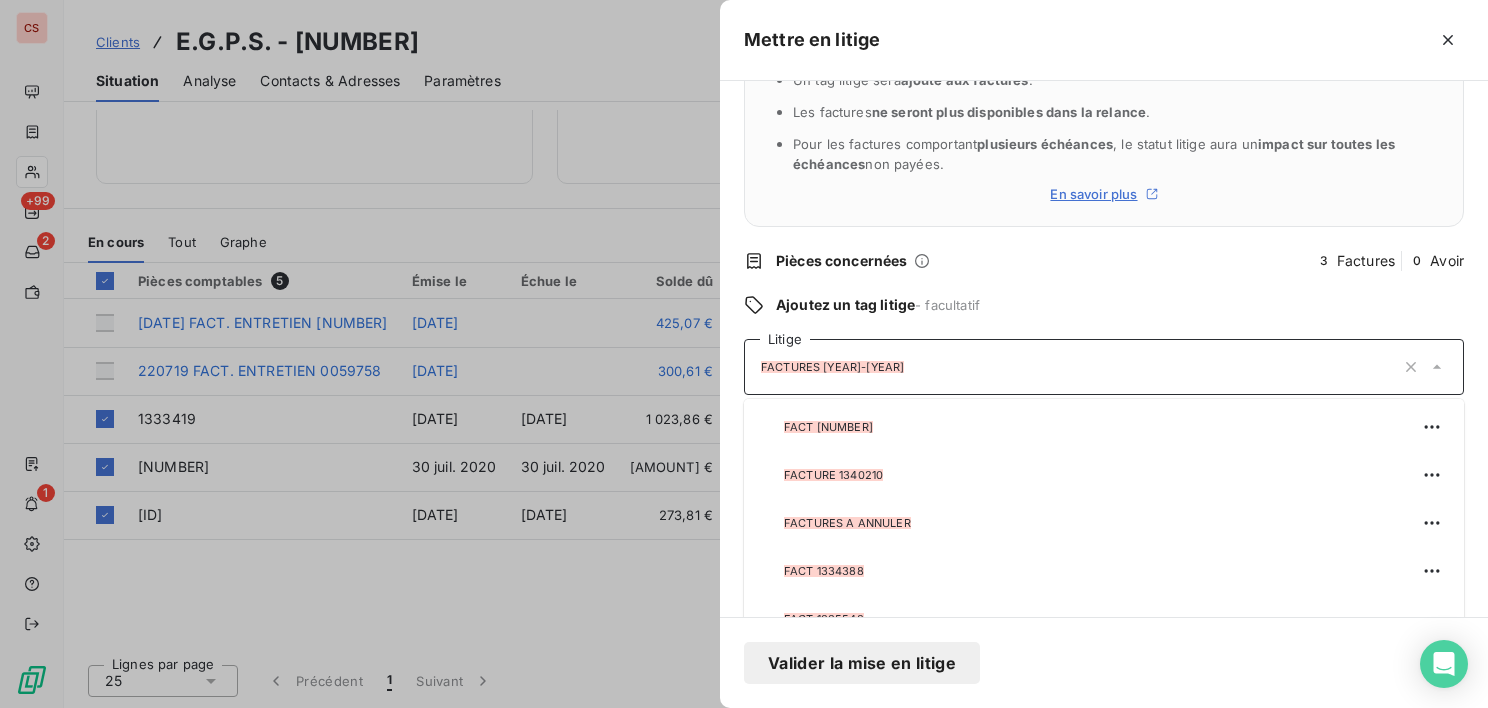 scroll, scrollTop: 158, scrollLeft: 0, axis: vertical 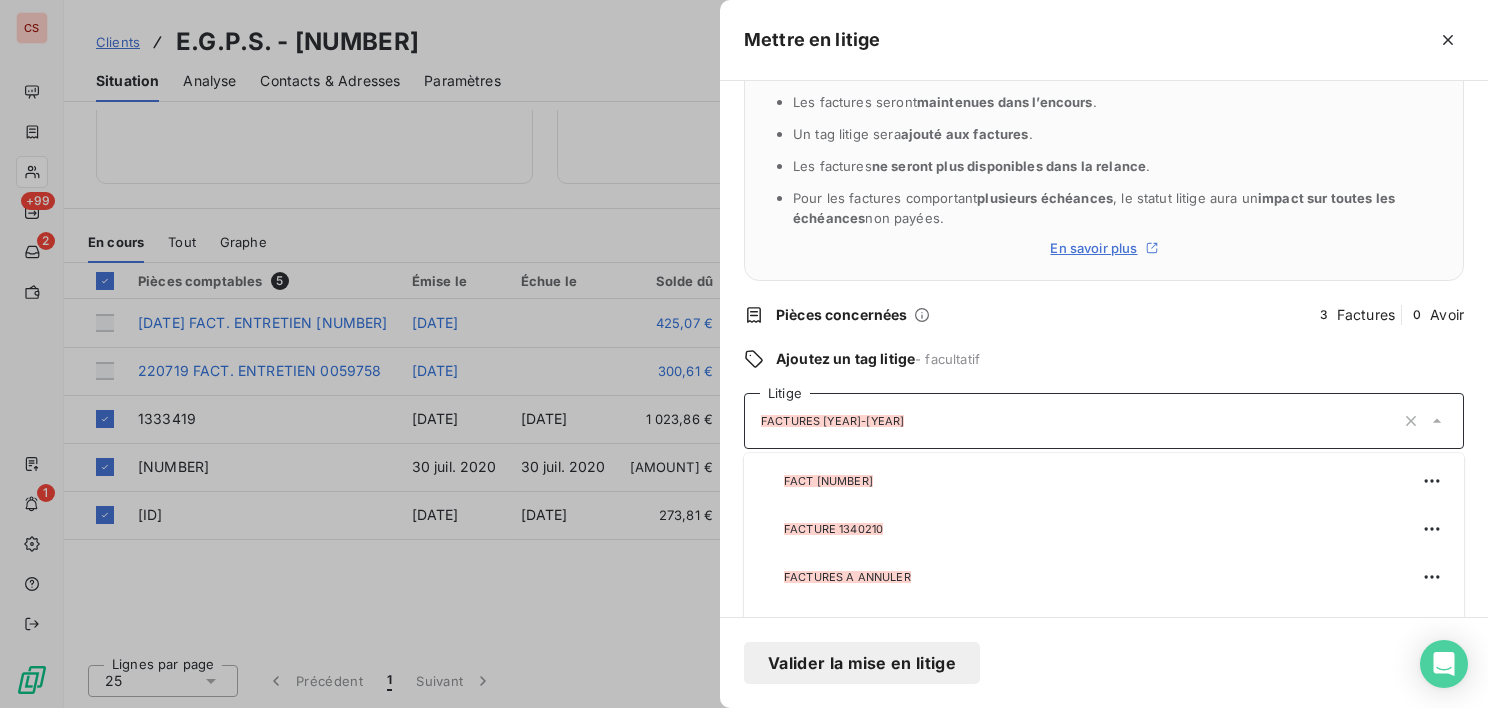 click on "Valider la mise en litige" at bounding box center [1104, 662] 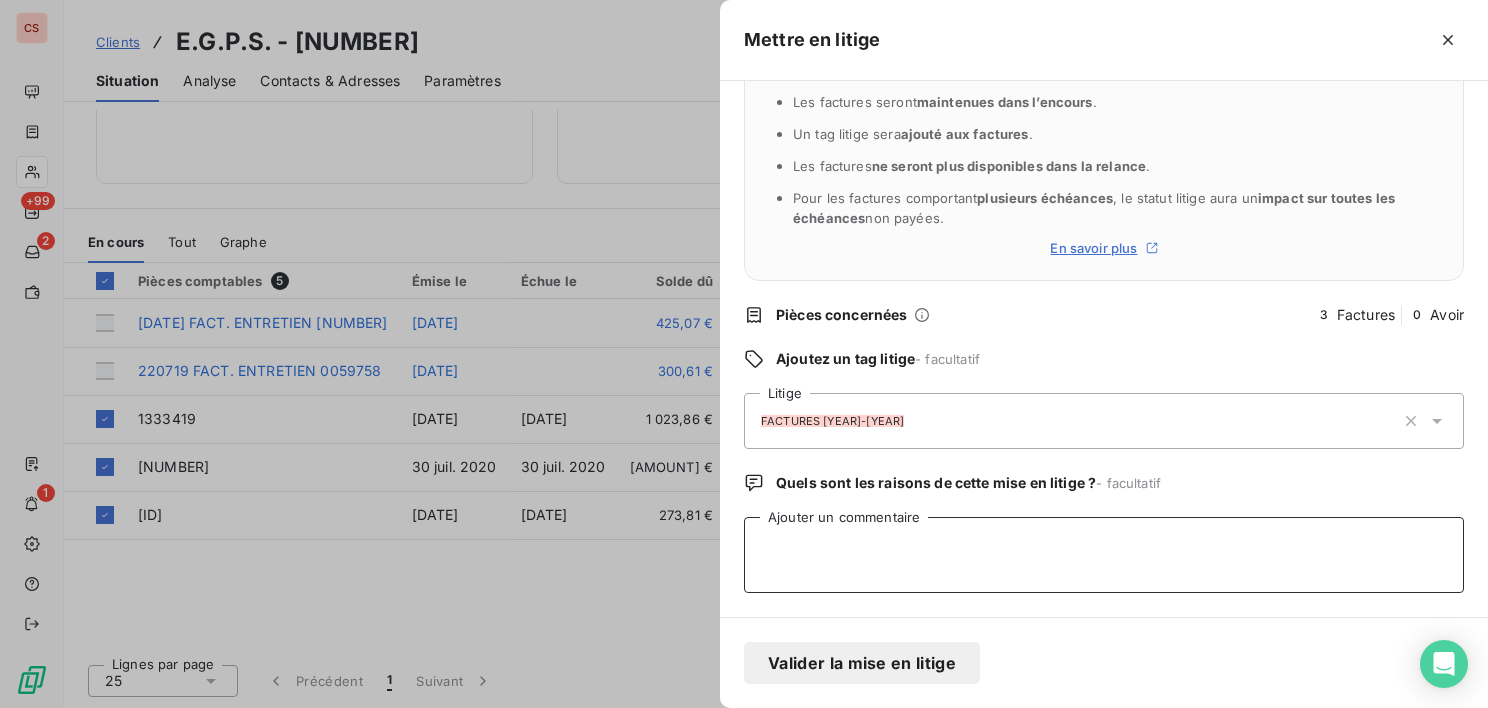 click on "Ajouter un commentaire" at bounding box center [1104, 555] 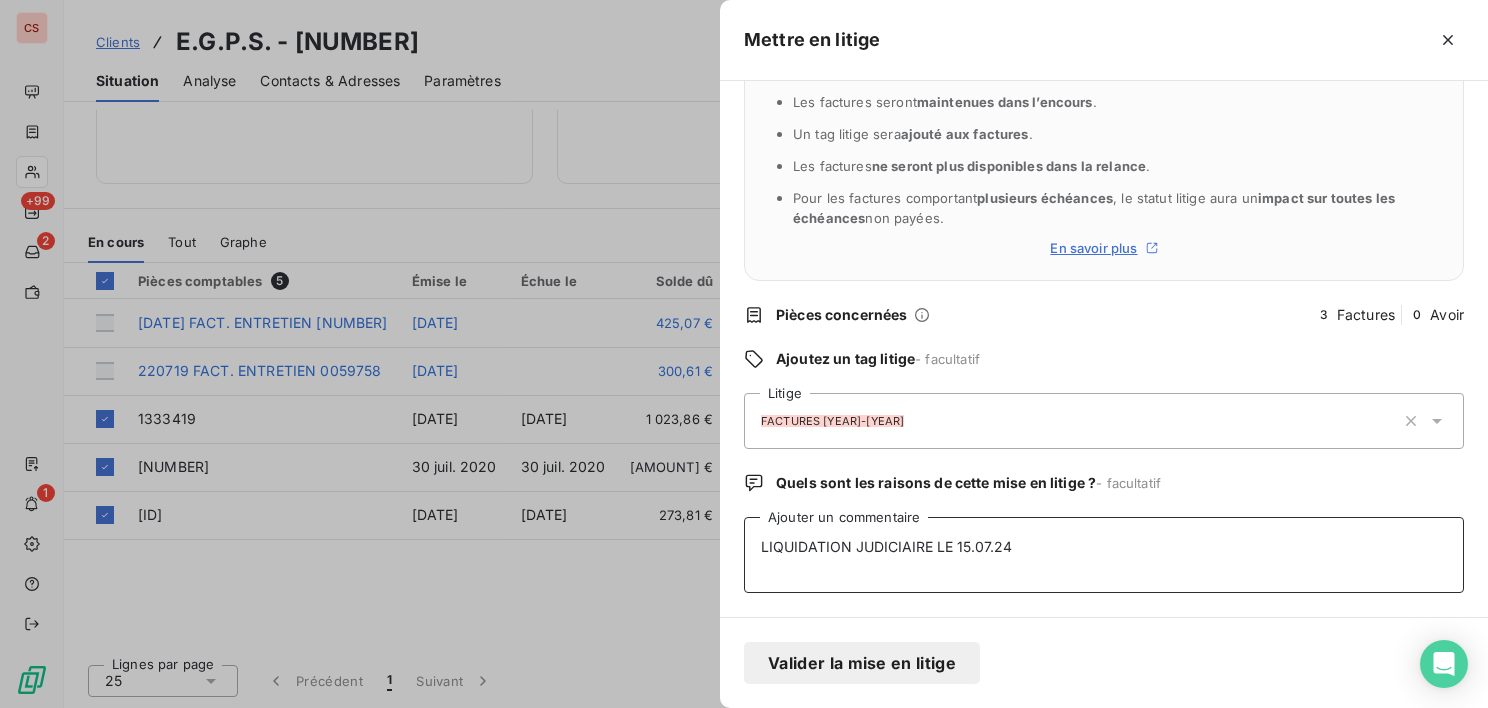 type on "LIQUIDATION JUDICIAIRE LE 15.07.24" 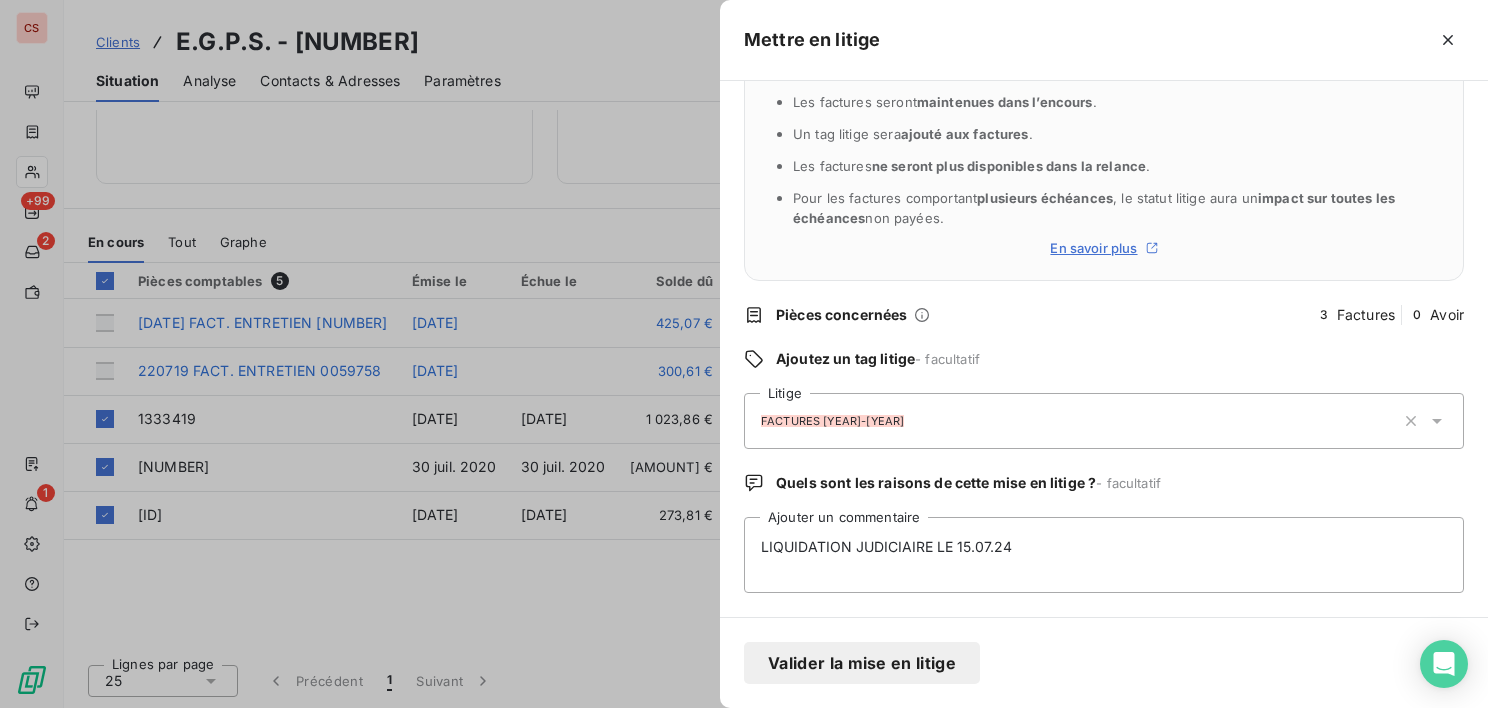 click on "Valider la mise en litige" at bounding box center (862, 663) 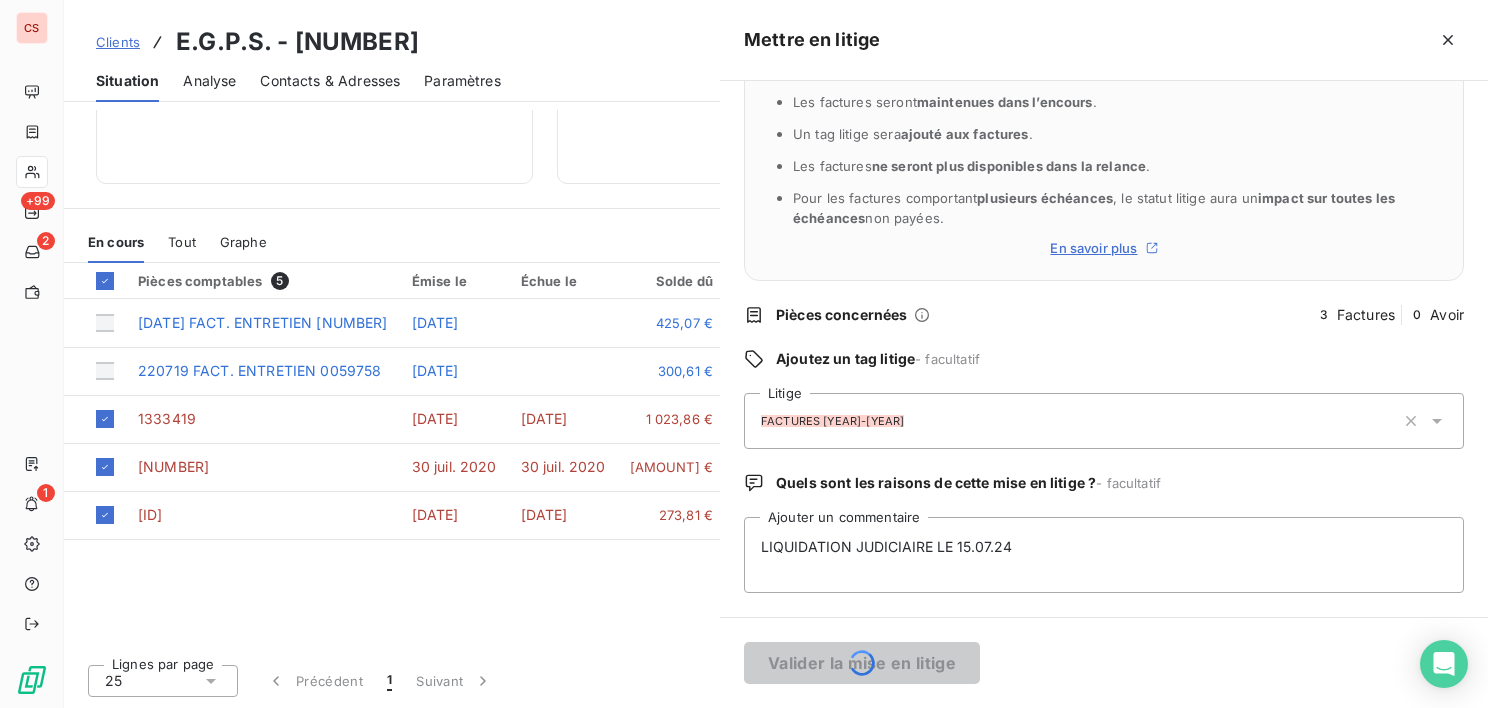 type 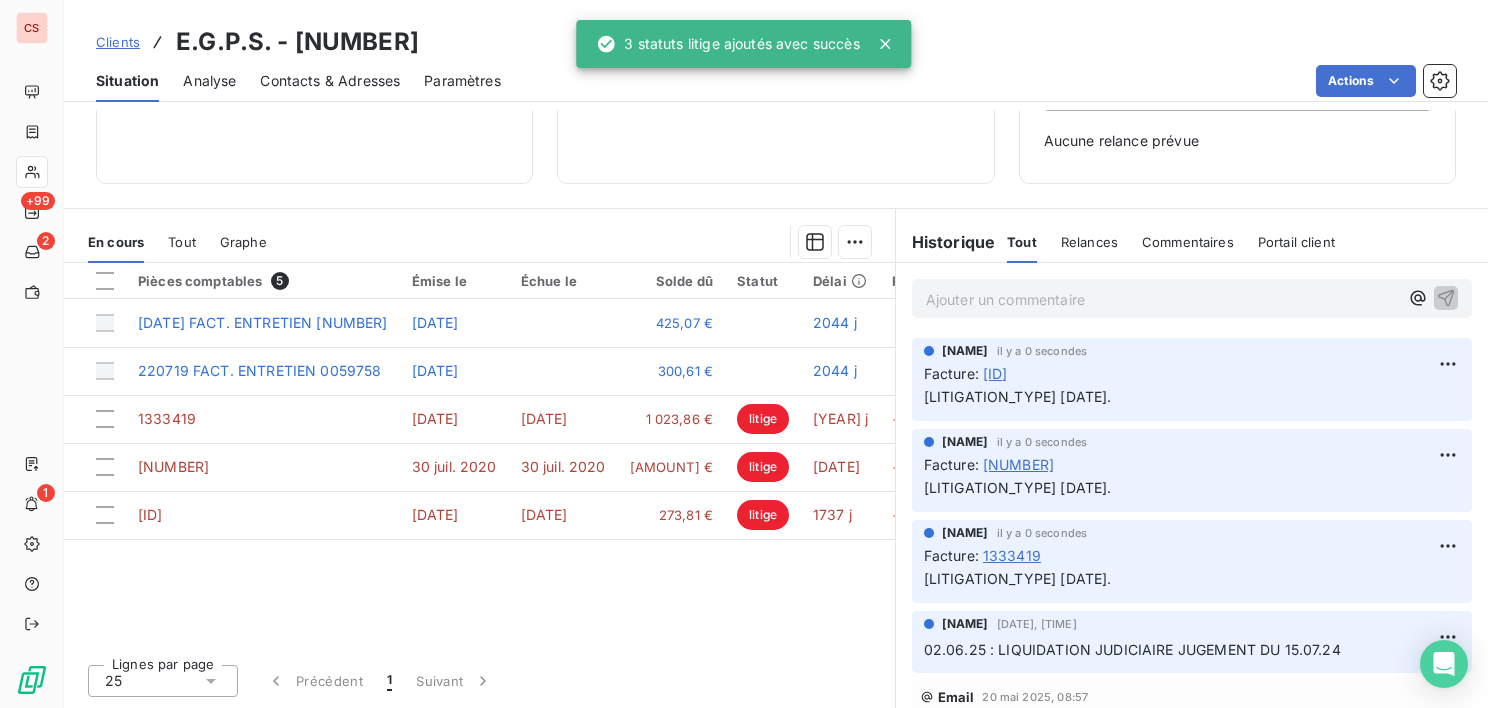 scroll, scrollTop: 278, scrollLeft: 0, axis: vertical 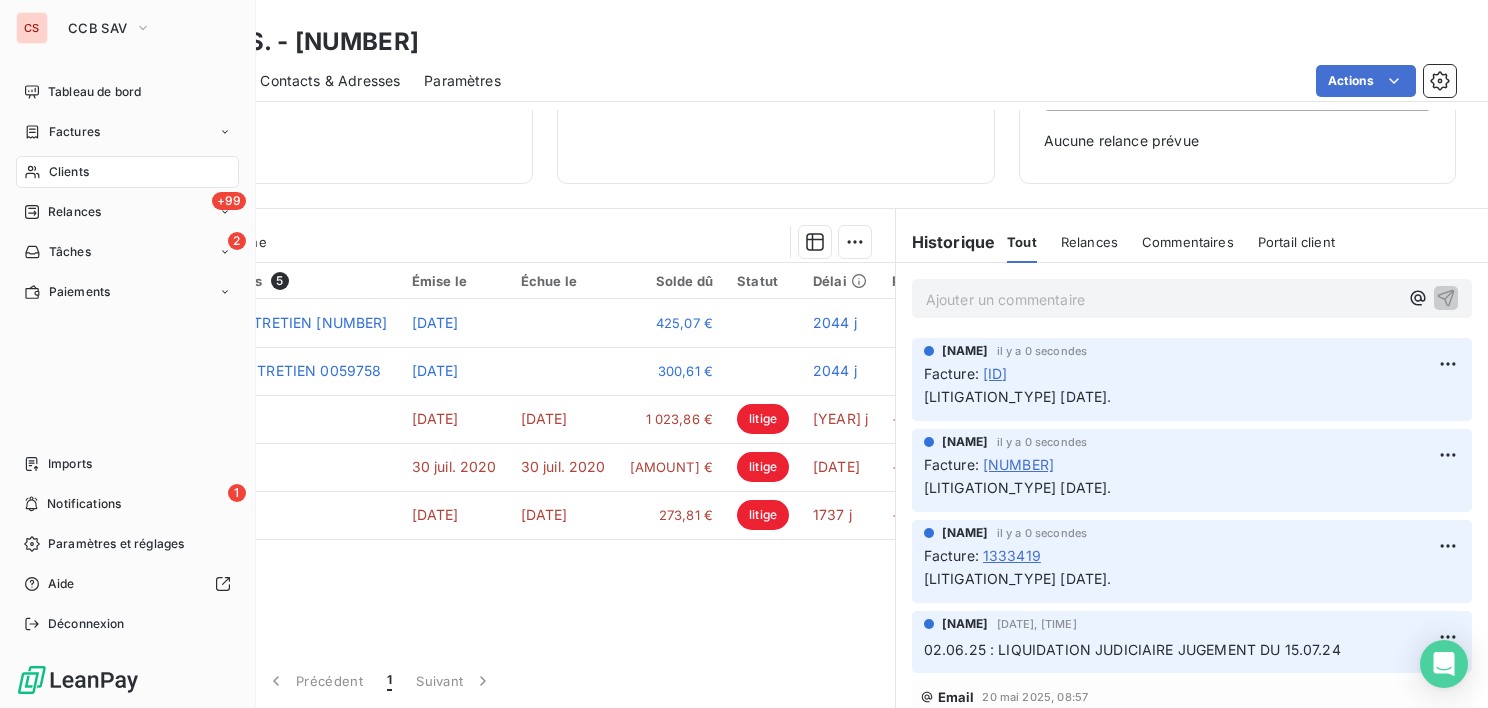 click on "Clients" at bounding box center (69, 172) 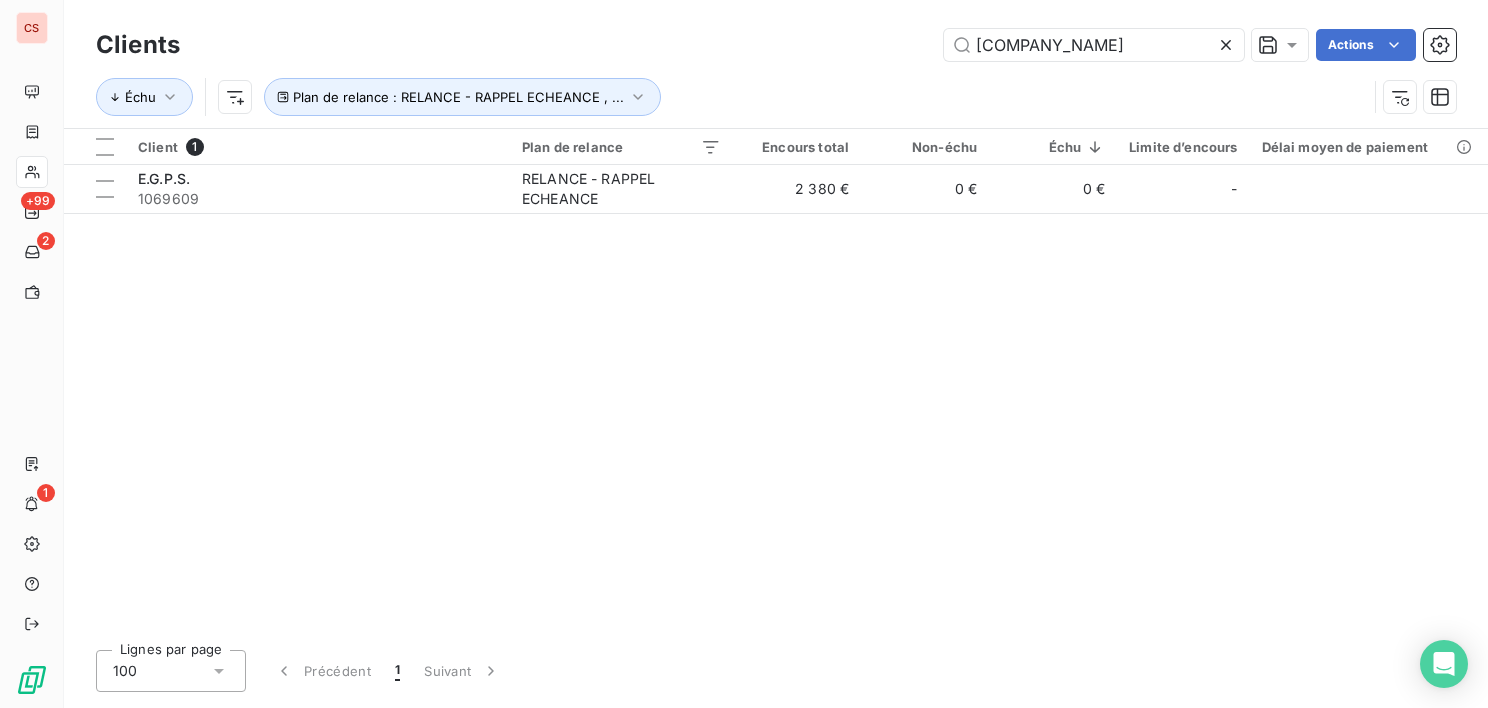 click 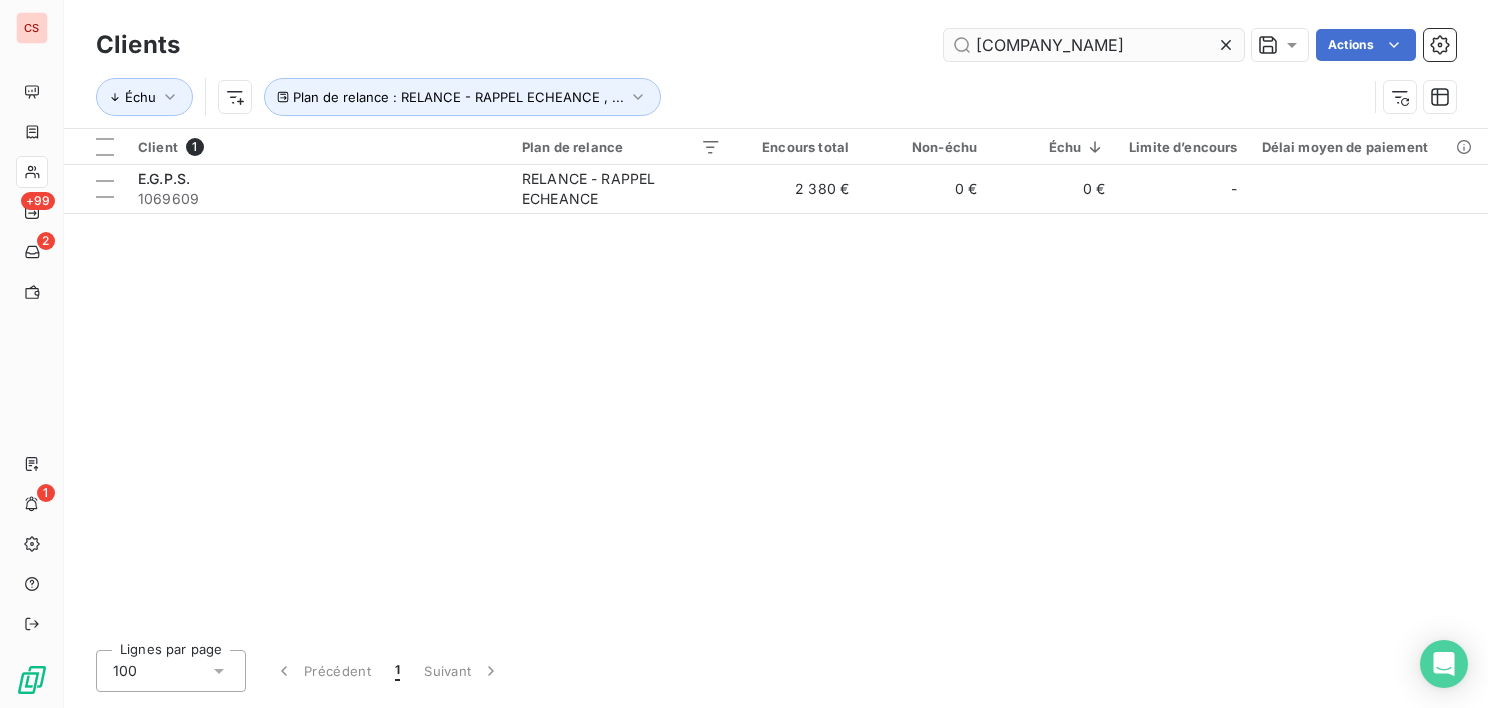type 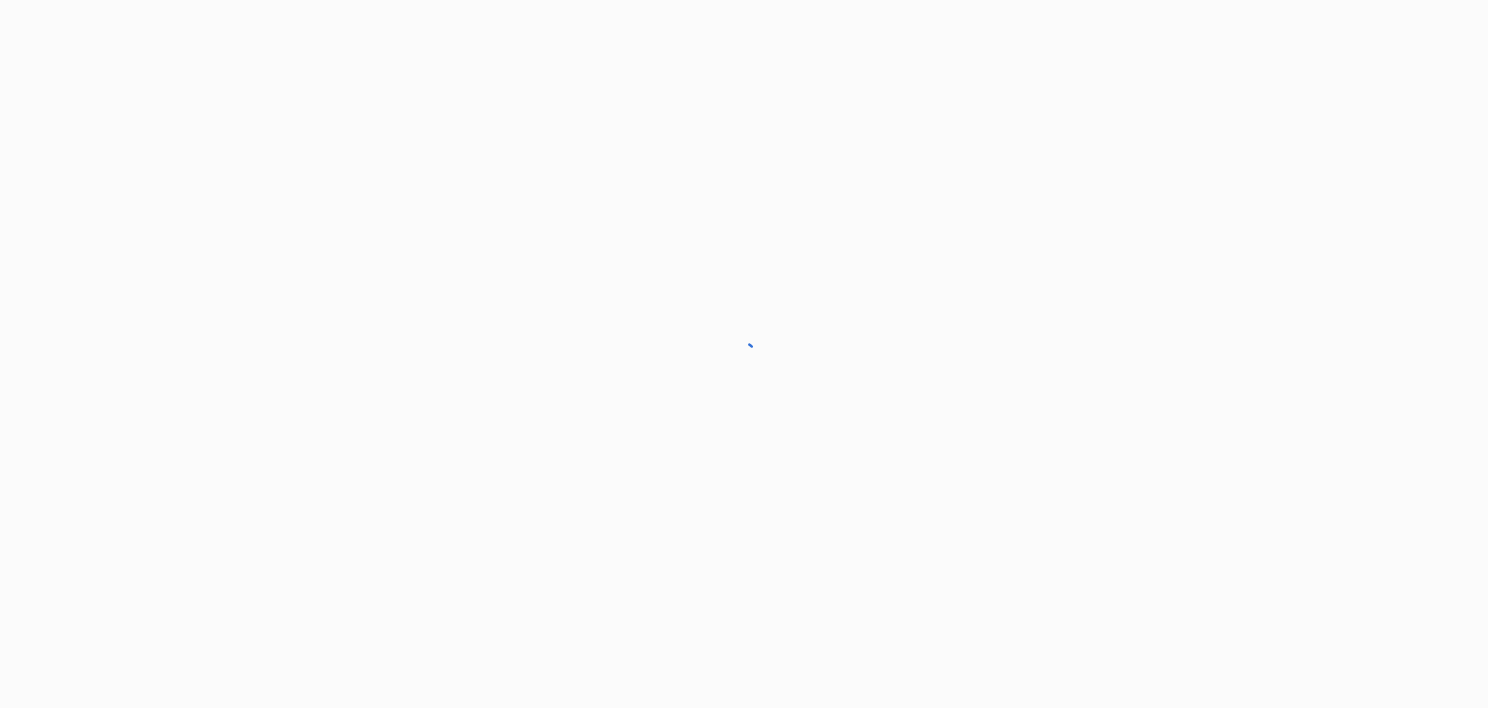 scroll, scrollTop: 0, scrollLeft: 0, axis: both 